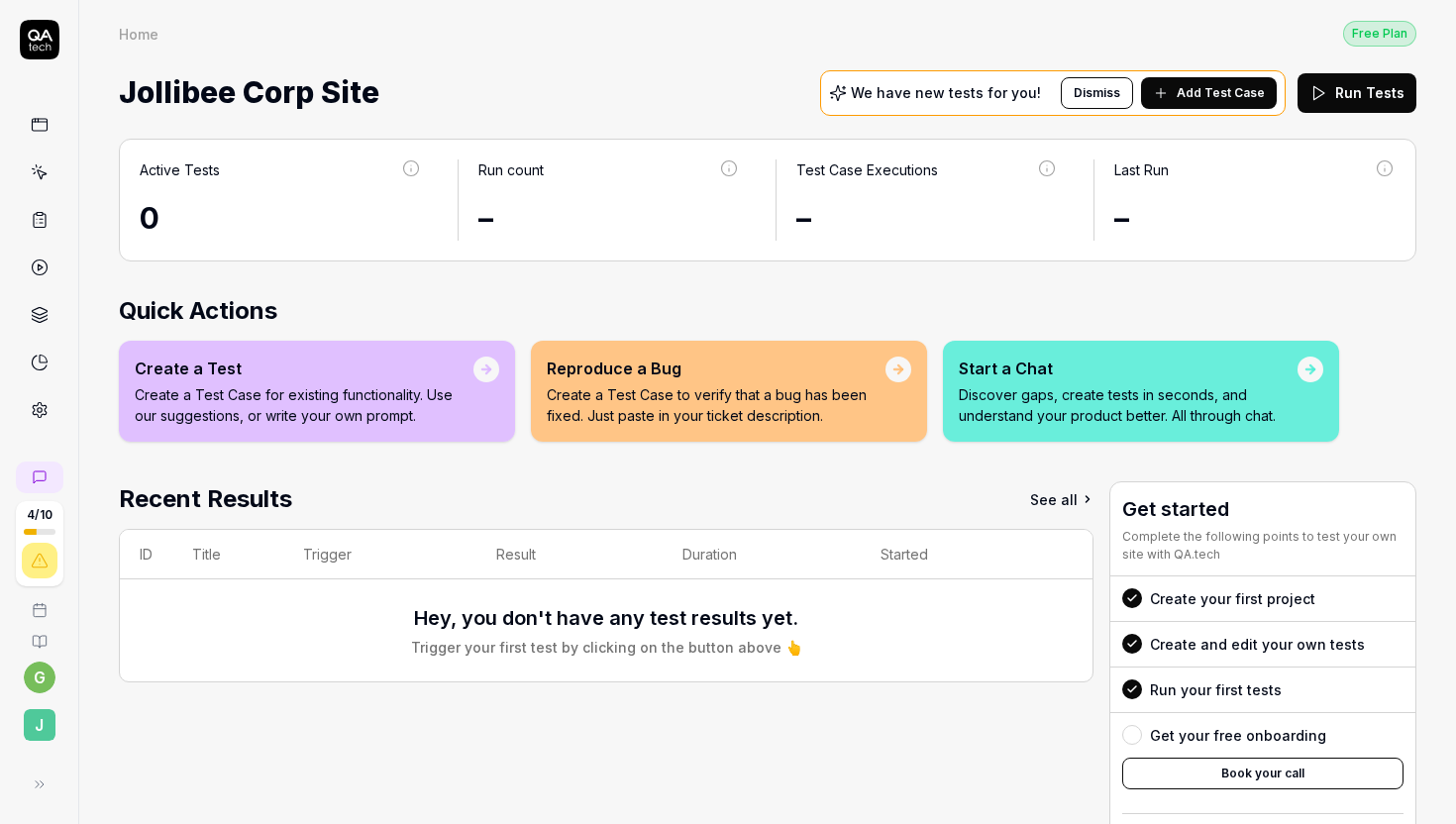 scroll, scrollTop: 0, scrollLeft: 0, axis: both 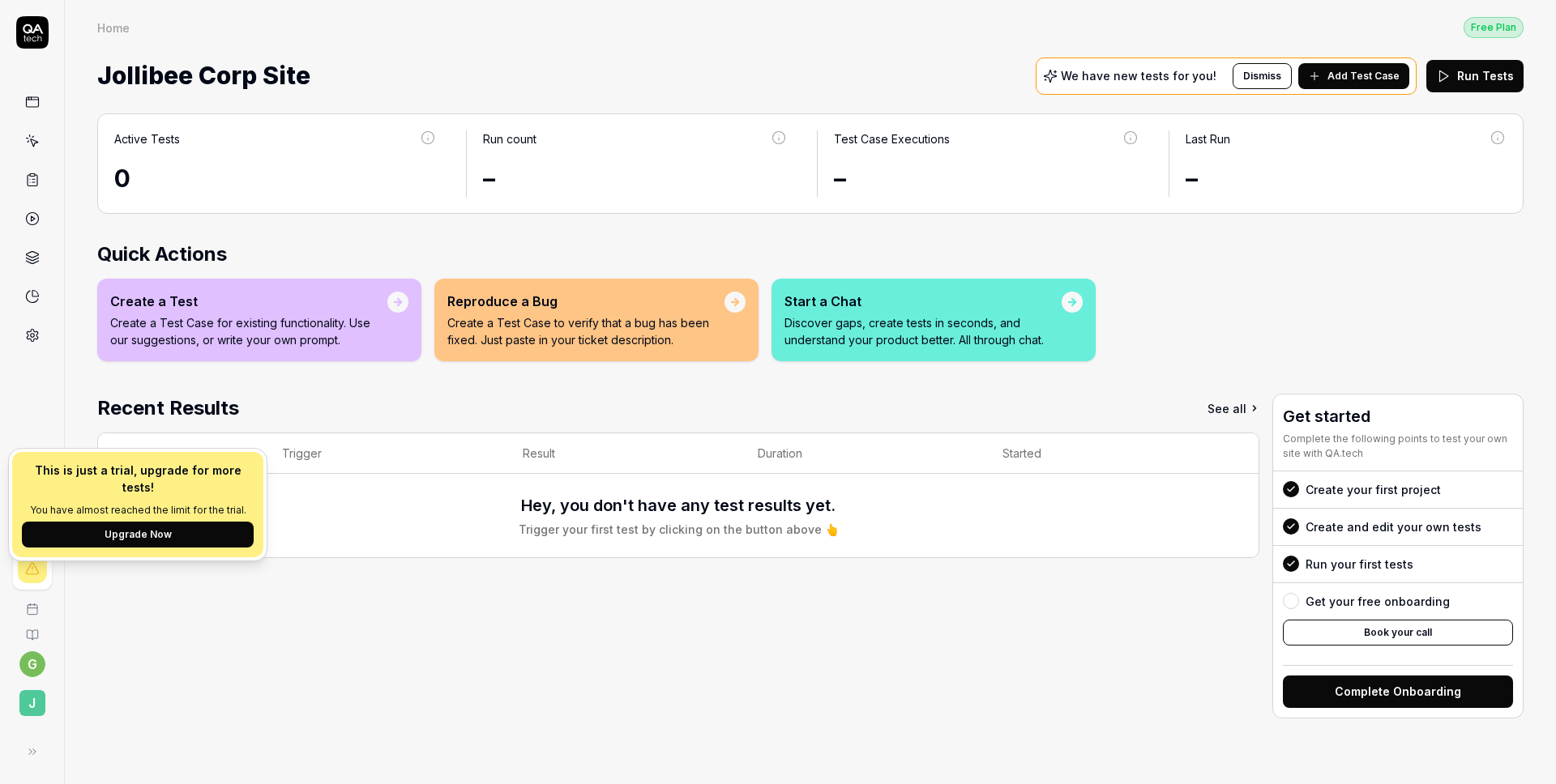 click 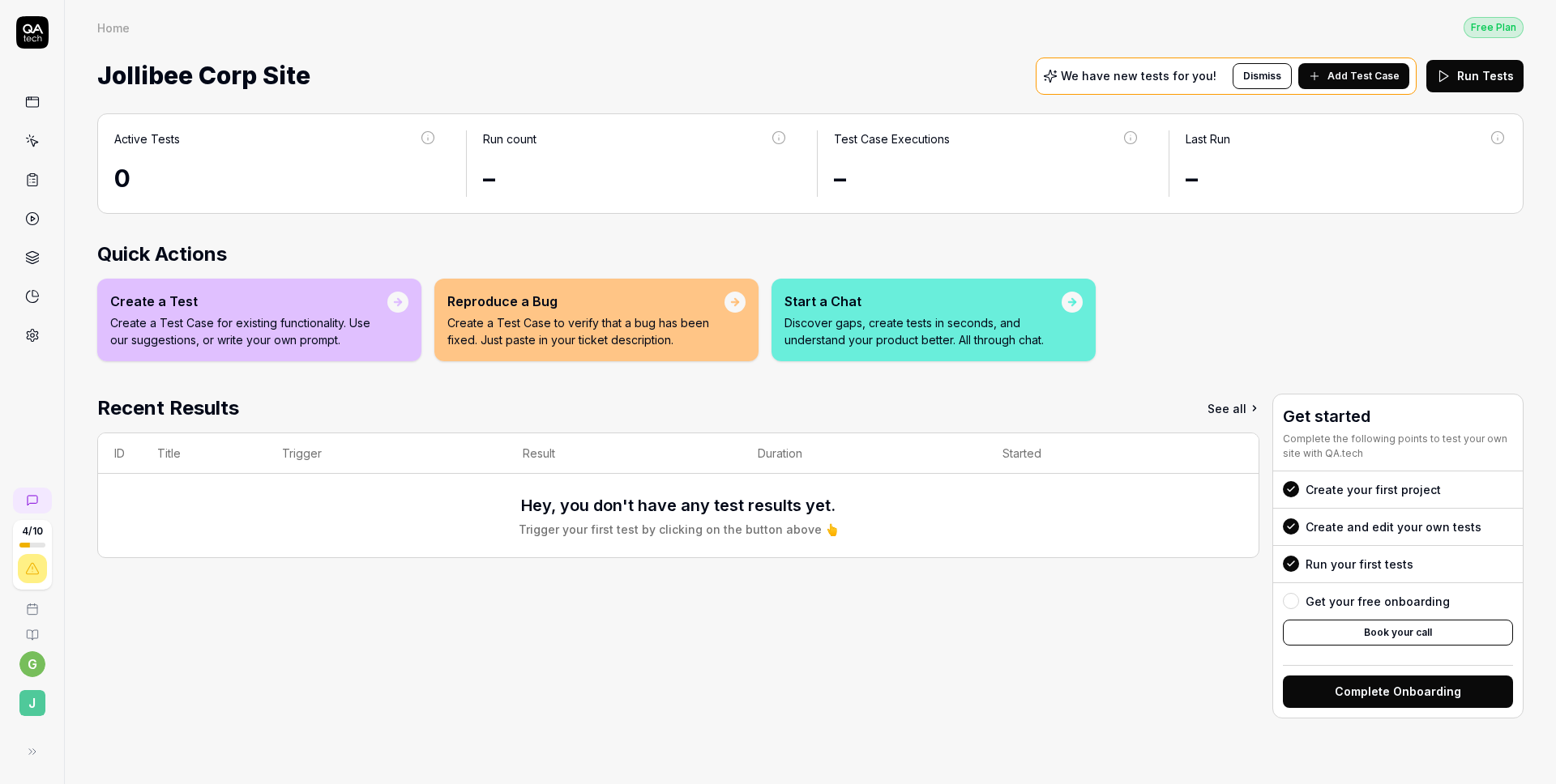 click on "4  /  10" at bounding box center (32, 555) 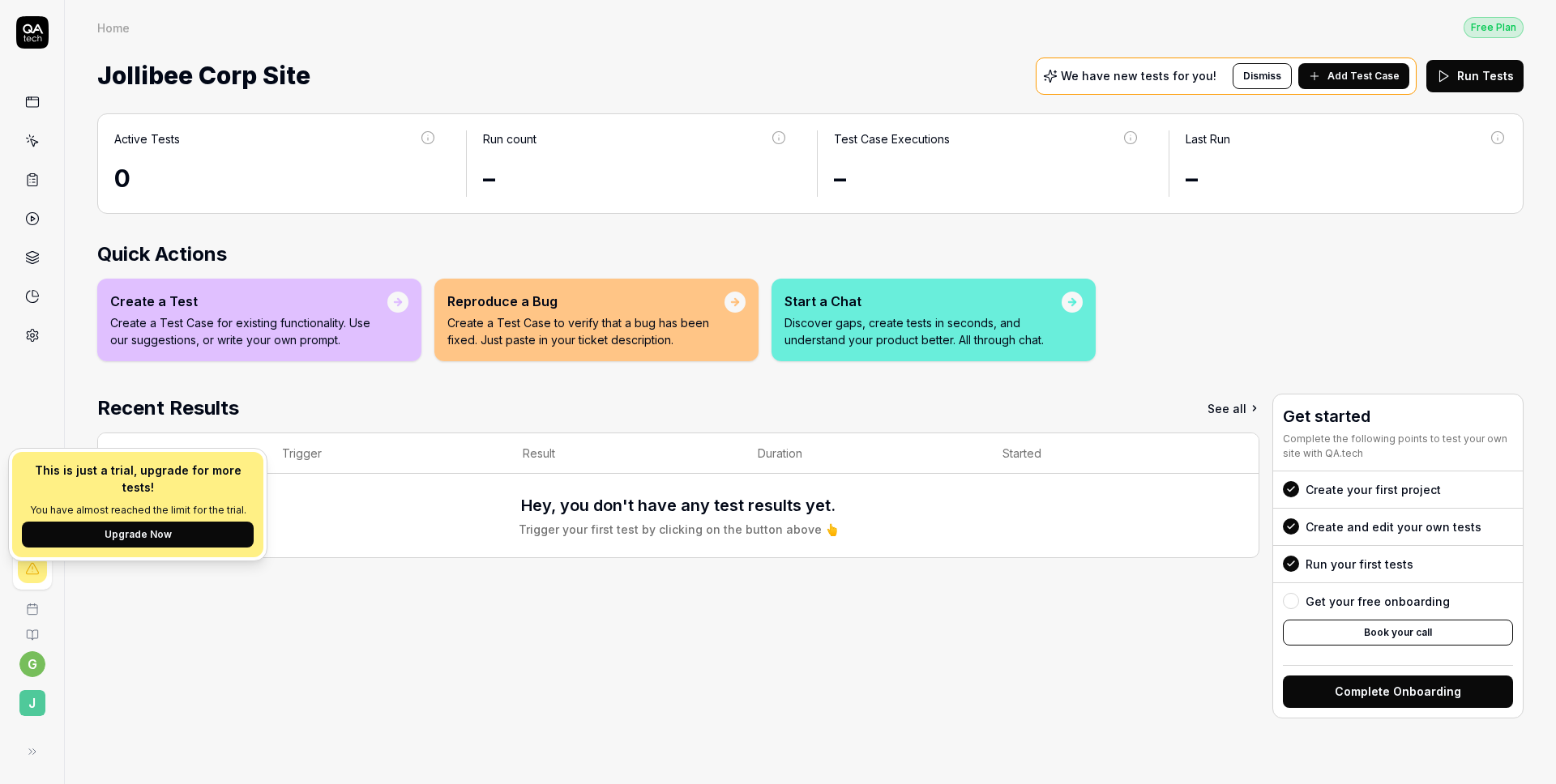 click 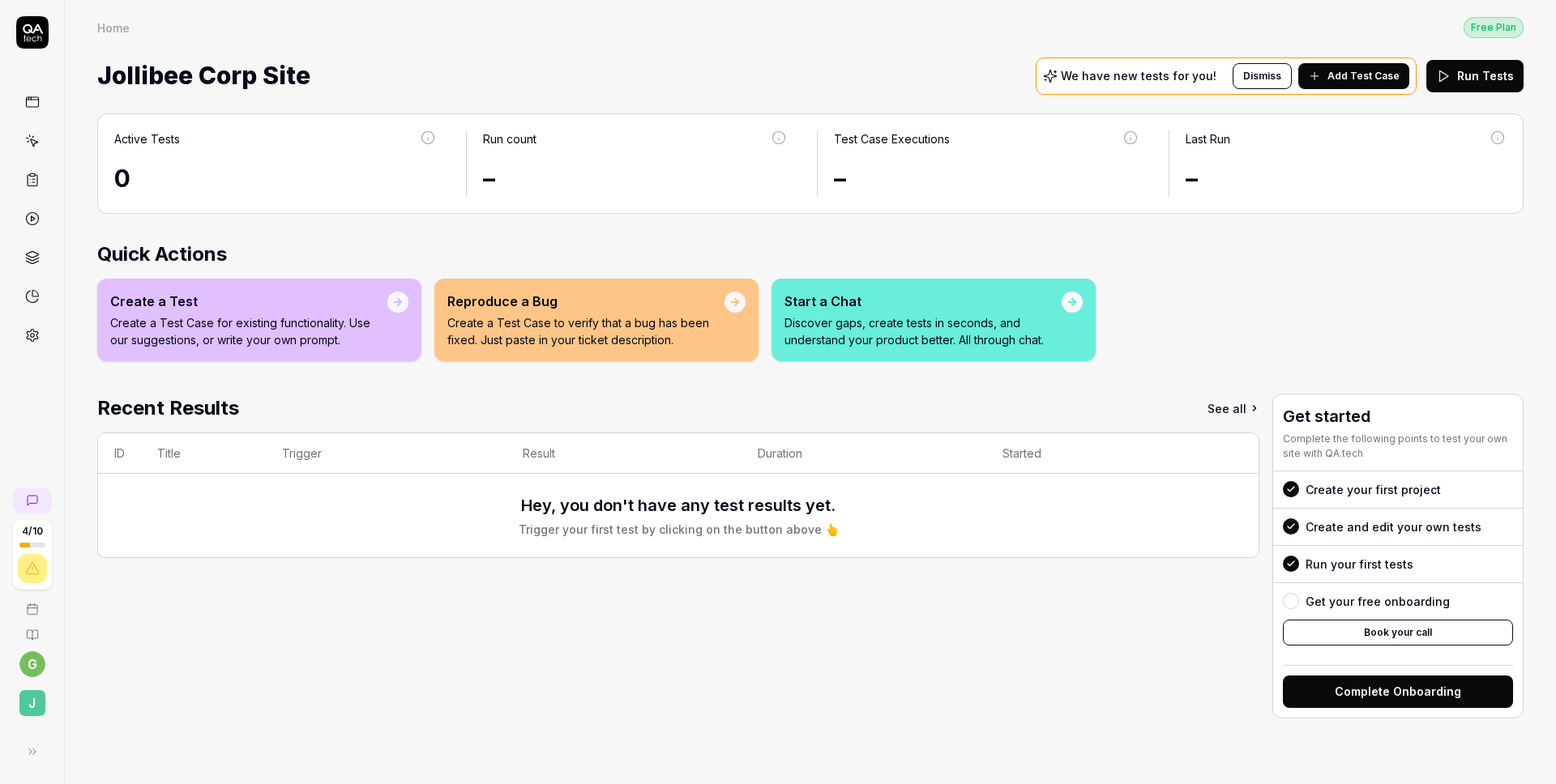 click on "4  /  10" at bounding box center [32, 555] 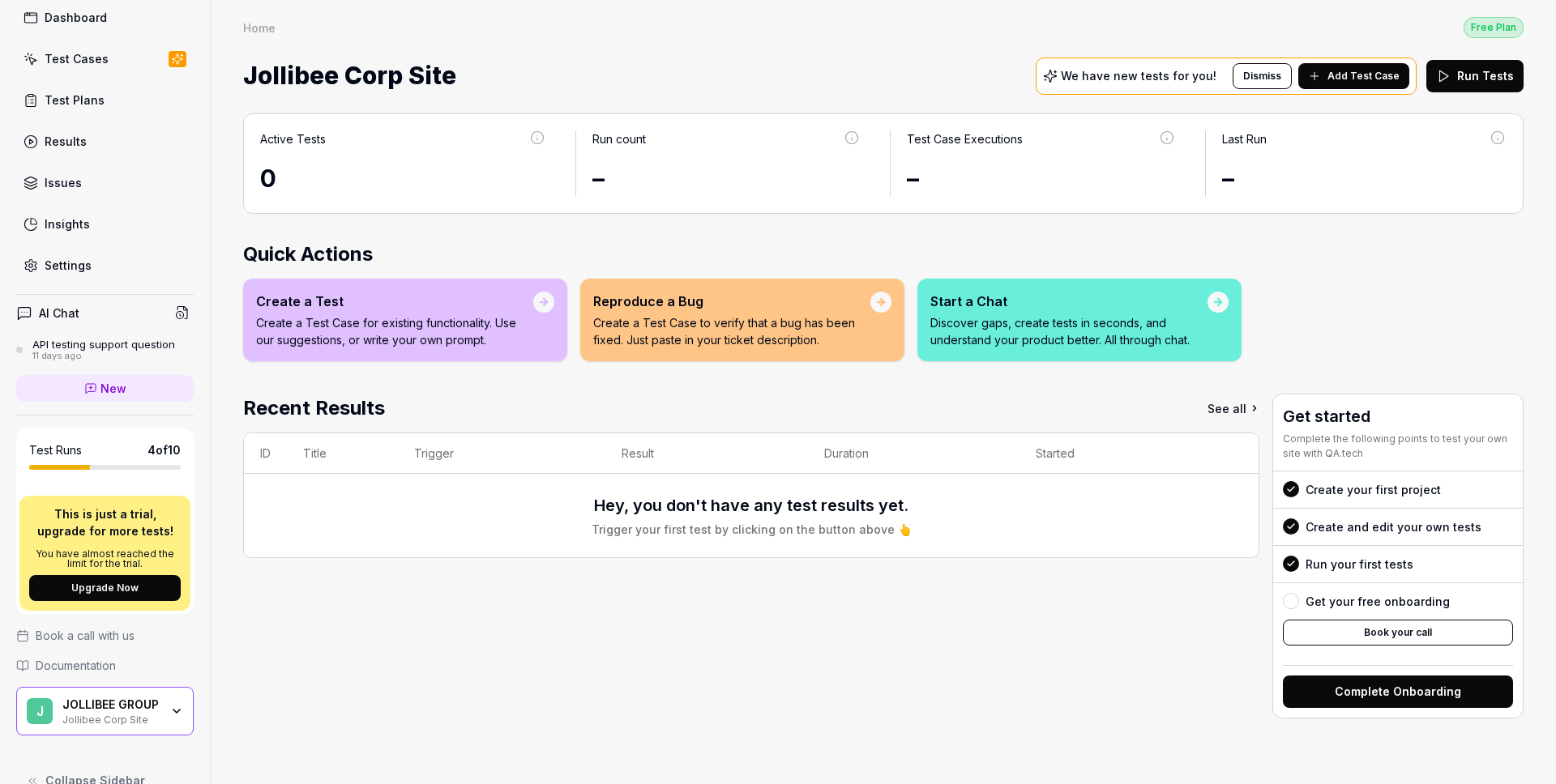 scroll, scrollTop: 115, scrollLeft: 0, axis: vertical 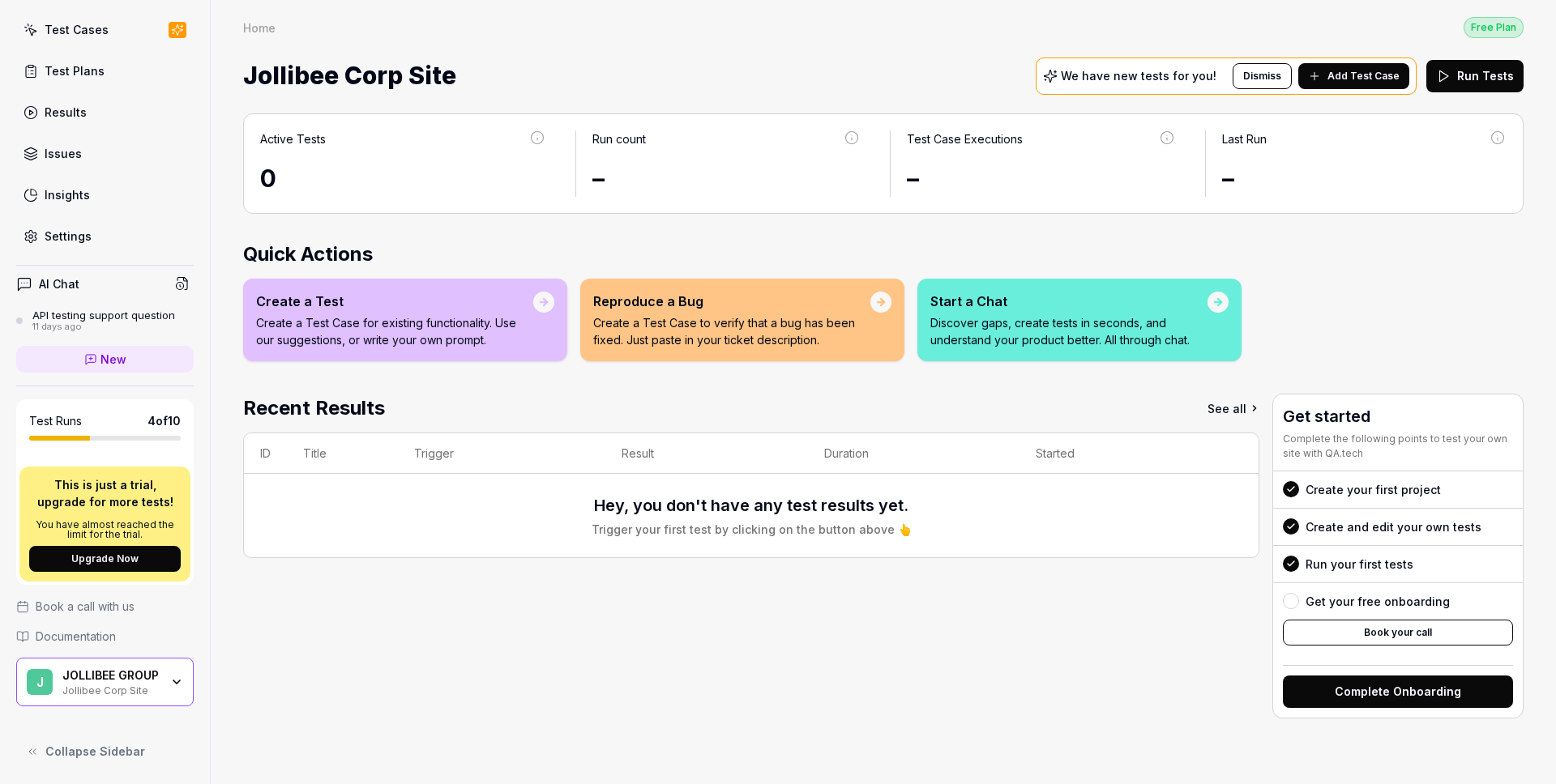 click on "JOLLIBEE GROUP Jollibee Corp Site" at bounding box center [116, 682] 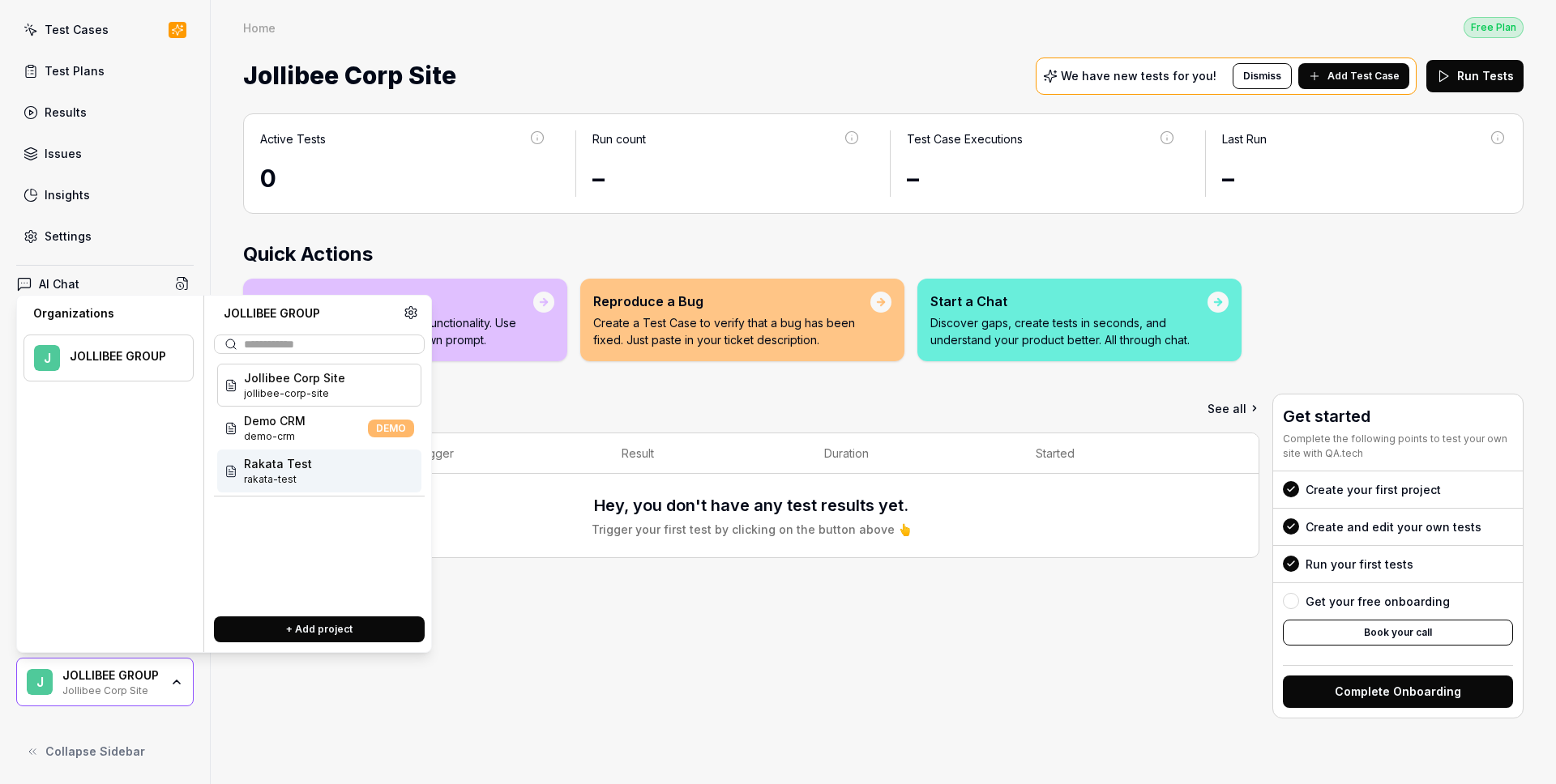 click on "Rakata Test rakata-test" at bounding box center [319, 471] 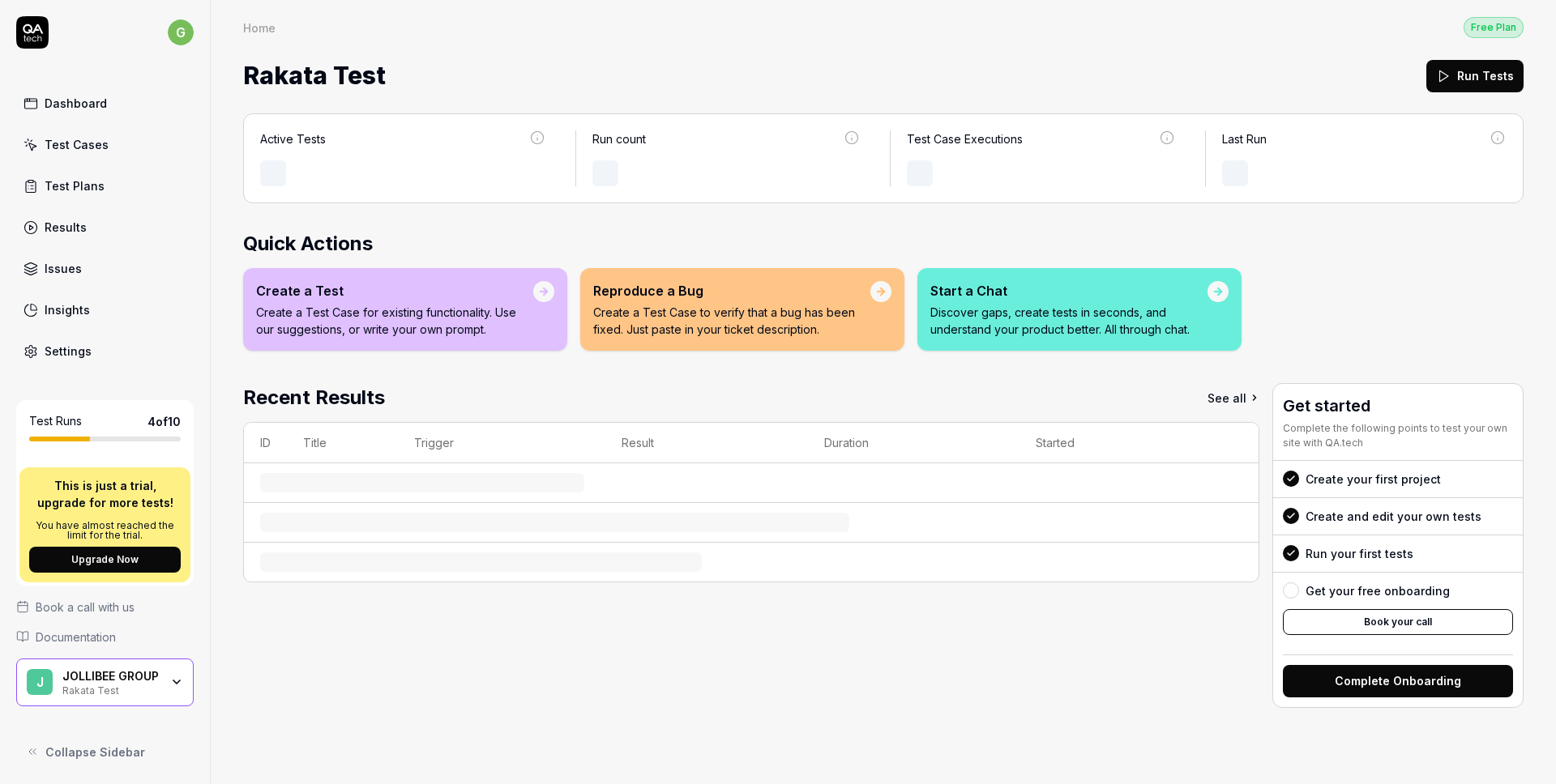 click on "g Dashboard Test Cases Test Plans Results Issues Insights Settings" at bounding box center (105, 191) 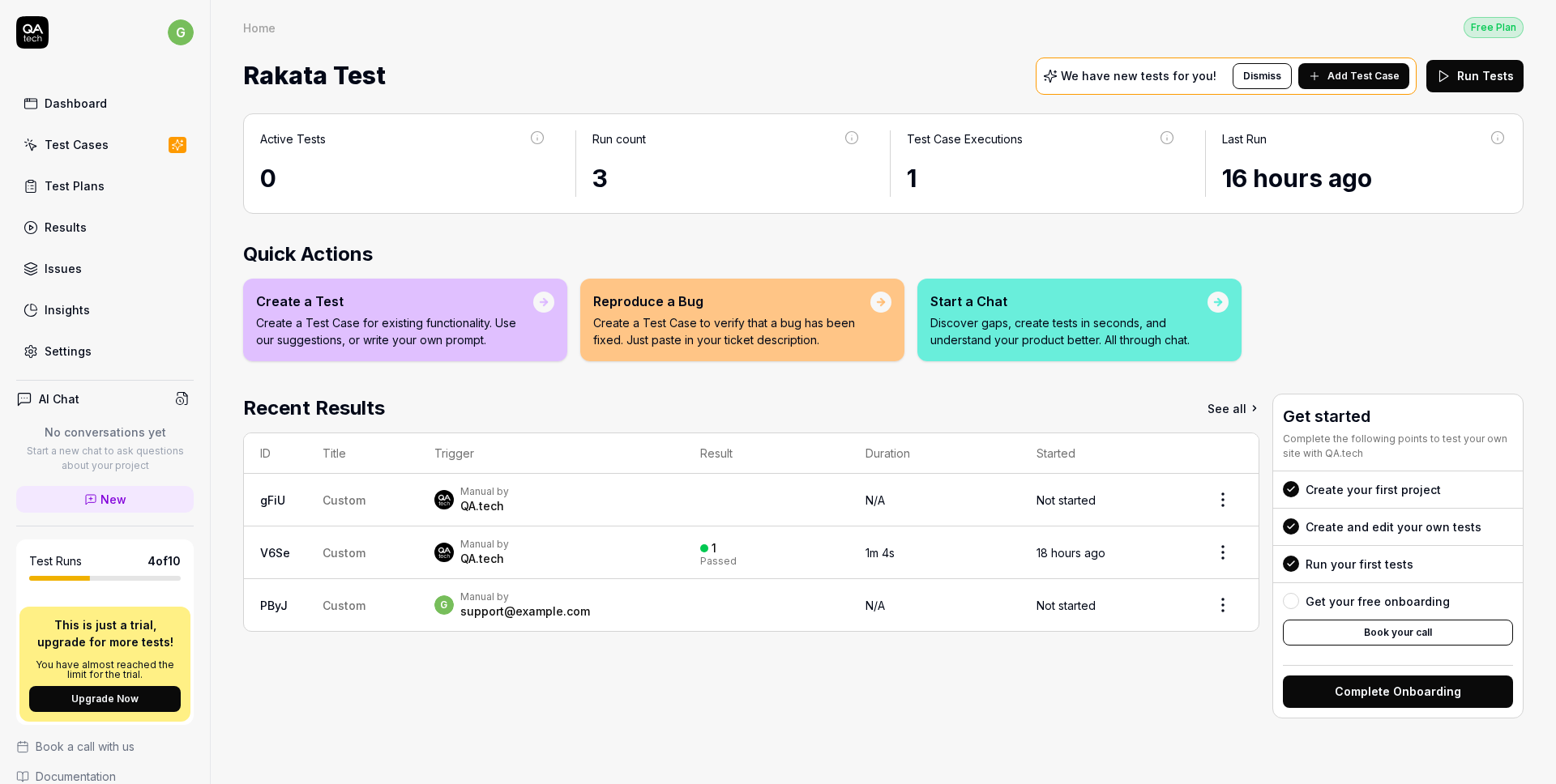 click on "V6Se" at bounding box center (275, 552) 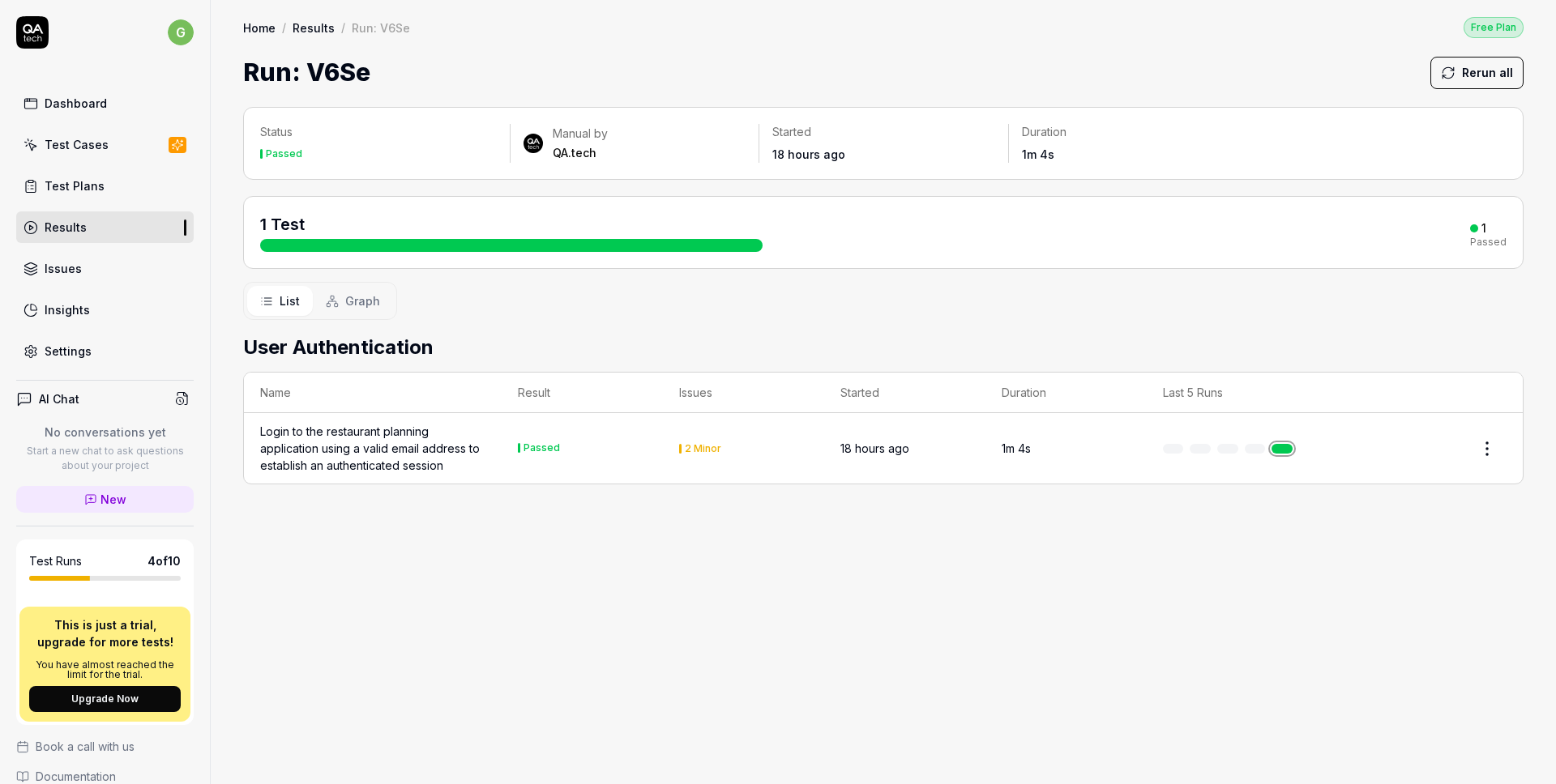 click on "Test Plans" at bounding box center (75, 185) 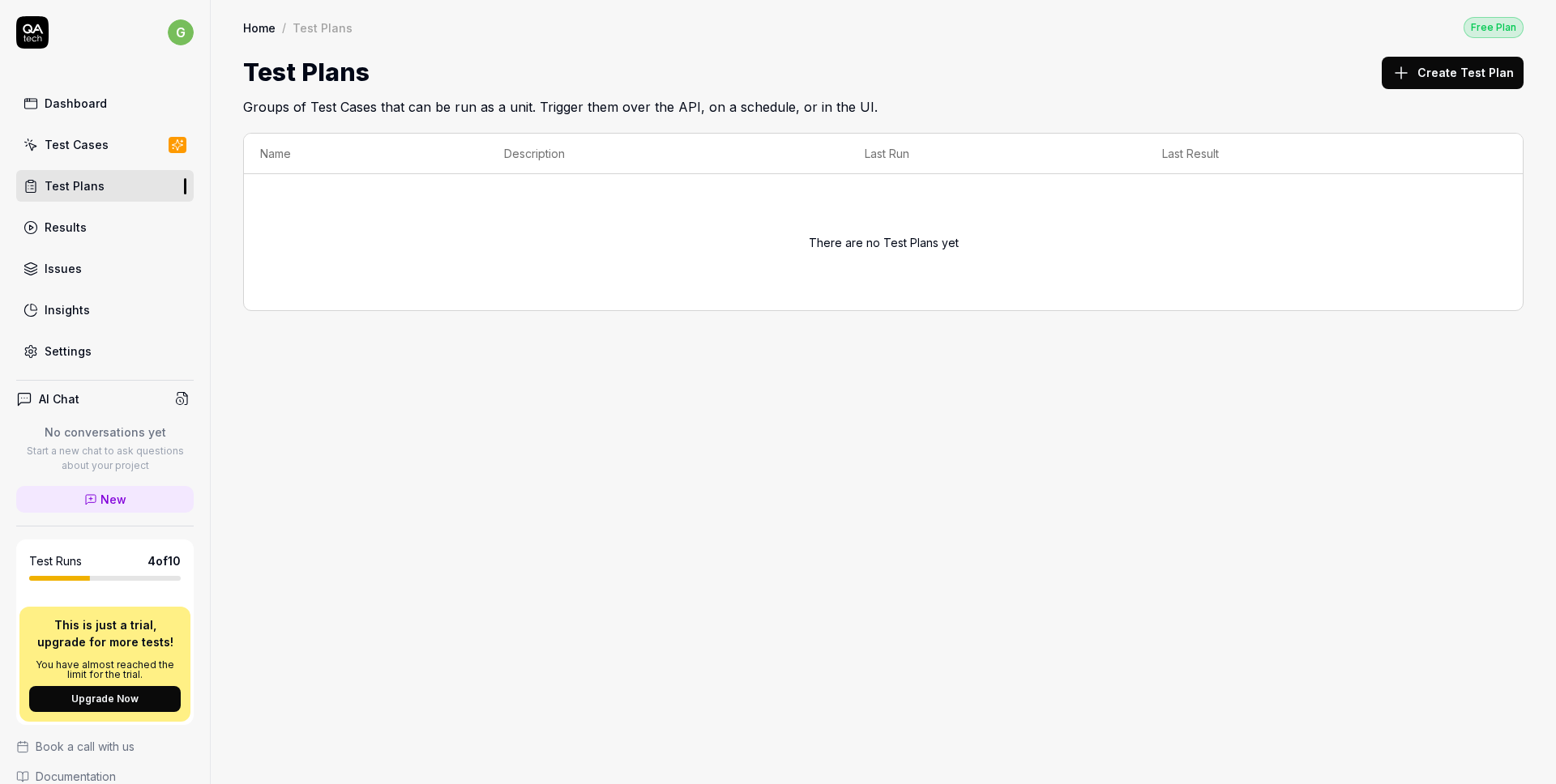 click on "Test Cases" at bounding box center (76, 144) 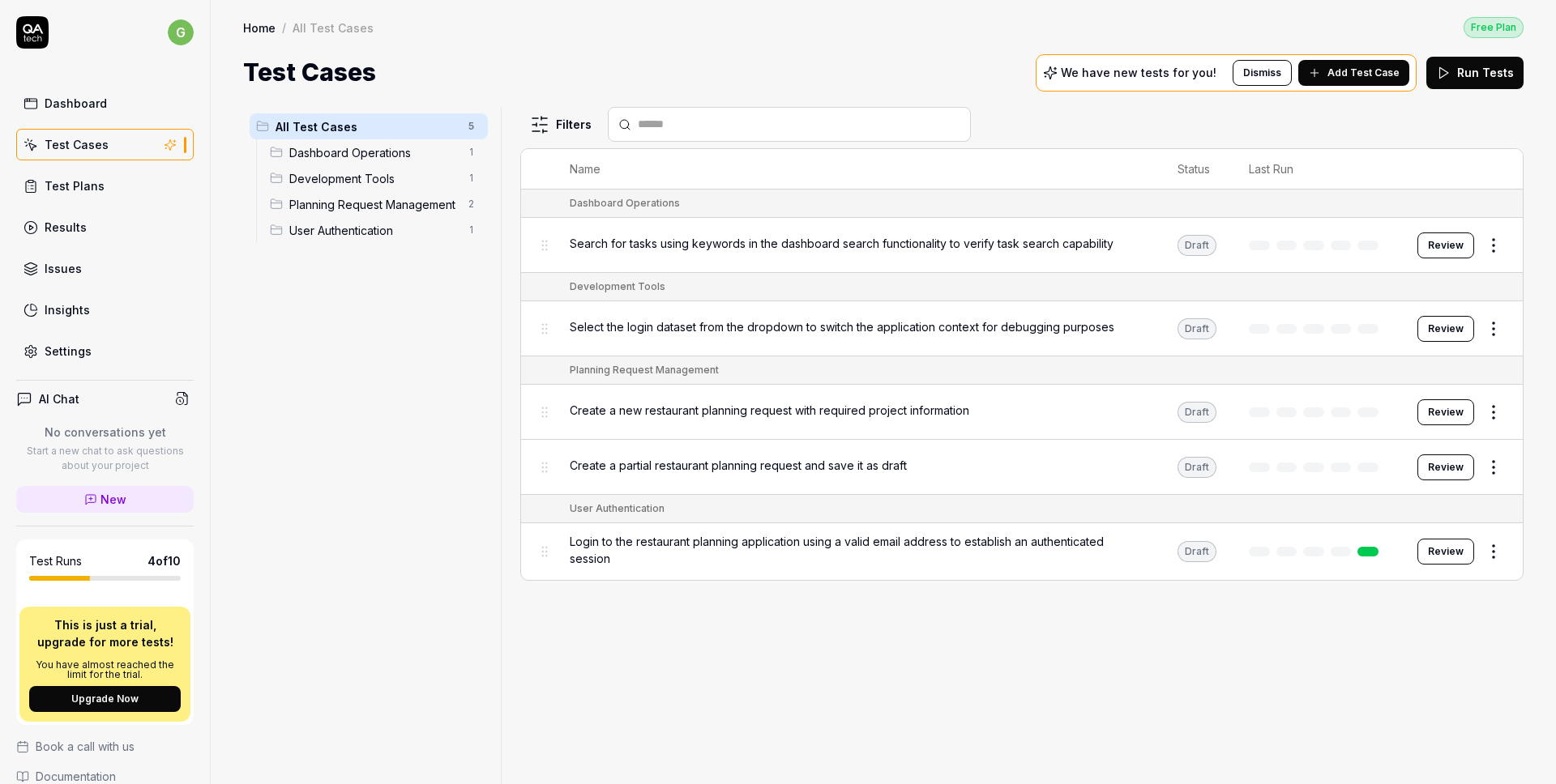 click on "Dashboard Operations 1" at bounding box center (375, 152) 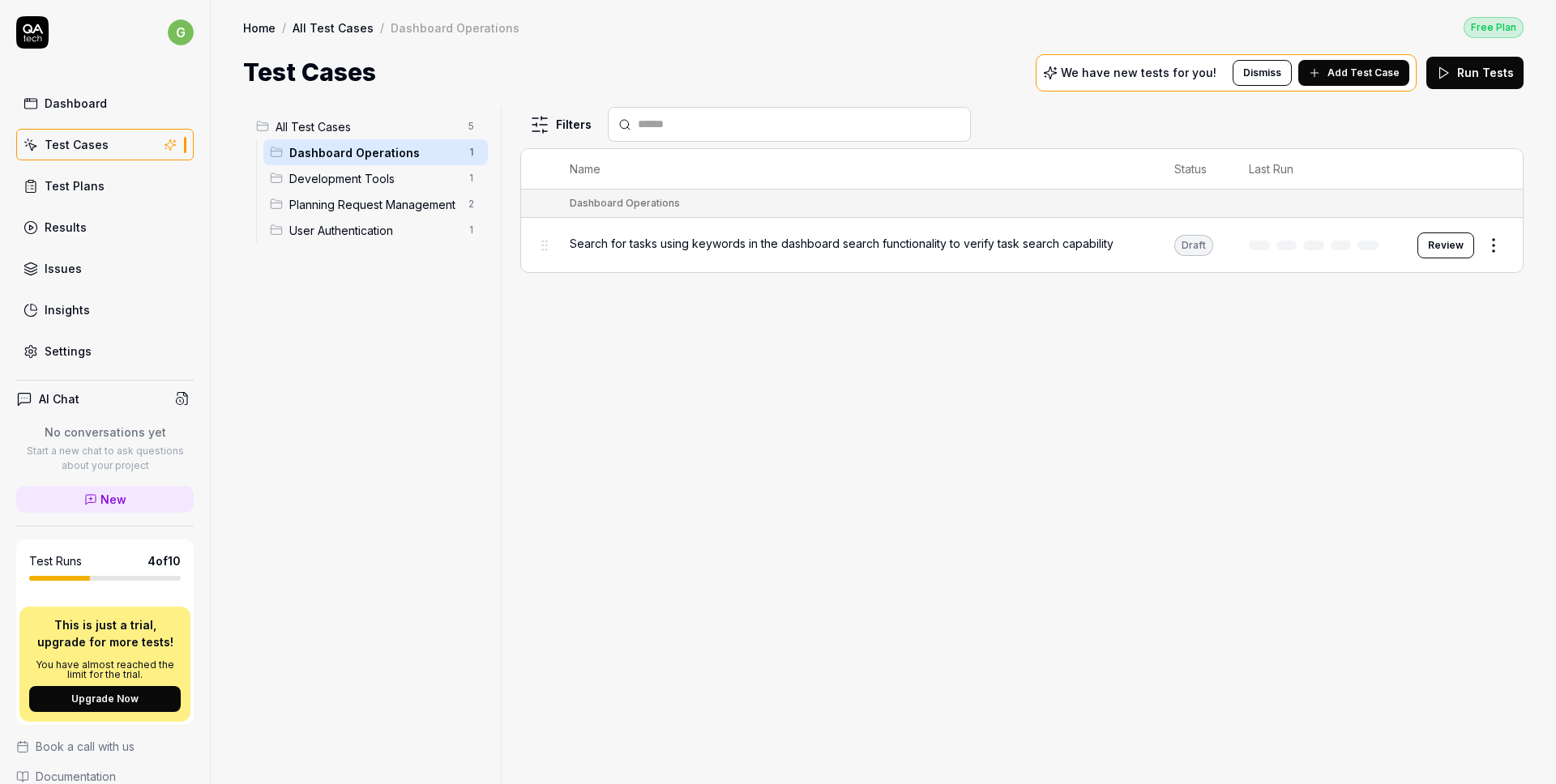 click on "Search for tasks using keywords in the dashboard search functionality to verify task search capability" at bounding box center [856, 245] 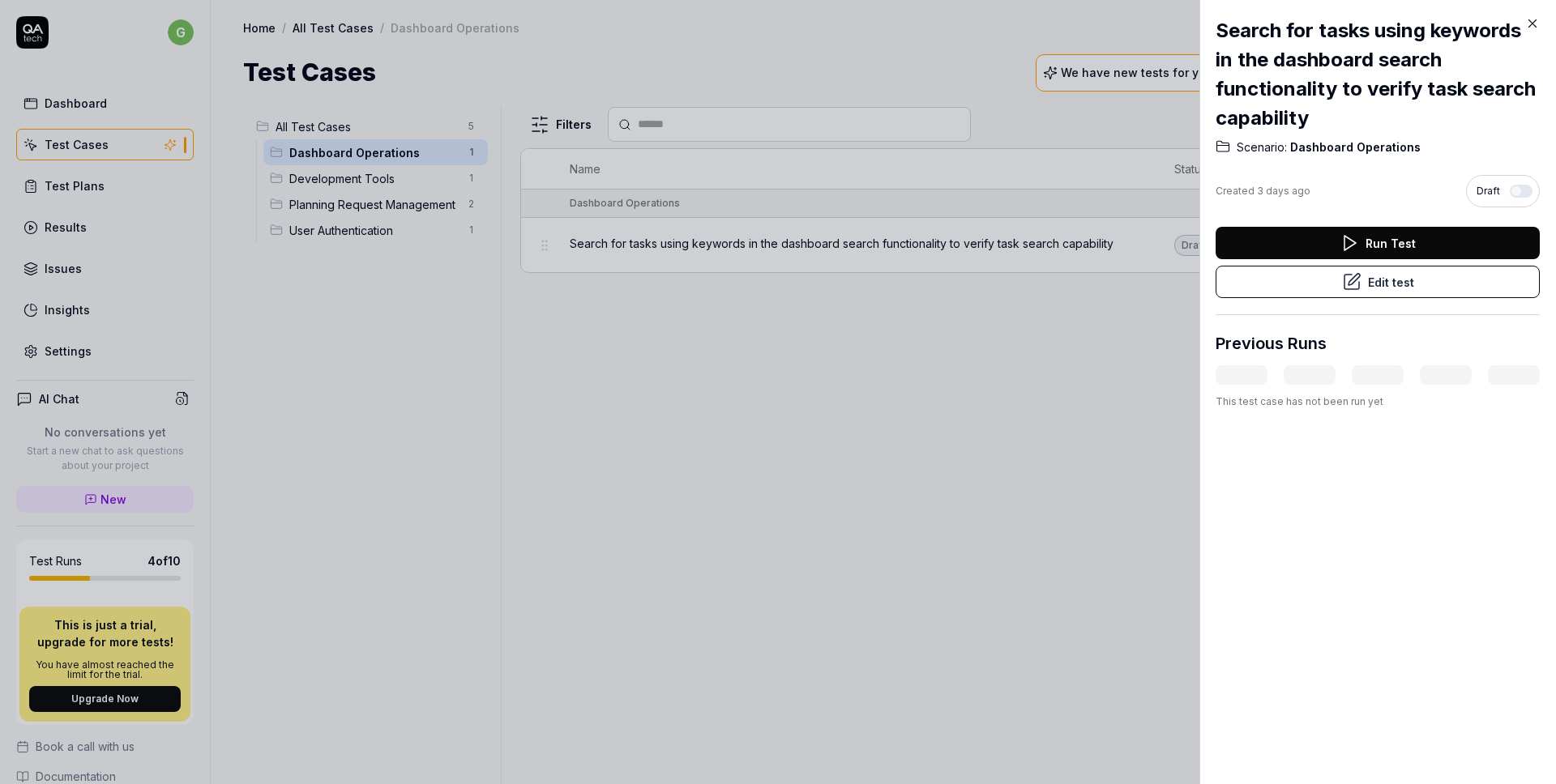 click on "Run Test" at bounding box center (1378, 243) 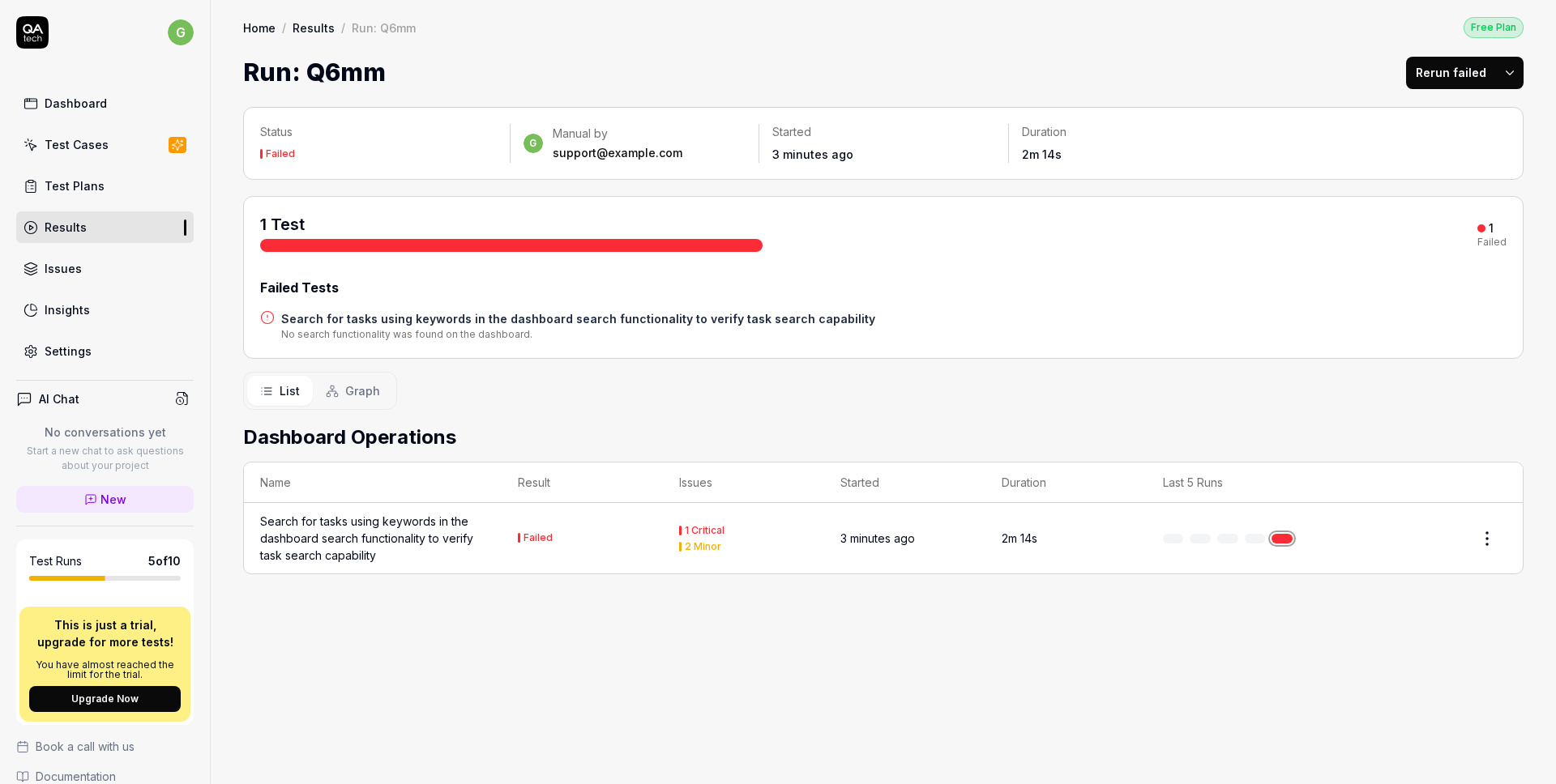 click on "Failed" at bounding box center [535, 538] 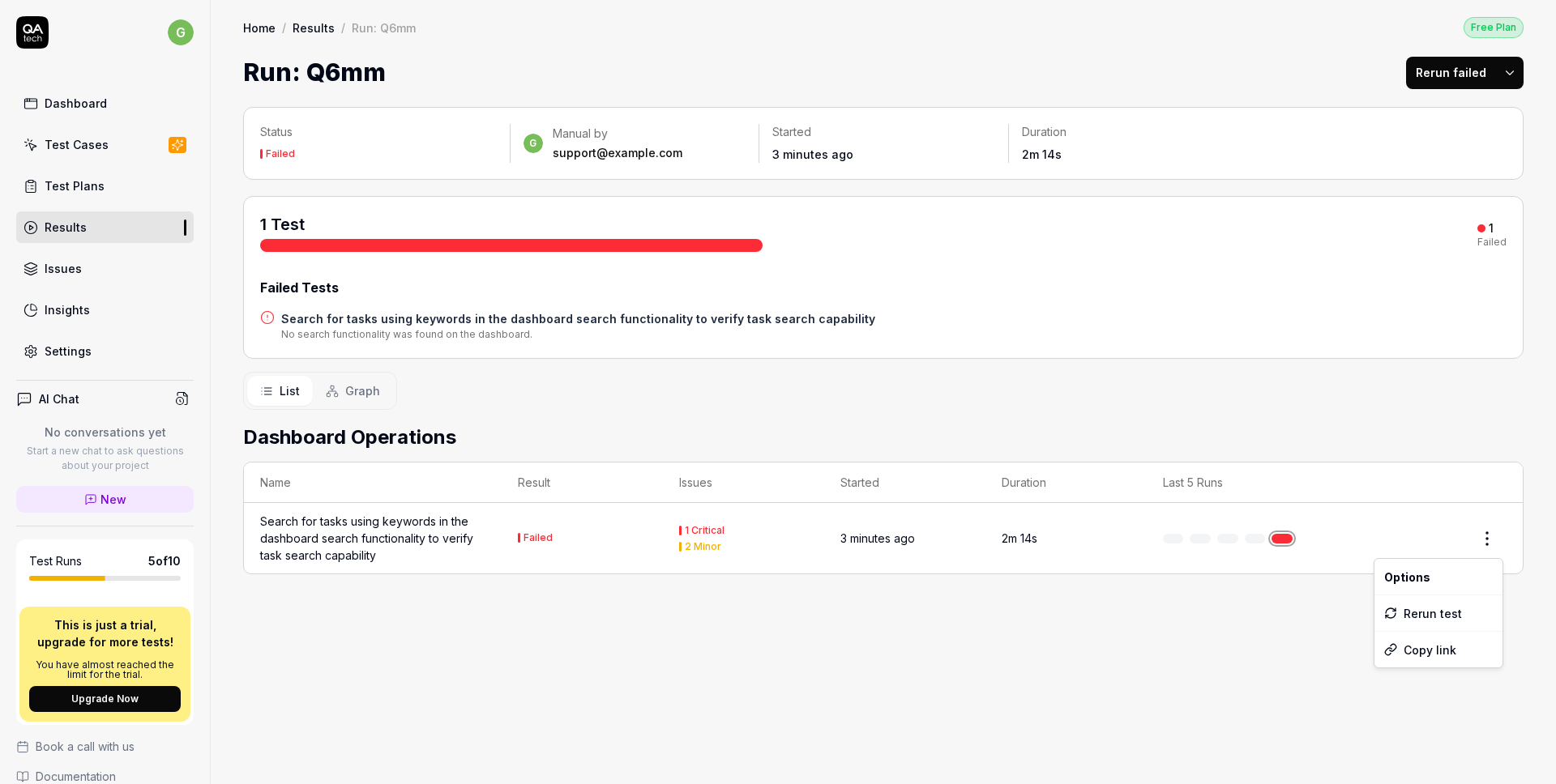 click on "g Dashboard Test Cases Test Plans Results Issues Insights Settings AI Chat No conversations yet Start a new chat to ask questions about your project New Test Runs 5 of 10 This is just a trial, upgrade for more tests! You have almost reached the limit for the trial. Upgrade Now Book a call with us Documentation J JOLLIBEE GROUP Rakata Test Collapse Sidebar Home / Results / Run: Q6mm Free Plan Home / Results / Run: Q6mm Free Plan Run: Q6mm Rerun failed Status Failed g Manual by support@example.com Started 3 minutes ago Duration 2m 14s 1 Test 1 Failed Failed Tests Search for tasks using keywords in the dashboard search functionality to verify task search capability No search functionality was found on the dashboard. List Graph Dashboard Operations Name Result Issues Started Duration Last 5 Runs Search for tasks using keywords in the dashboard search functionality to verify task search capability Failed 1 Critical 2 Minor 3 minutes ago 2m 14s
Options Rerun test Copy link" at bounding box center [778, 392] 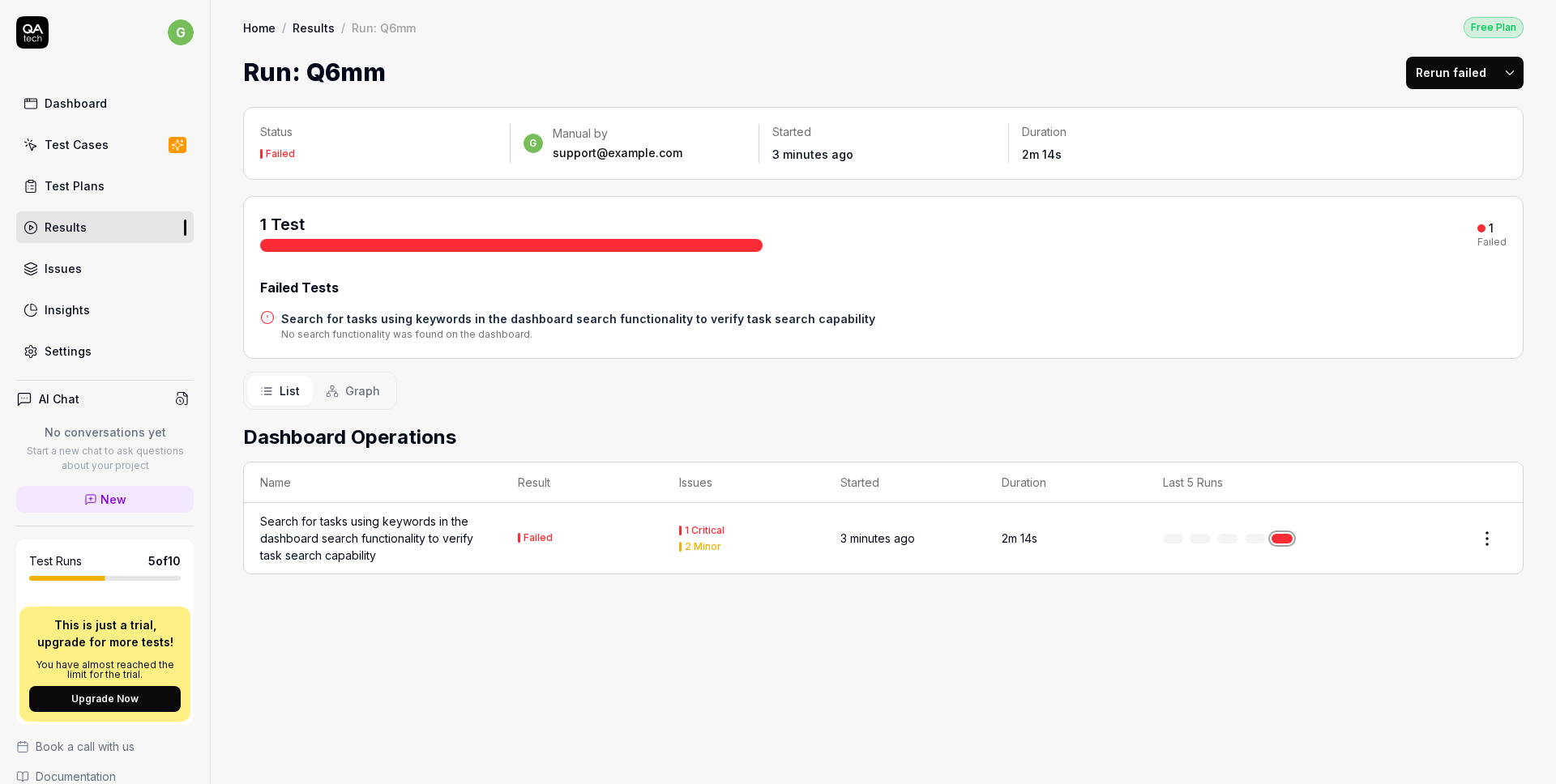 click on "Results" at bounding box center [314, 28] 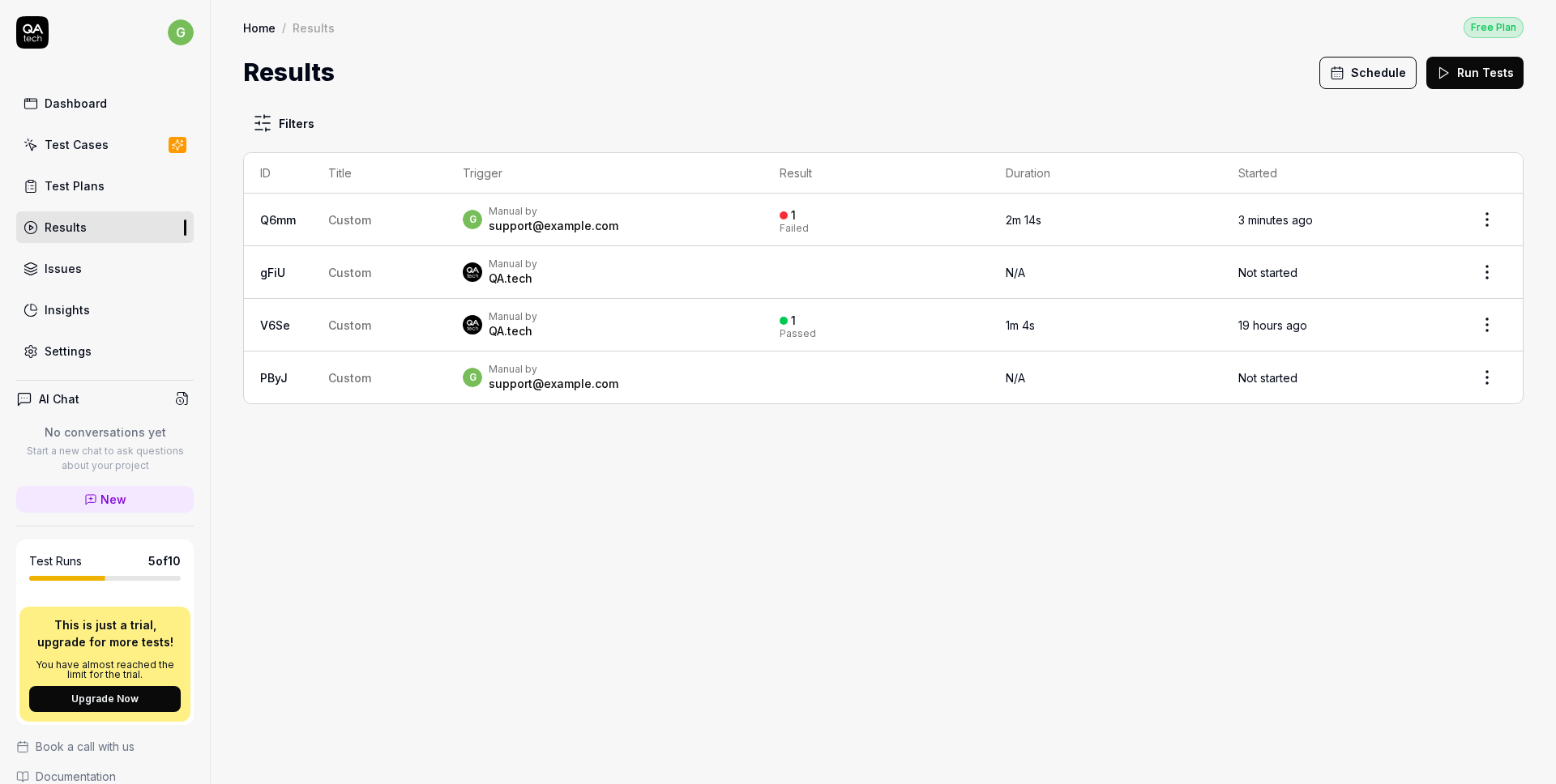 click on "Custom" at bounding box center [379, 219] 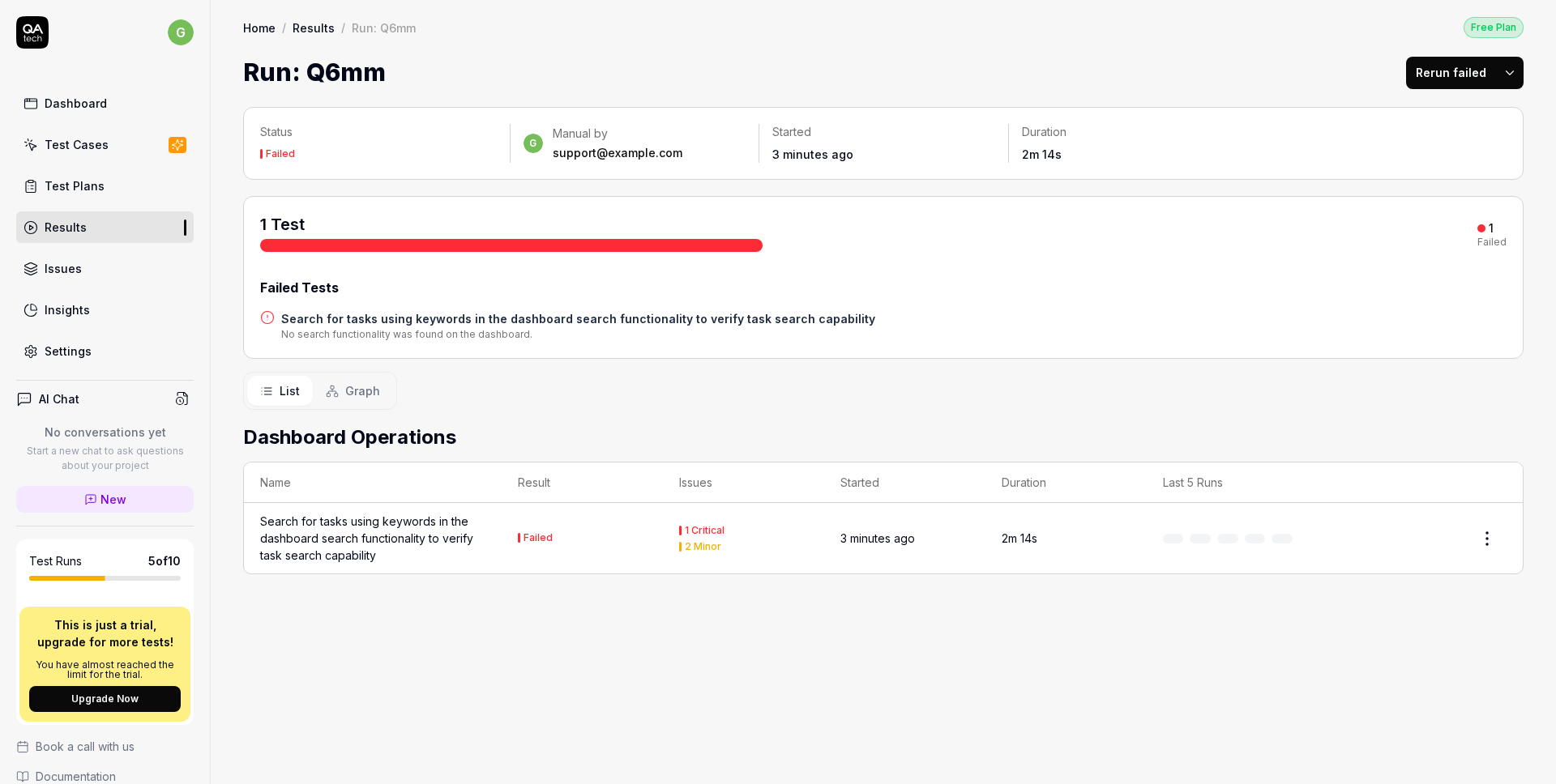 click on "Failed Tests" at bounding box center (883, 288) 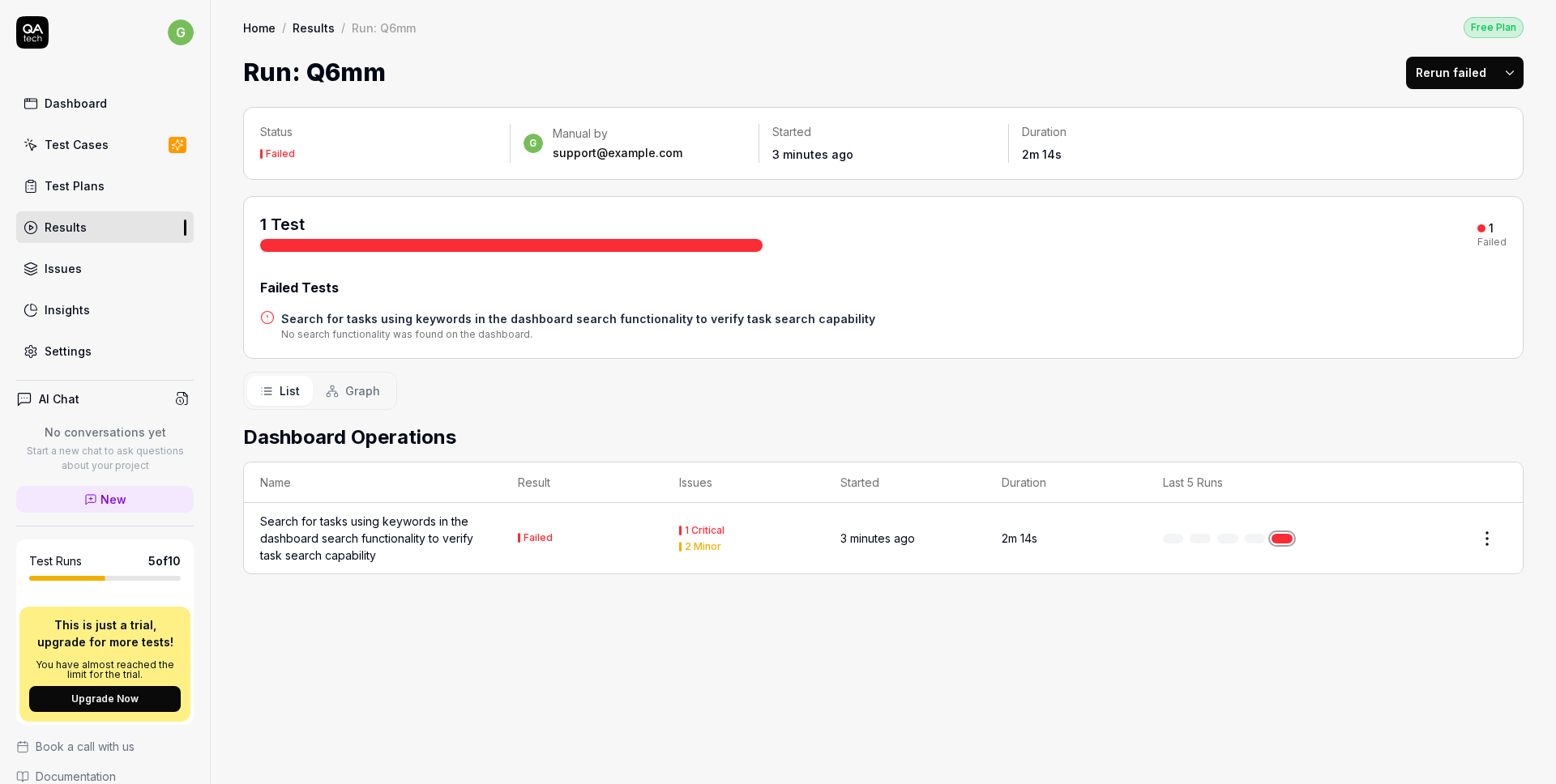 click on "Test Plans" at bounding box center [105, 185] 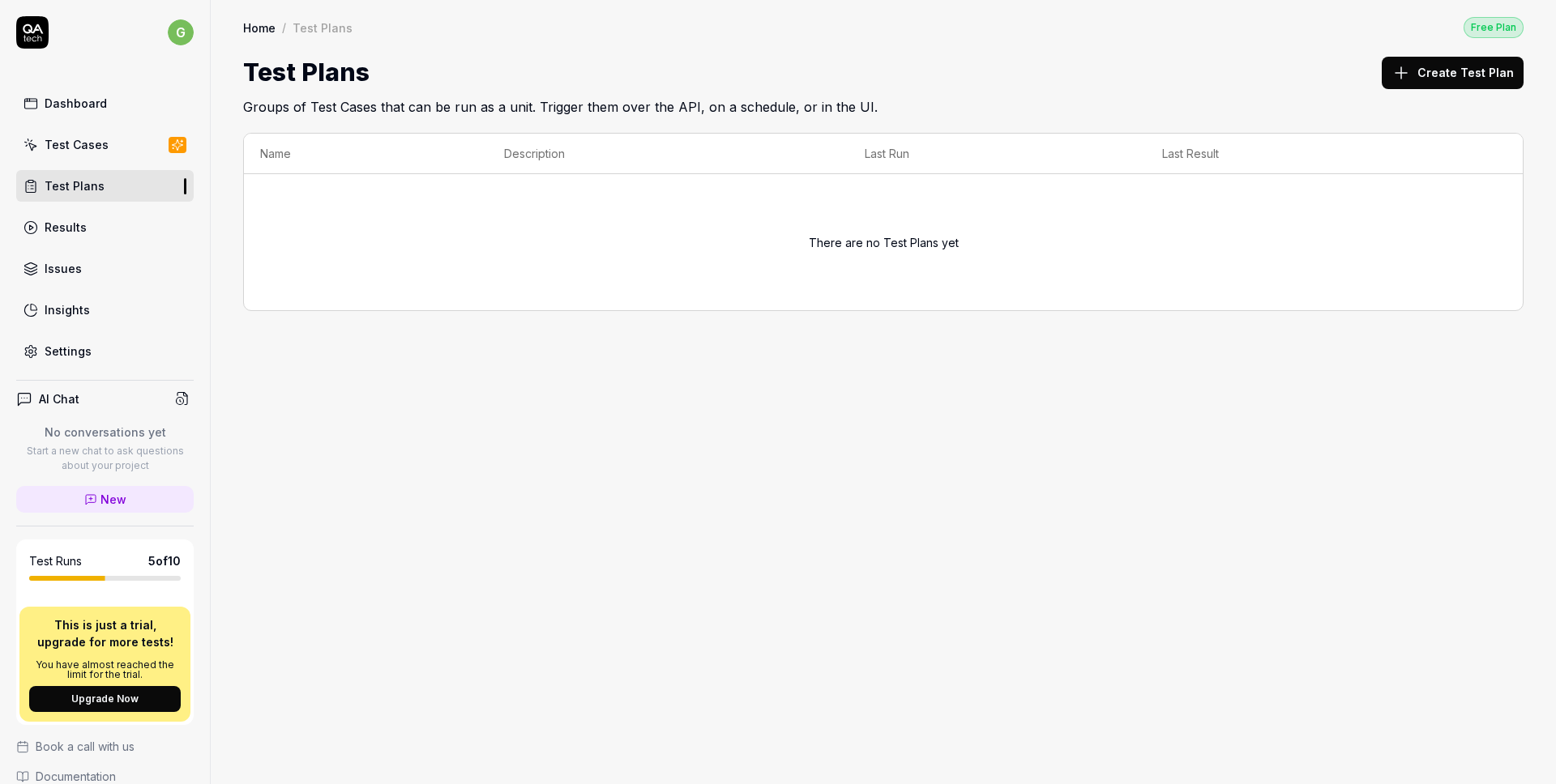 click on "Test Cases" at bounding box center (76, 144) 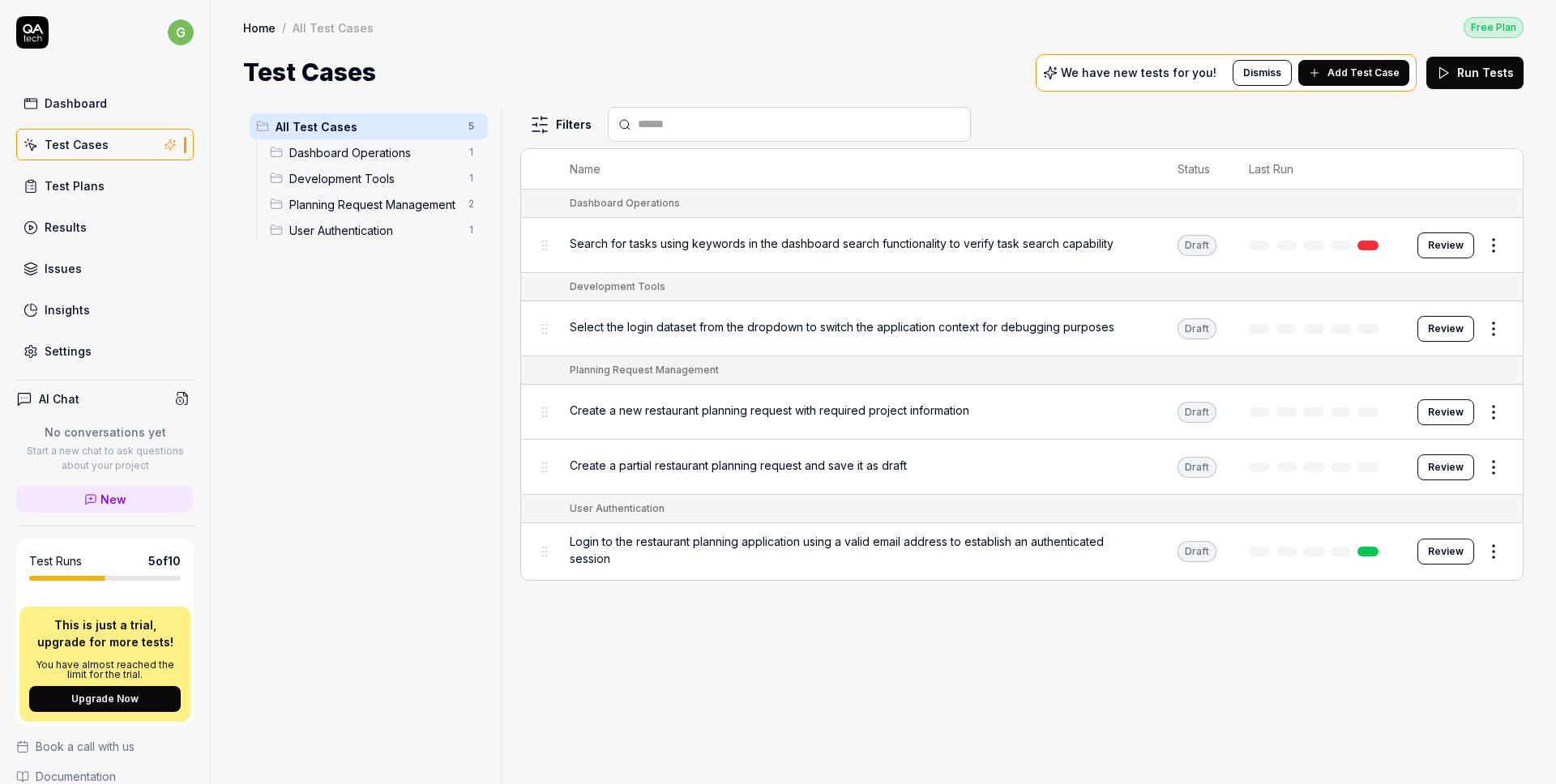 click on "Review" at bounding box center (1446, 245) 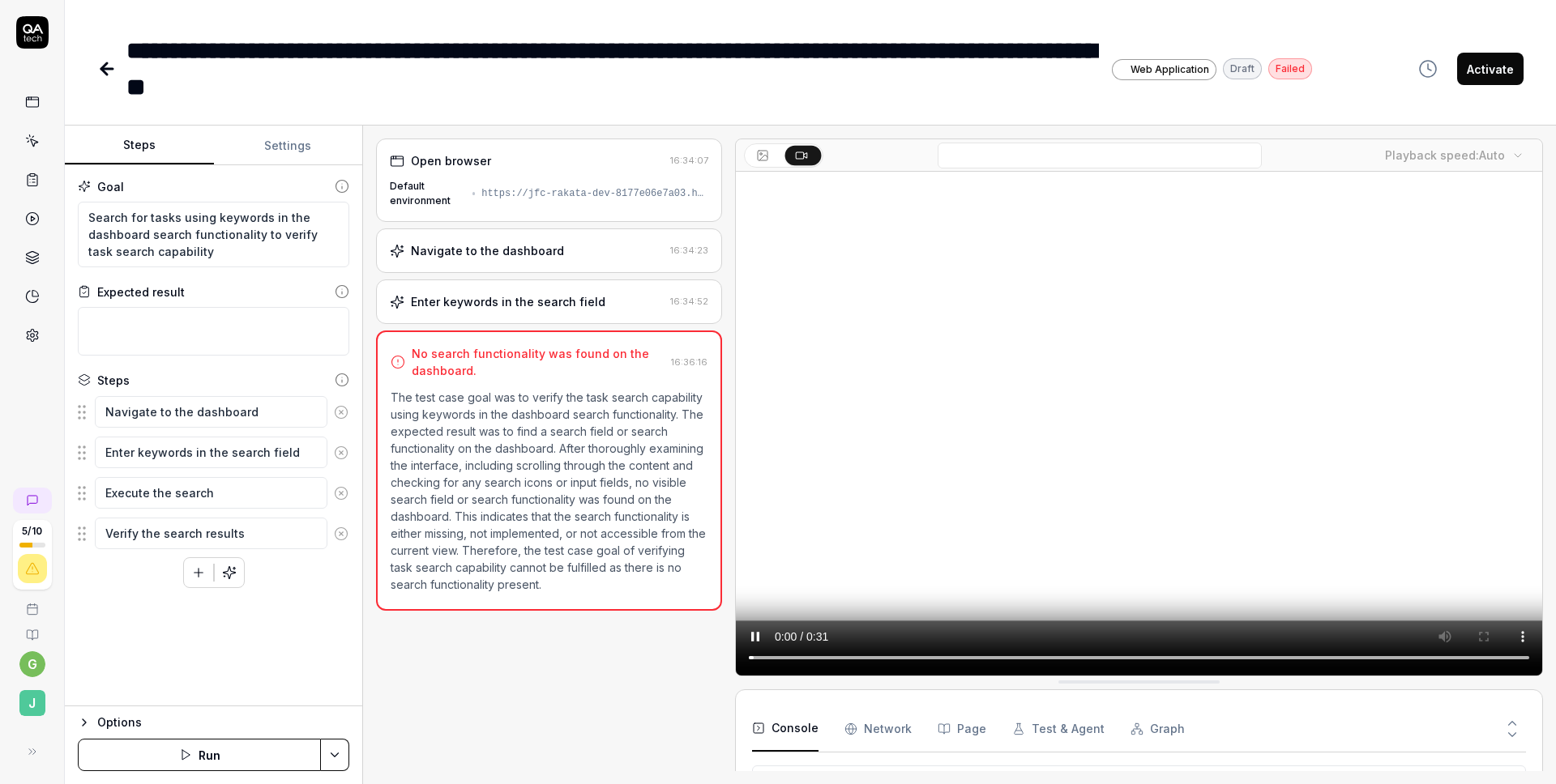 click on "Navigate to the dashboard" at bounding box center (527, 250) 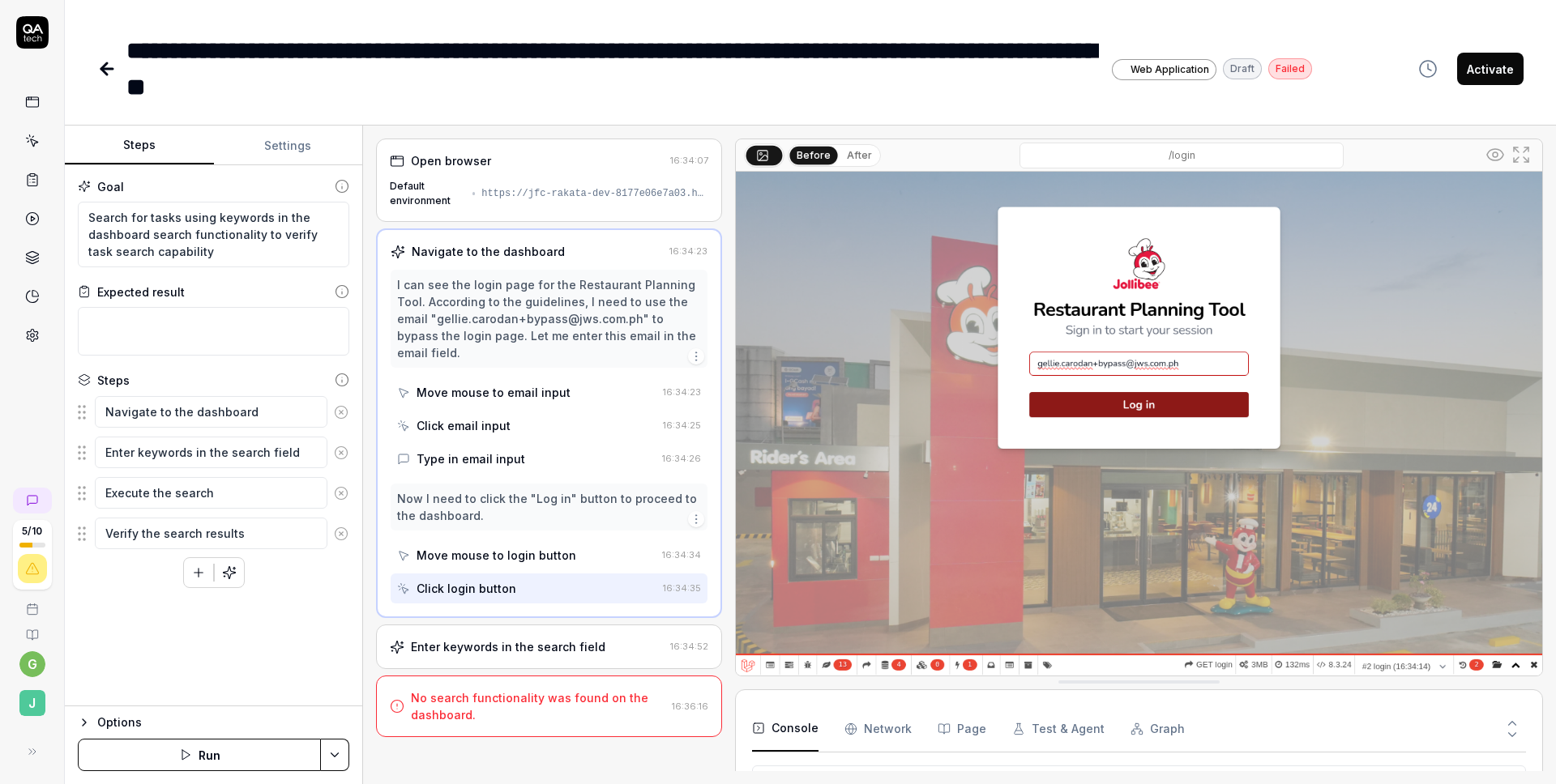 click on "Enter keywords in the search field 16:34:52" at bounding box center [549, 646] 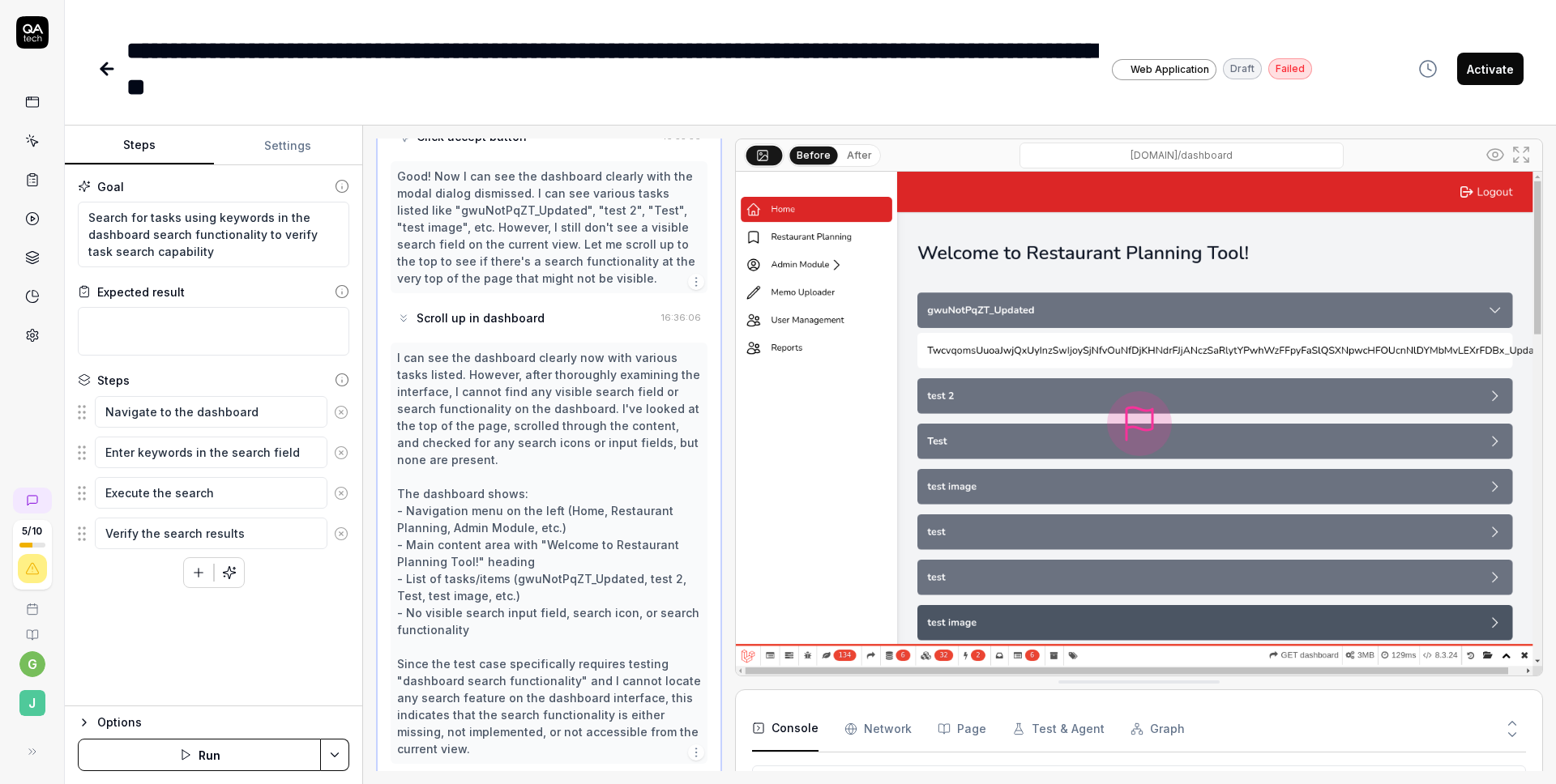 scroll, scrollTop: 1854, scrollLeft: 0, axis: vertical 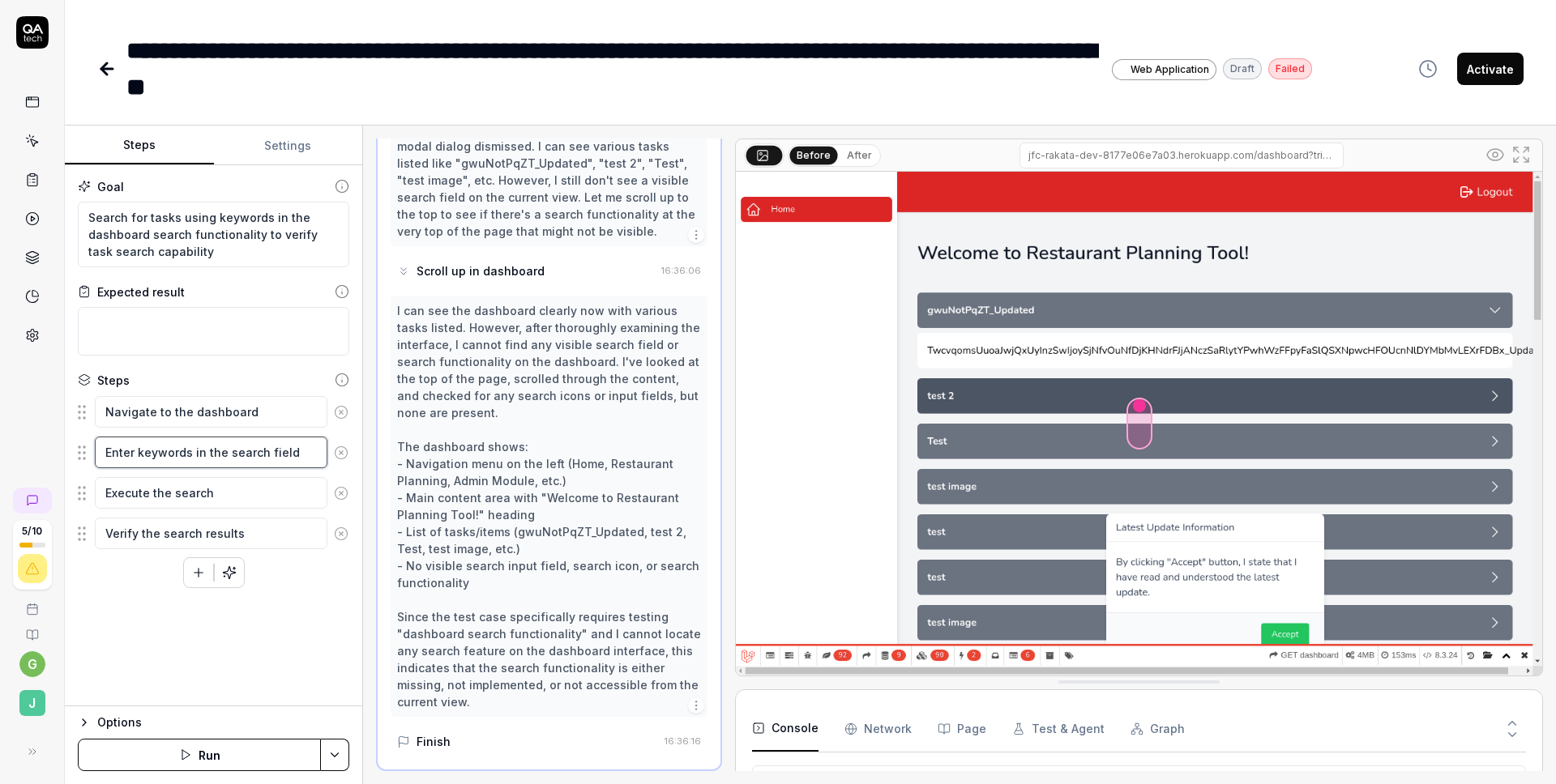 click on "Enter keywords in the search field" at bounding box center [211, 452] 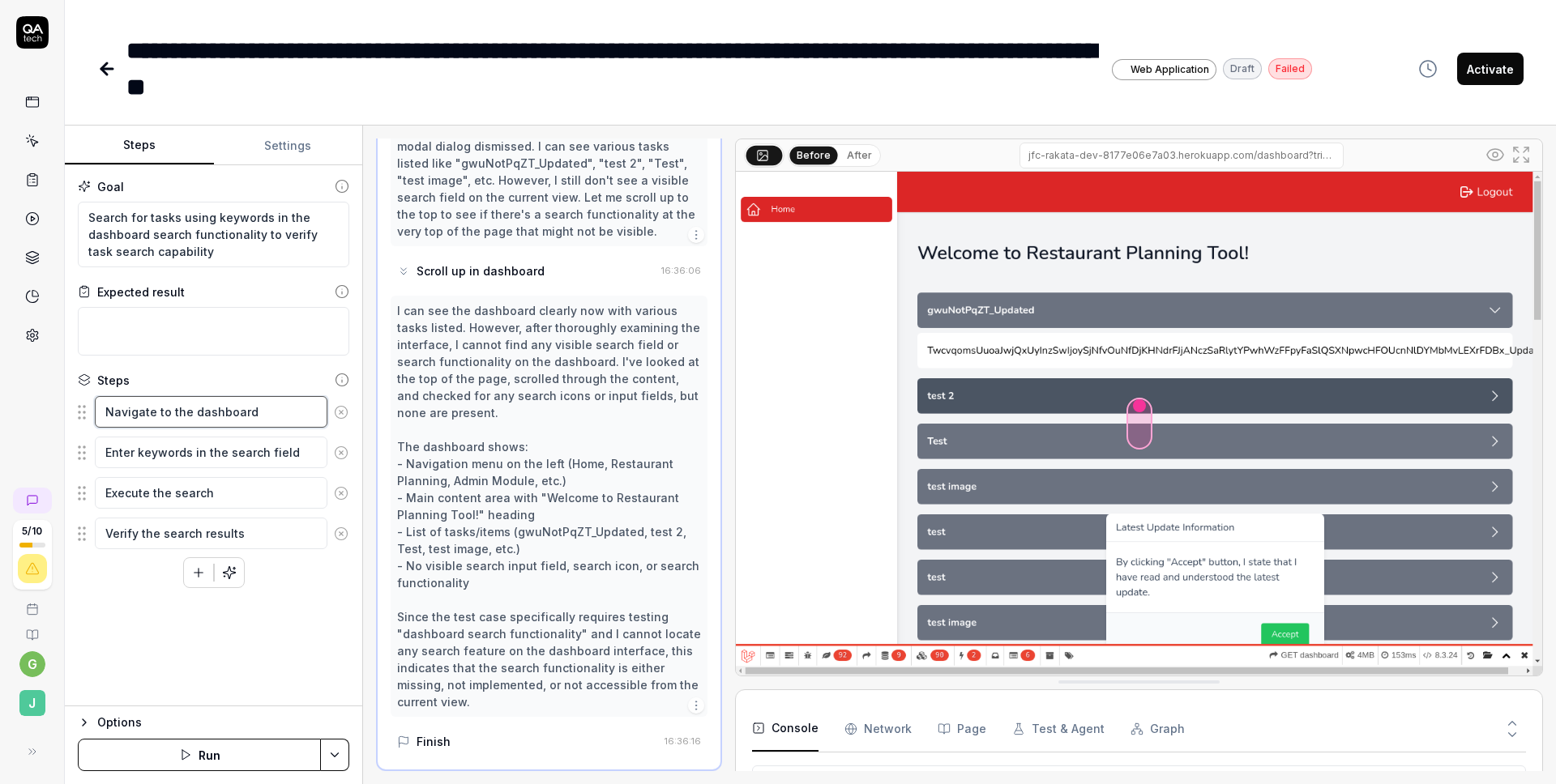 click on "Navigate to the dashboard" at bounding box center (211, 411) 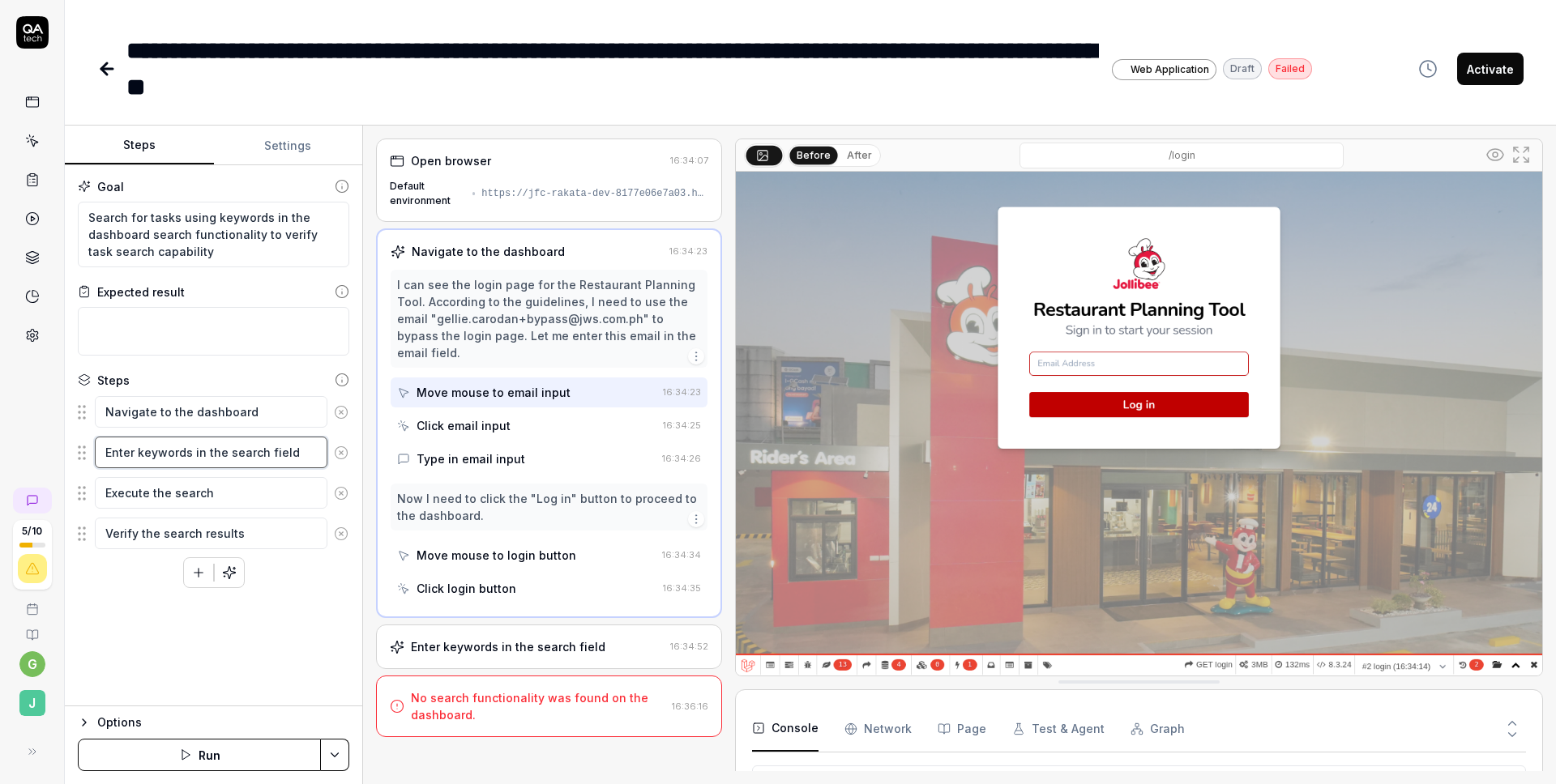 click on "Enter keywords in the search field" at bounding box center (211, 452) 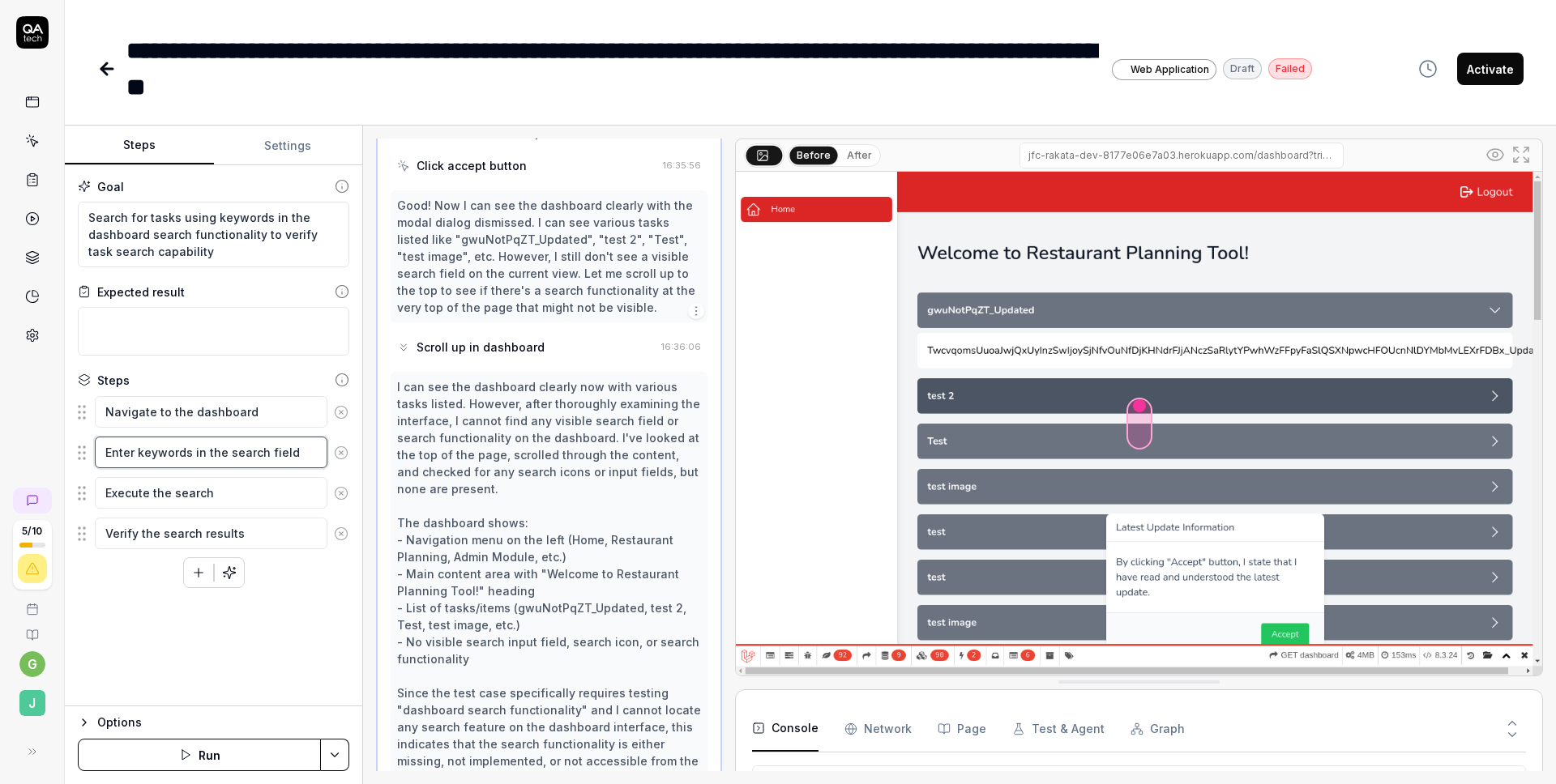 scroll, scrollTop: 1786, scrollLeft: 0, axis: vertical 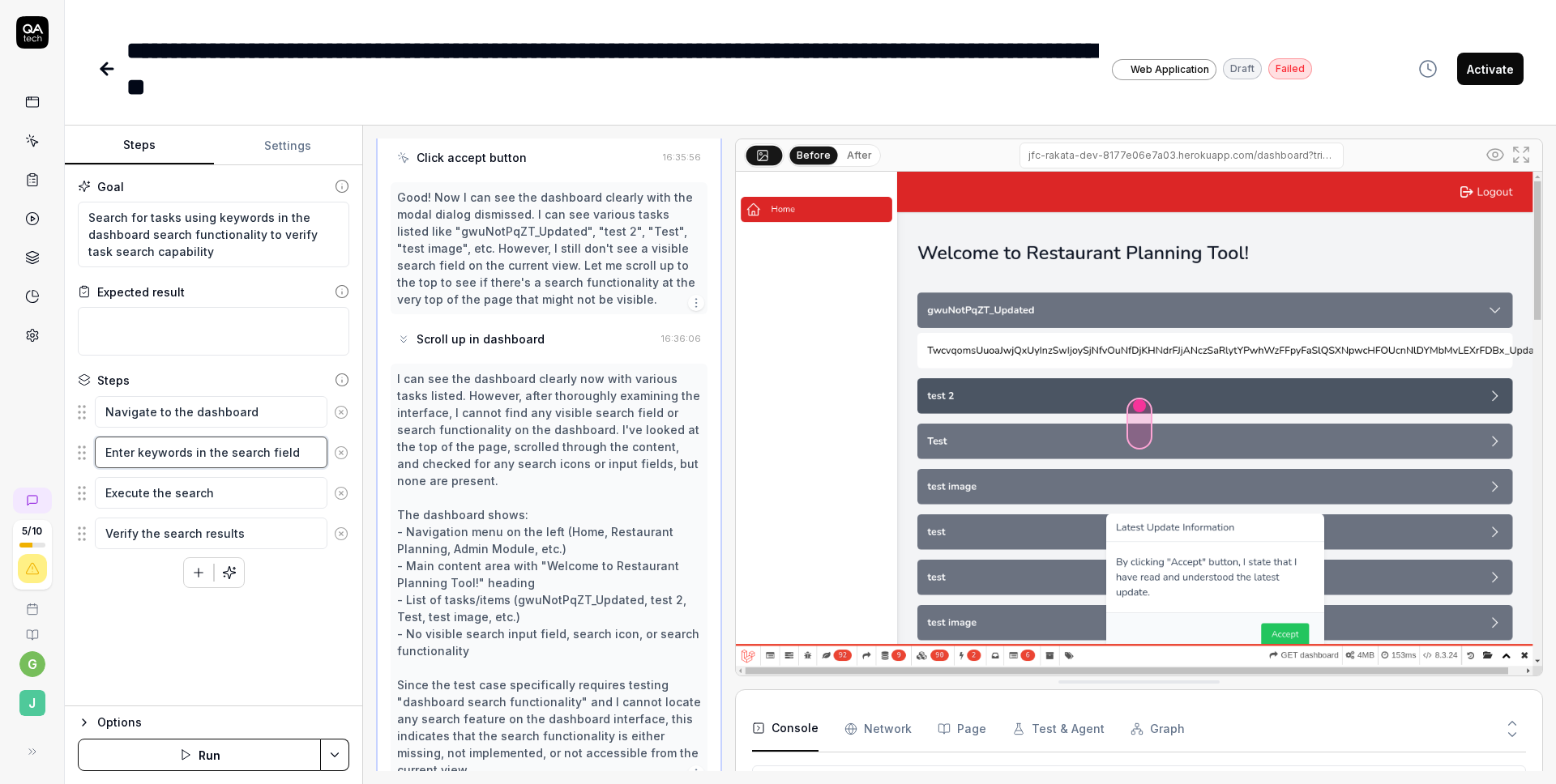 drag, startPoint x: 318, startPoint y: 450, endPoint x: 60, endPoint y: 447, distance: 258.01744 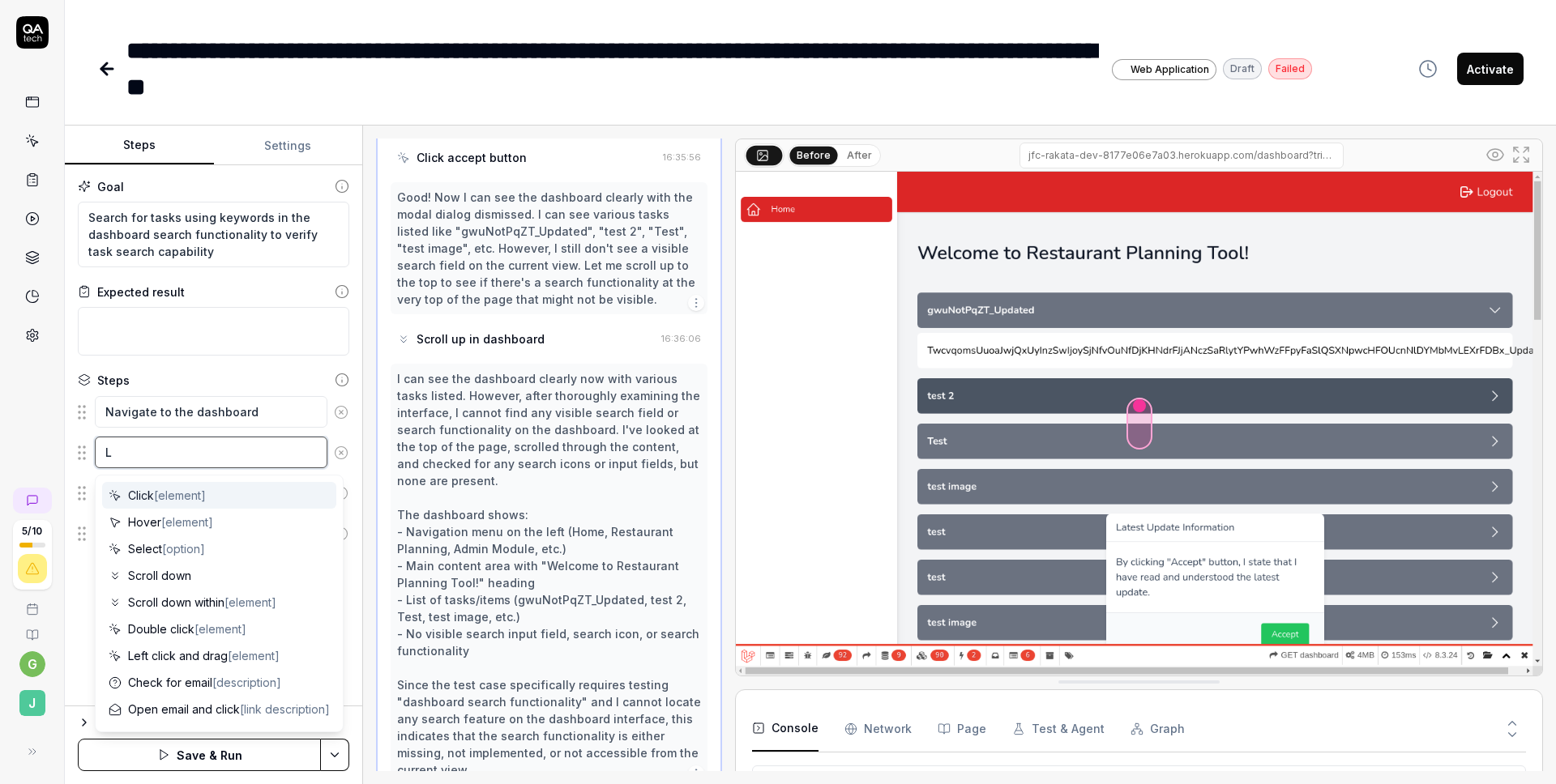 type on "*" 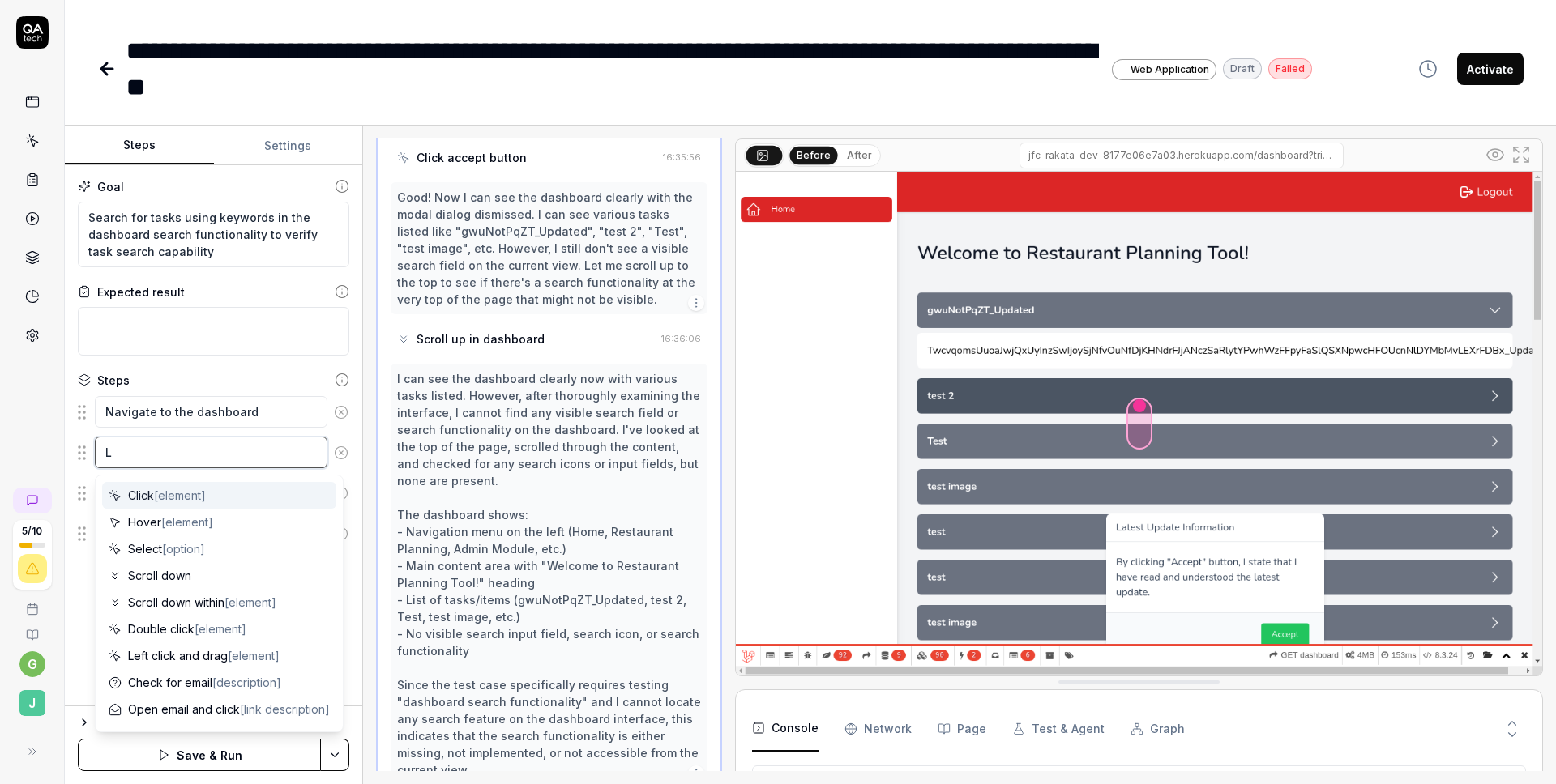 type on "Lo" 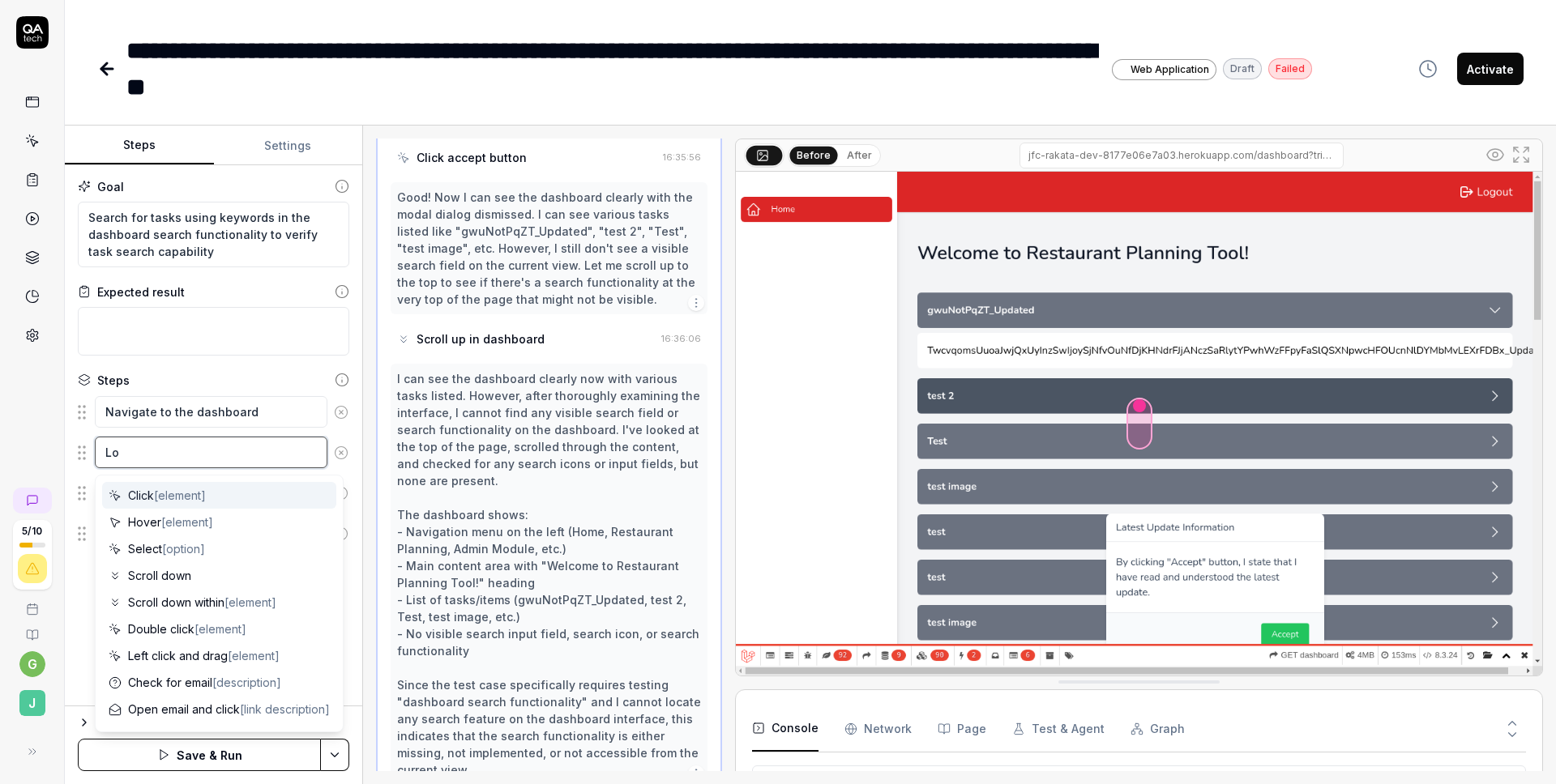type on "*" 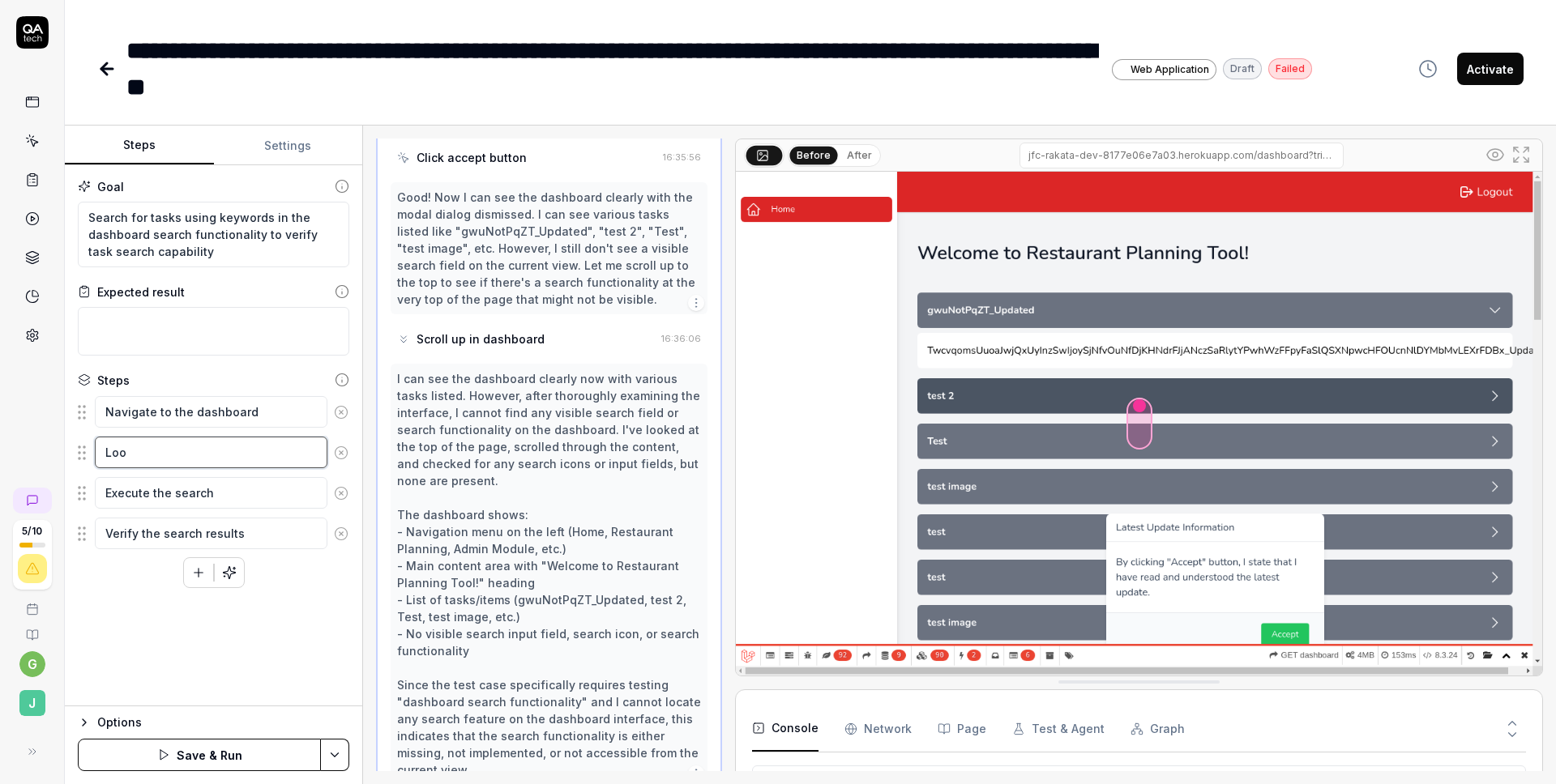 type on "*" 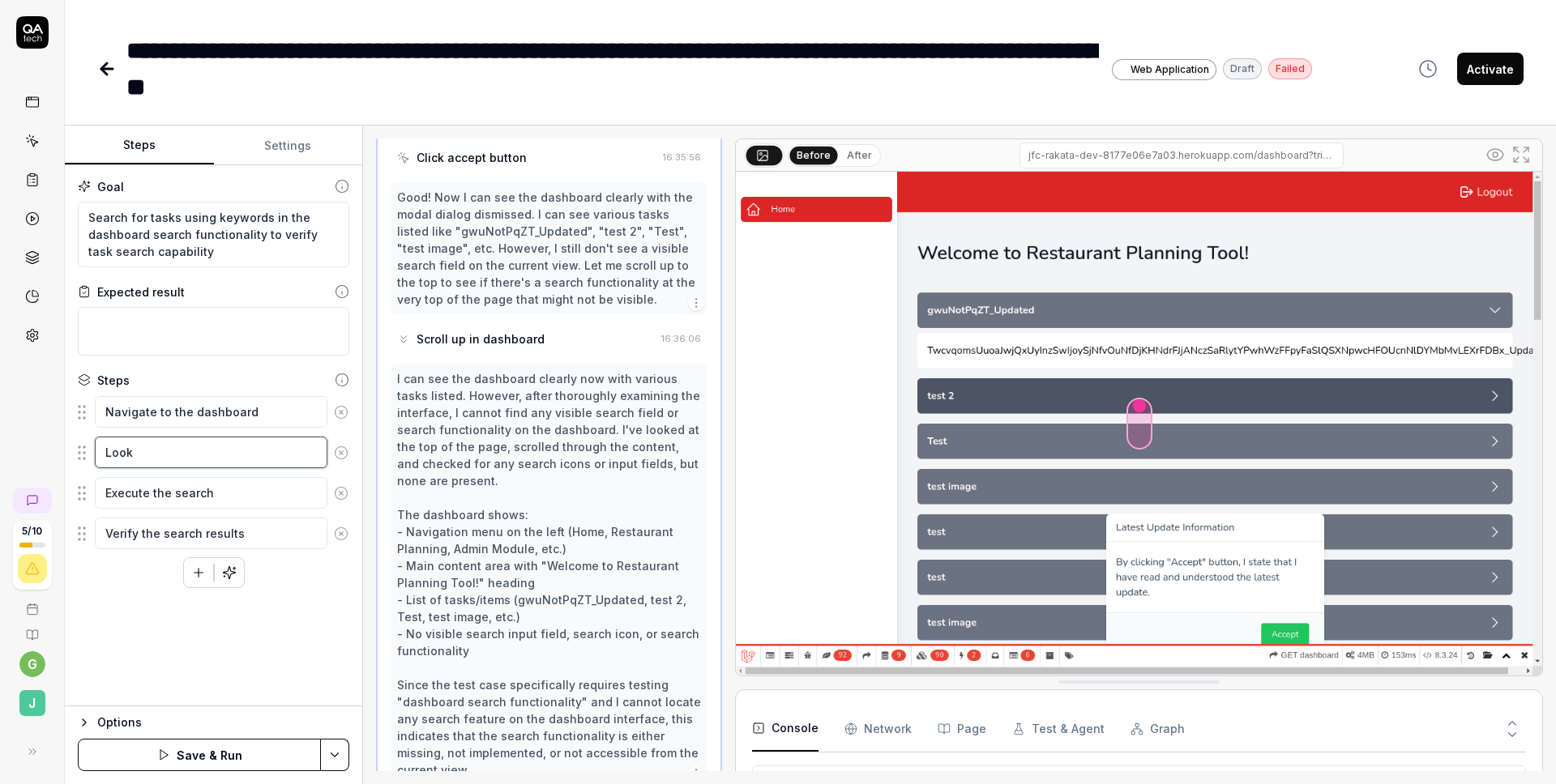 type on "Look" 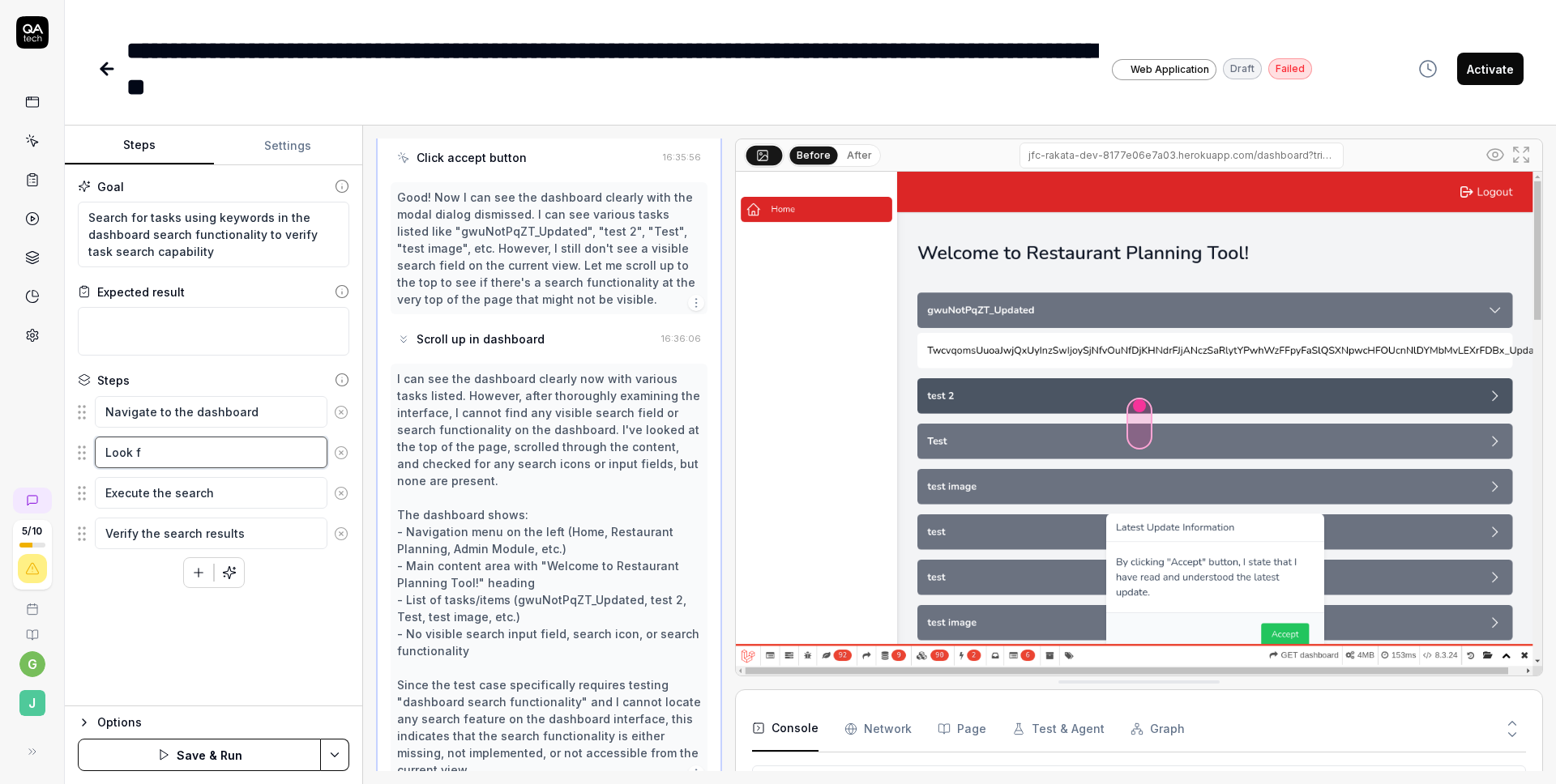 type on "*" 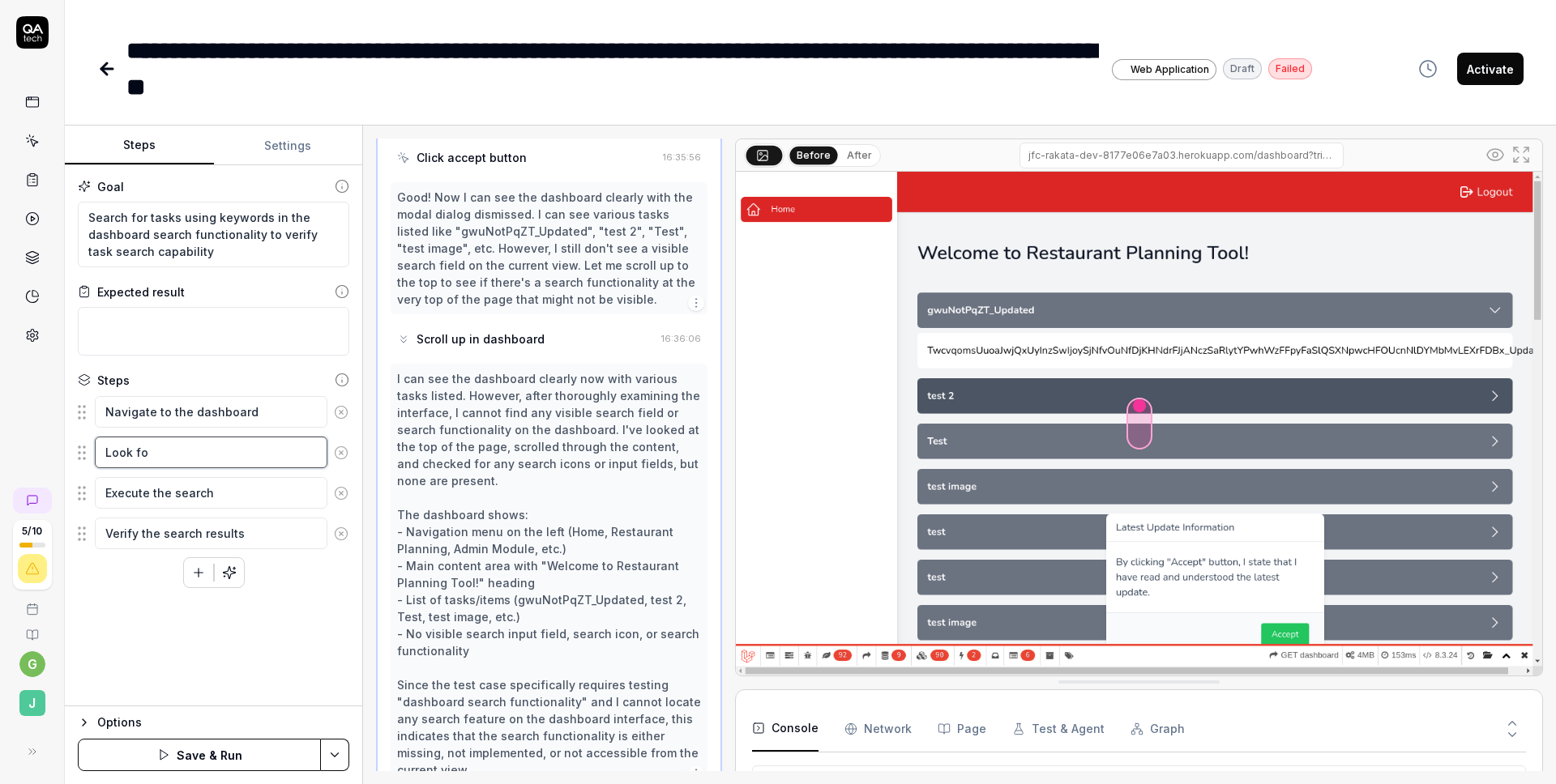 type on "*" 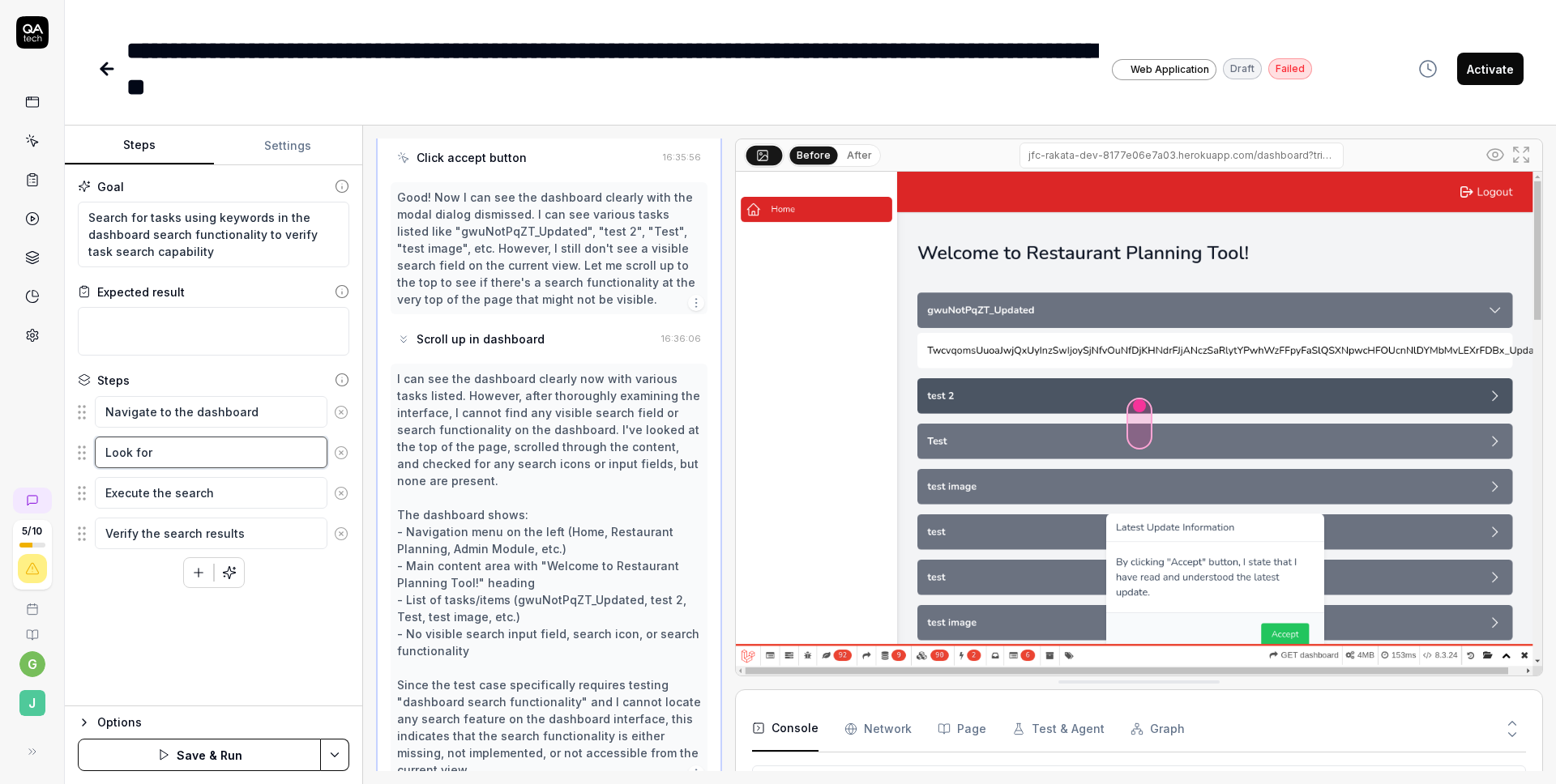 type on "Look for" 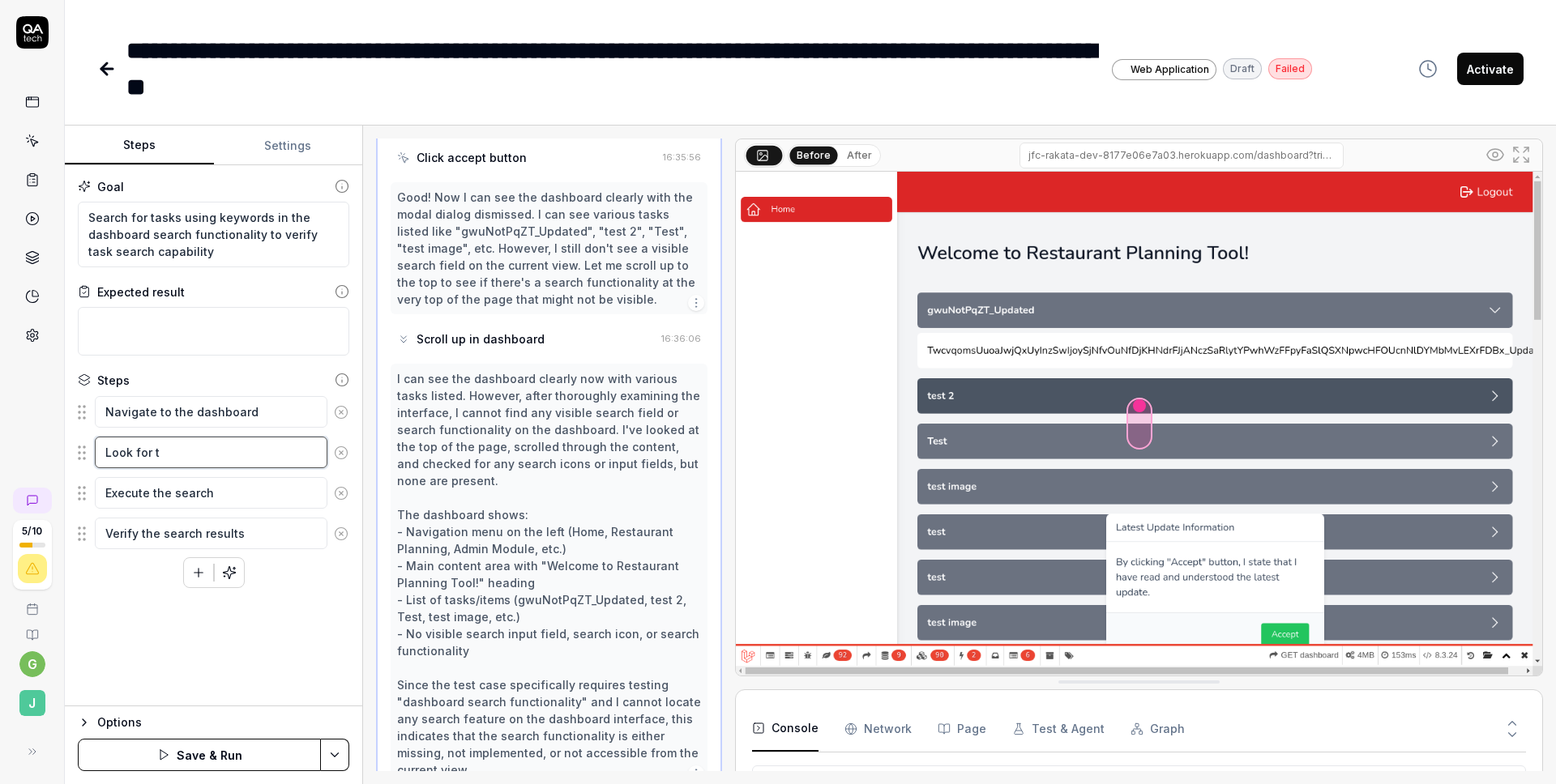 type on "Look for th" 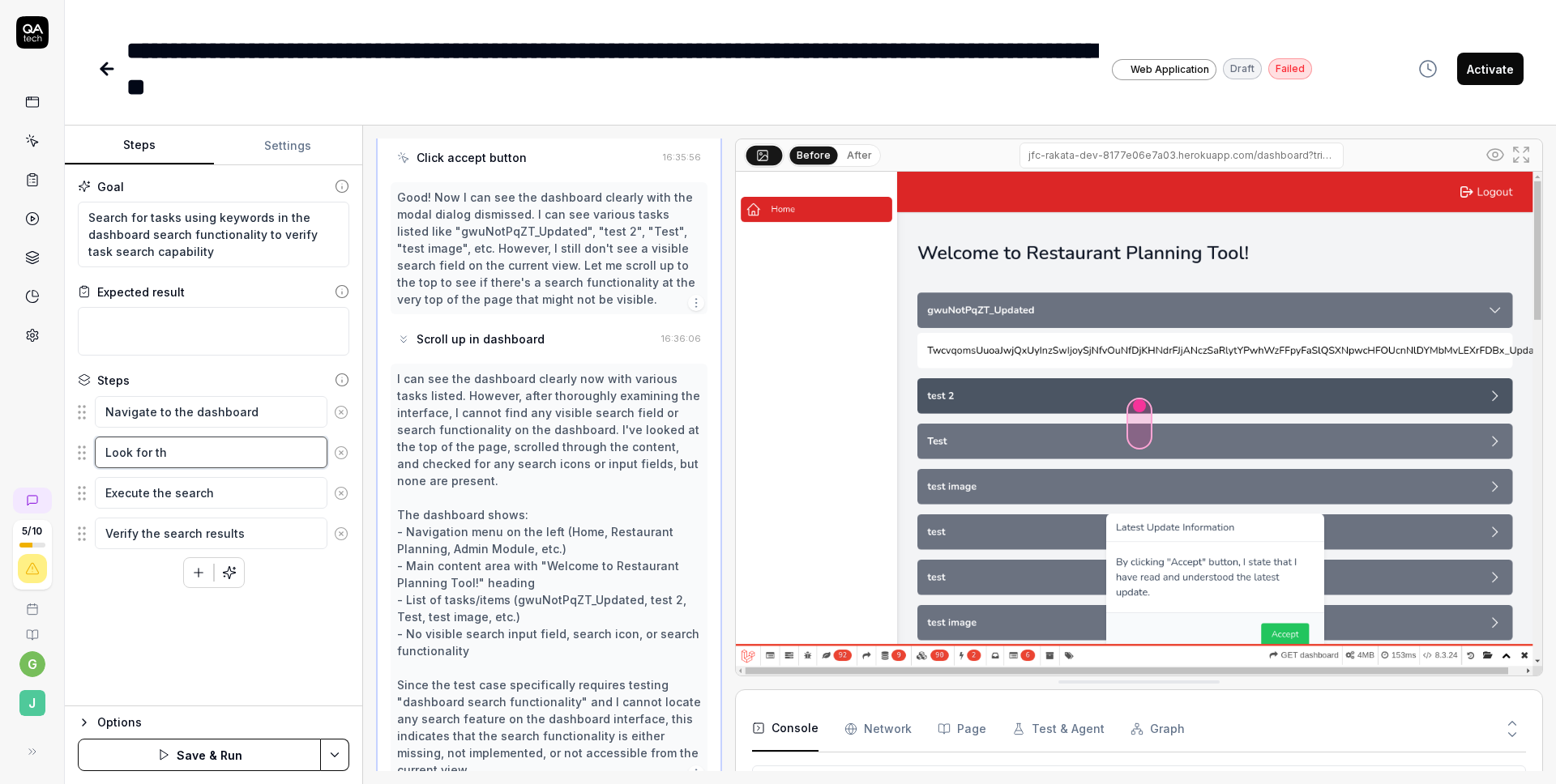 type on "*" 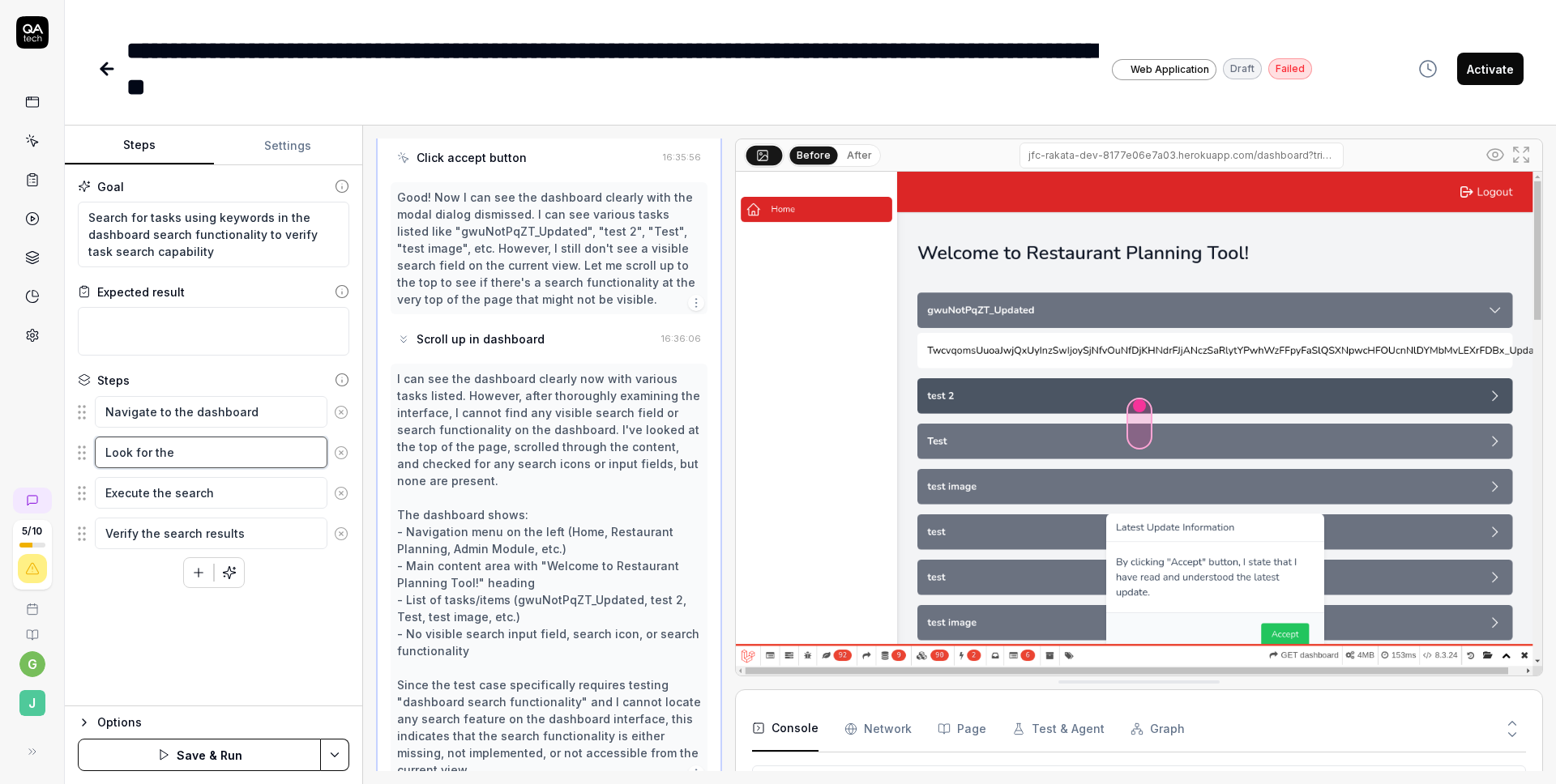 type on "*" 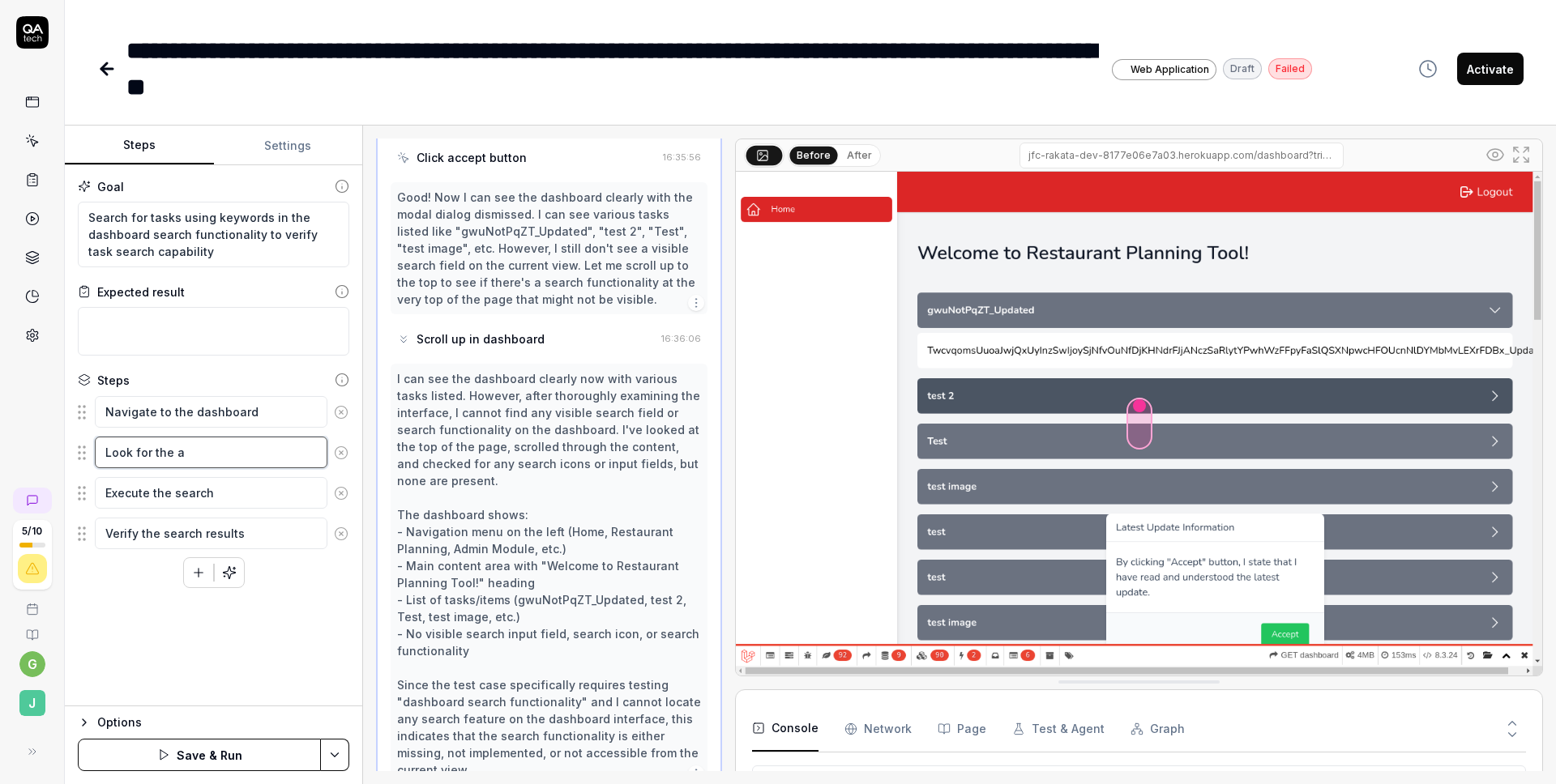 type on "*" 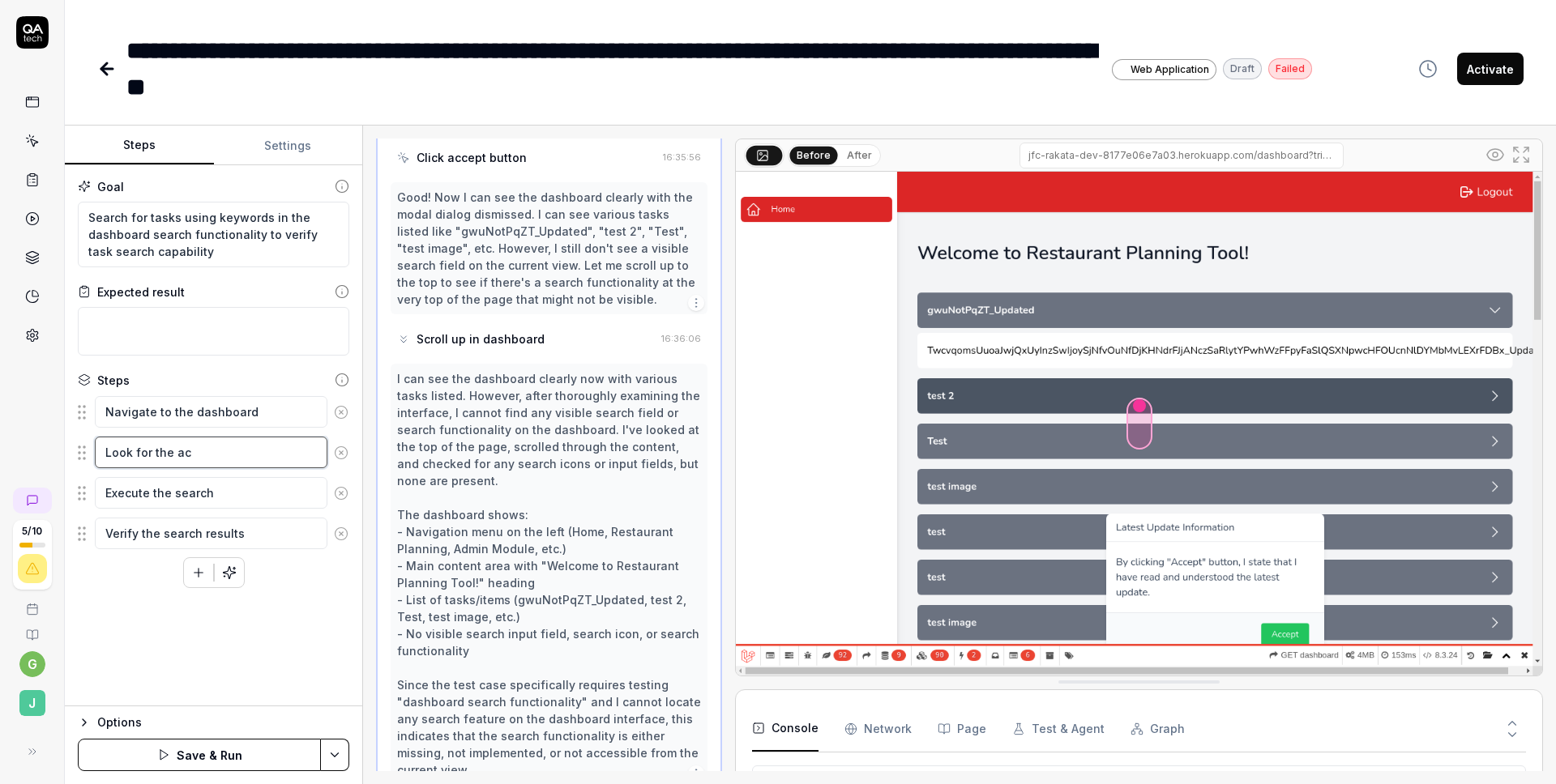 type on "*" 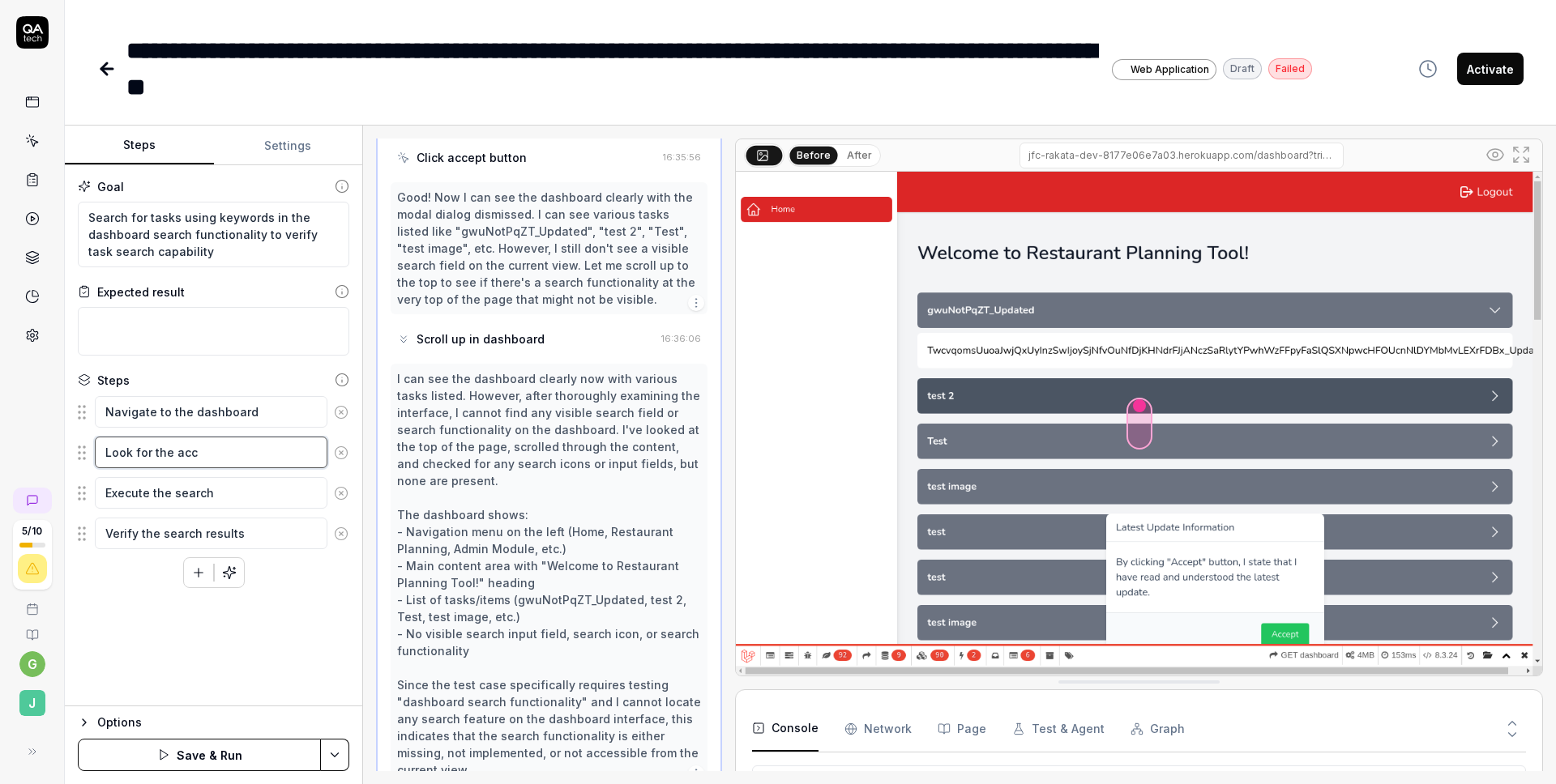 type on "*" 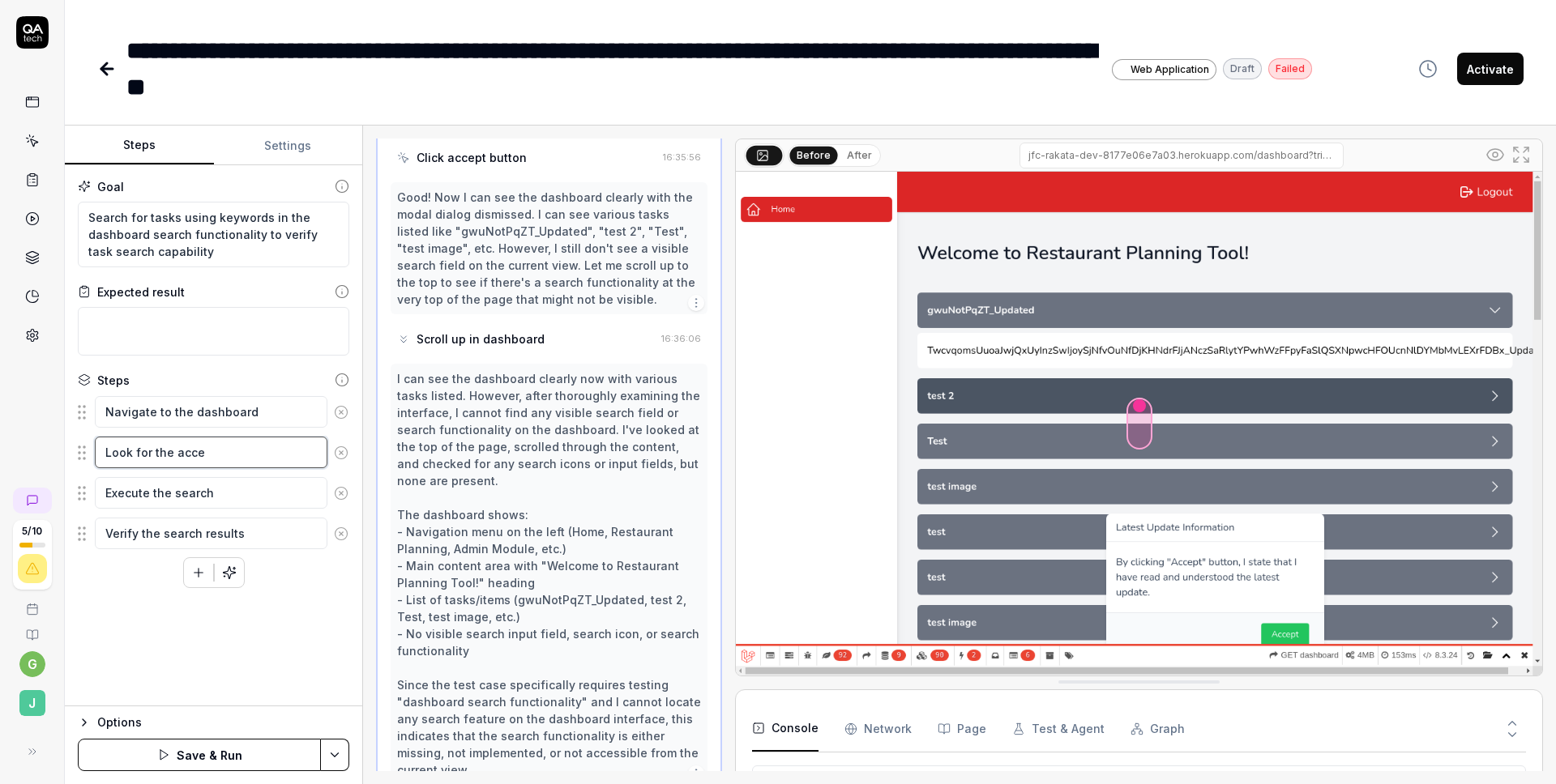 type on "*" 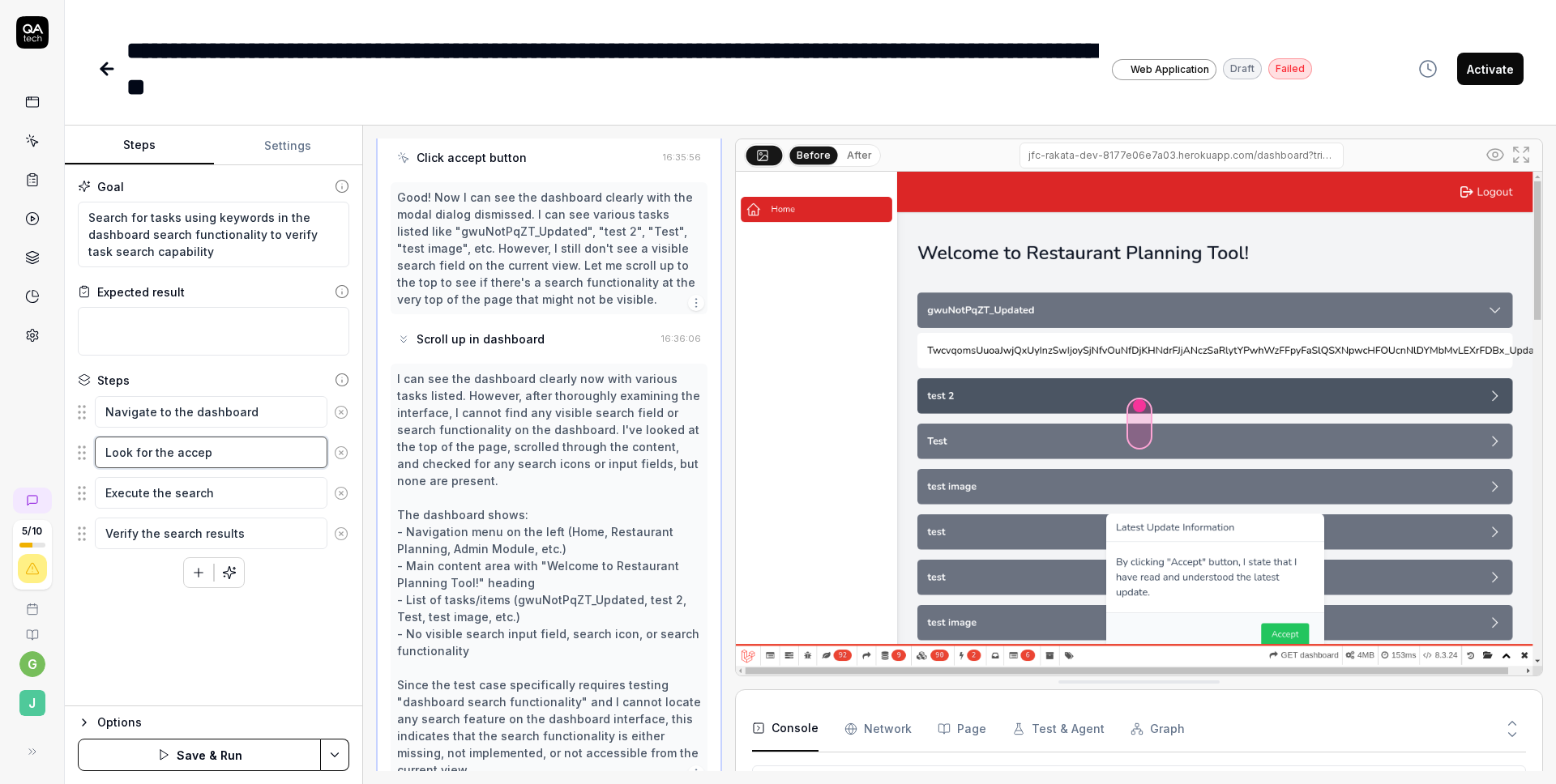 type on "*" 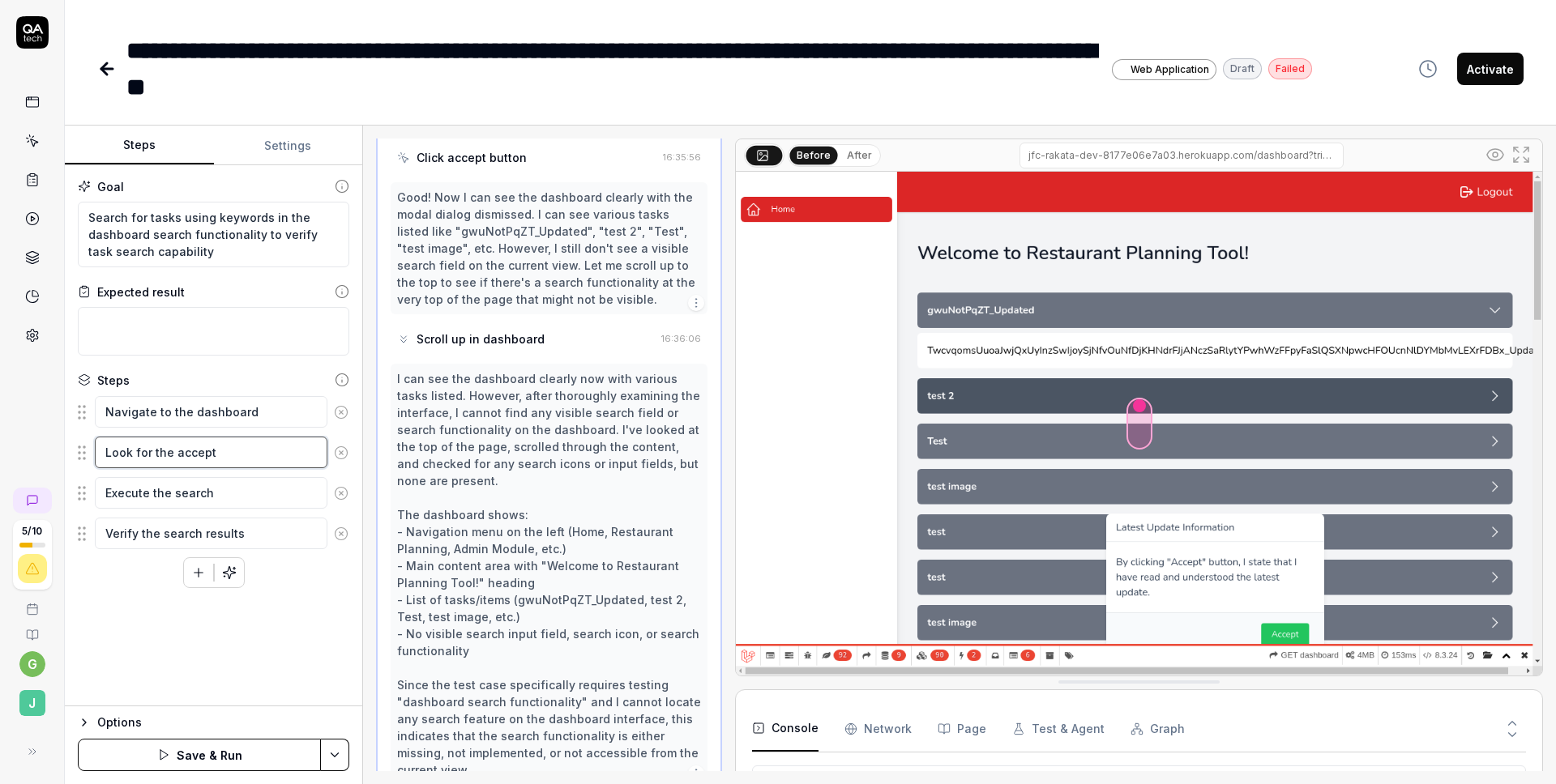 type on "*" 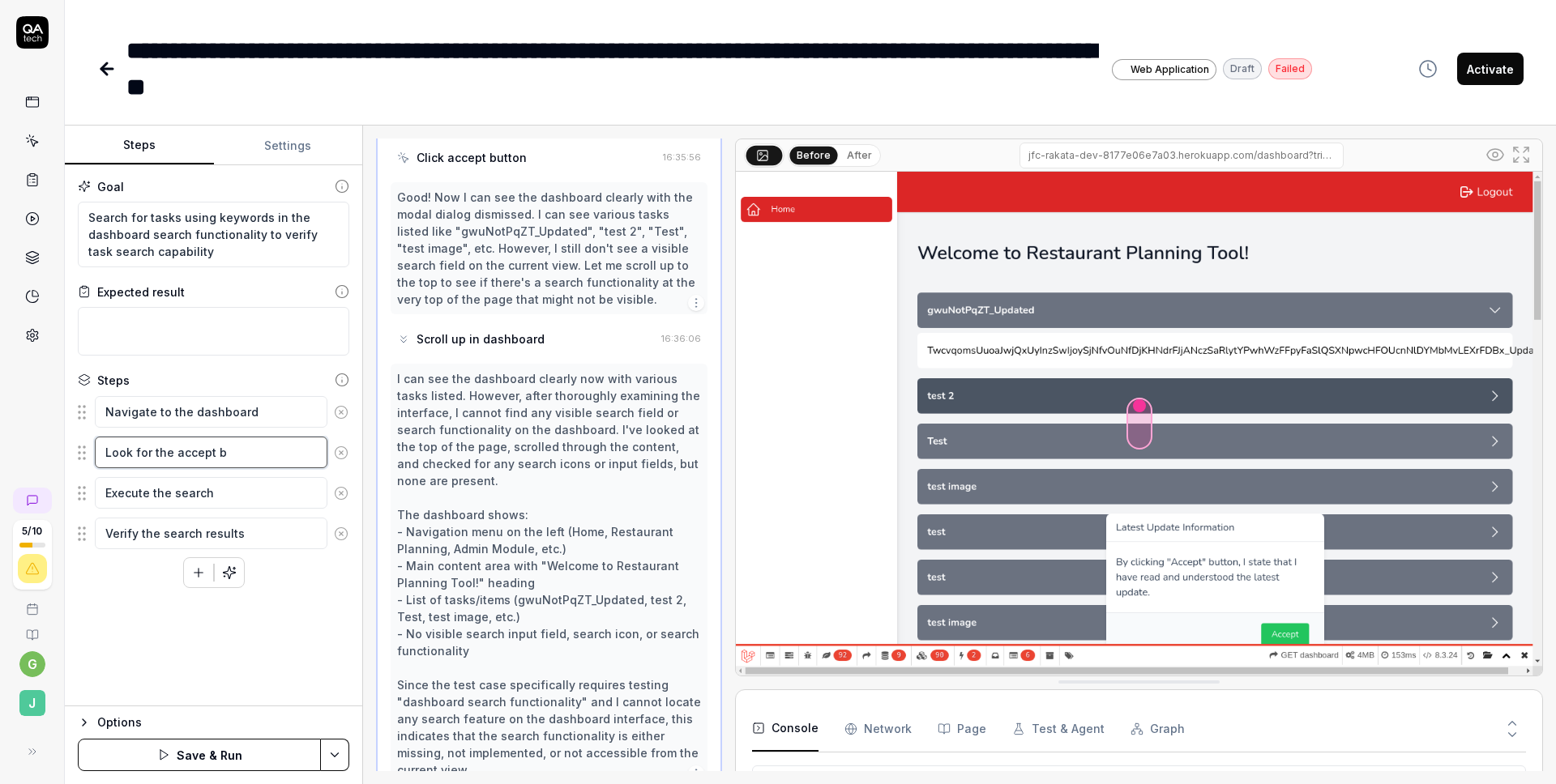 type on "*" 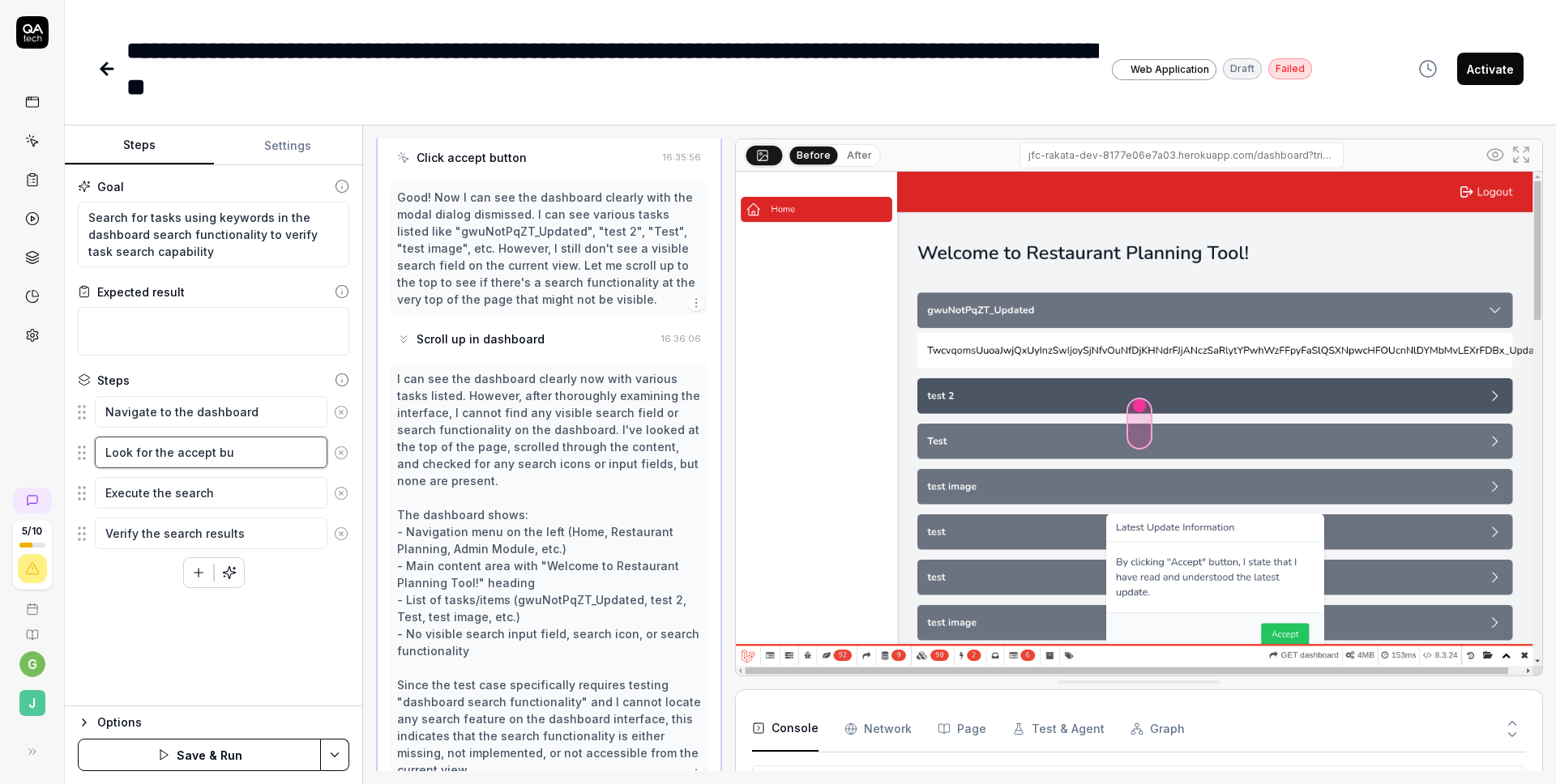 type on "*" 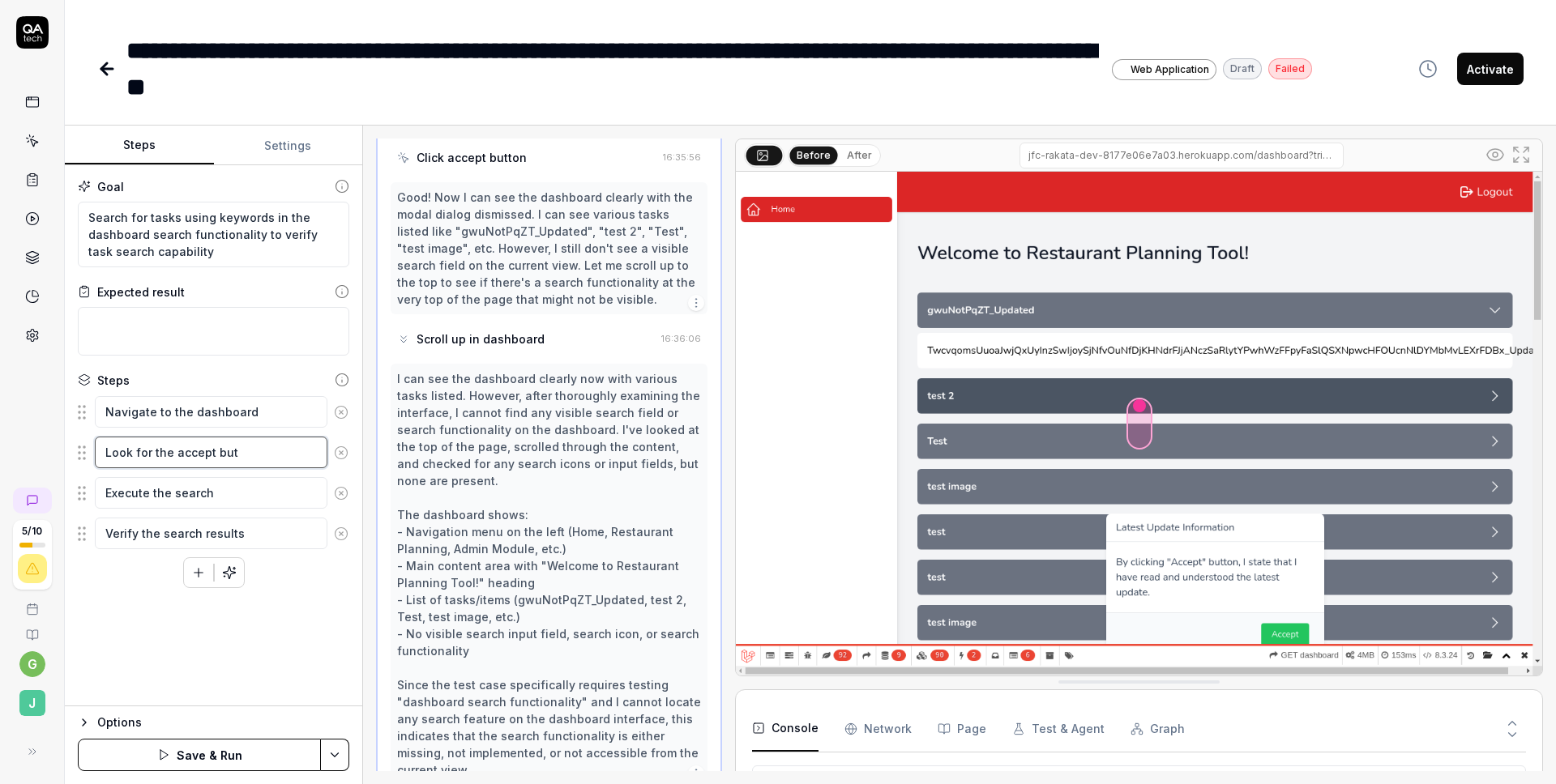 type on "*" 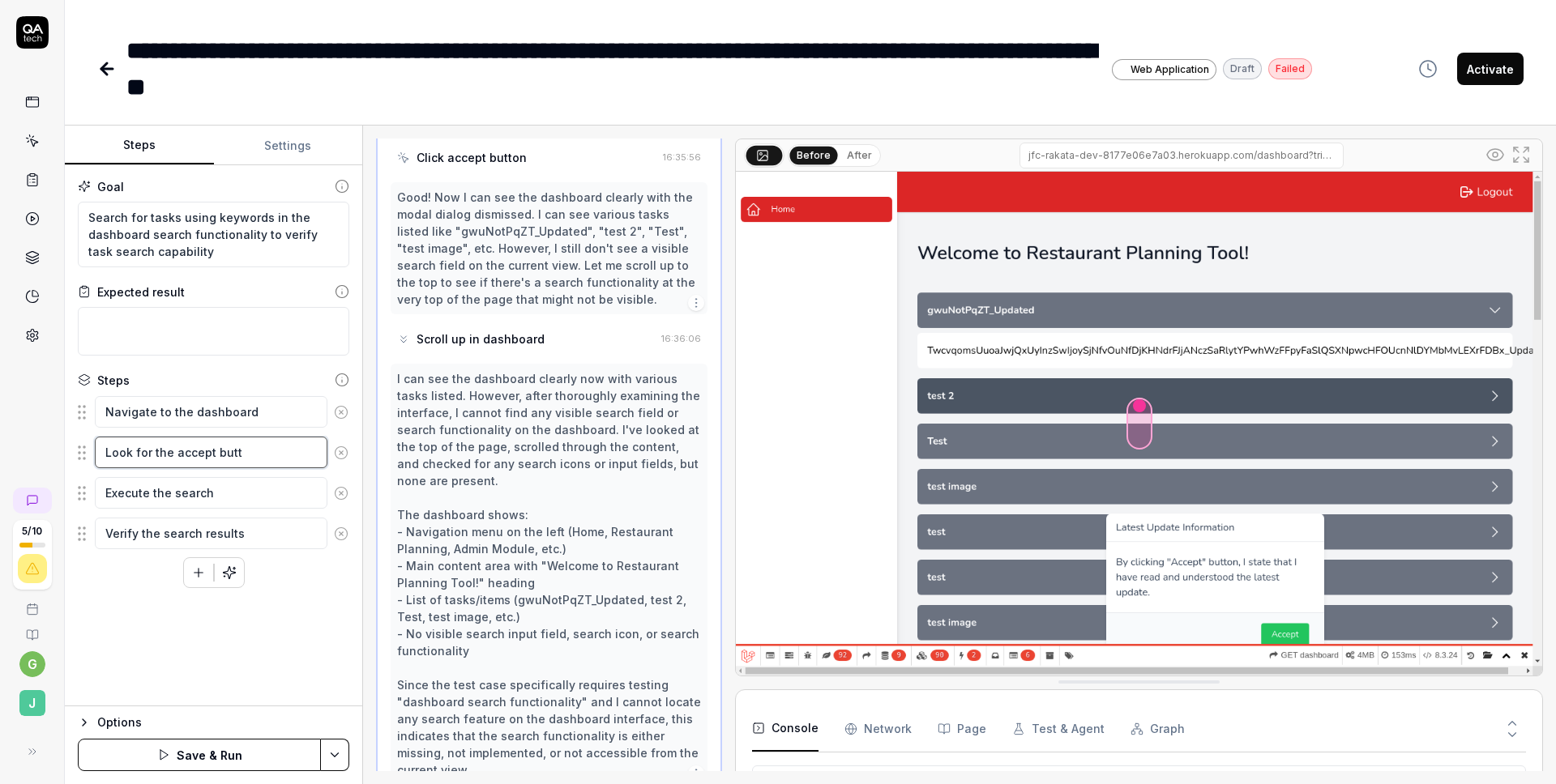 type on "*" 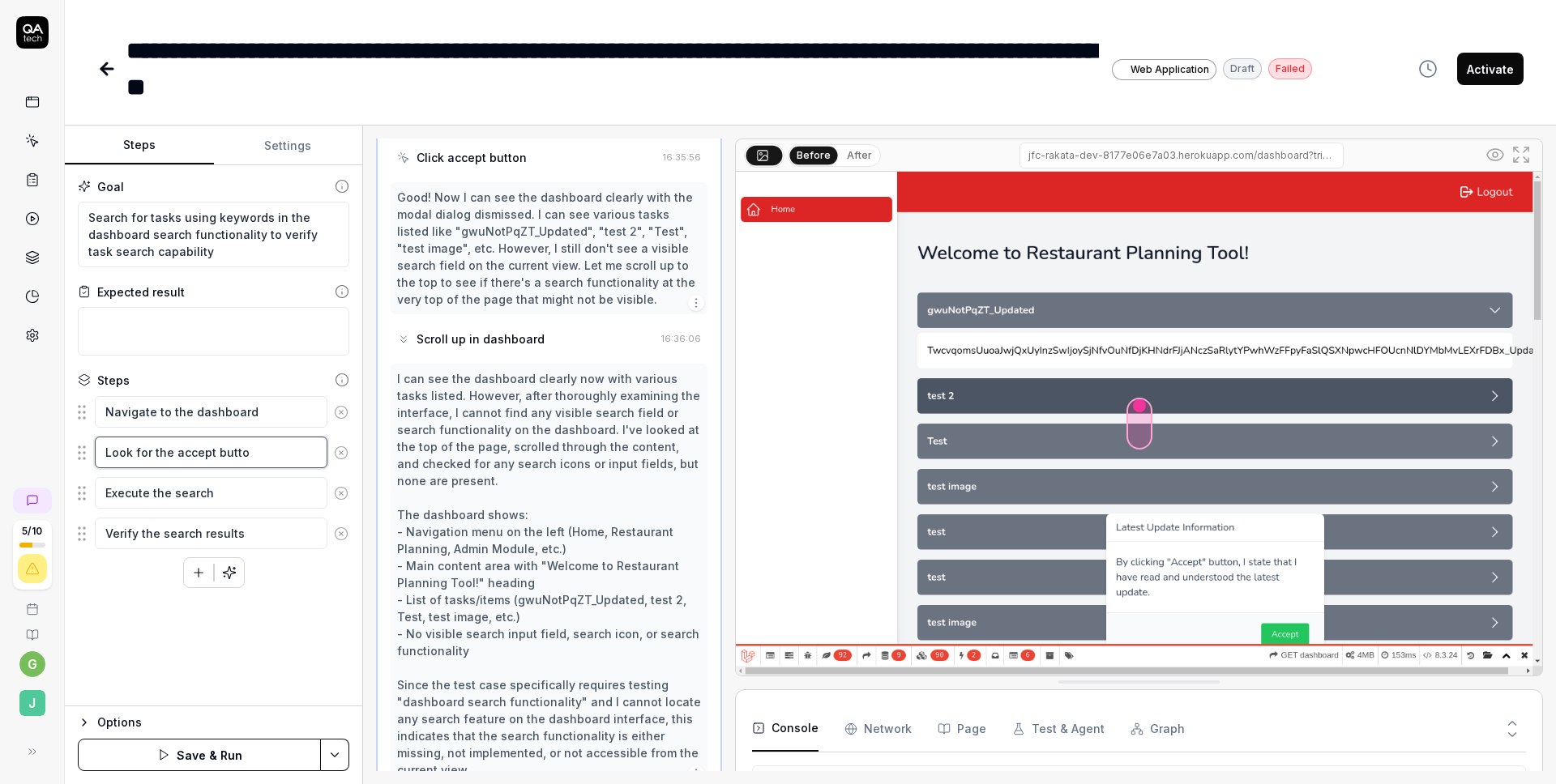 type on "*" 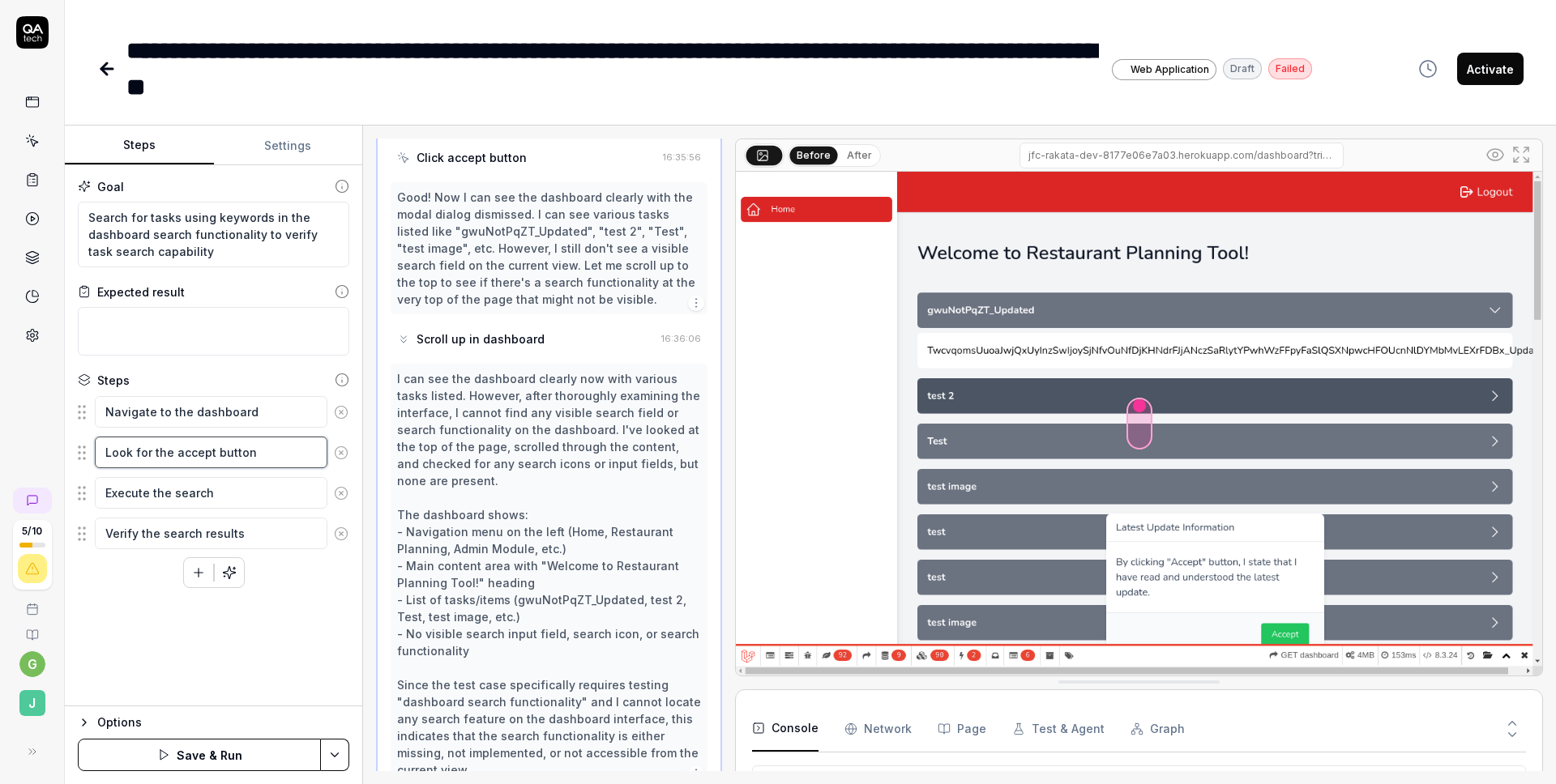 type on "Look for the accept button" 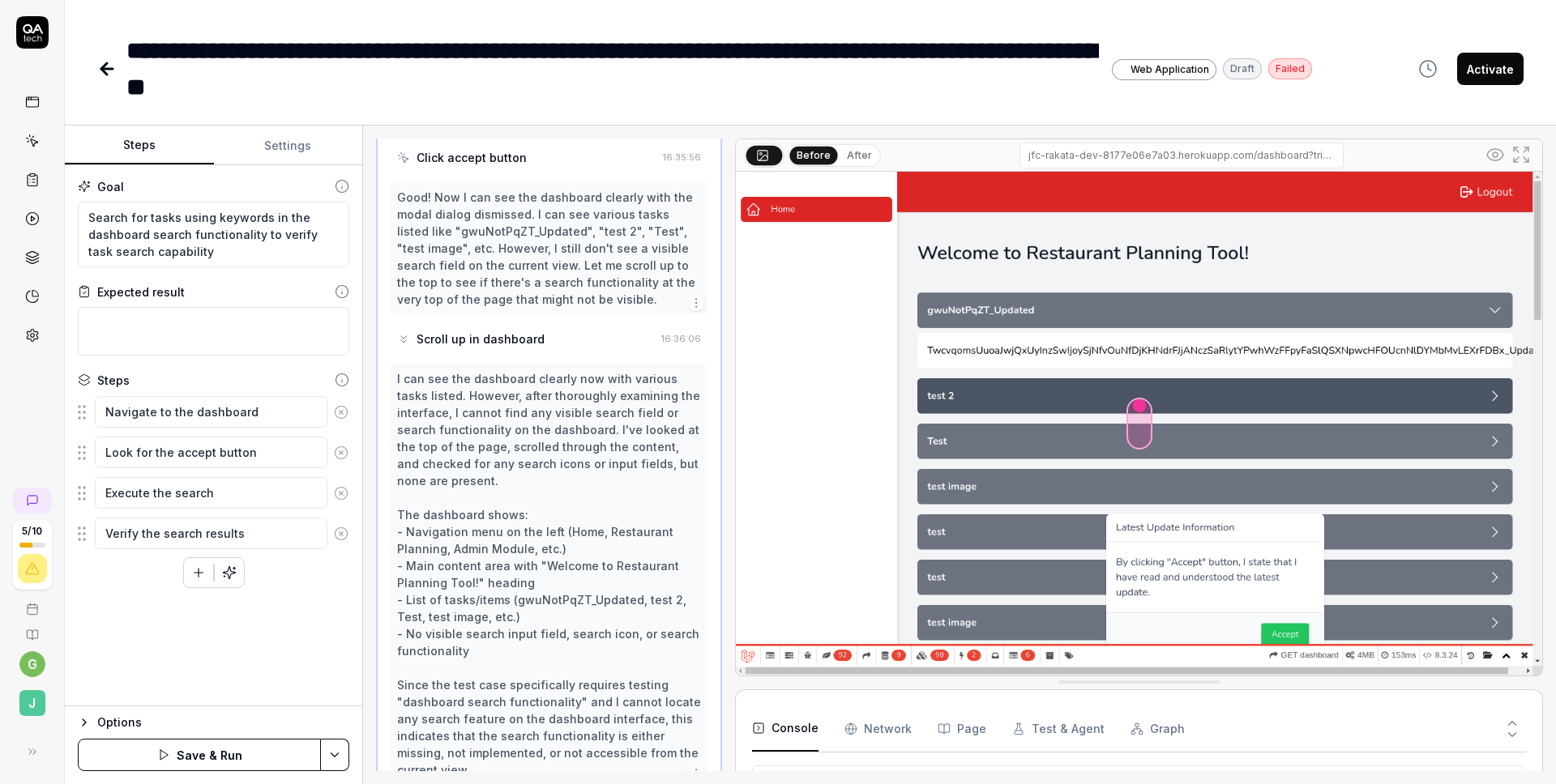 click 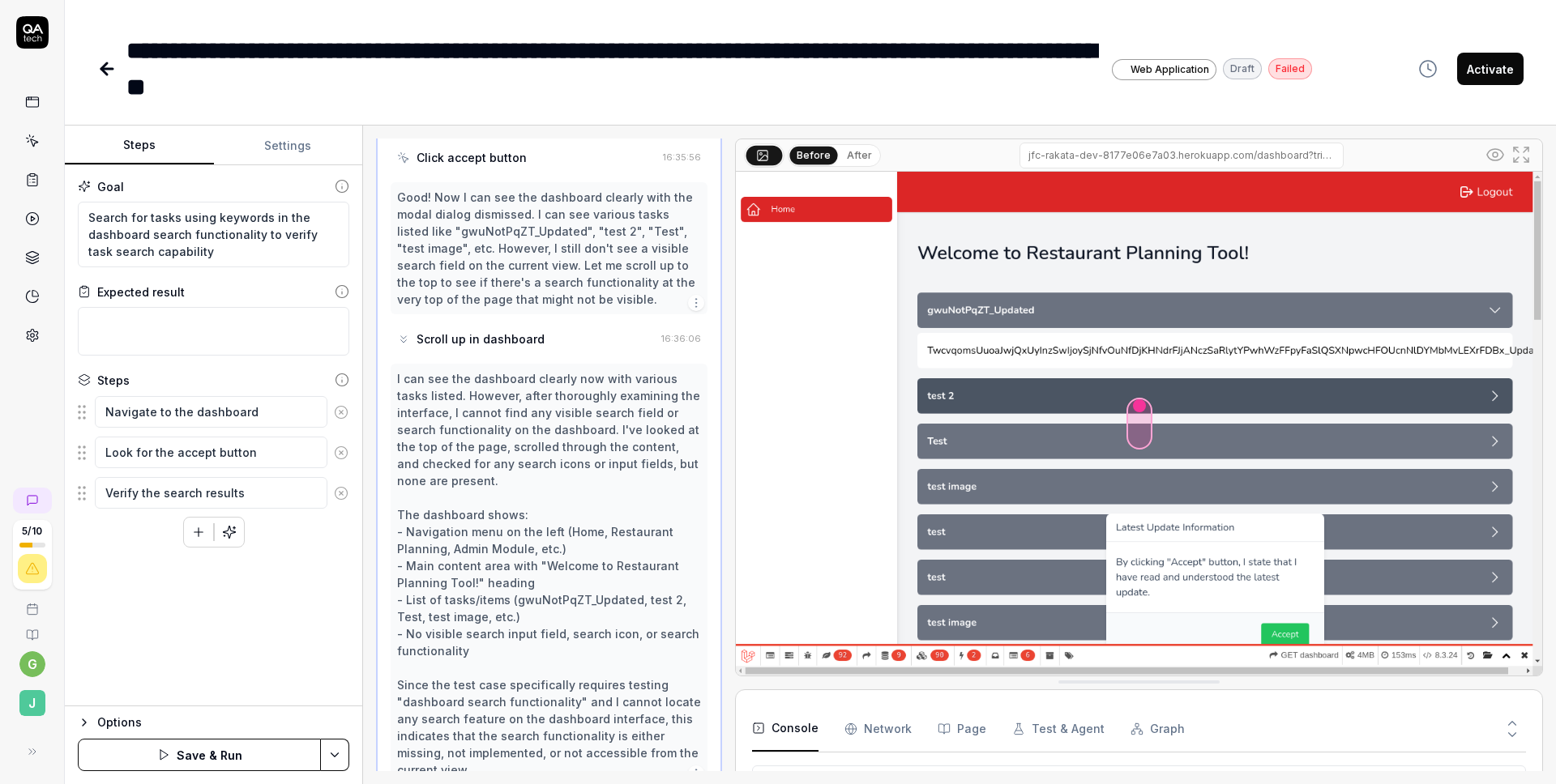 click 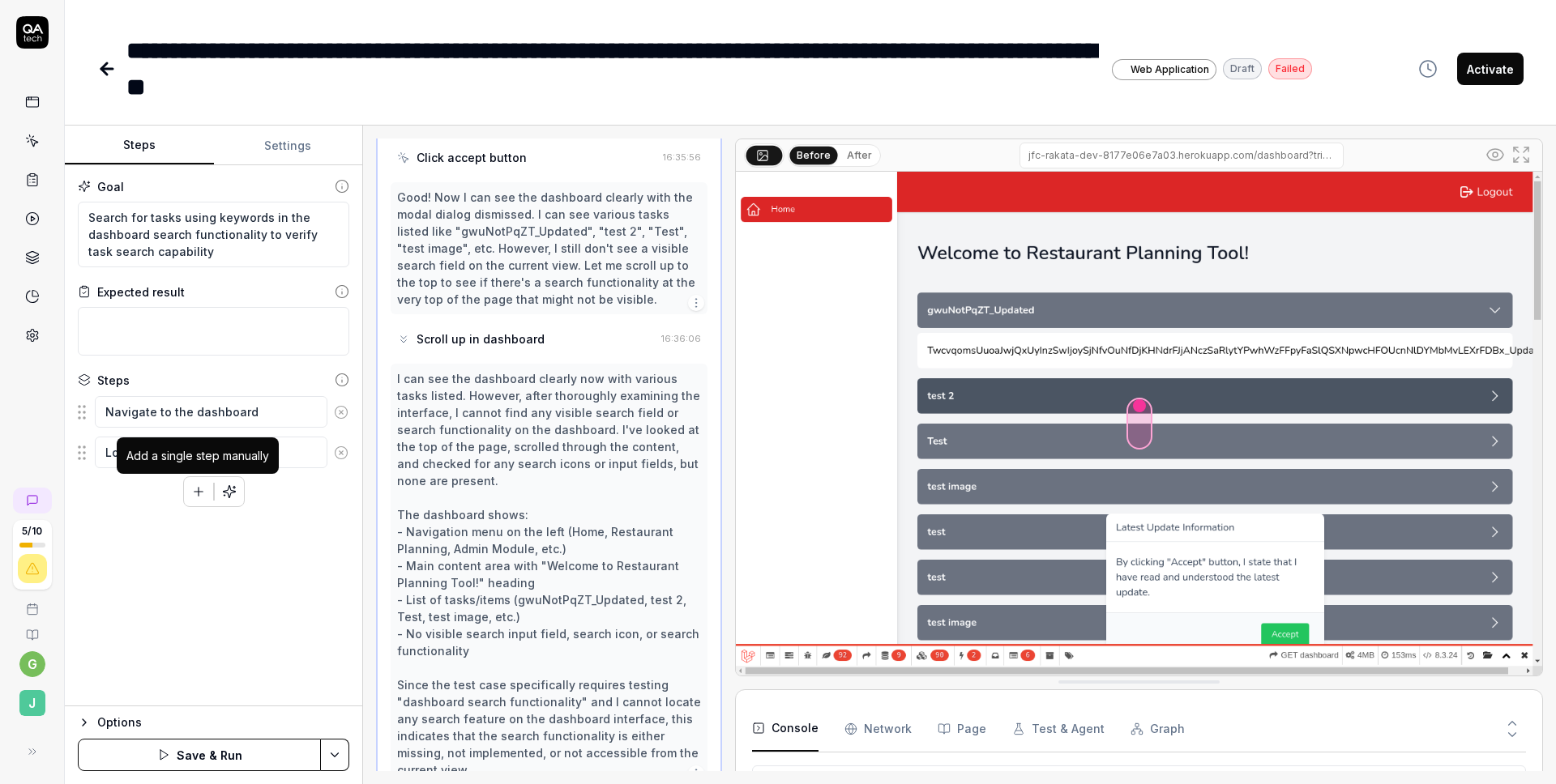 click 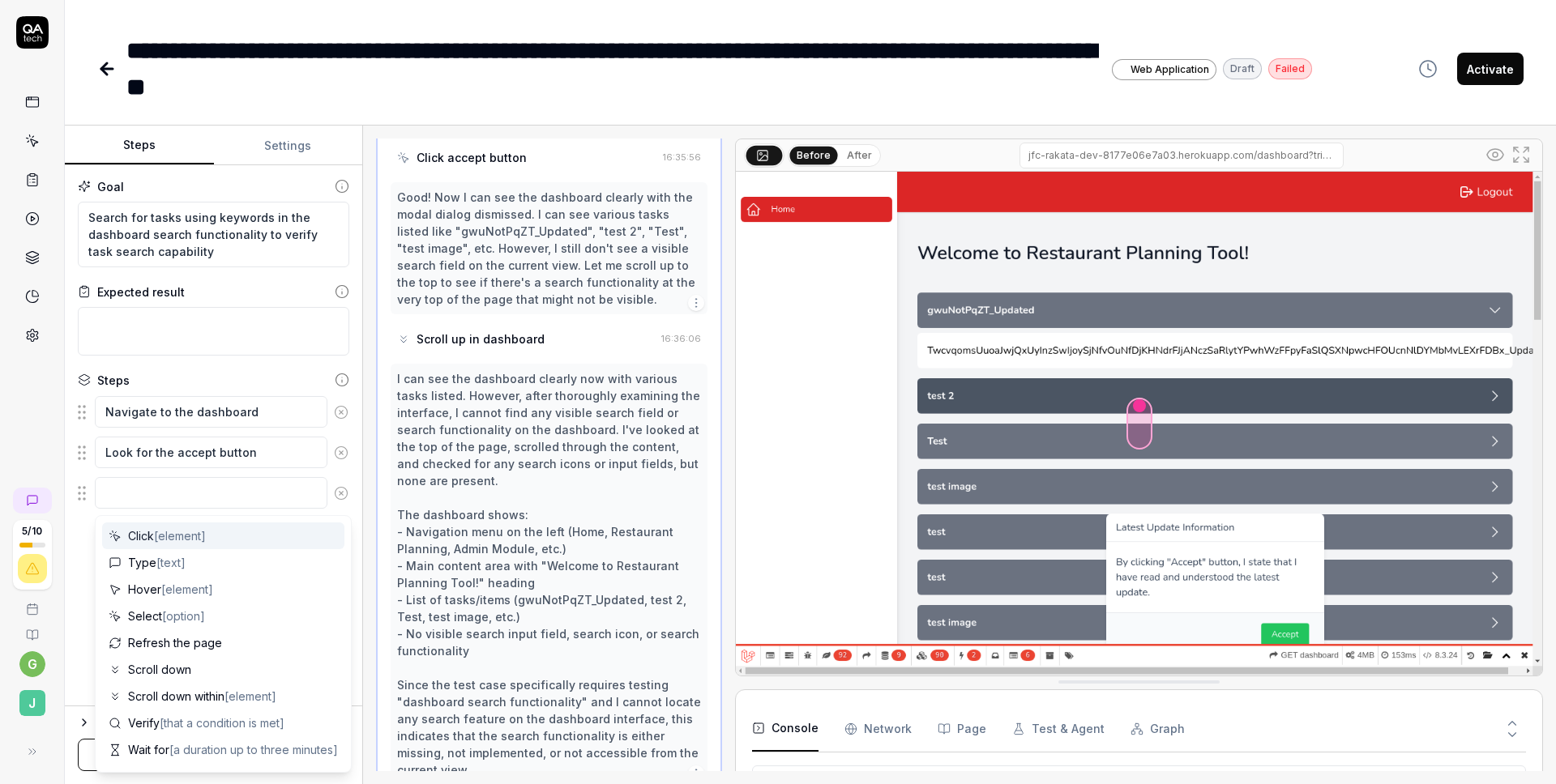 click on "[element]" at bounding box center [180, 535] 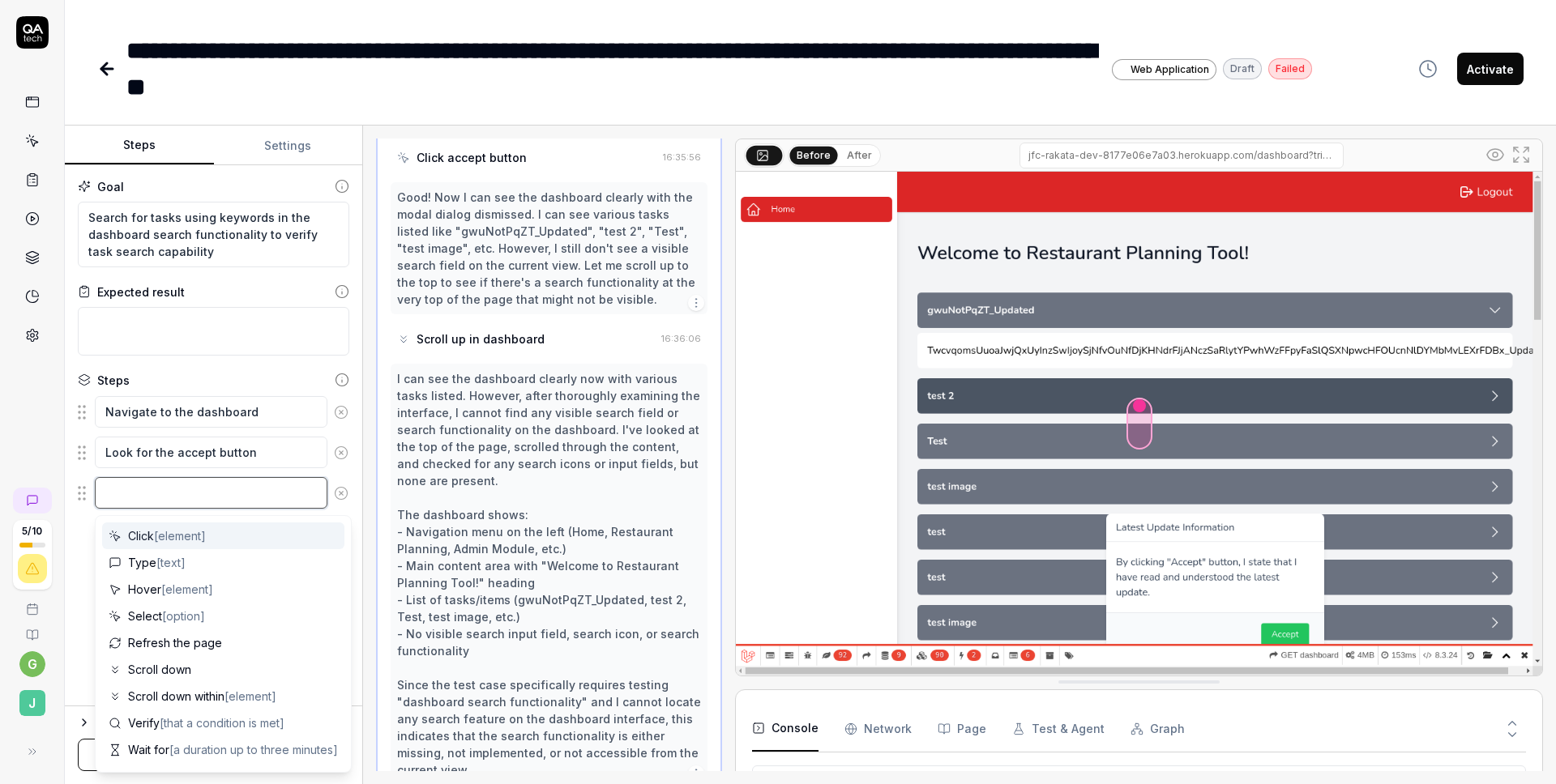 type on "*" 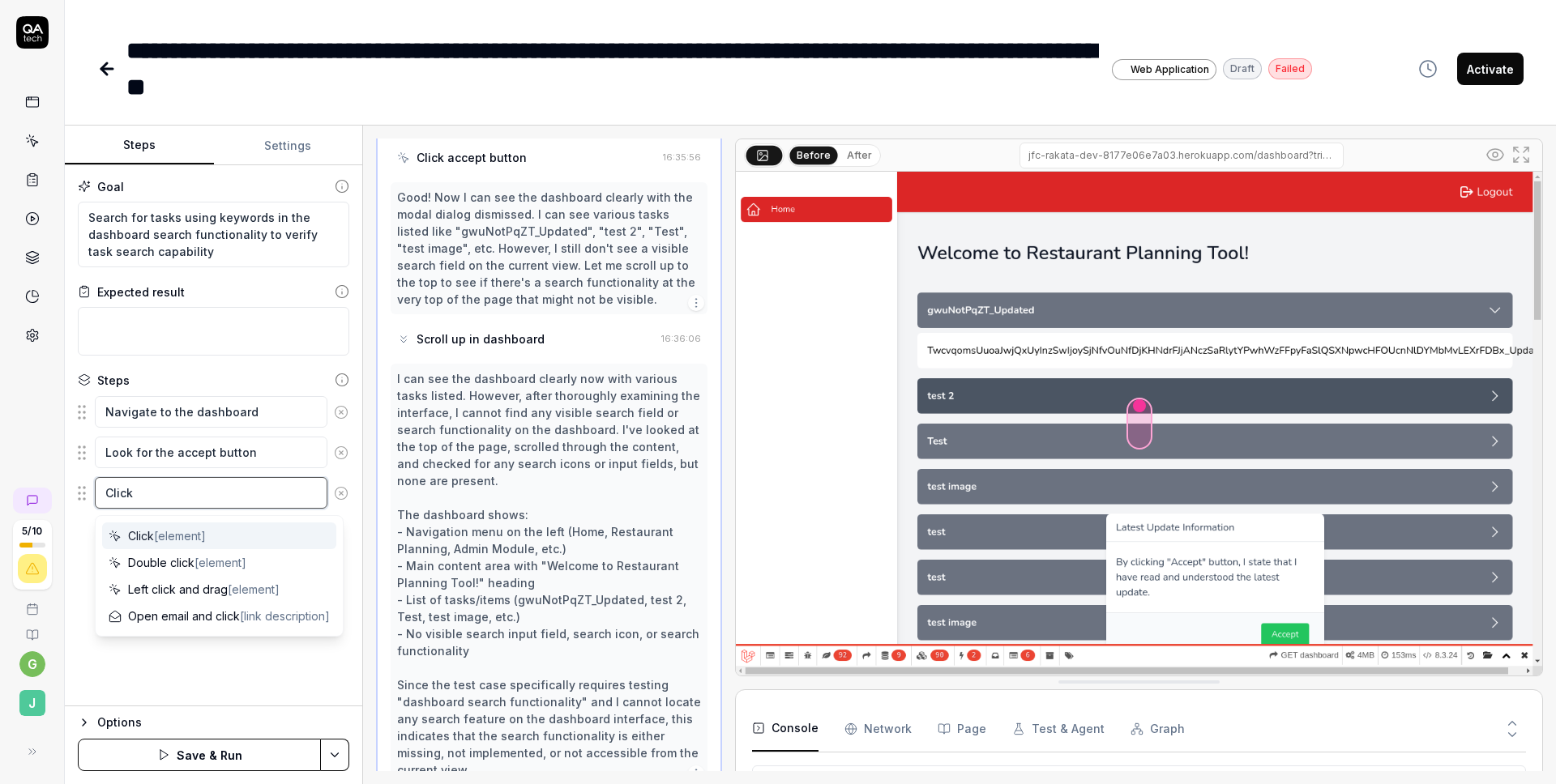 type on "*" 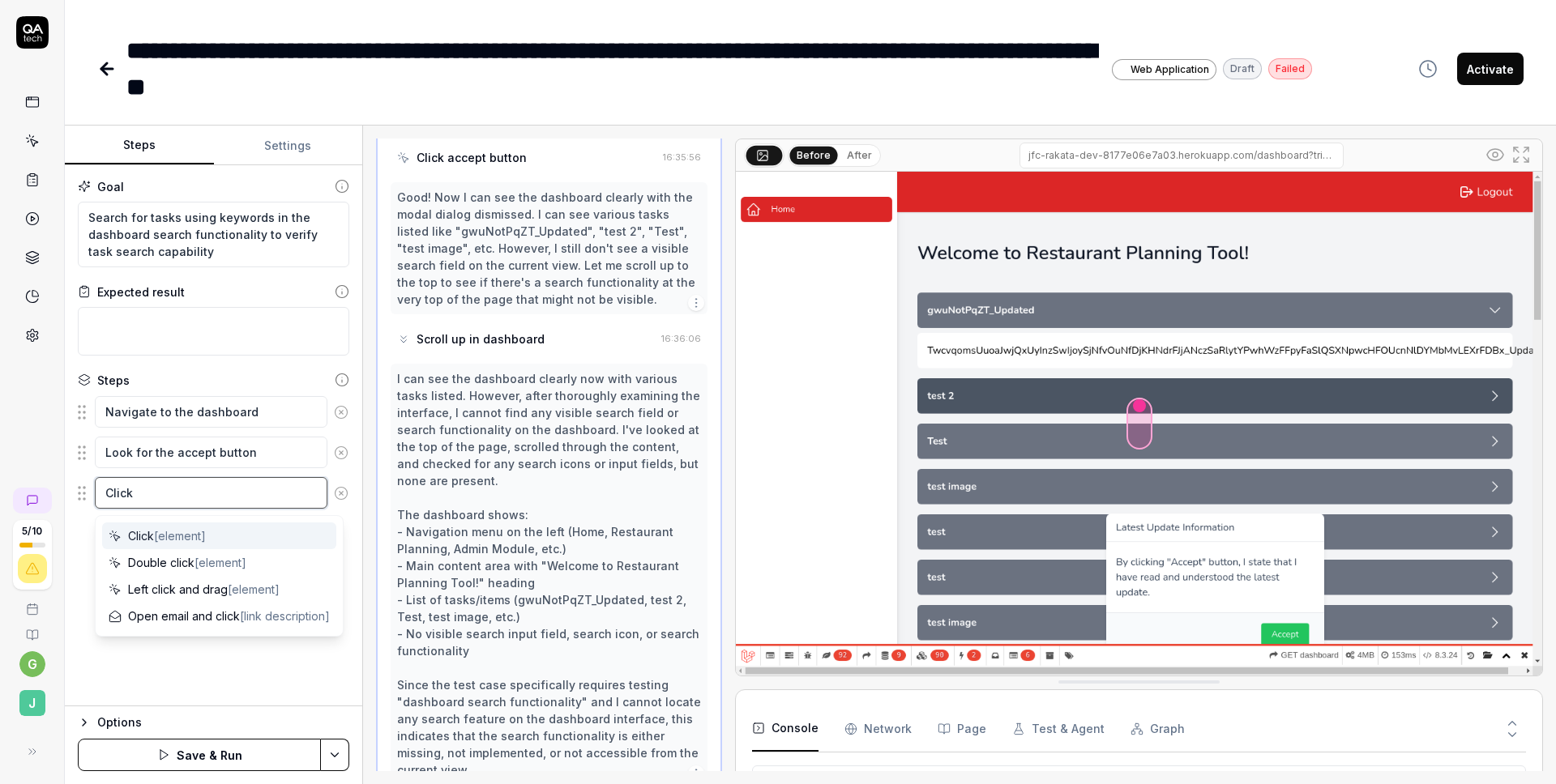 type on "Click A" 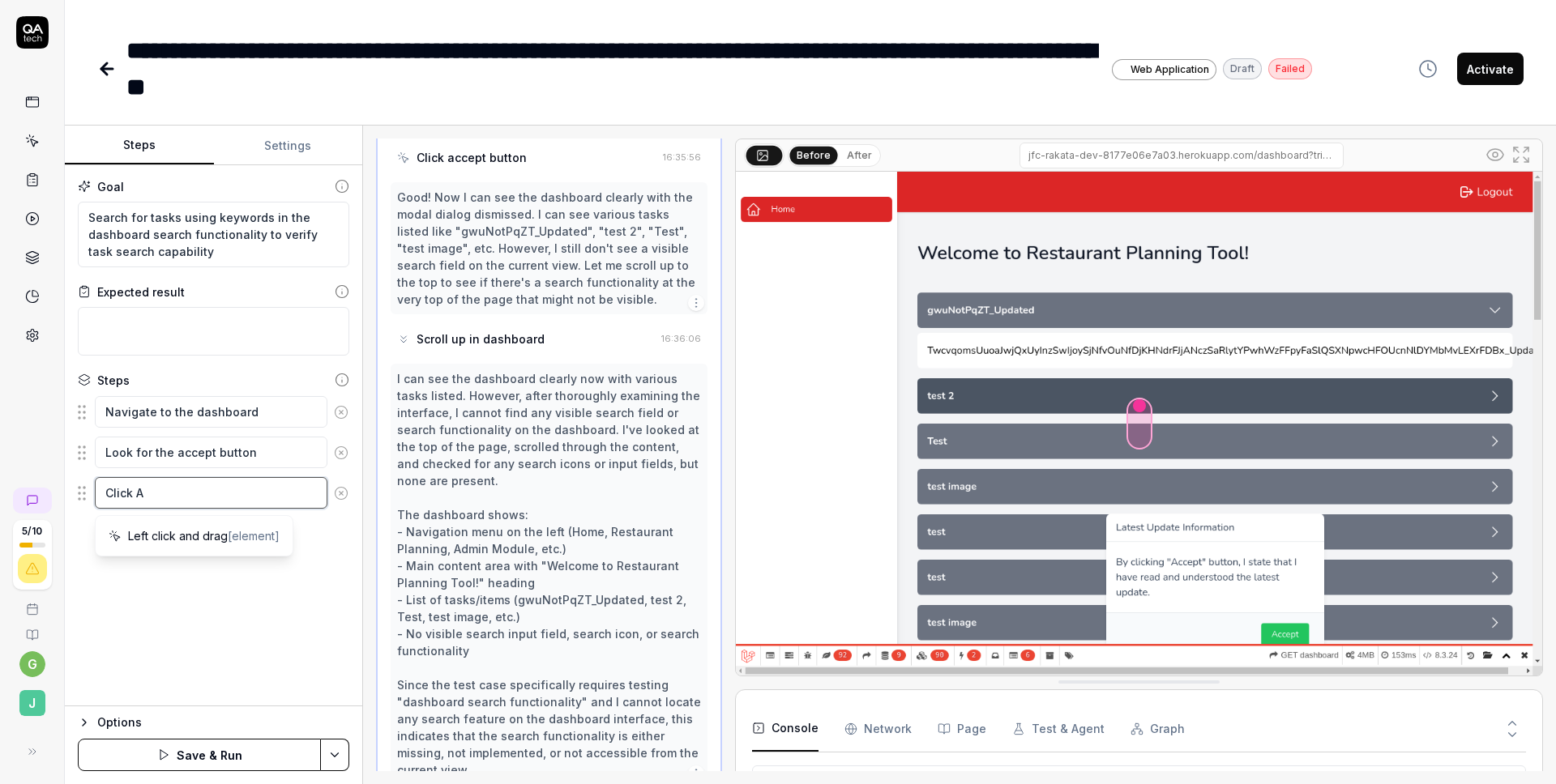 type on "*" 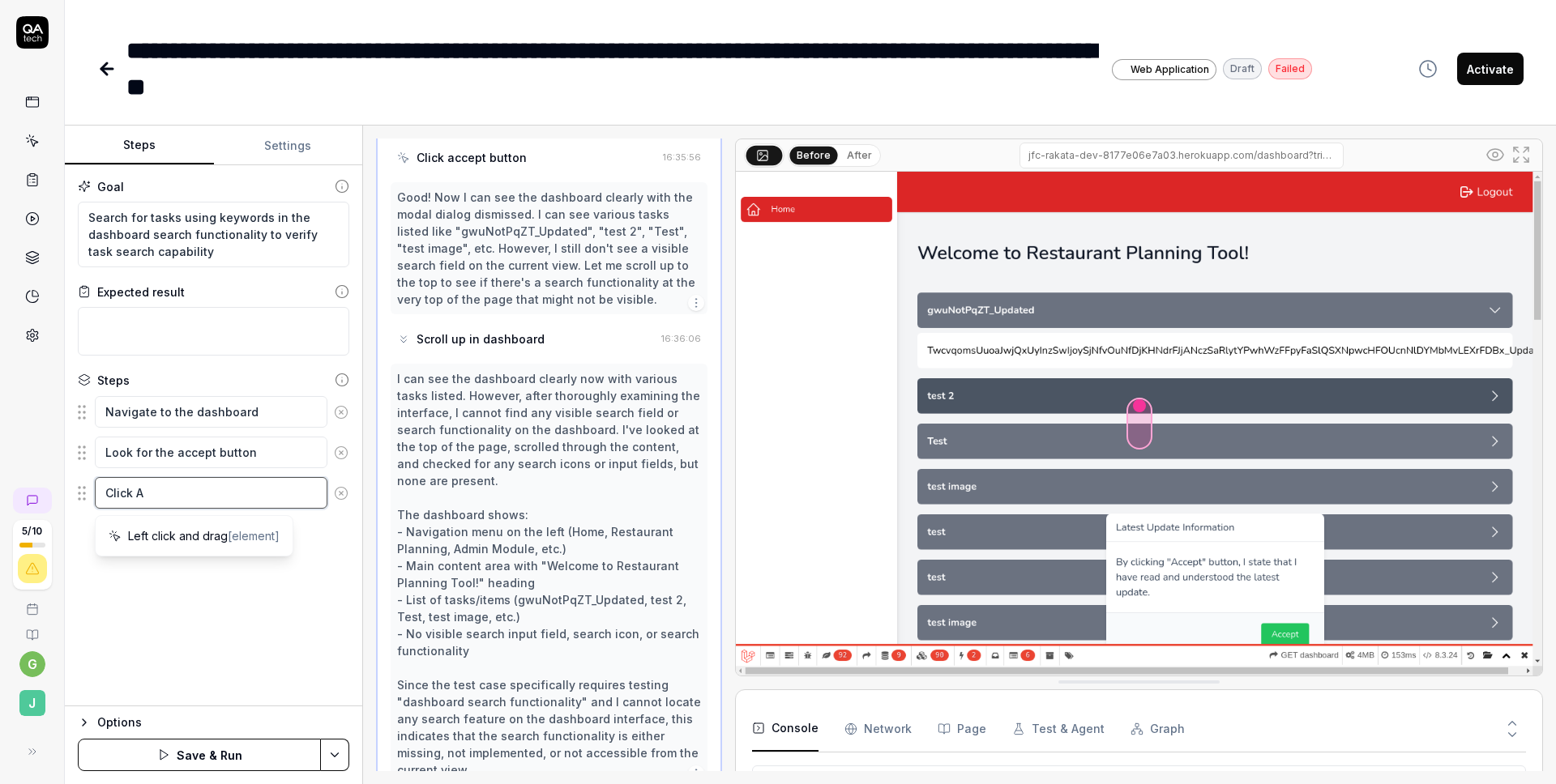 type on "Click Ac" 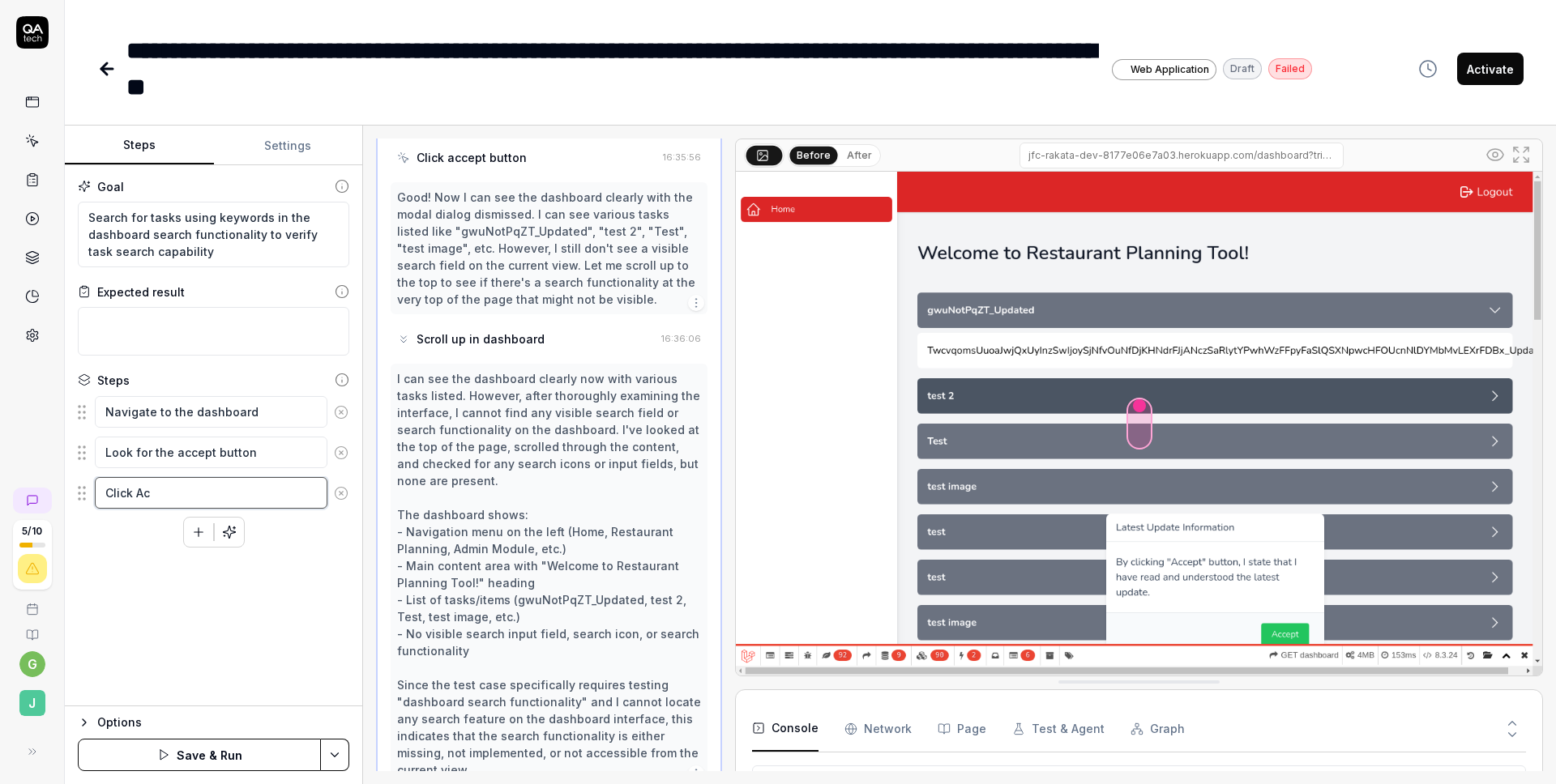 type on "*" 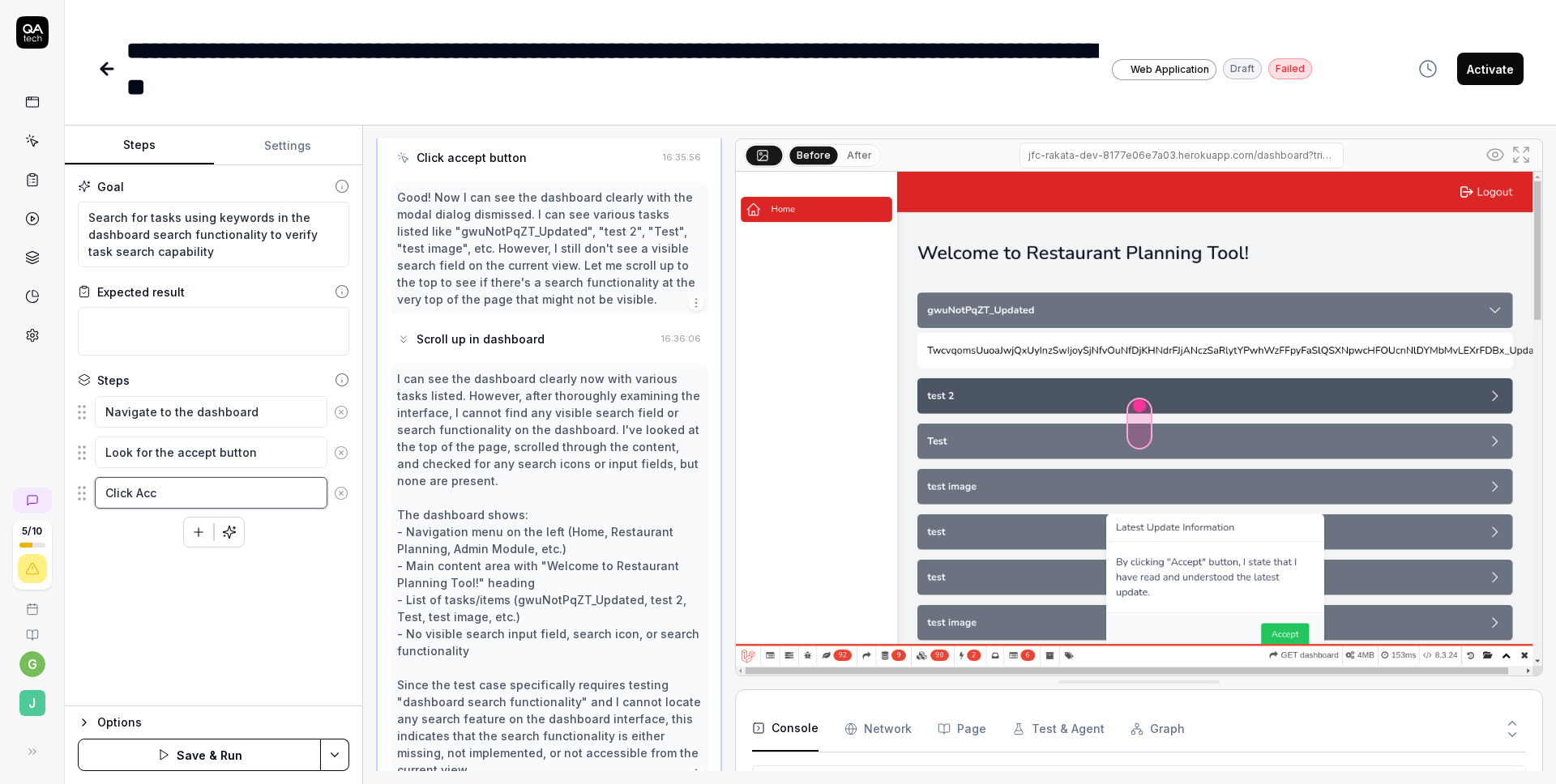 type on "*" 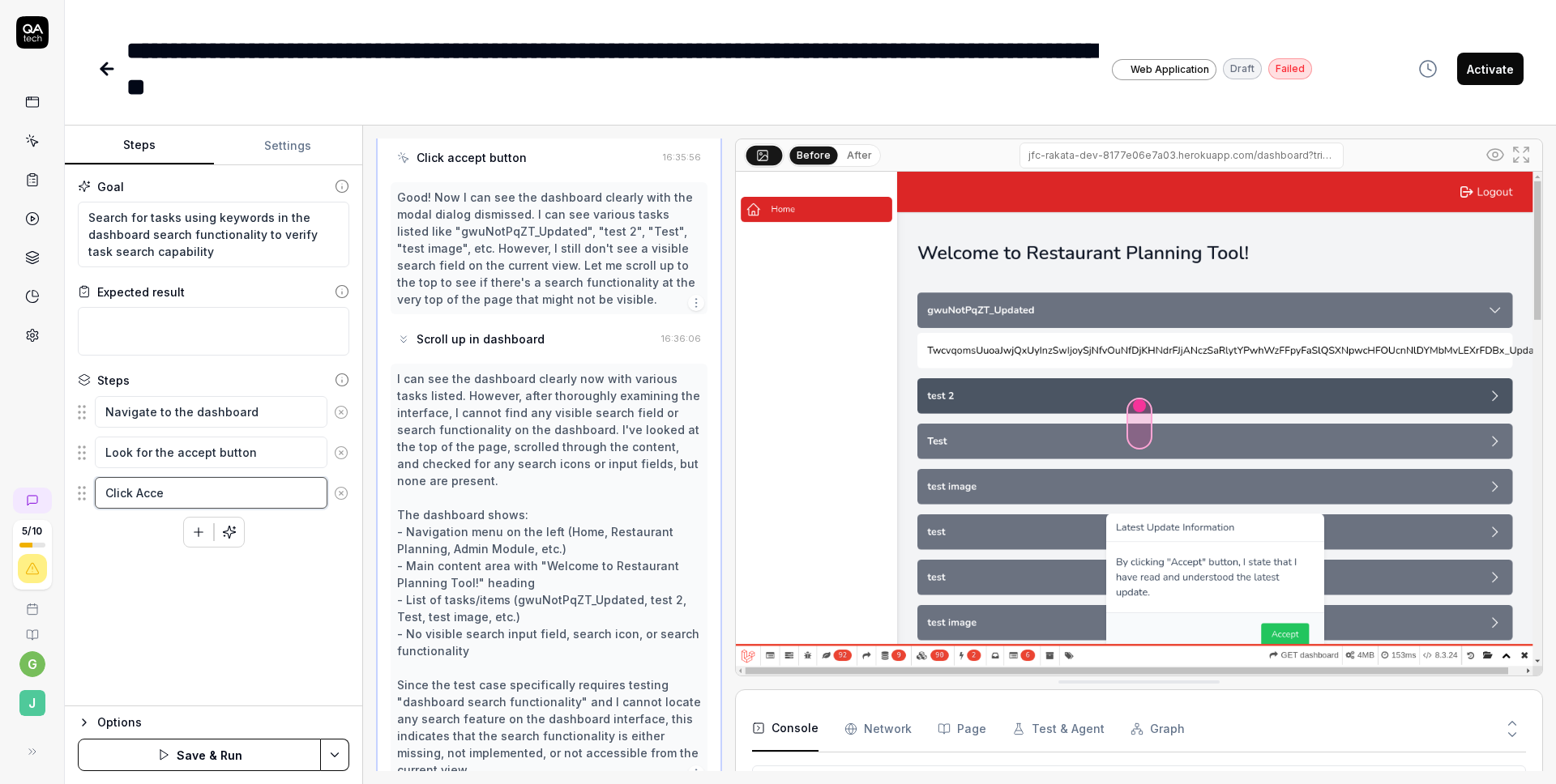 type on "*" 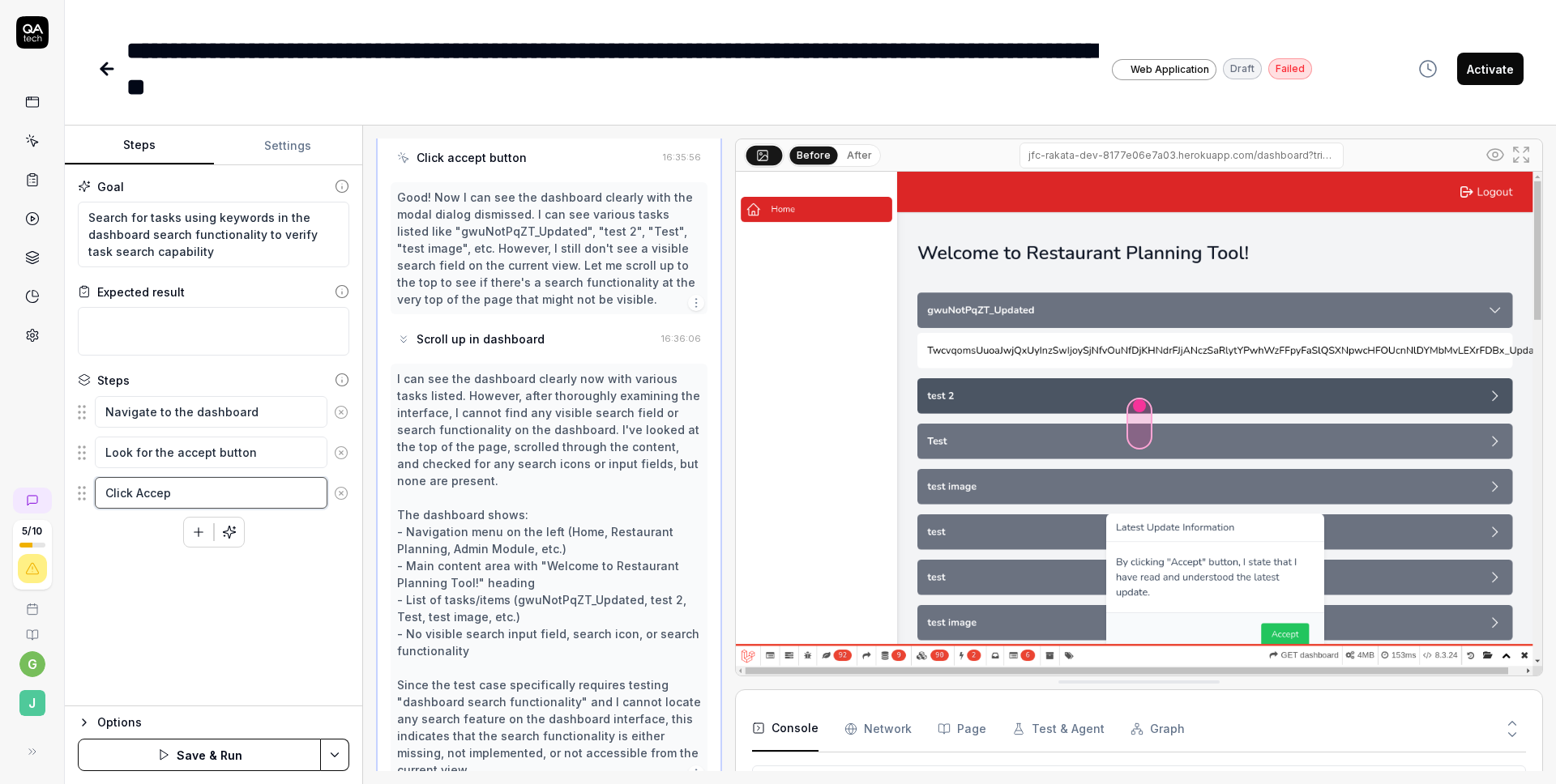 type on "Click Accept" 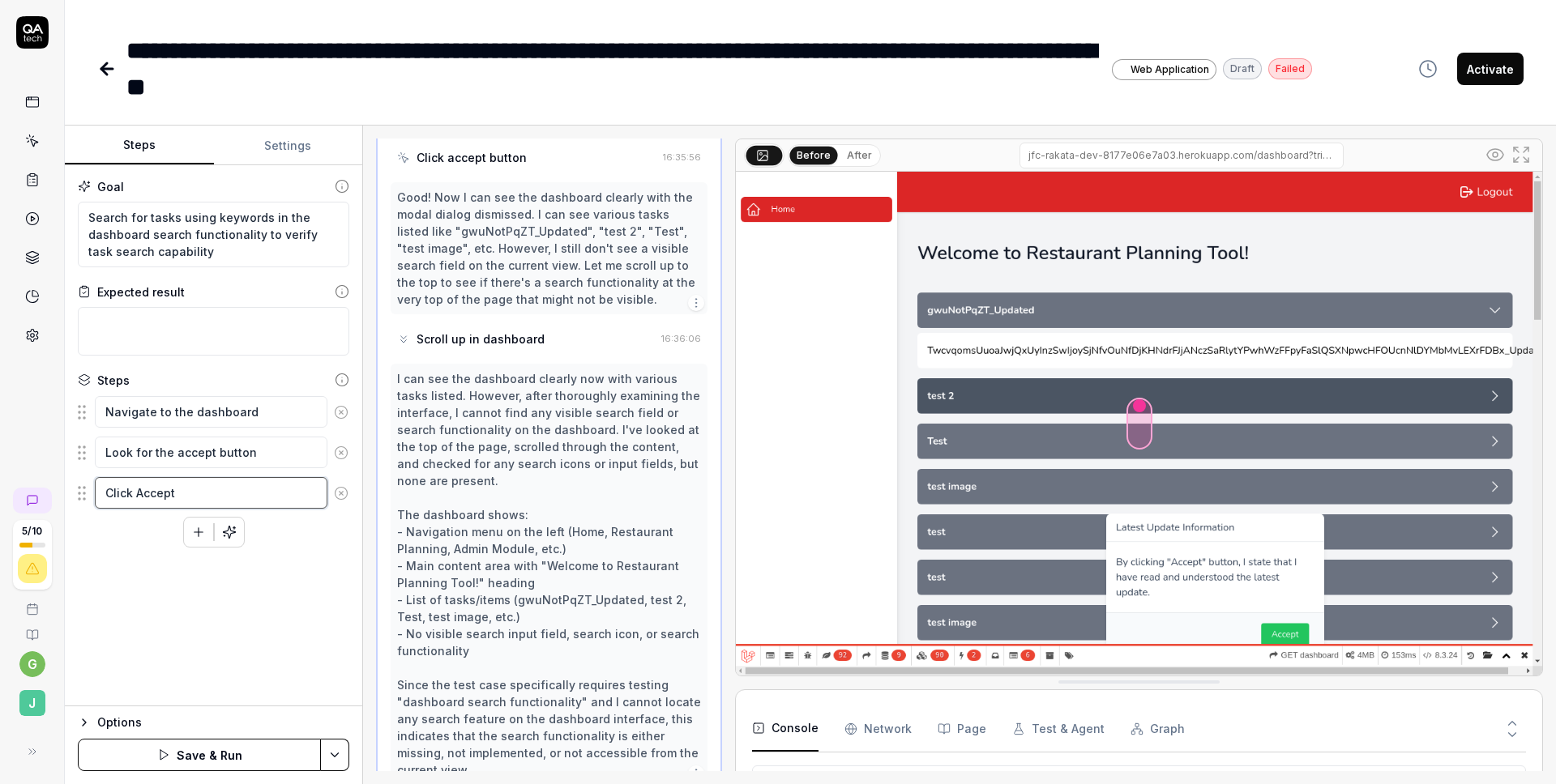 type on "*" 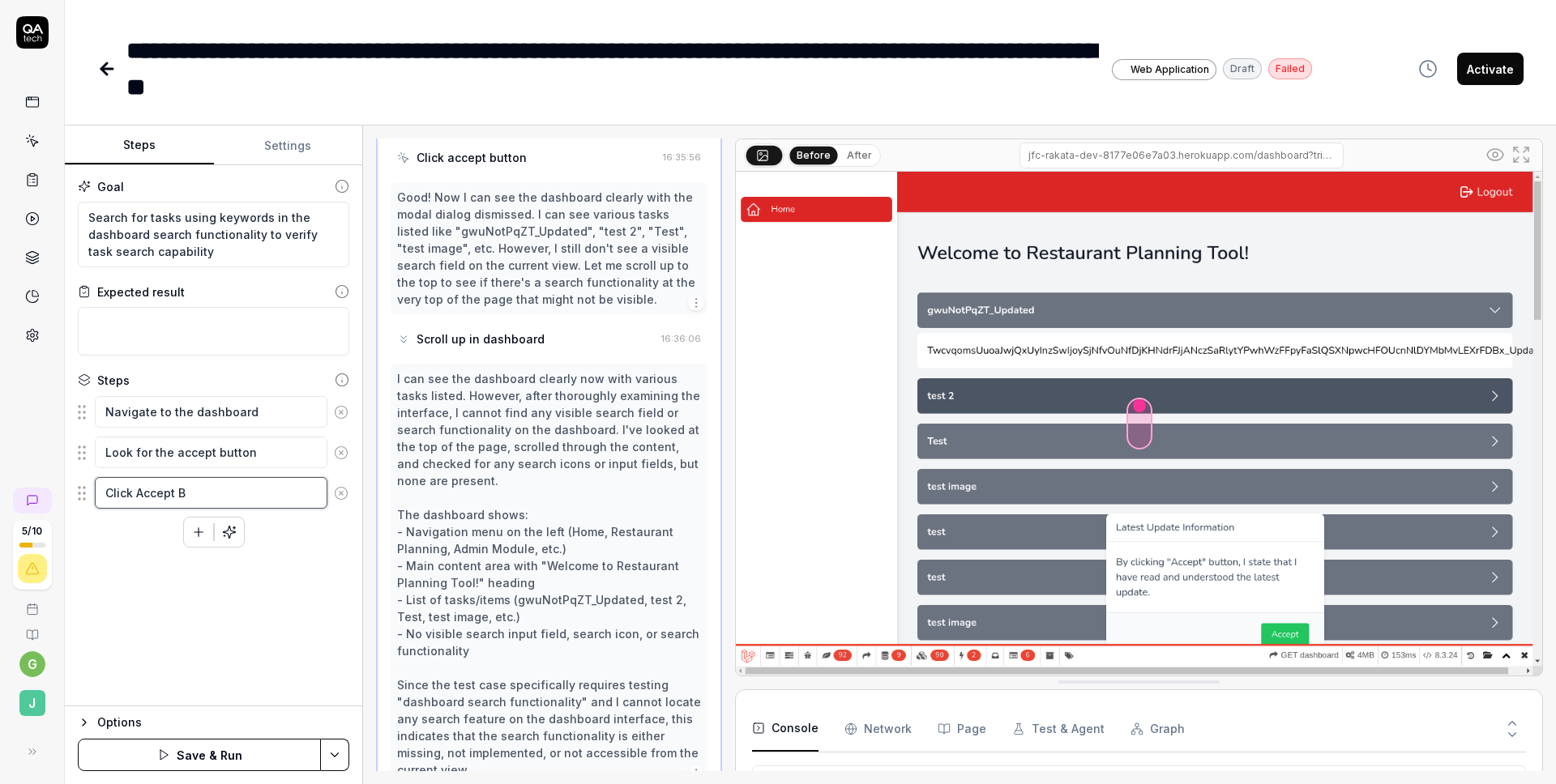 type on "*" 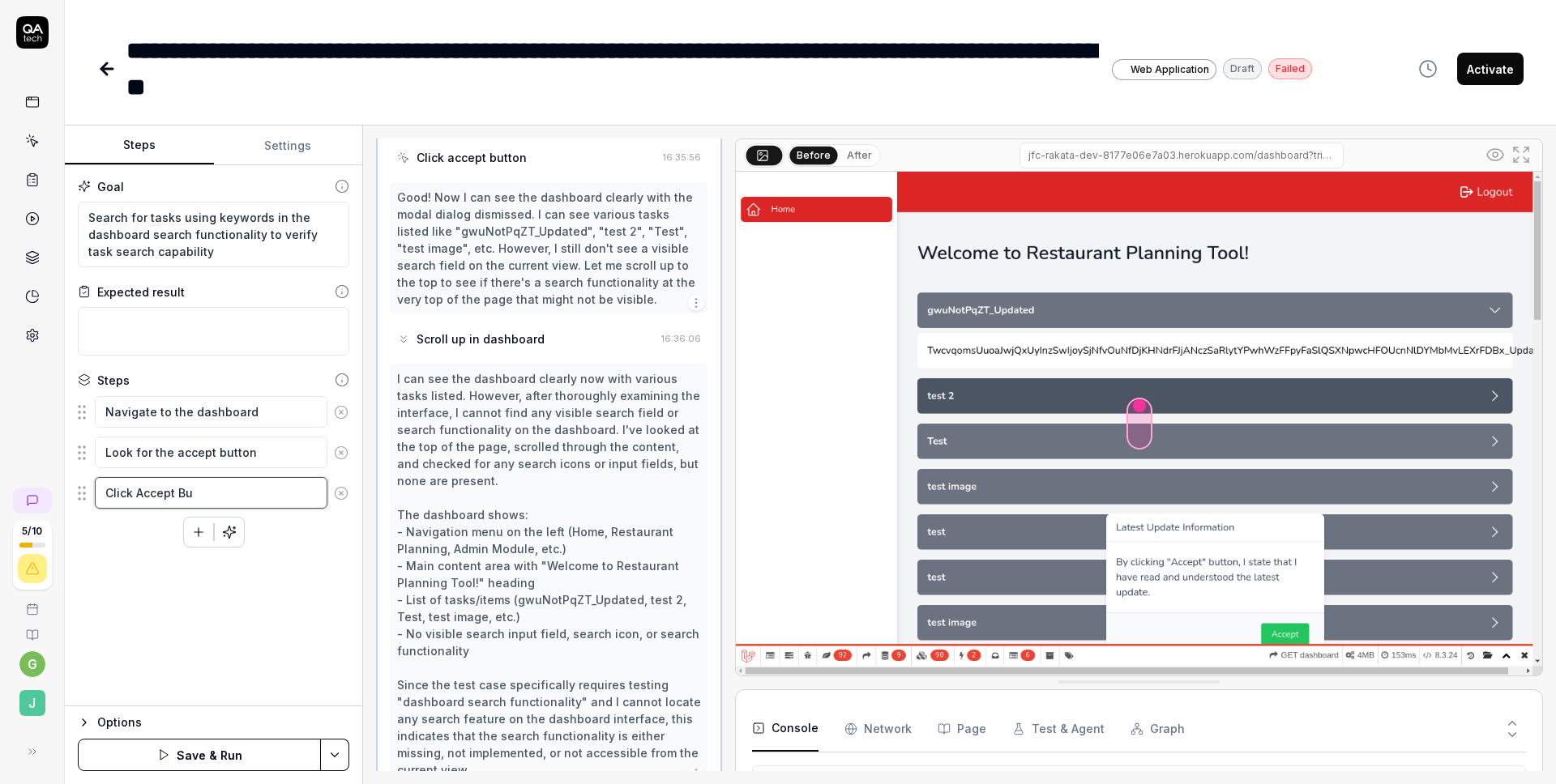 type on "*" 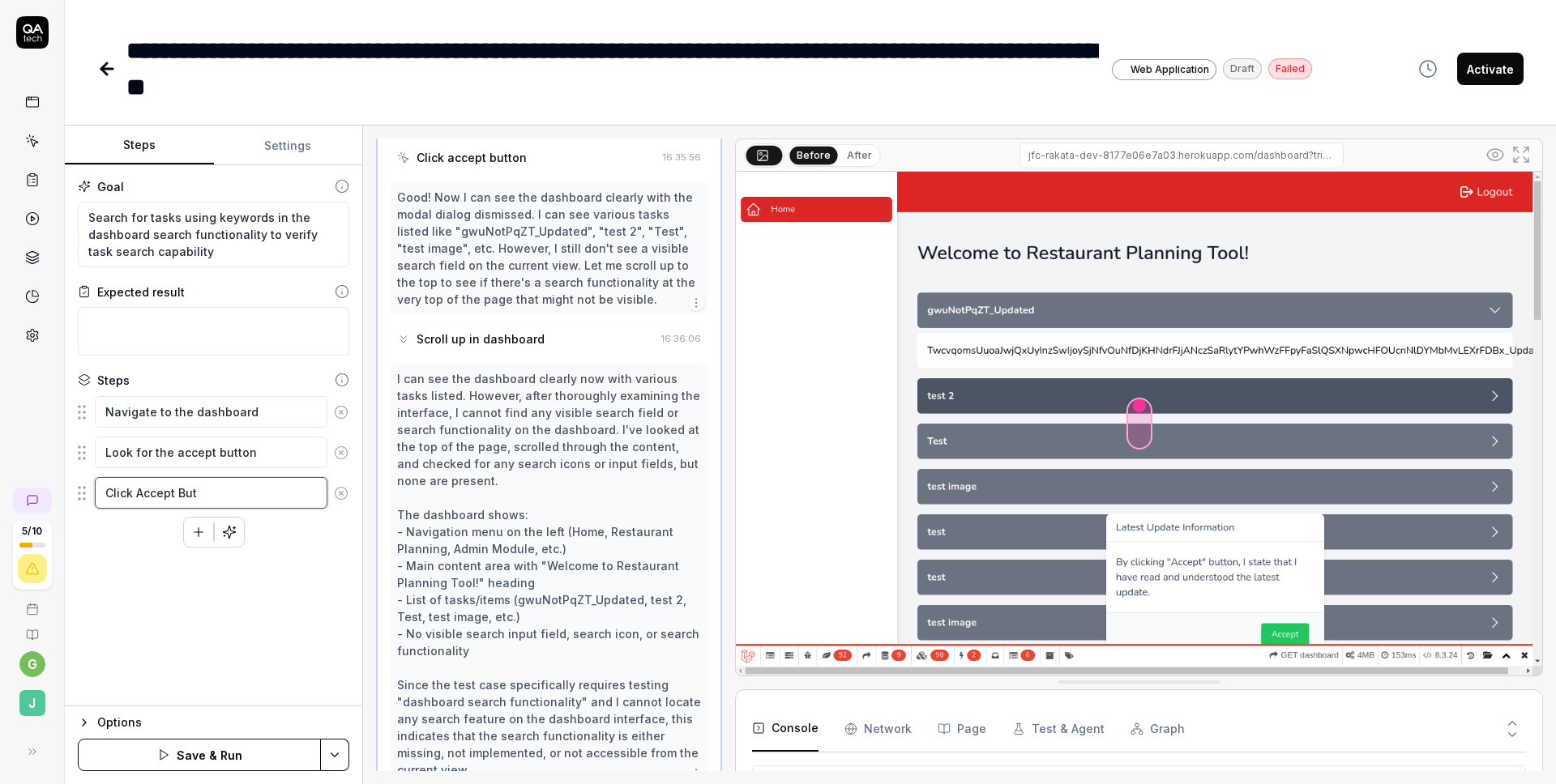 type on "*" 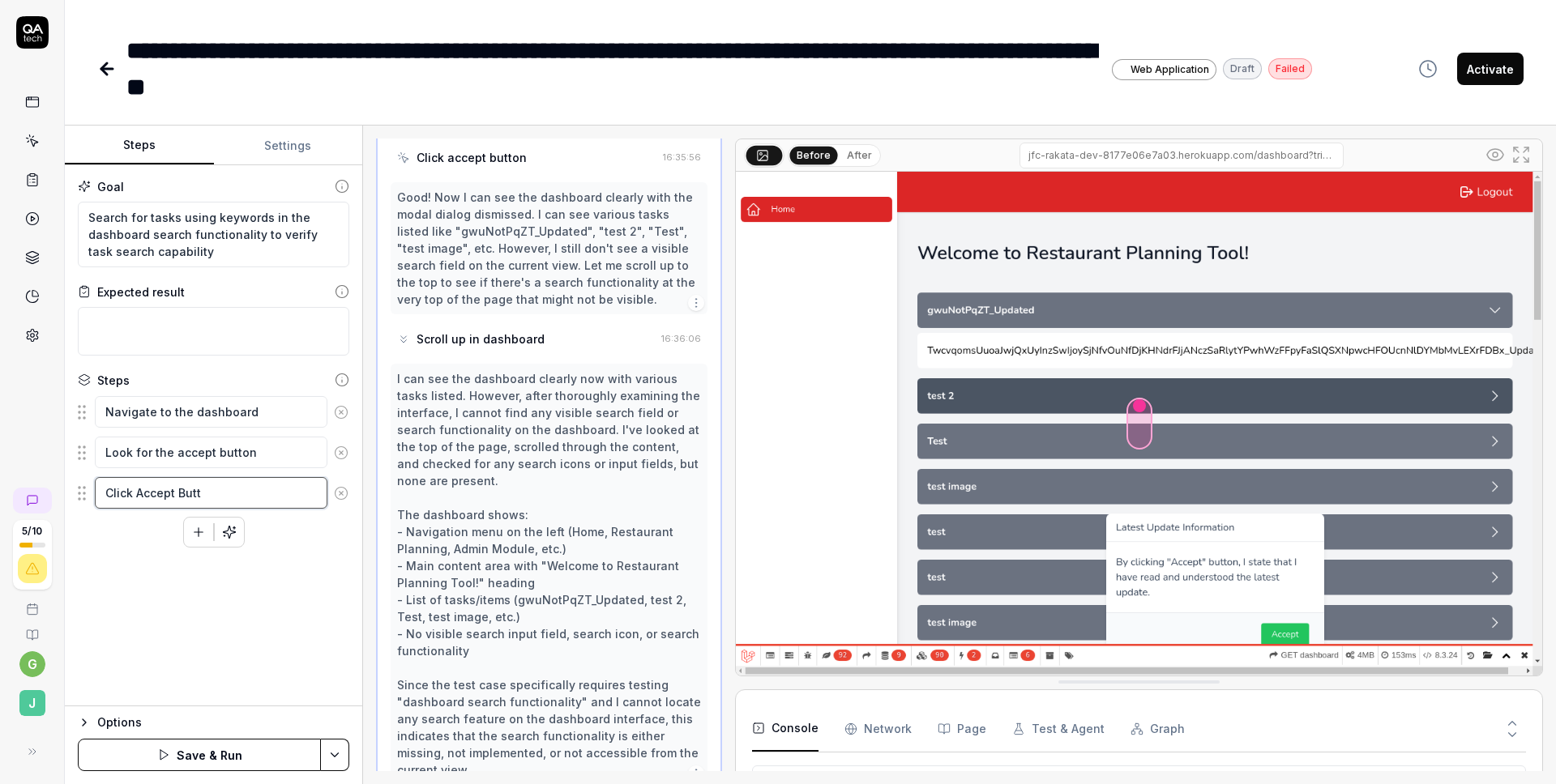 type on "*" 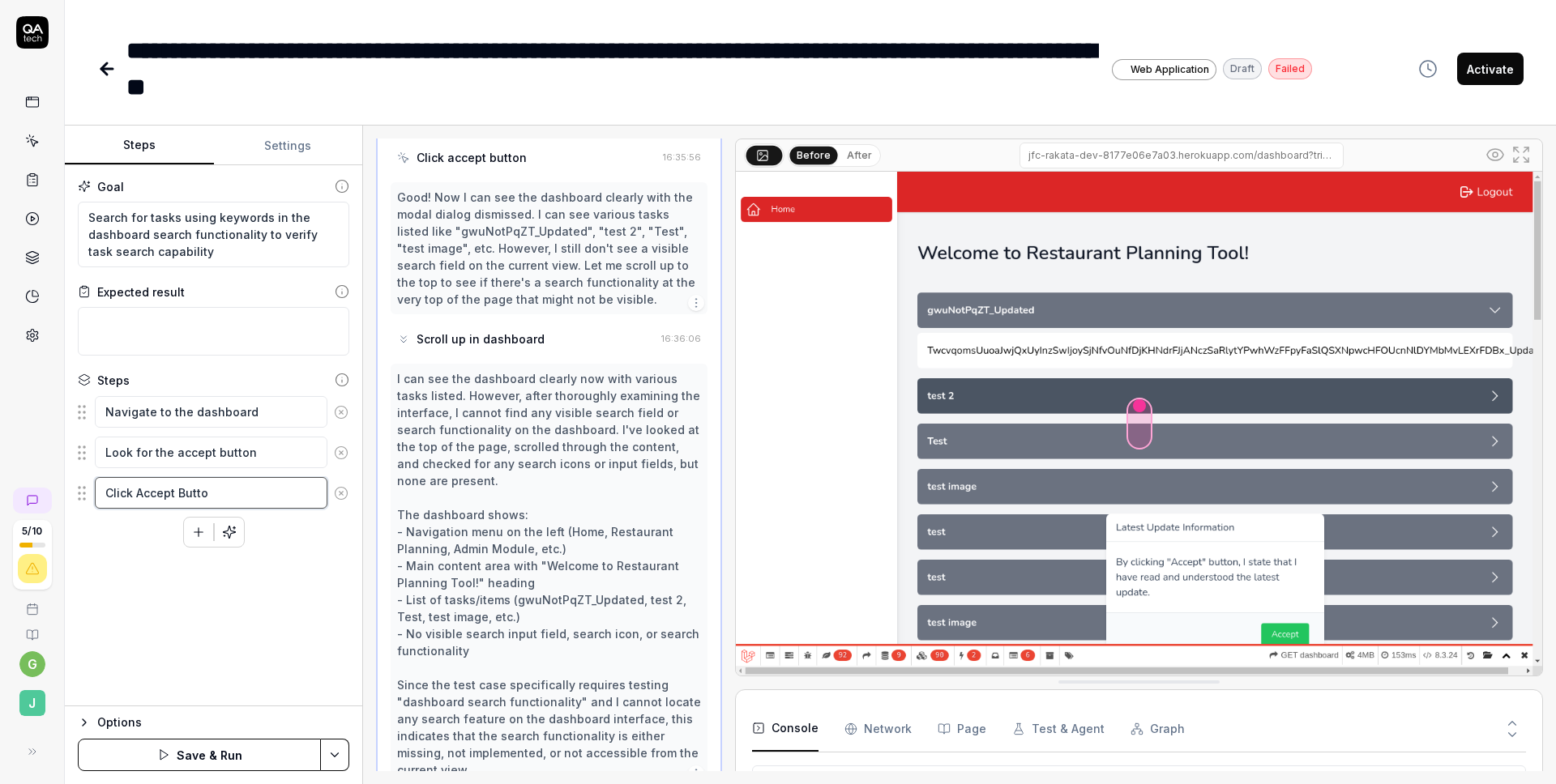 type on "*" 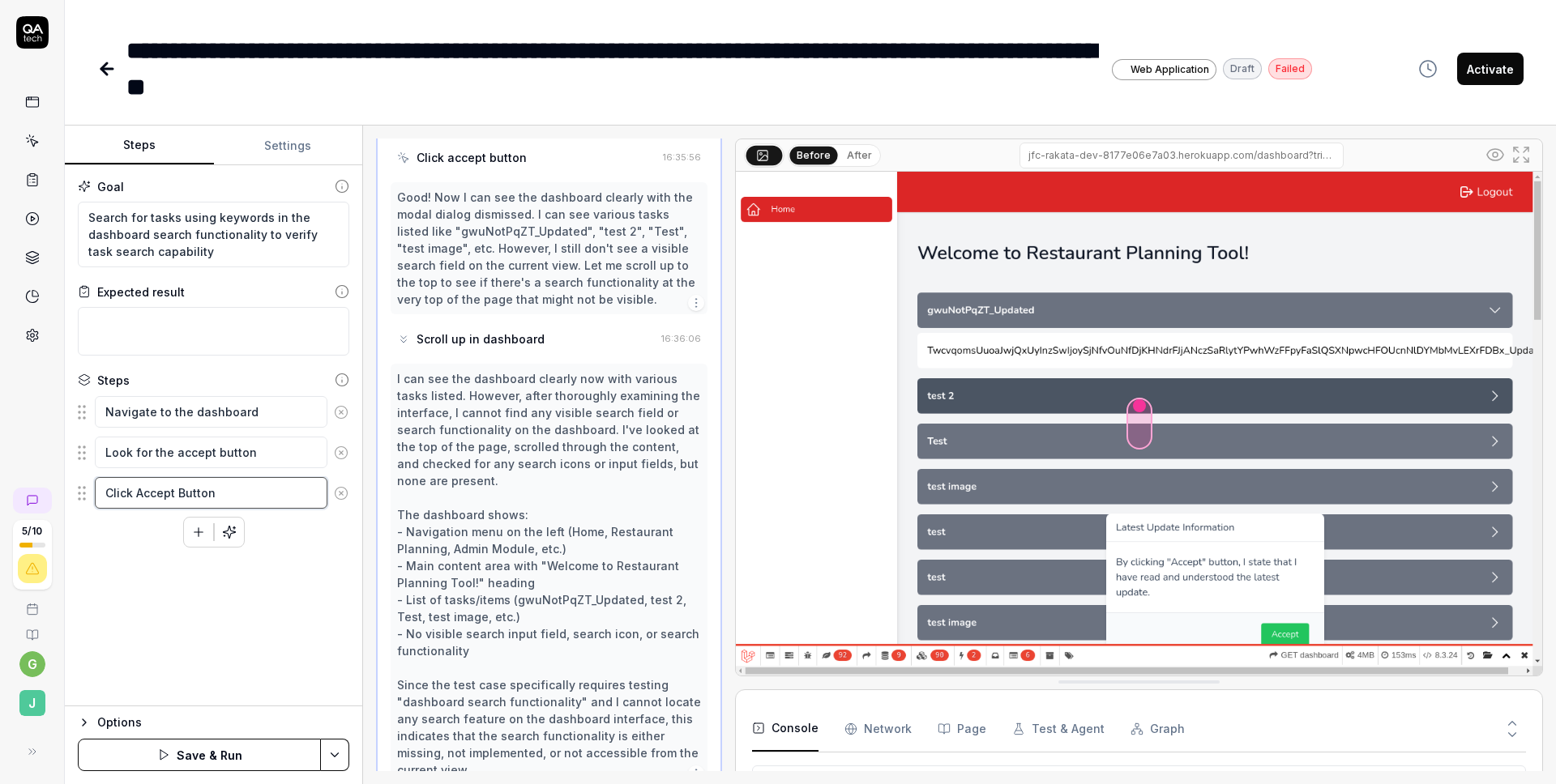 type on "Click Accept Button" 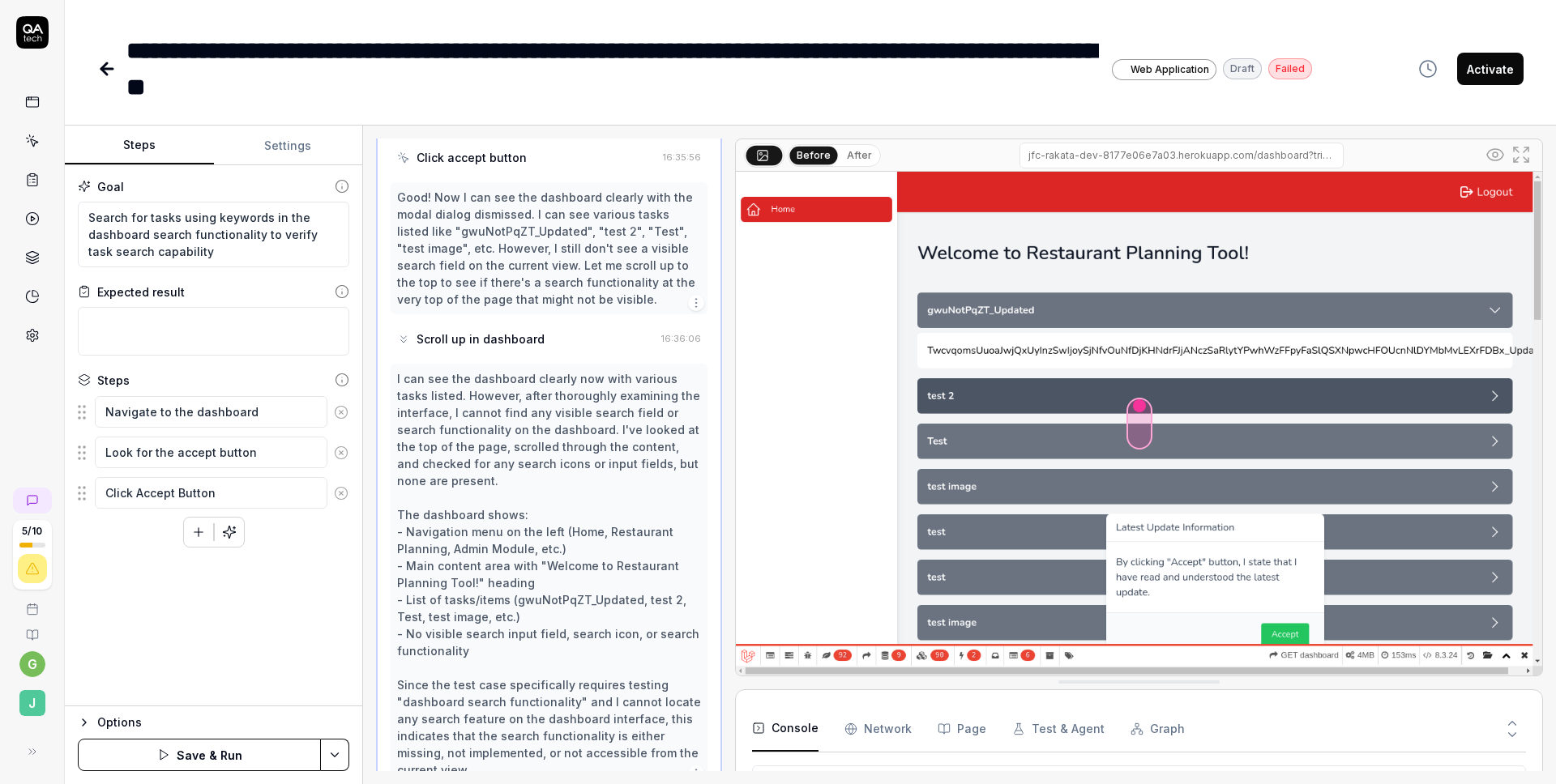 click 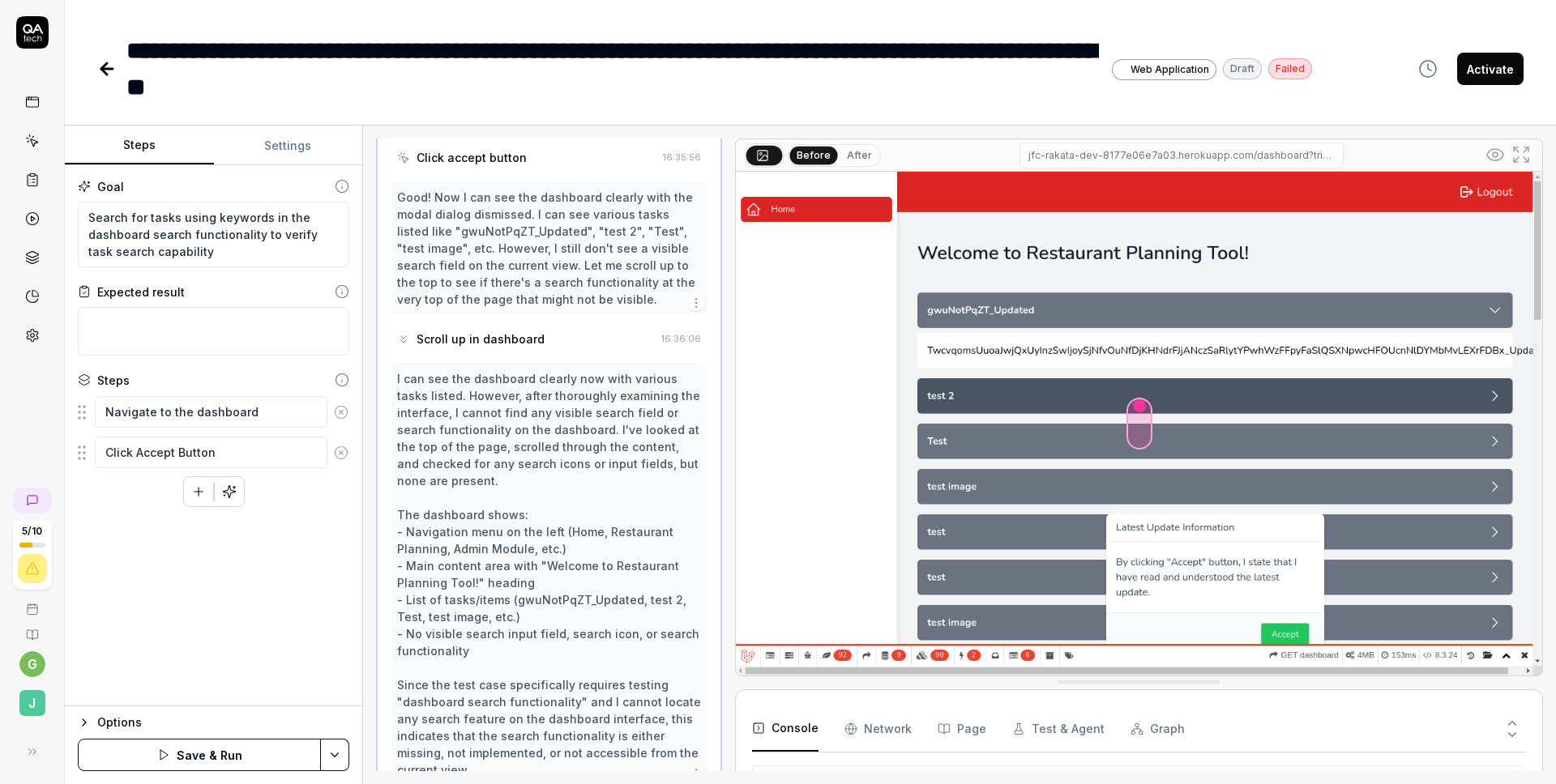 click on "Goal Search for tasks using keywords in the dashboard search functionality to verify task search capability Expected result Steps Navigate to the dashboard Click Accept Button
To pick up a draggable item, press the space bar.
While dragging, use the arrow keys to move the item.
Press space again to drop the item in its new position, or press escape to cancel." at bounding box center [213, 436] 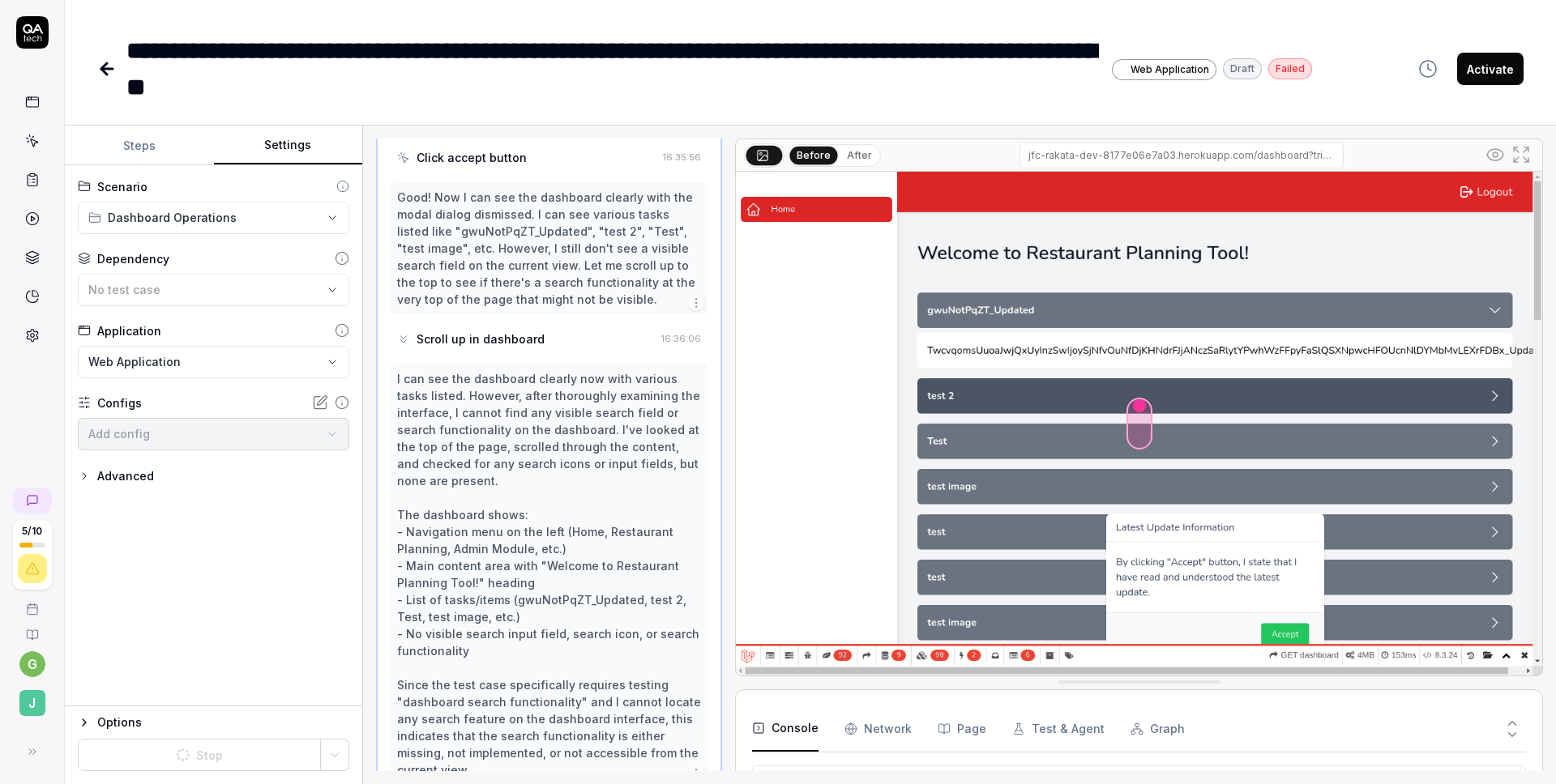 click on "Settings" at bounding box center (289, 146) 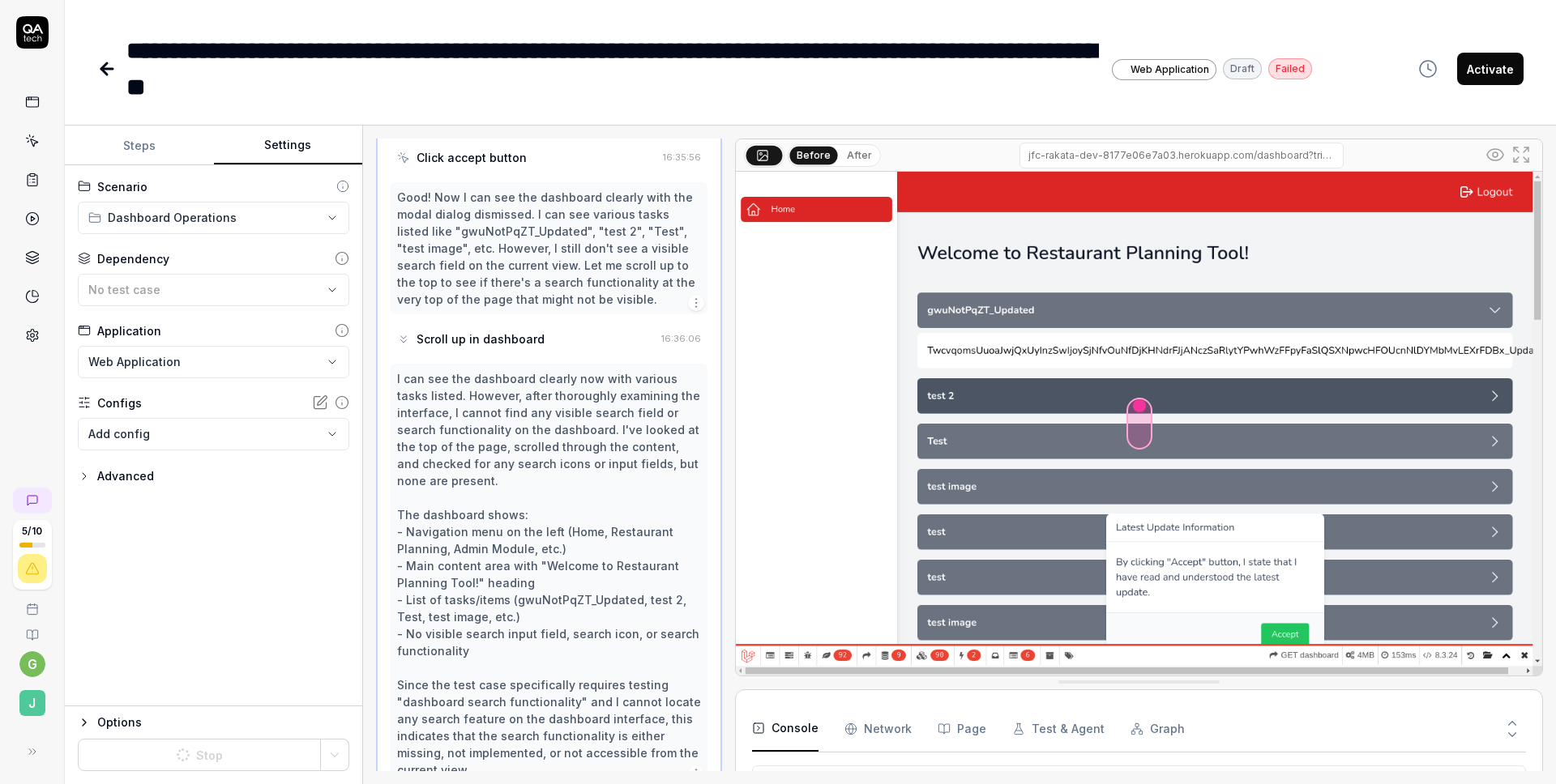 click on "Steps" at bounding box center (139, 146) 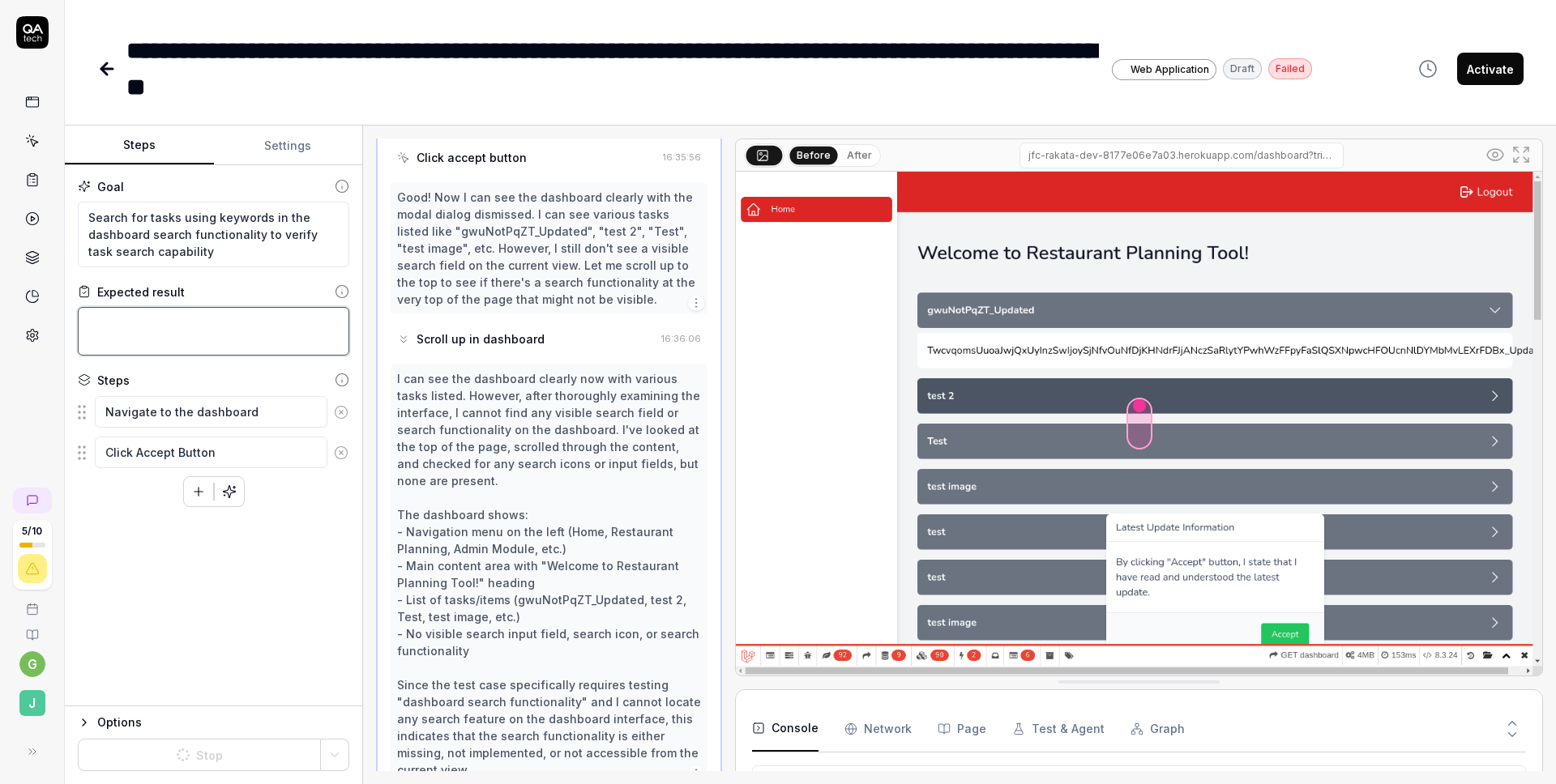 click at bounding box center [213, 331] 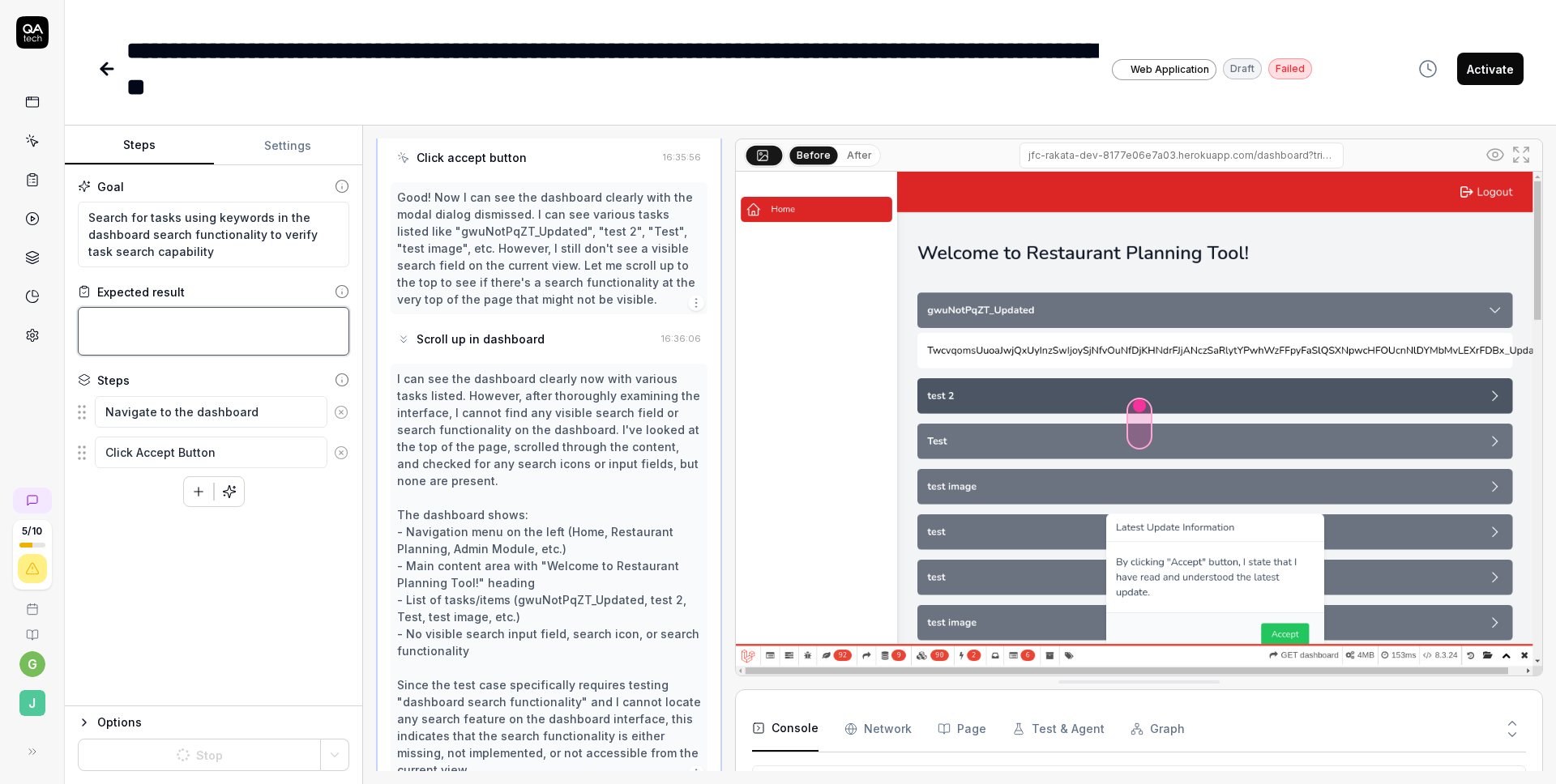 type on "*" 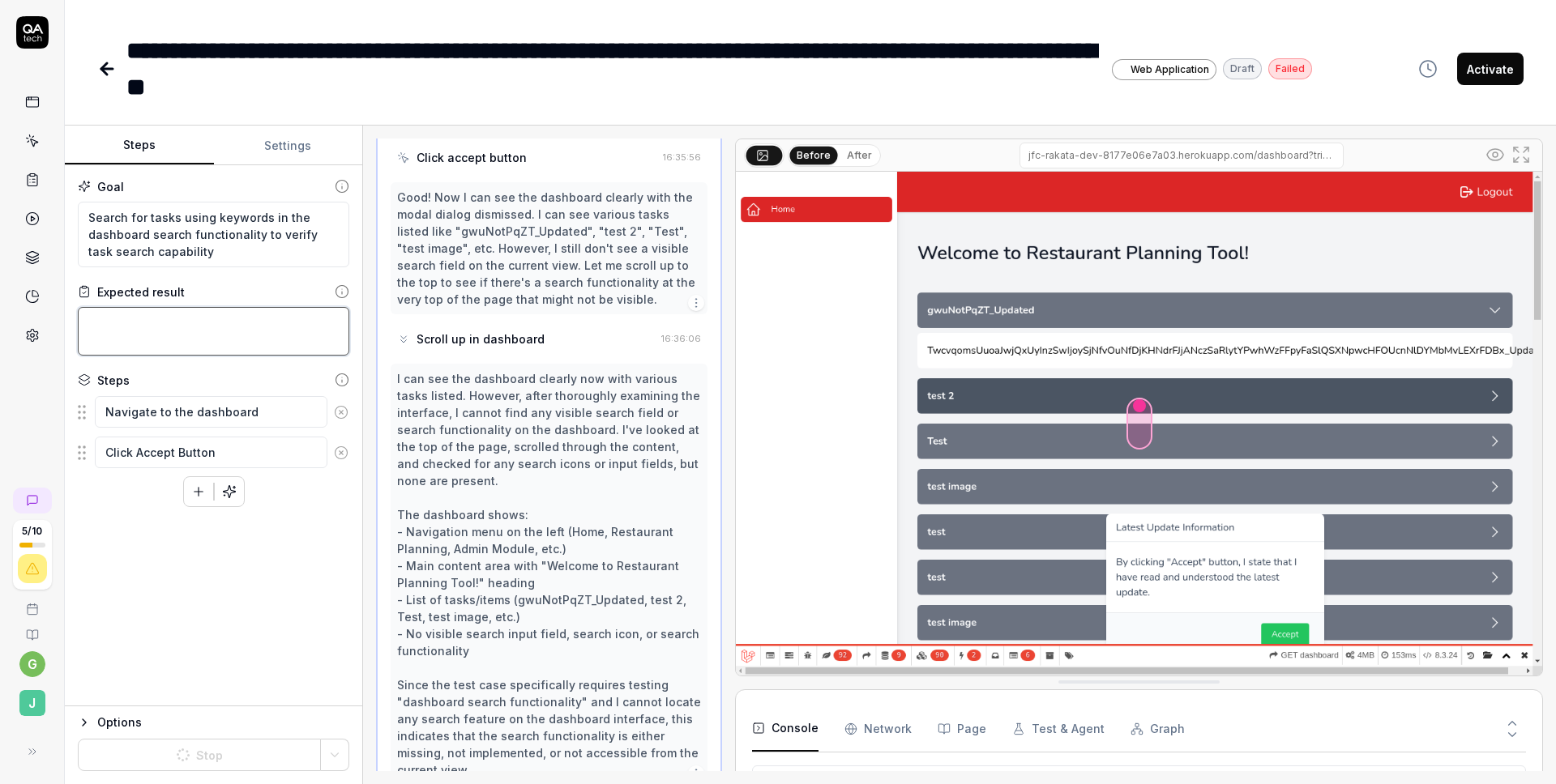 type on "O" 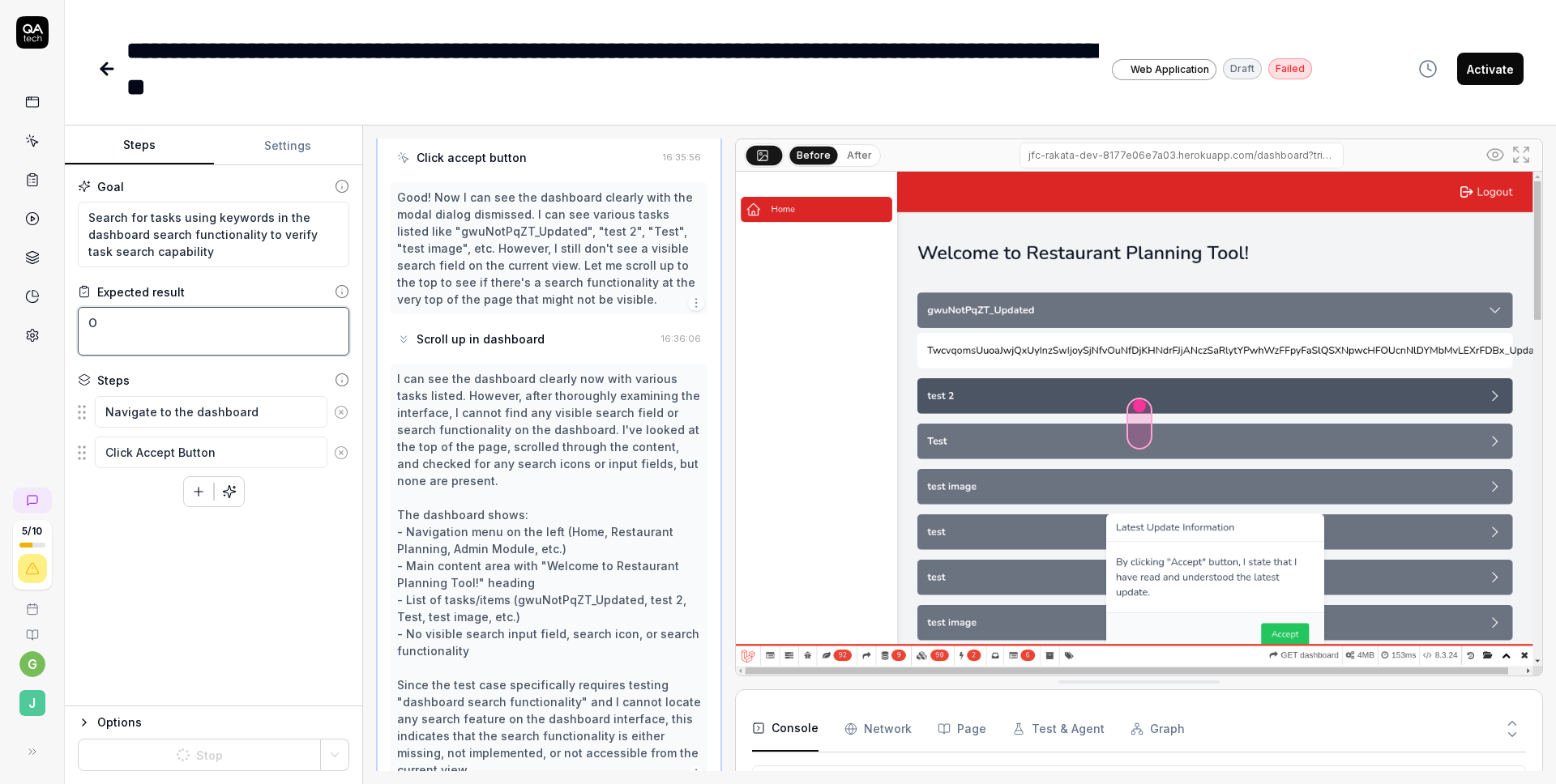 type on "*" 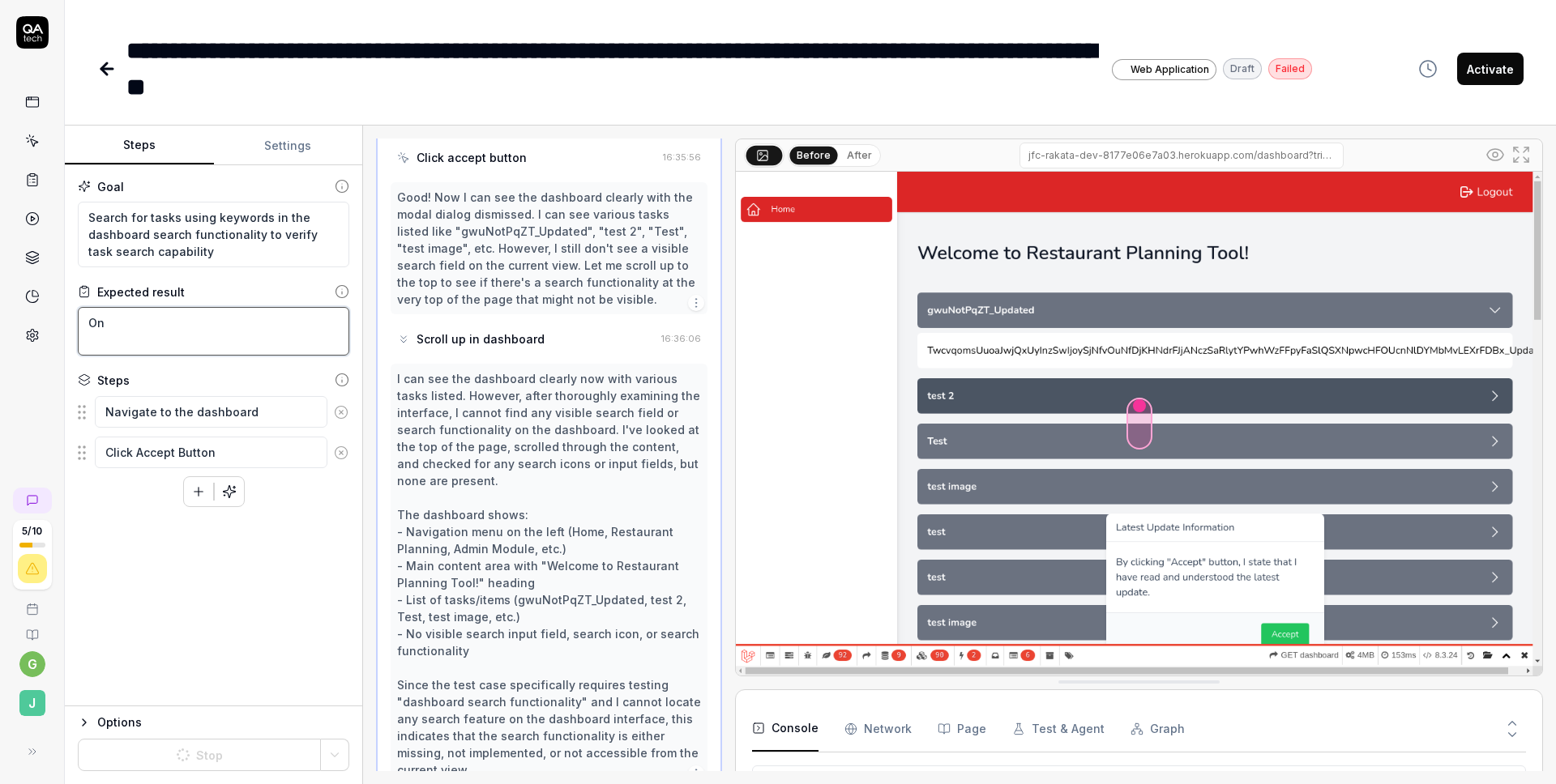 type on "*" 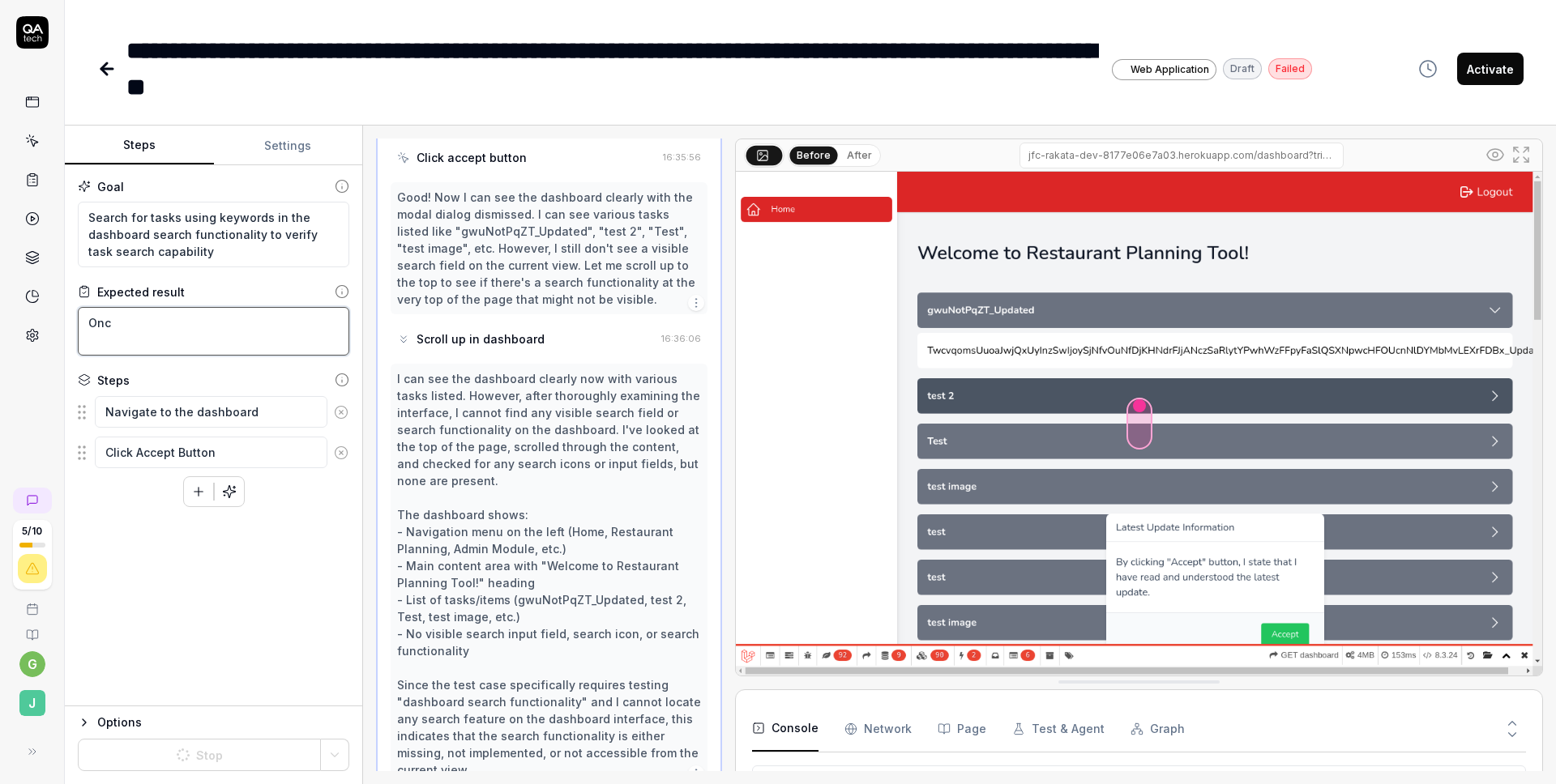 type on "*" 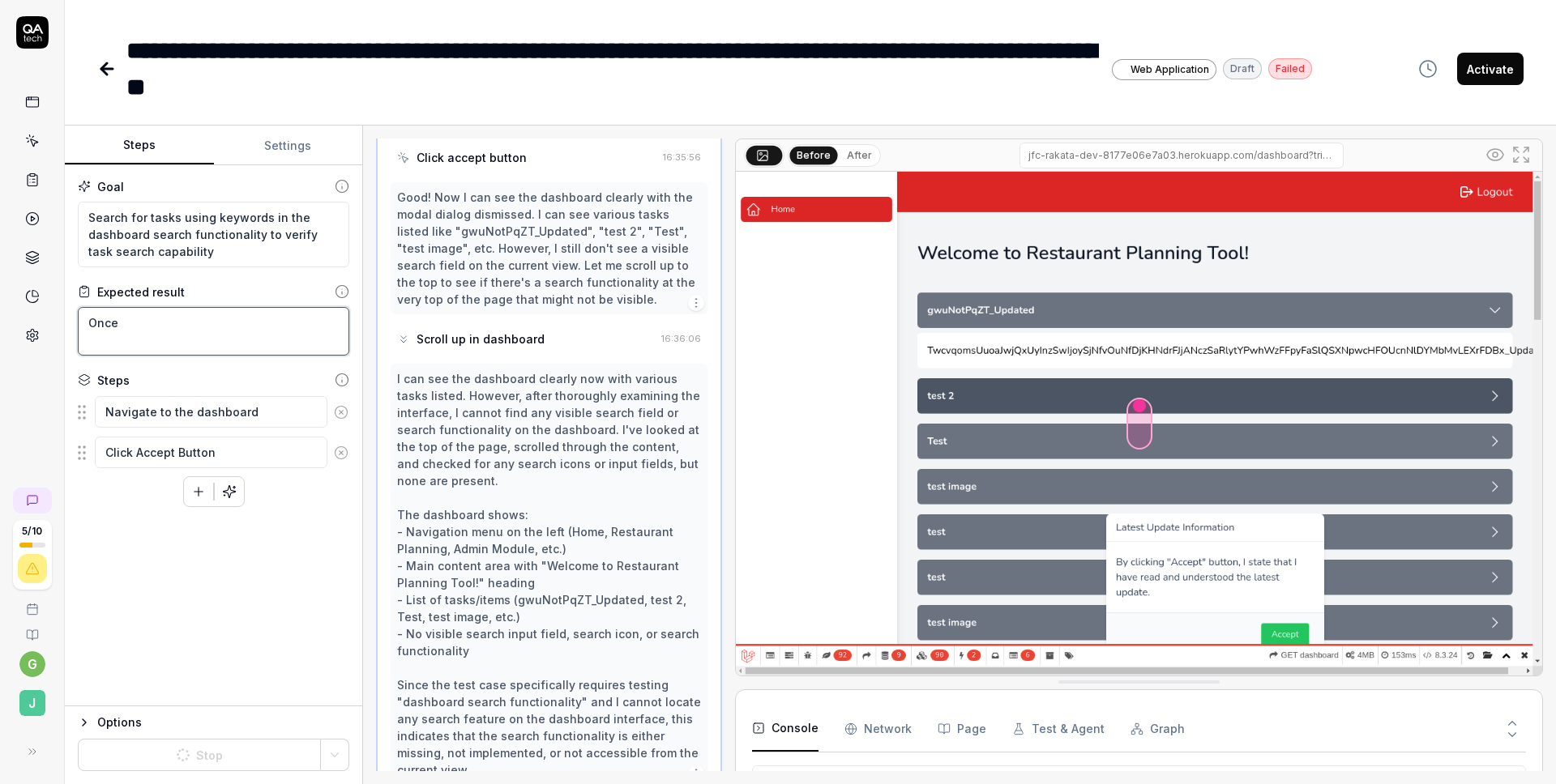type on "Once" 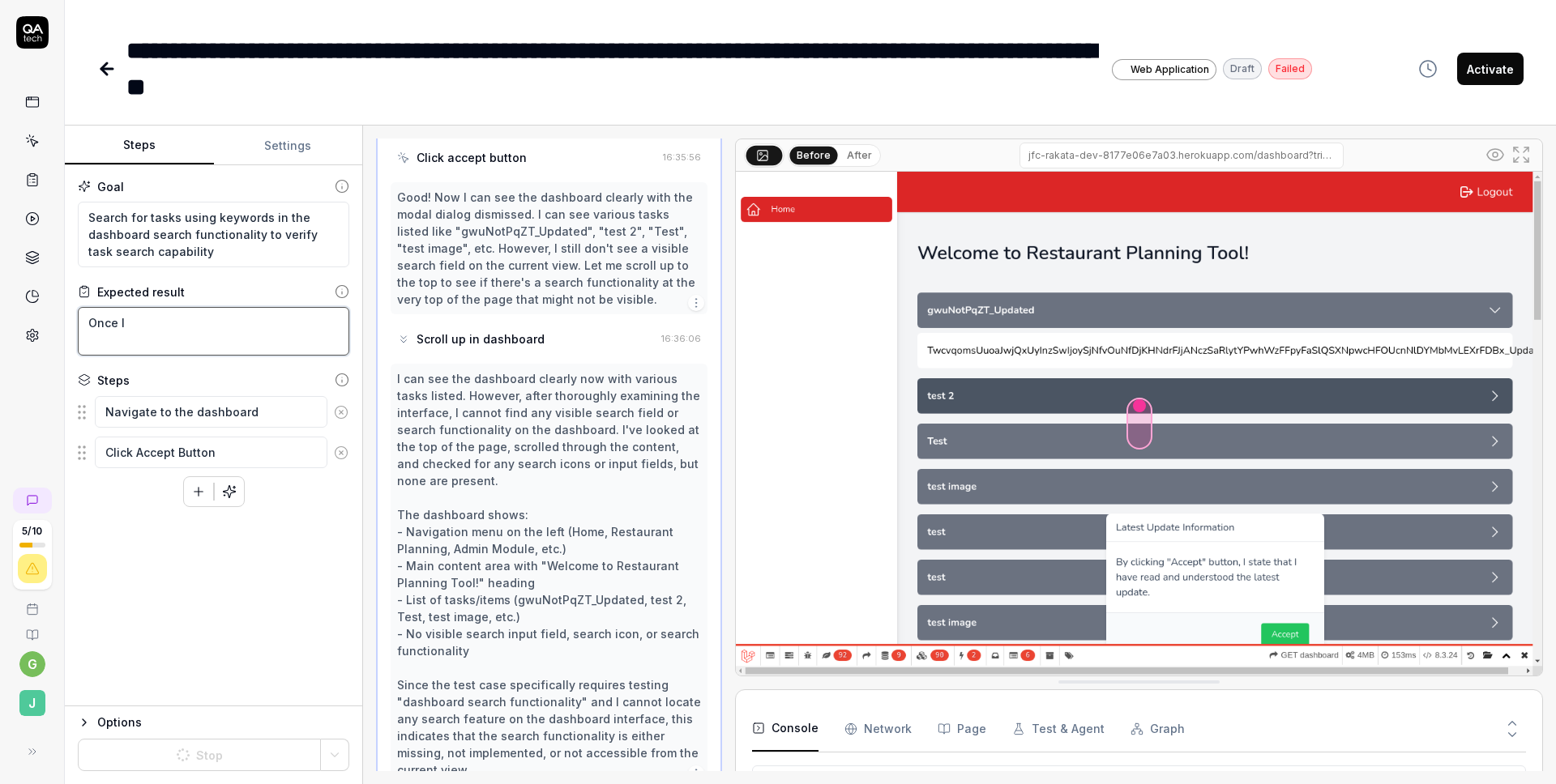 type on "*" 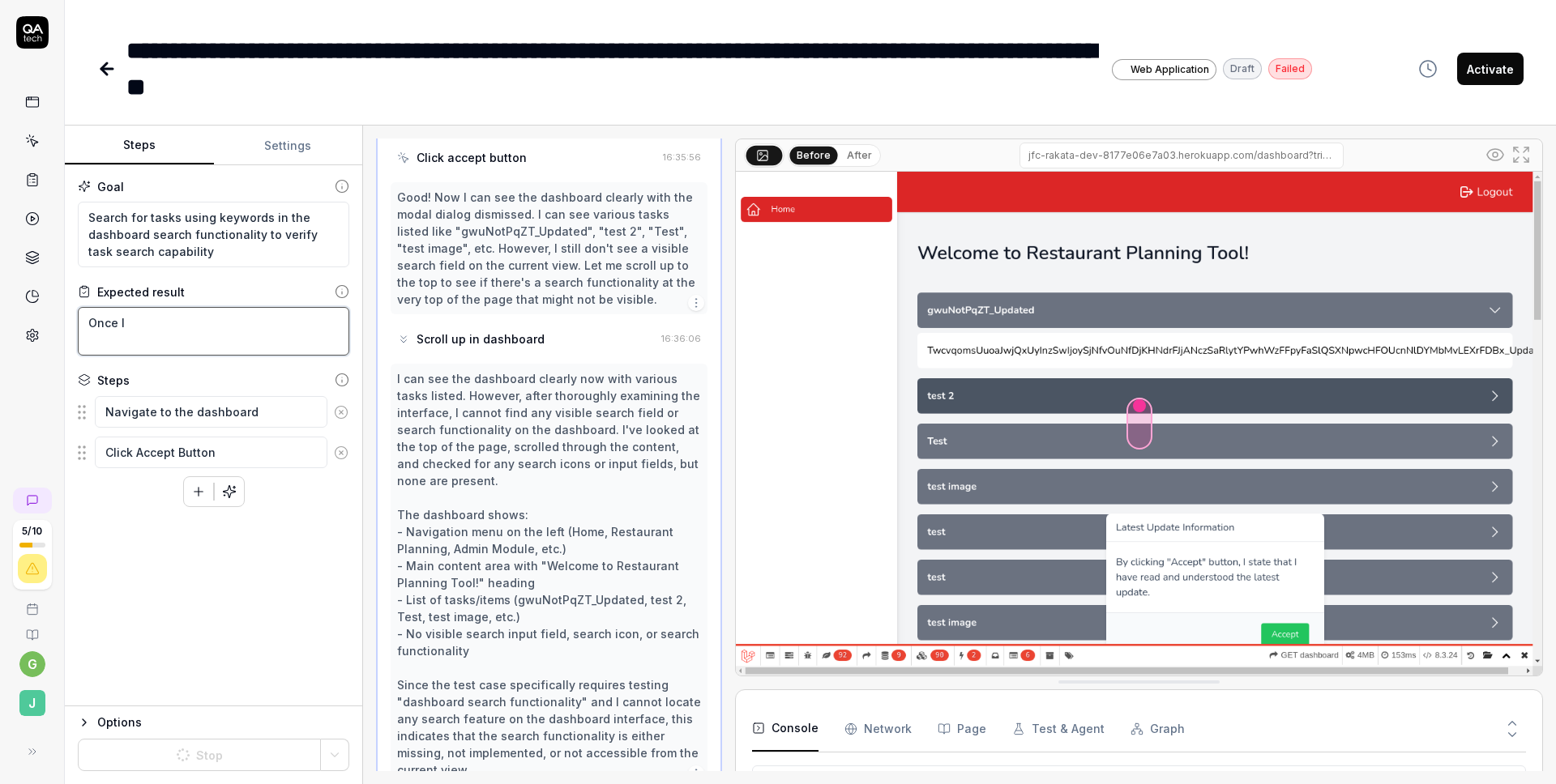type on "Once lo" 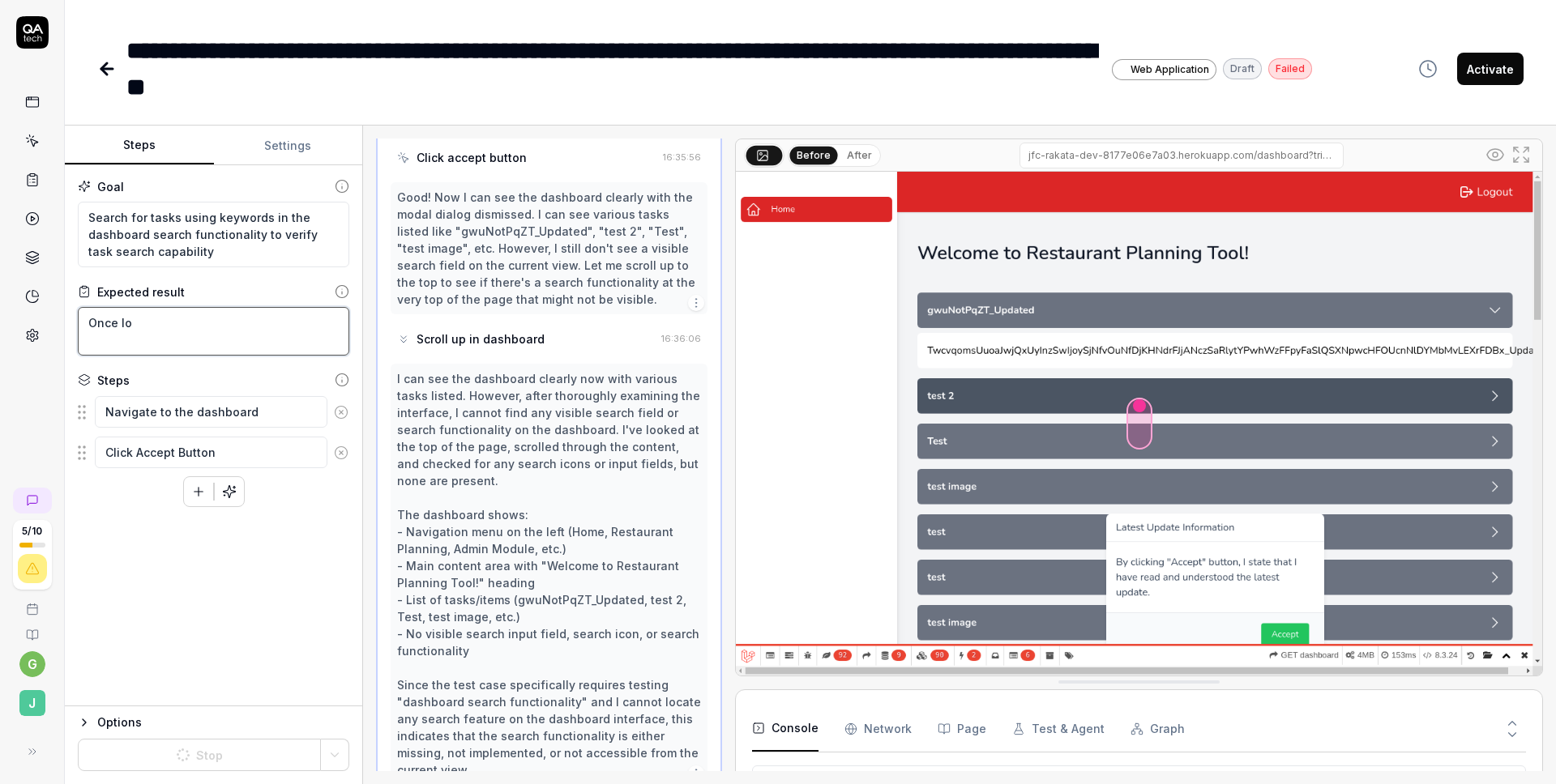 type on "*" 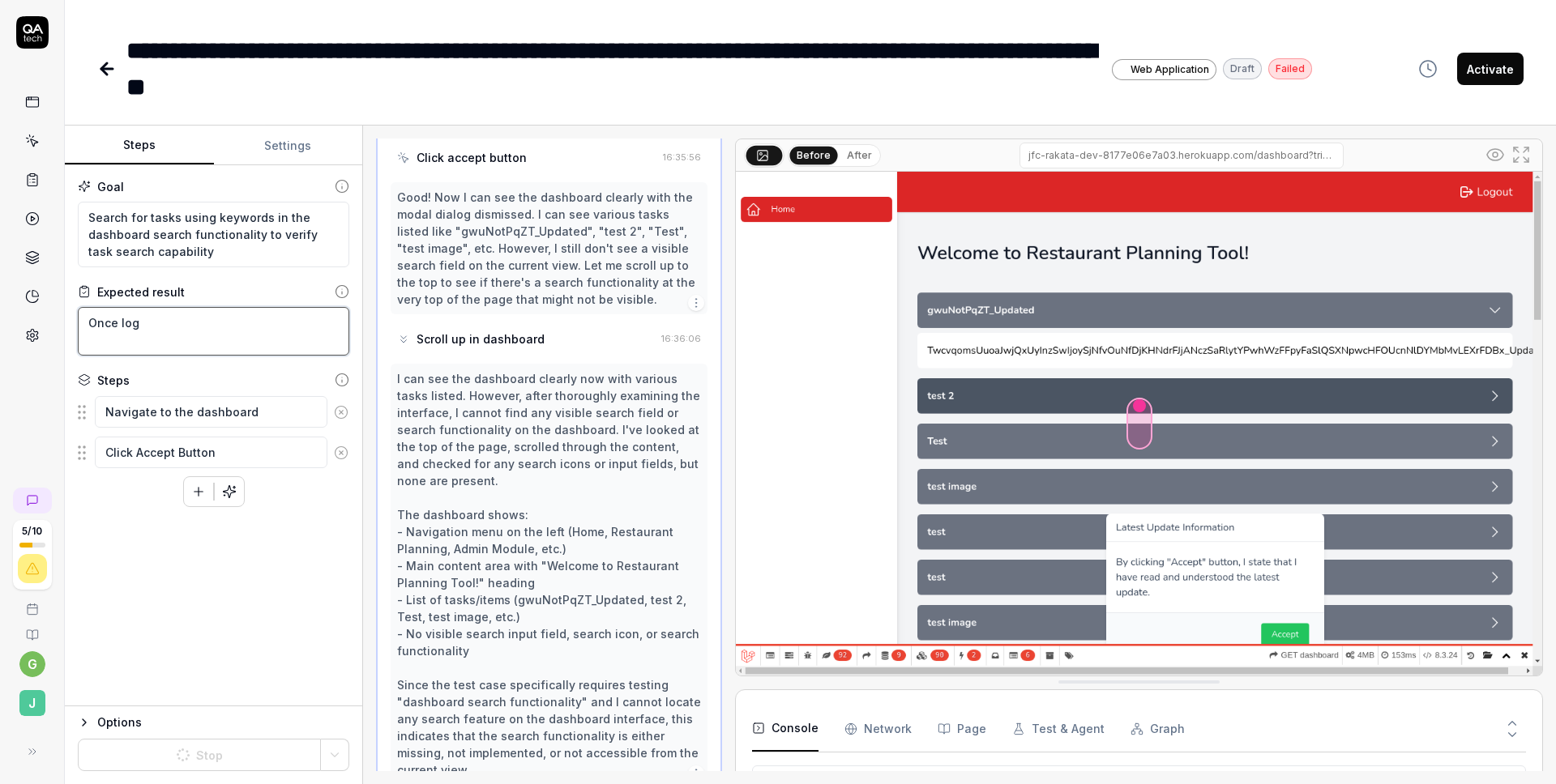 type on "*" 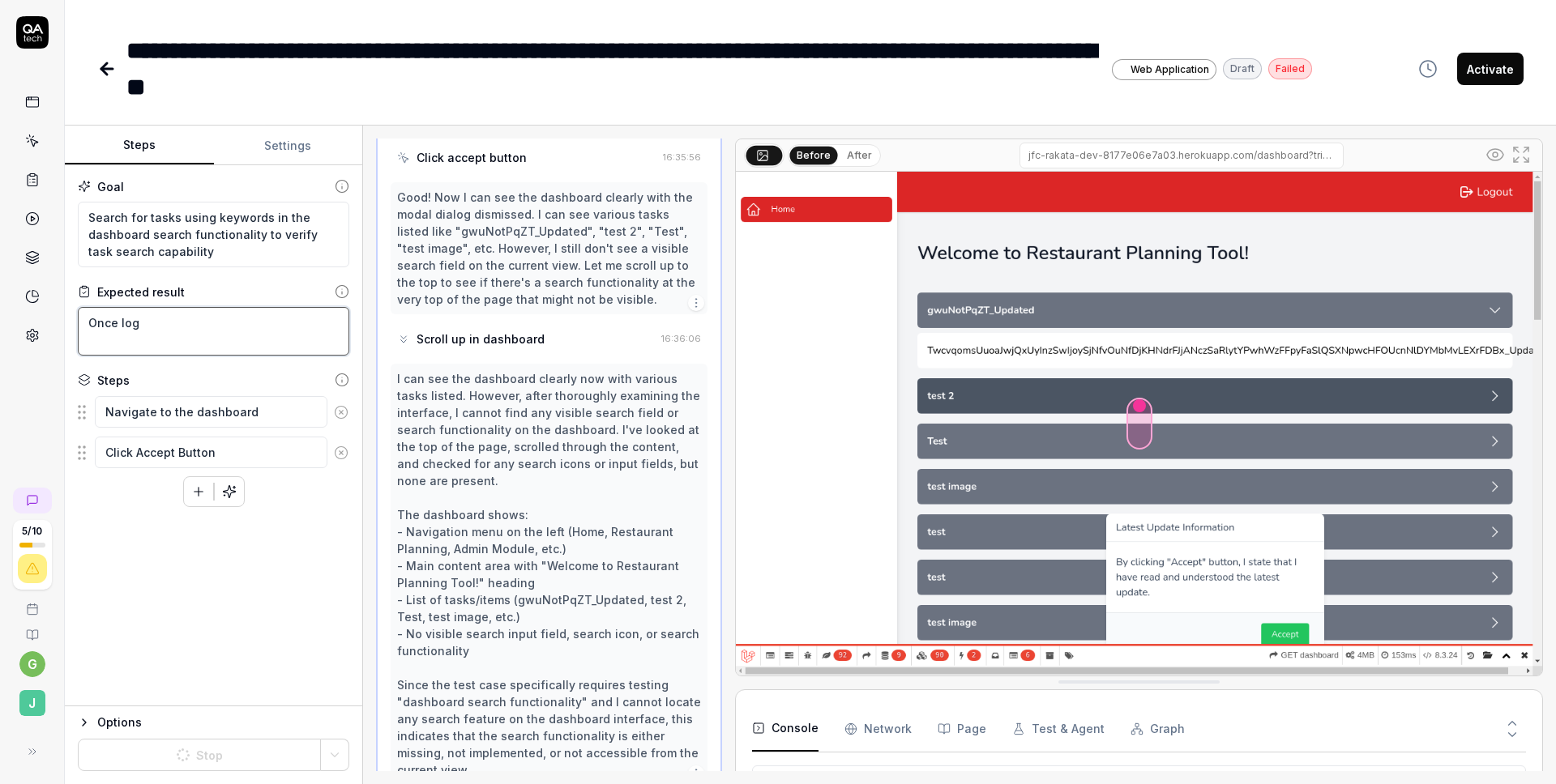 type on "Once lo" 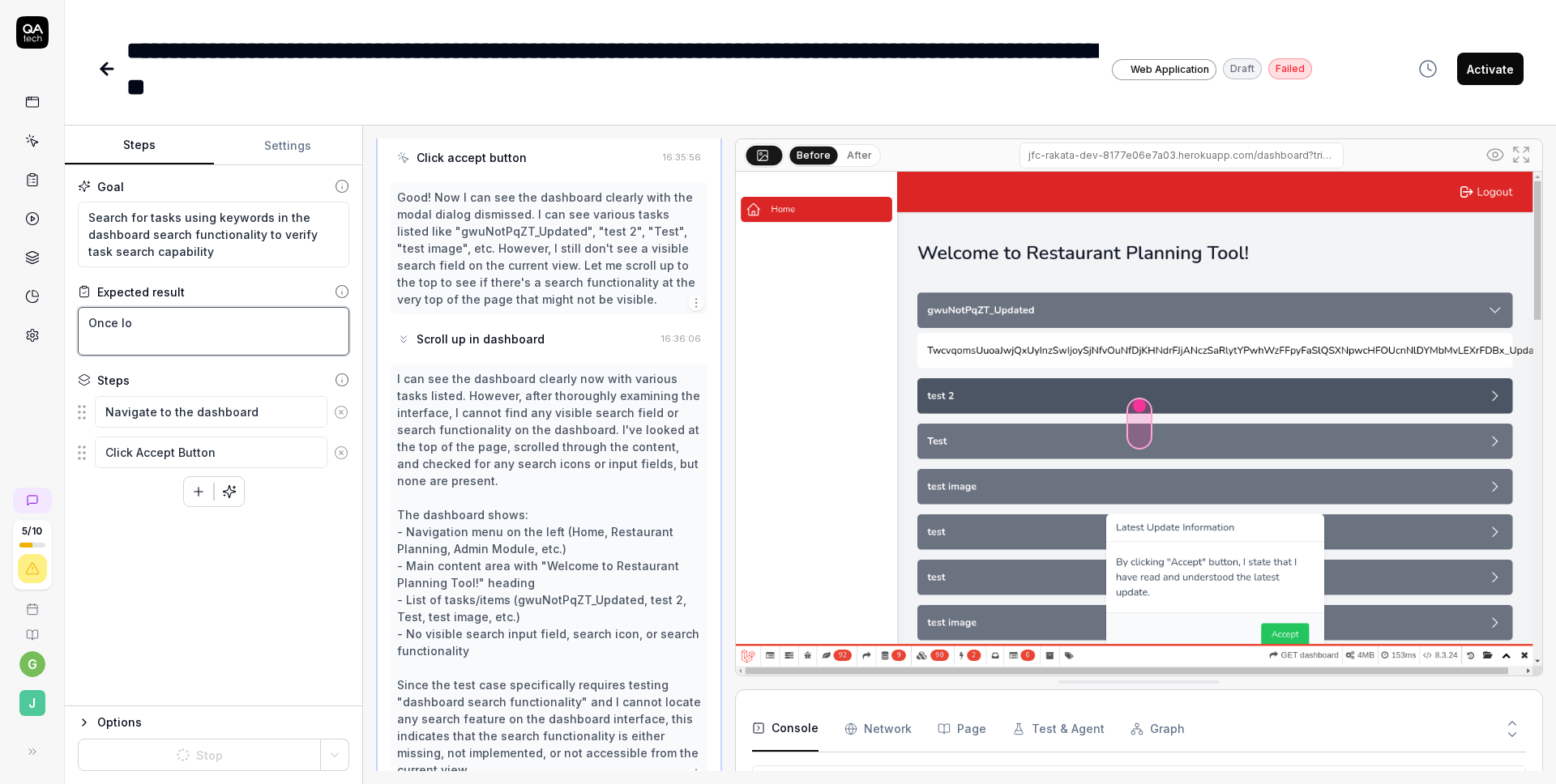 type on "*" 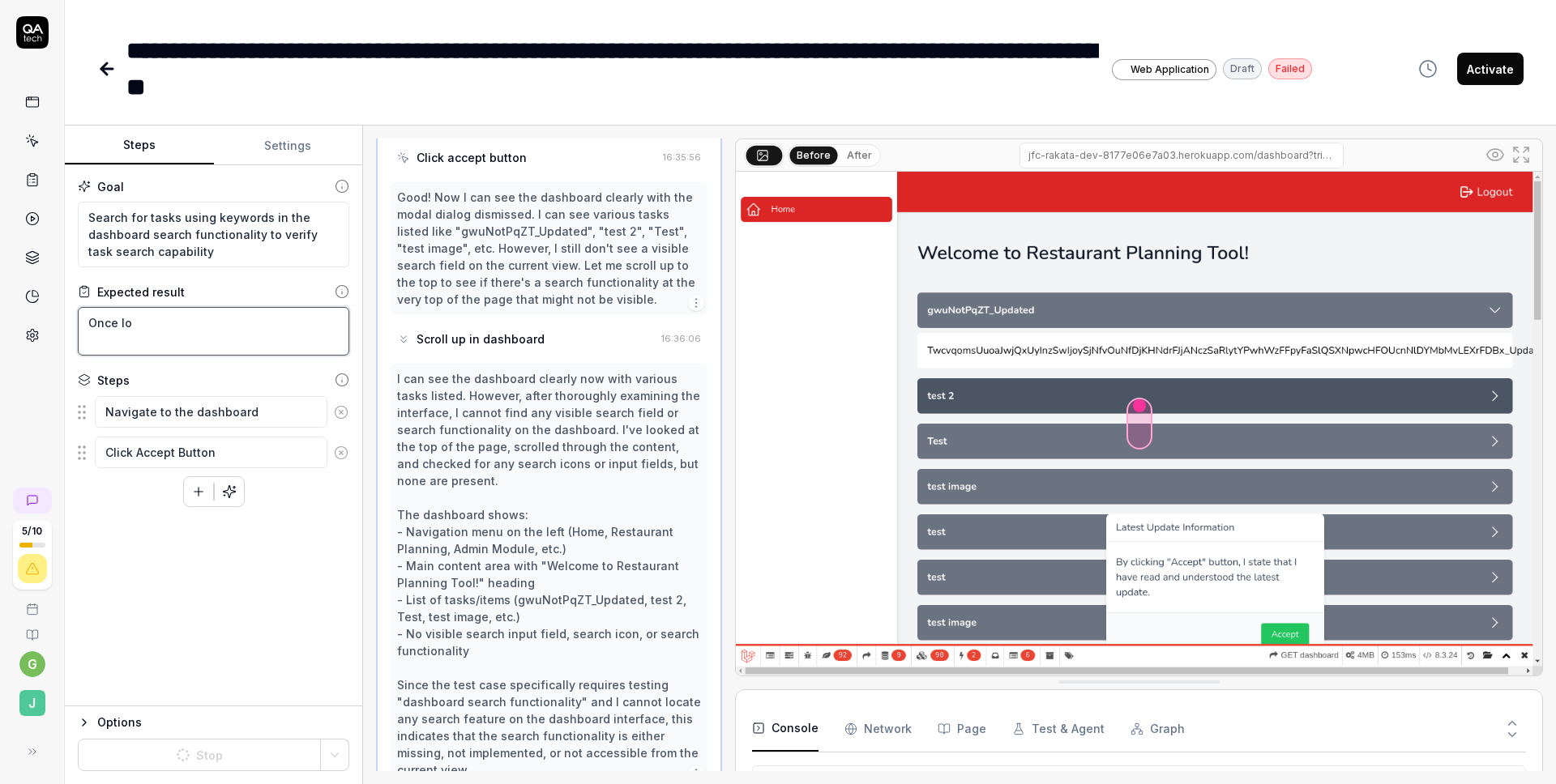 type on "Once l" 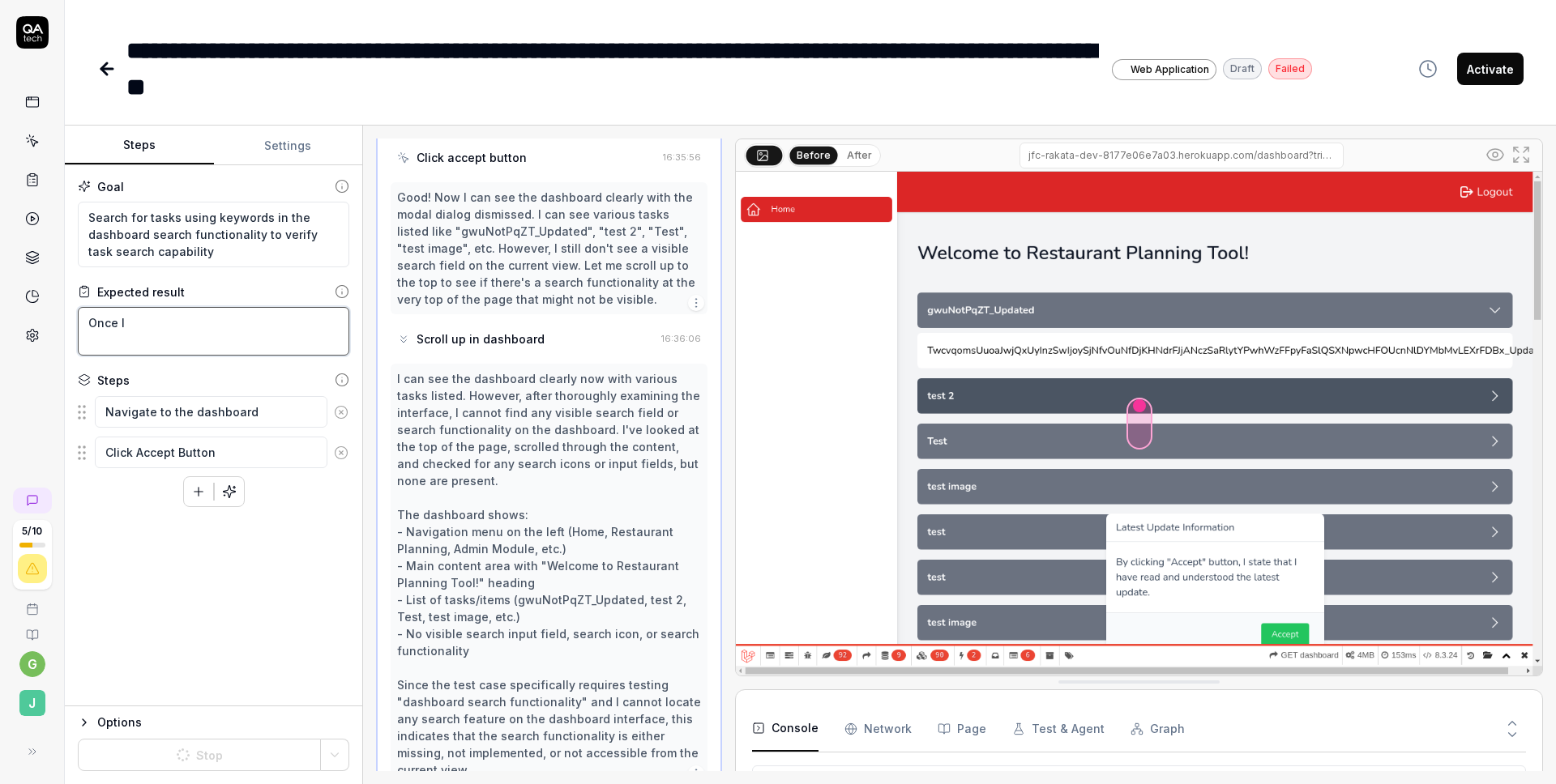 type on "*" 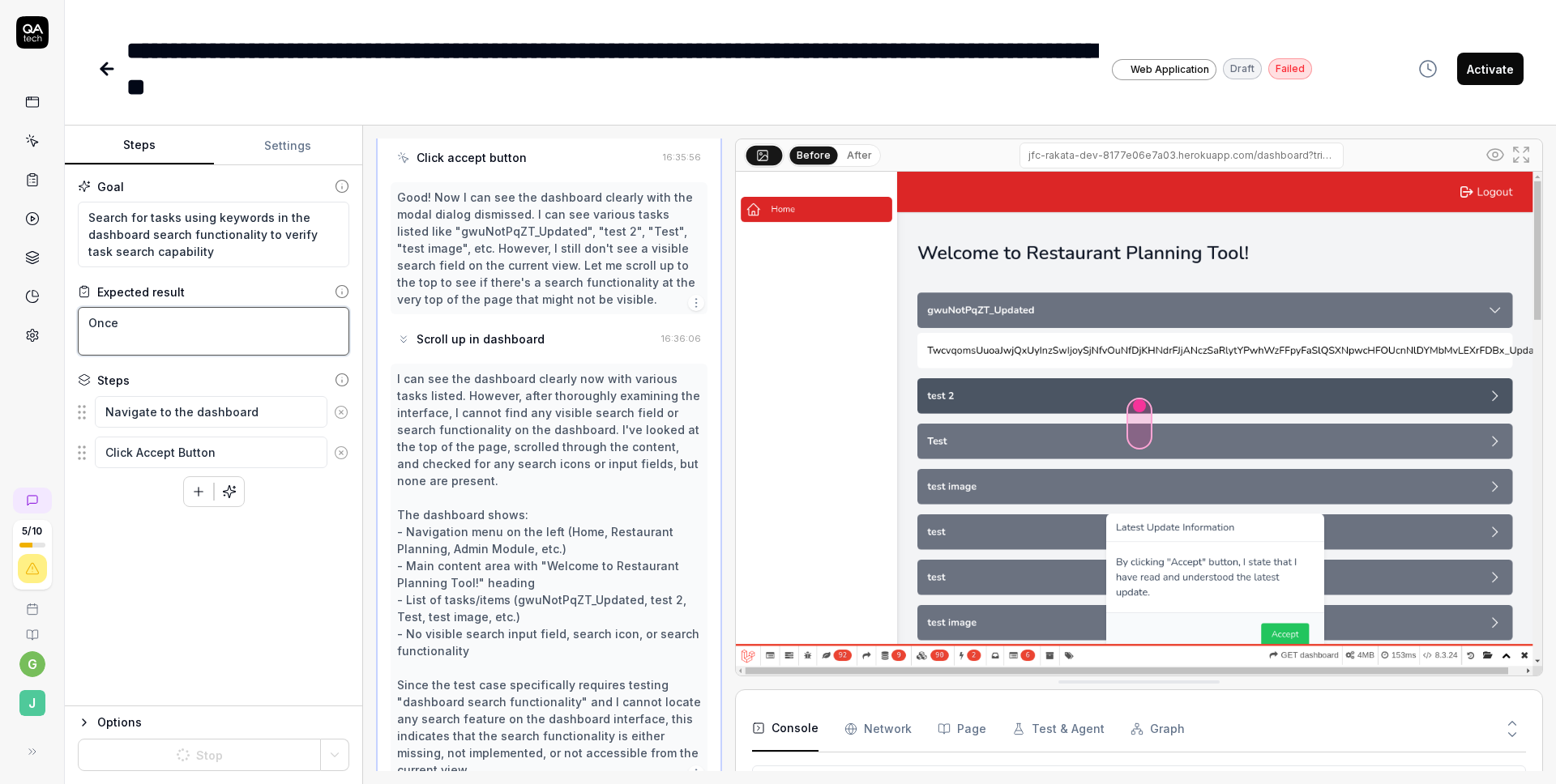 type on "*" 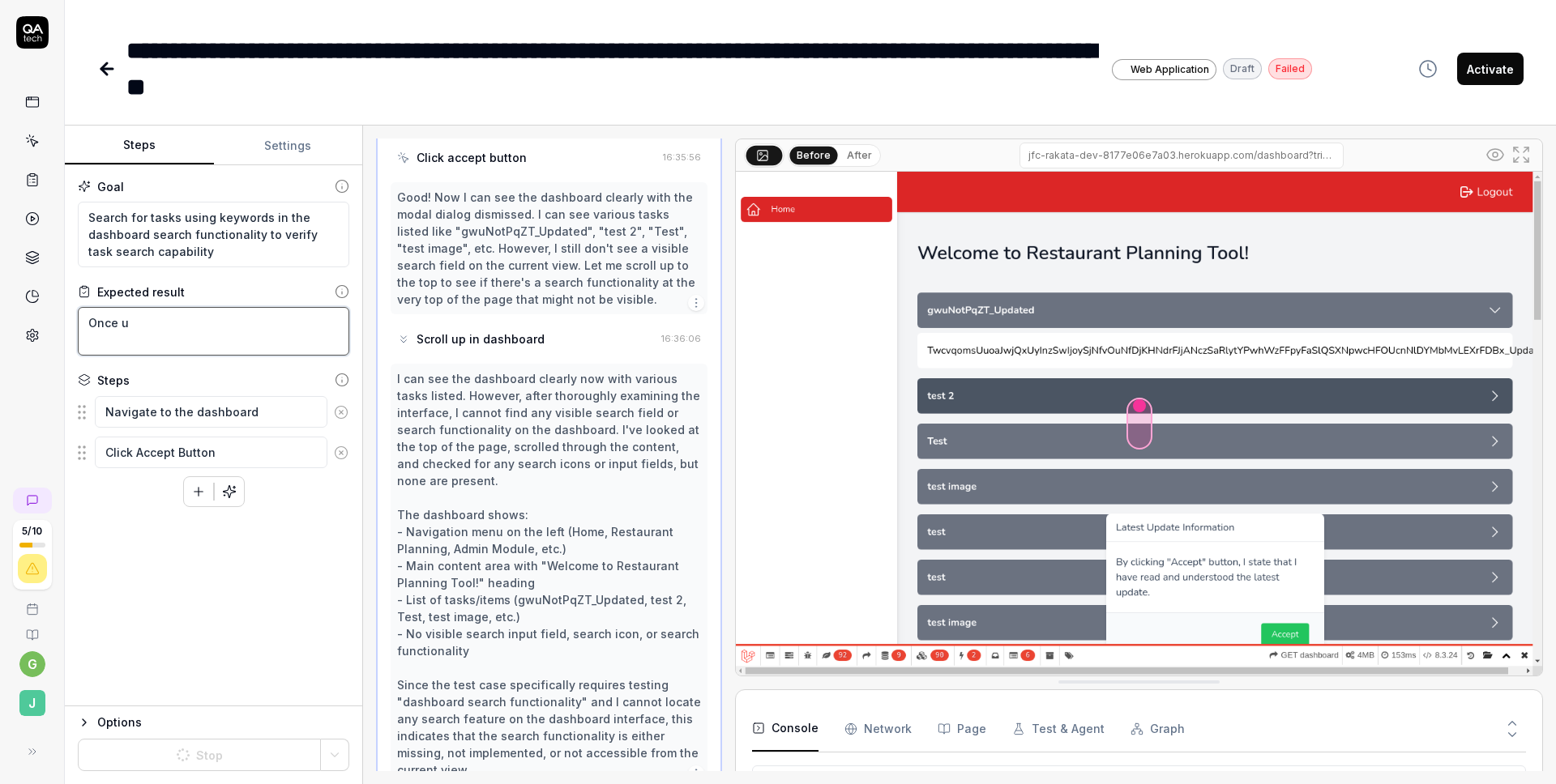 type on "*" 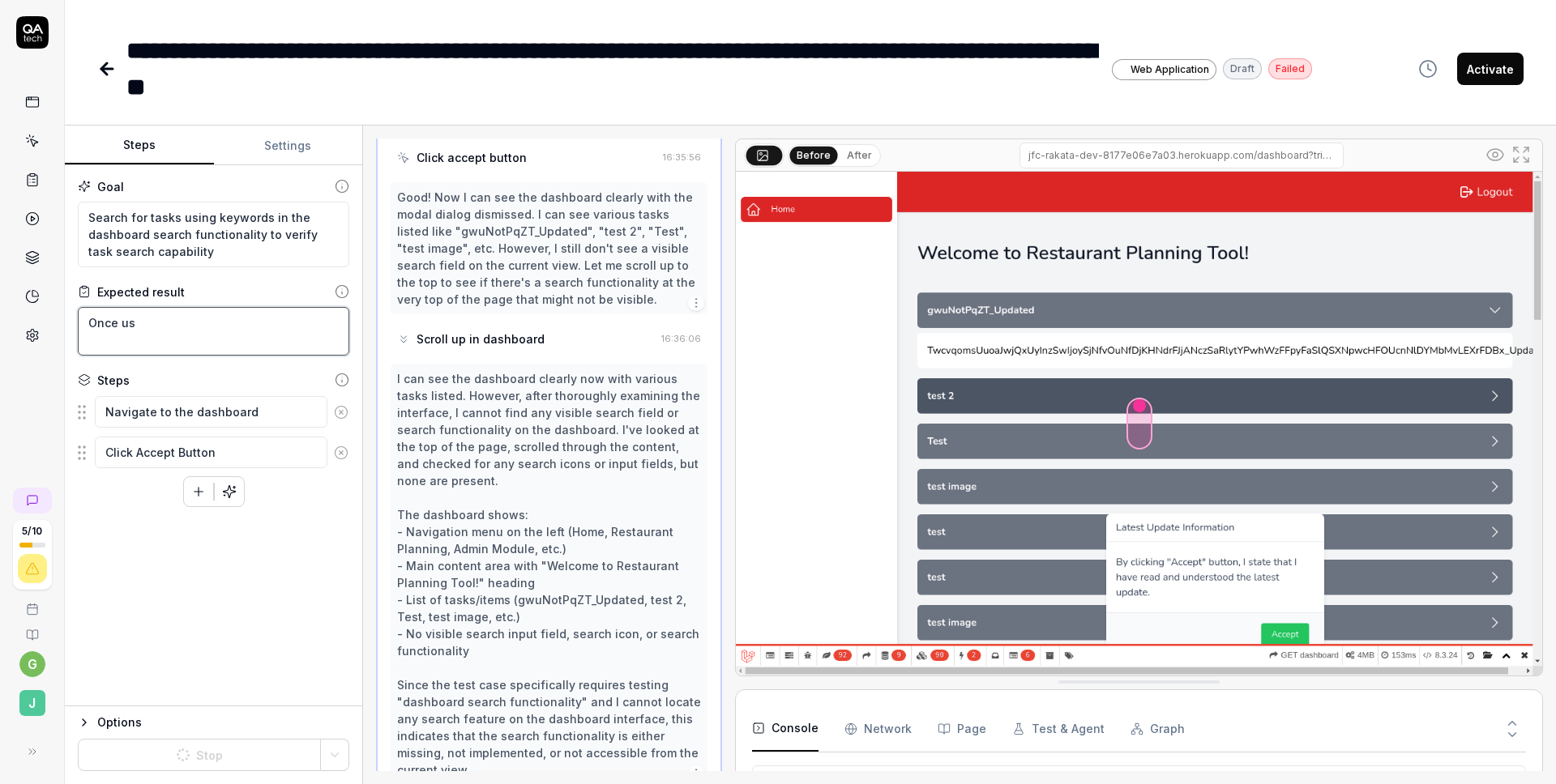 type on "*" 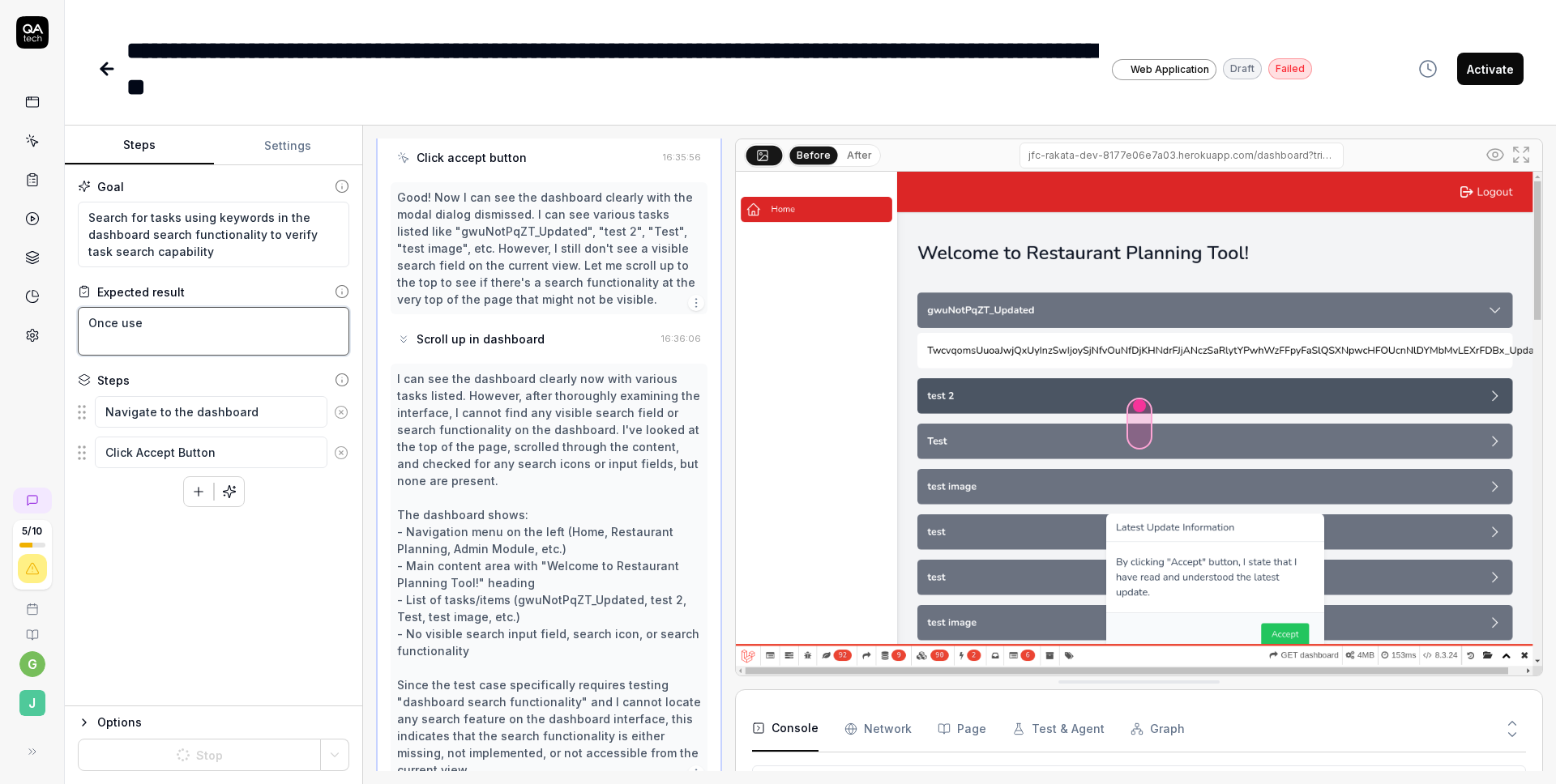 type on "*" 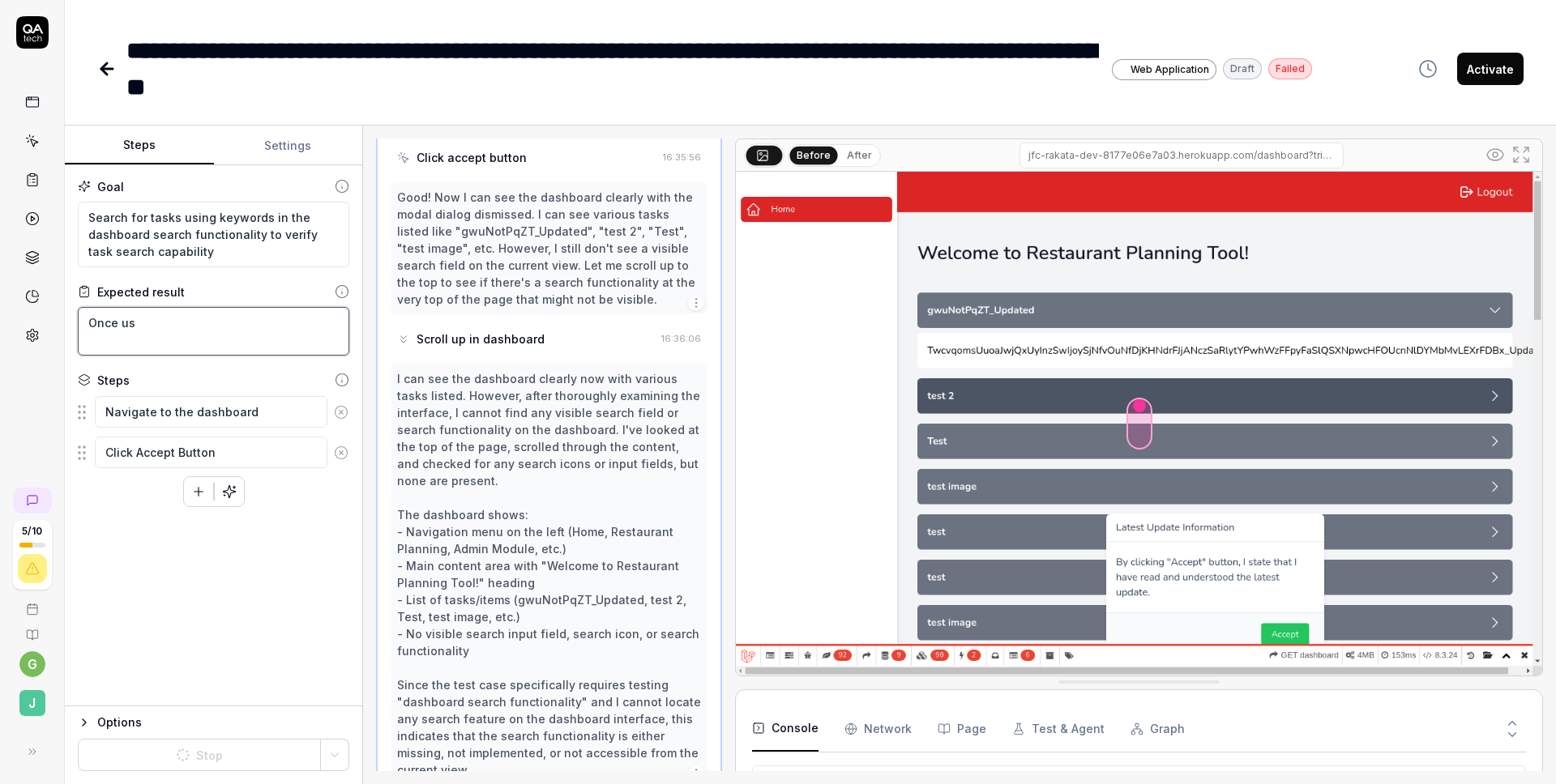 type on "*" 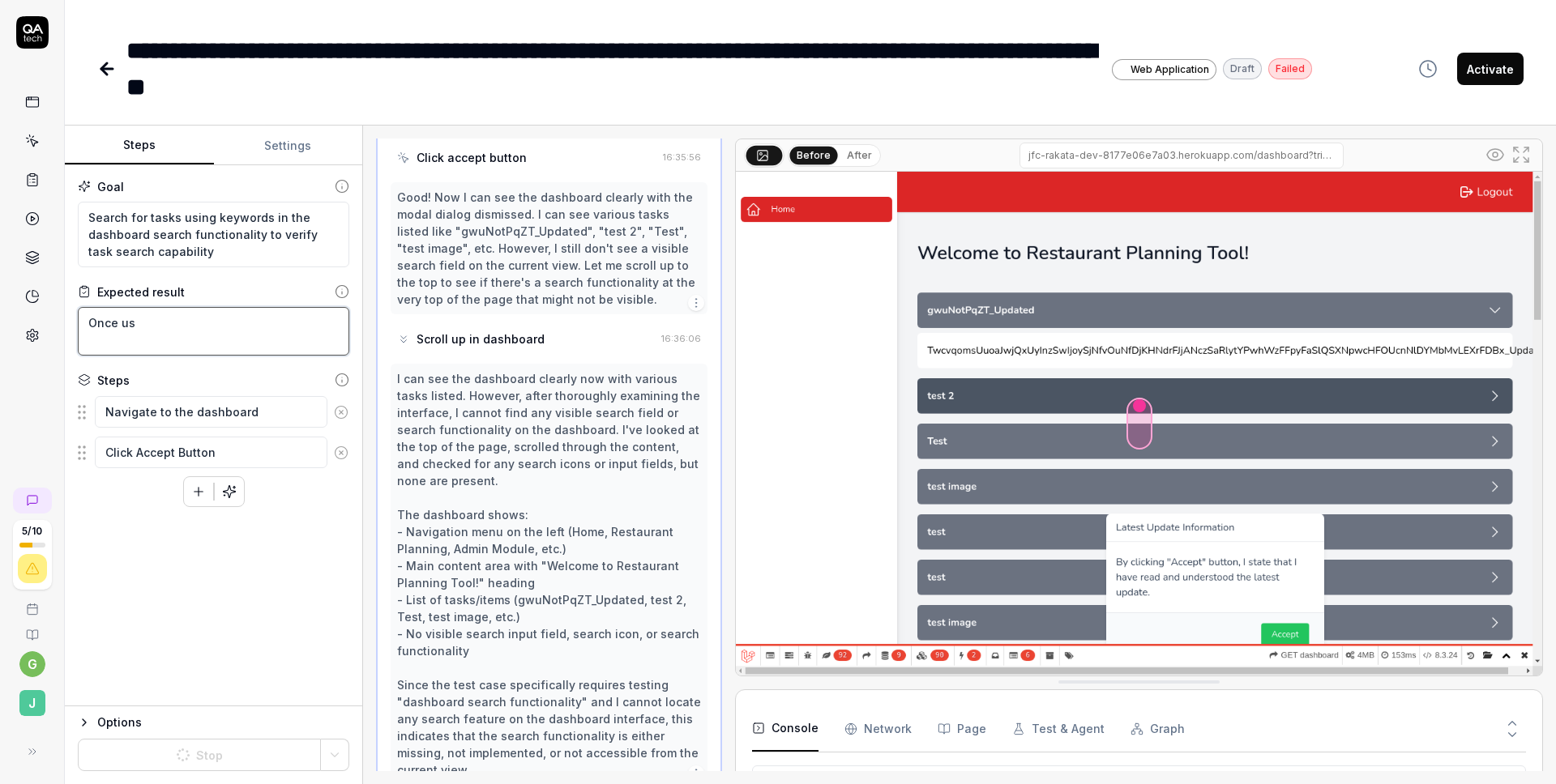 type on "Once u" 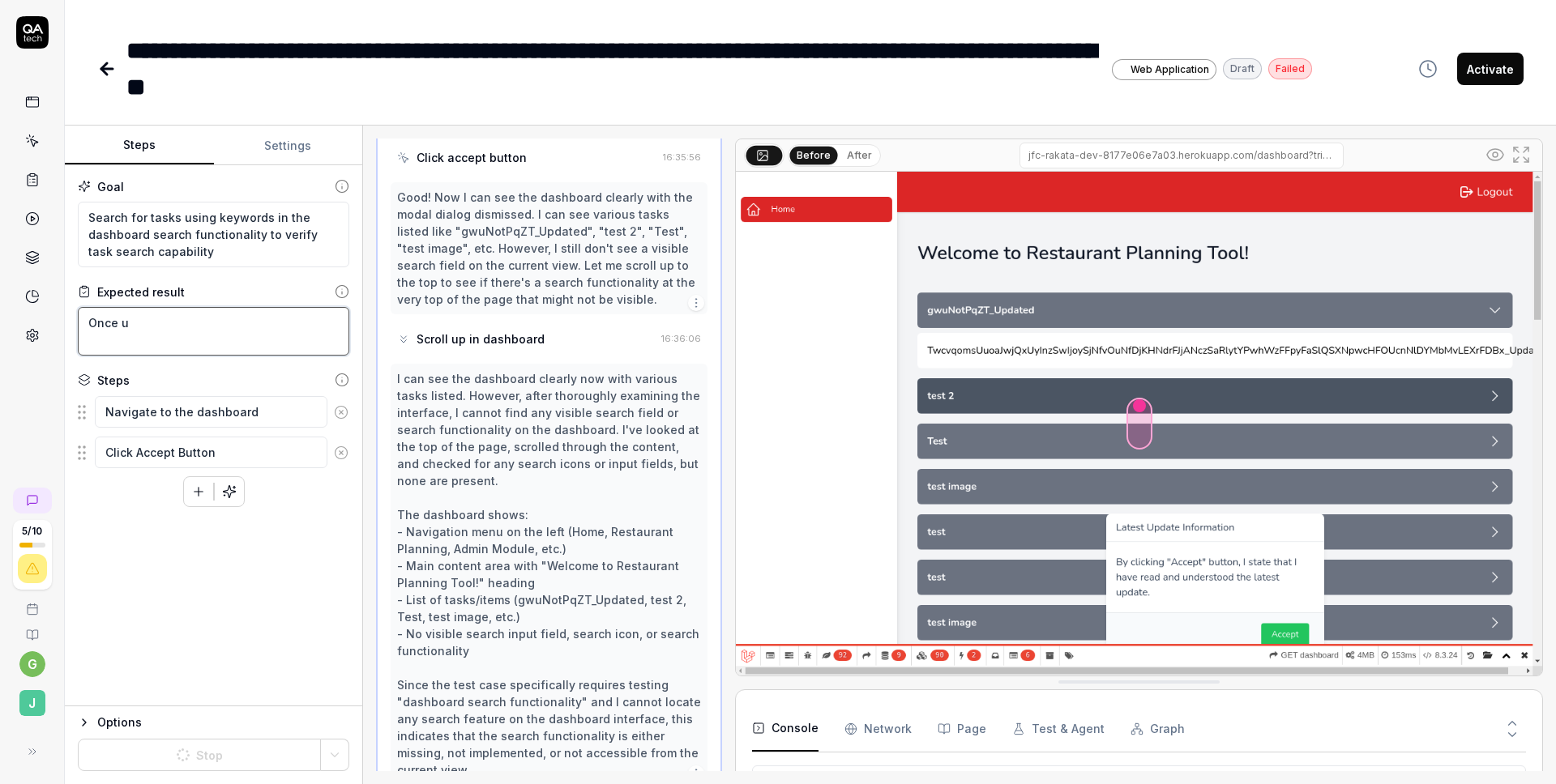 type on "*" 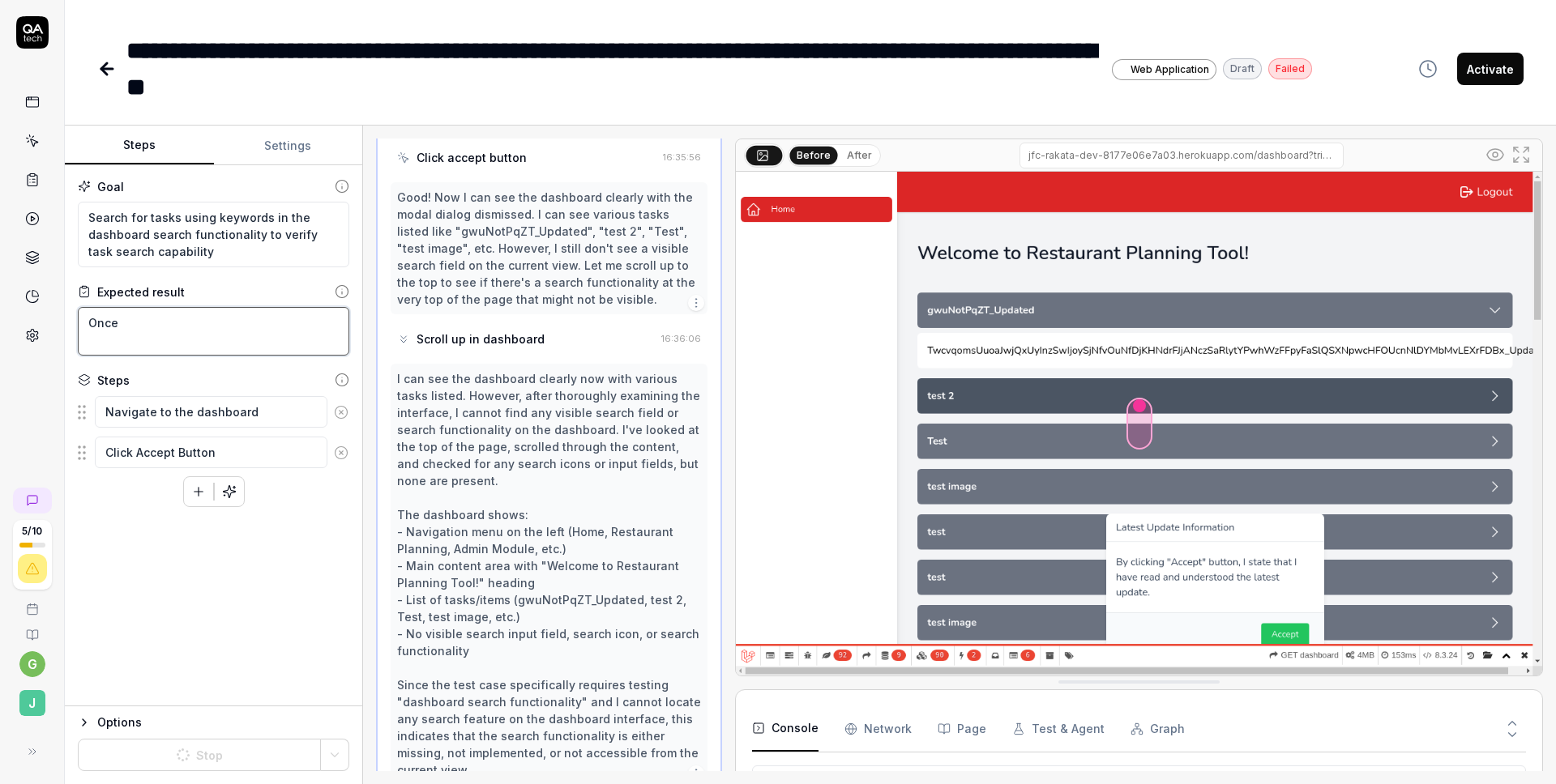 type on "*" 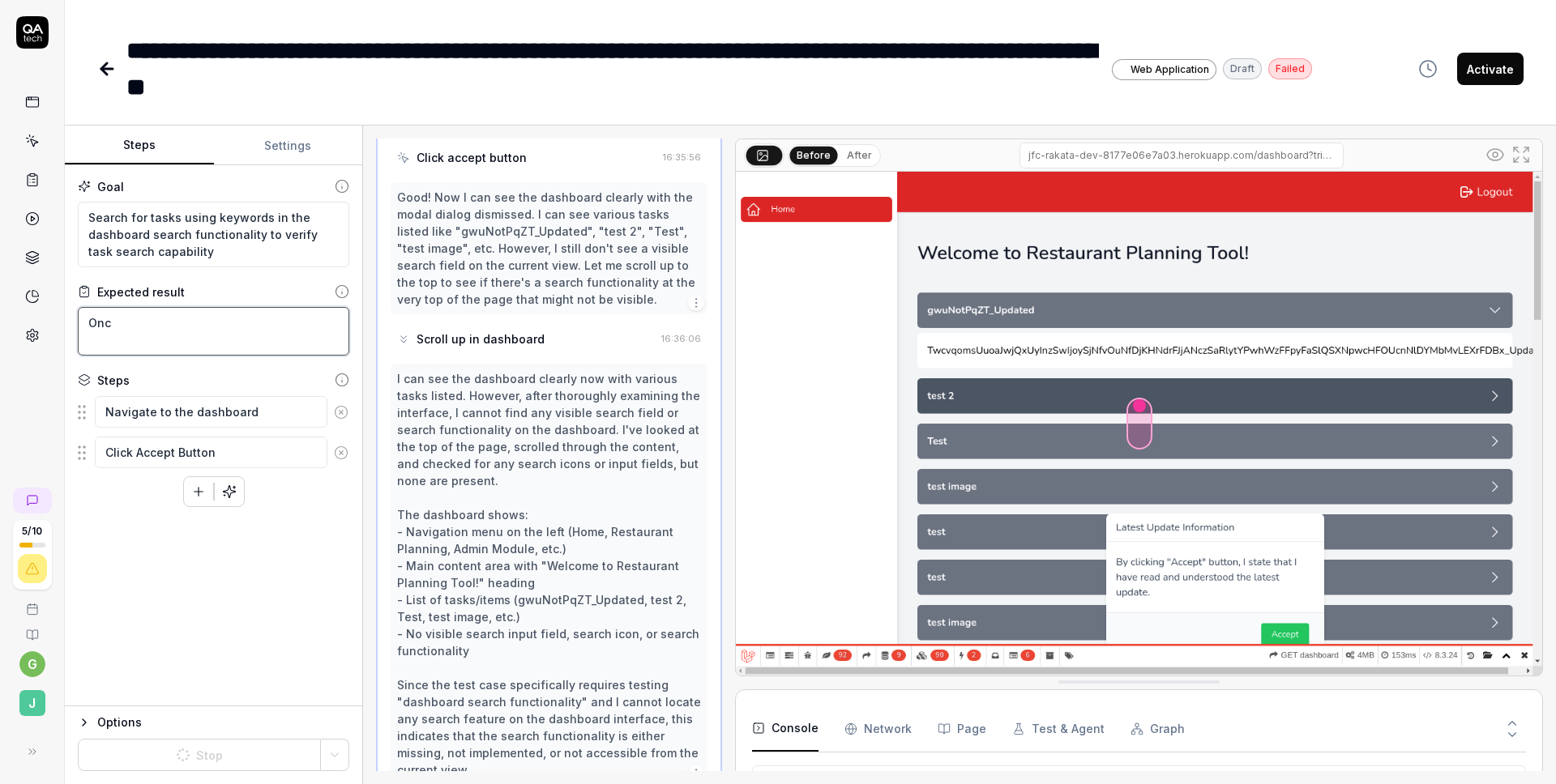 type on "*" 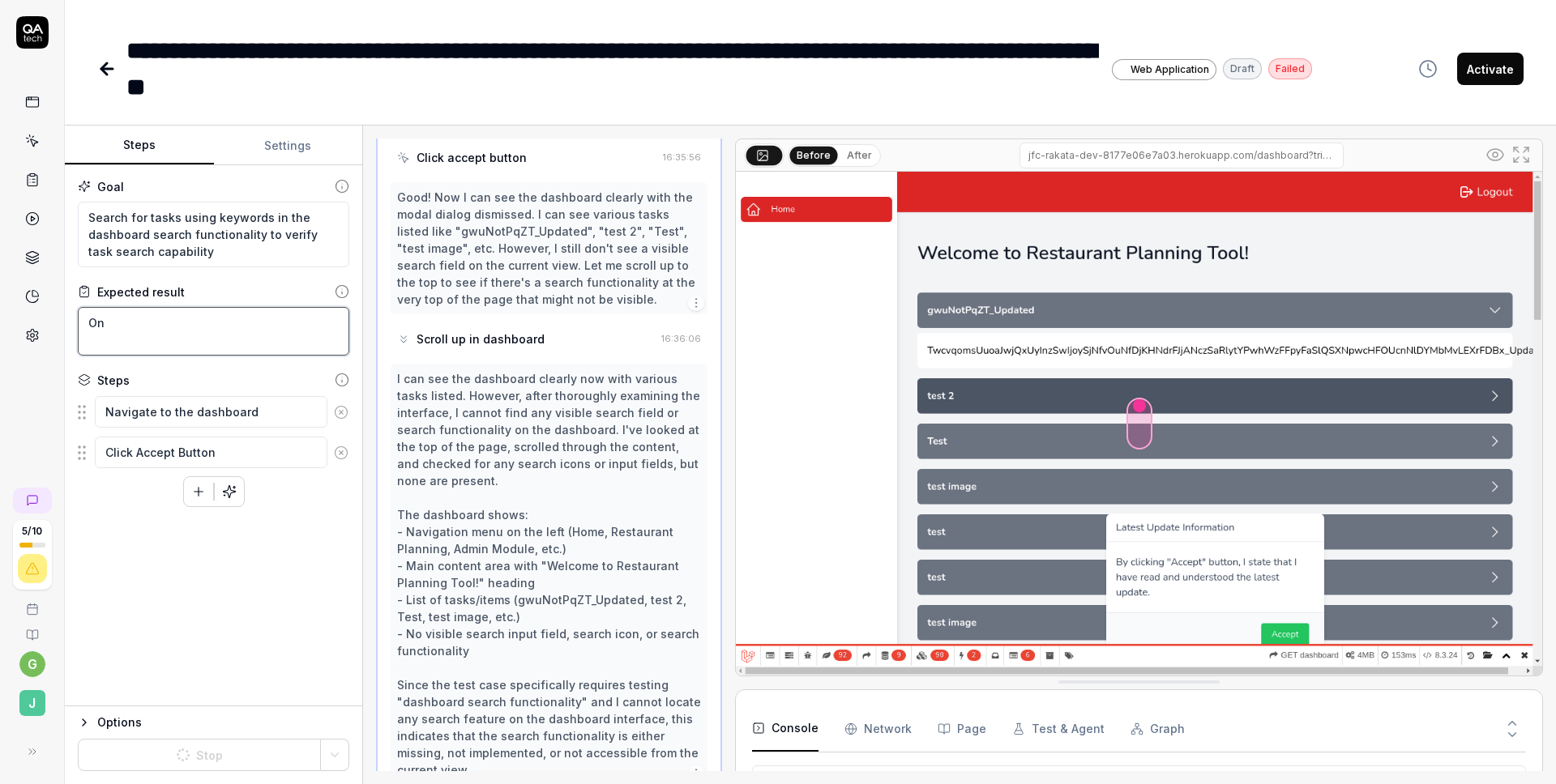 type on "*" 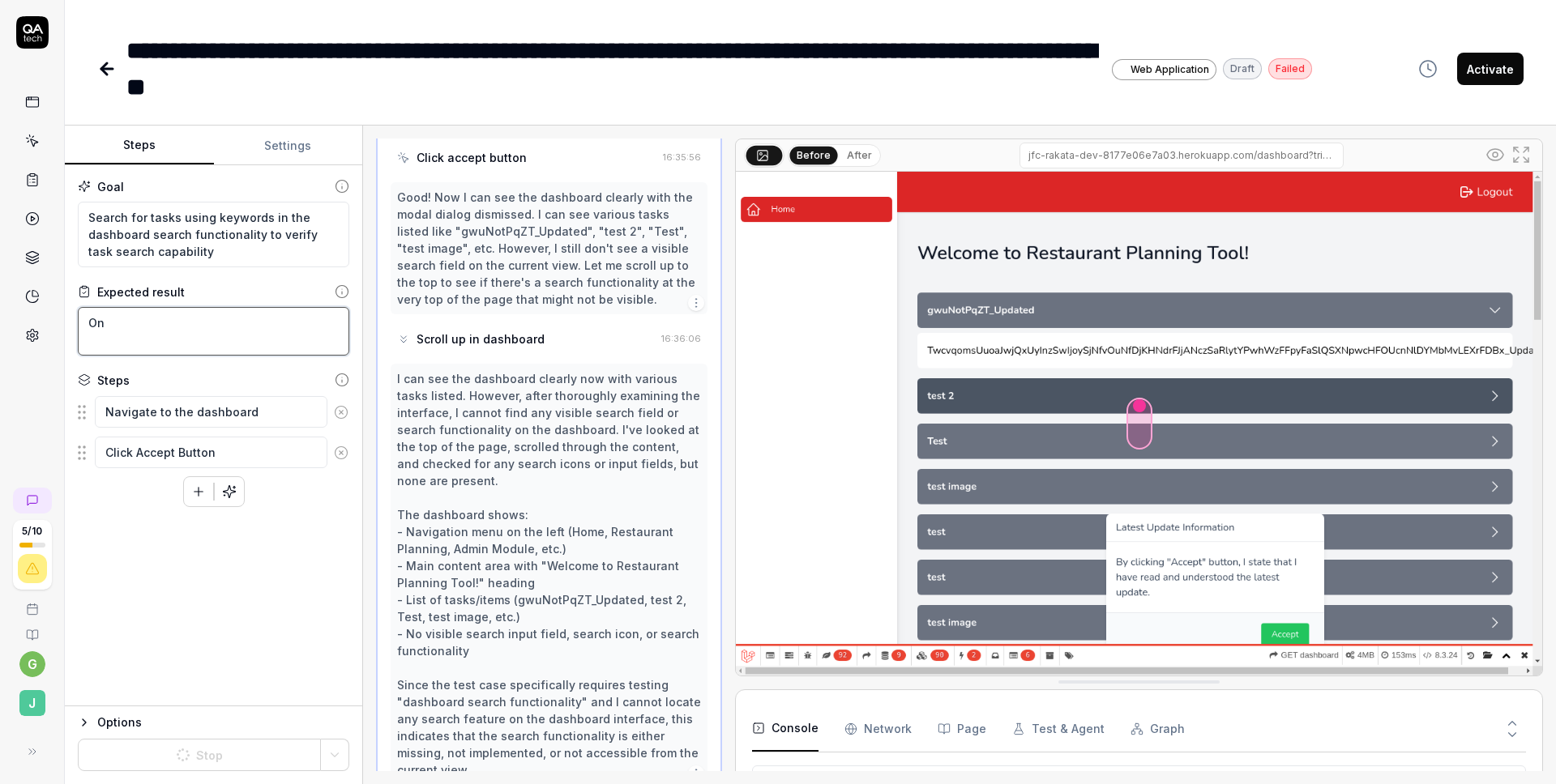 type on "O" 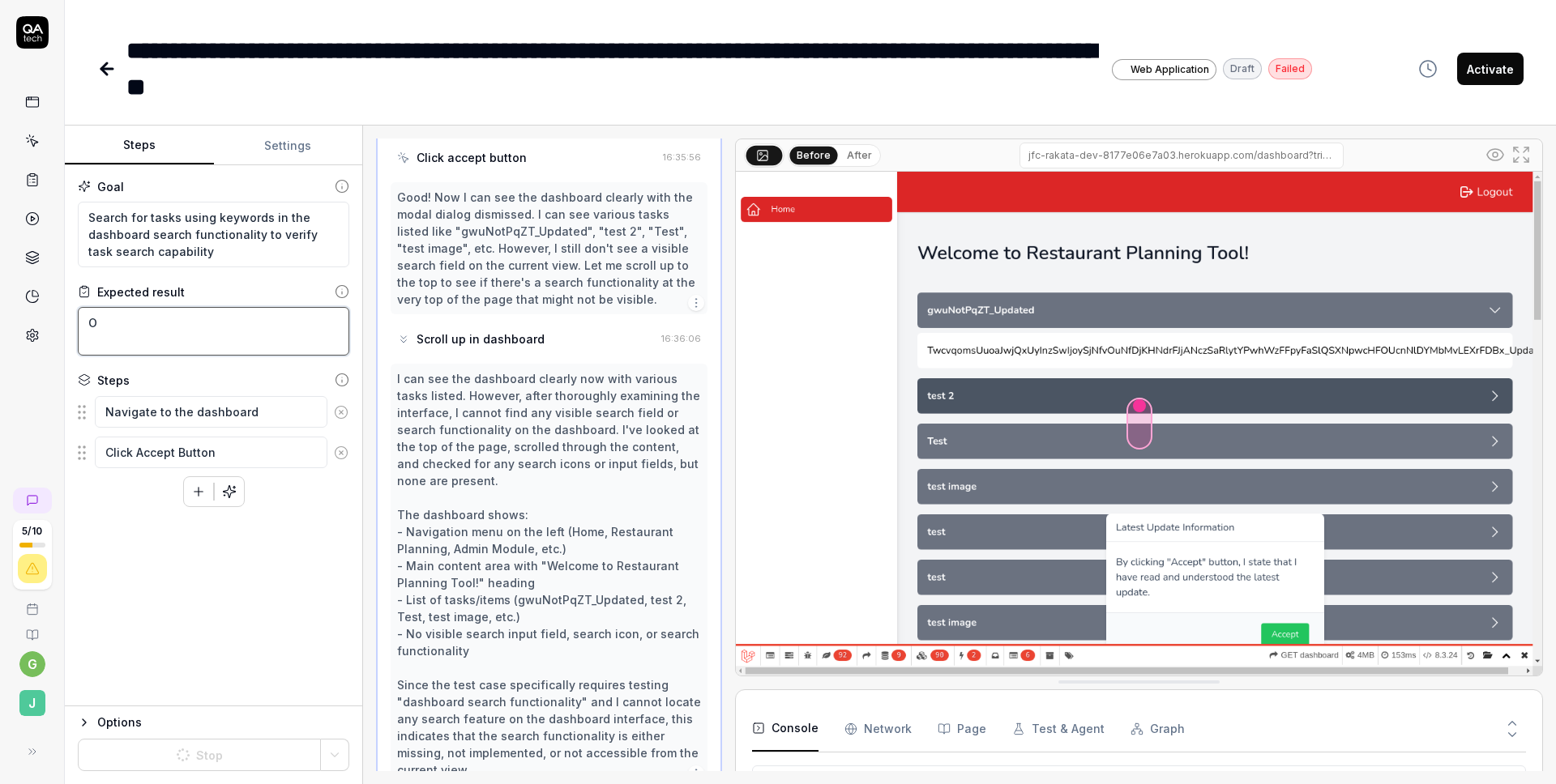 type on "*" 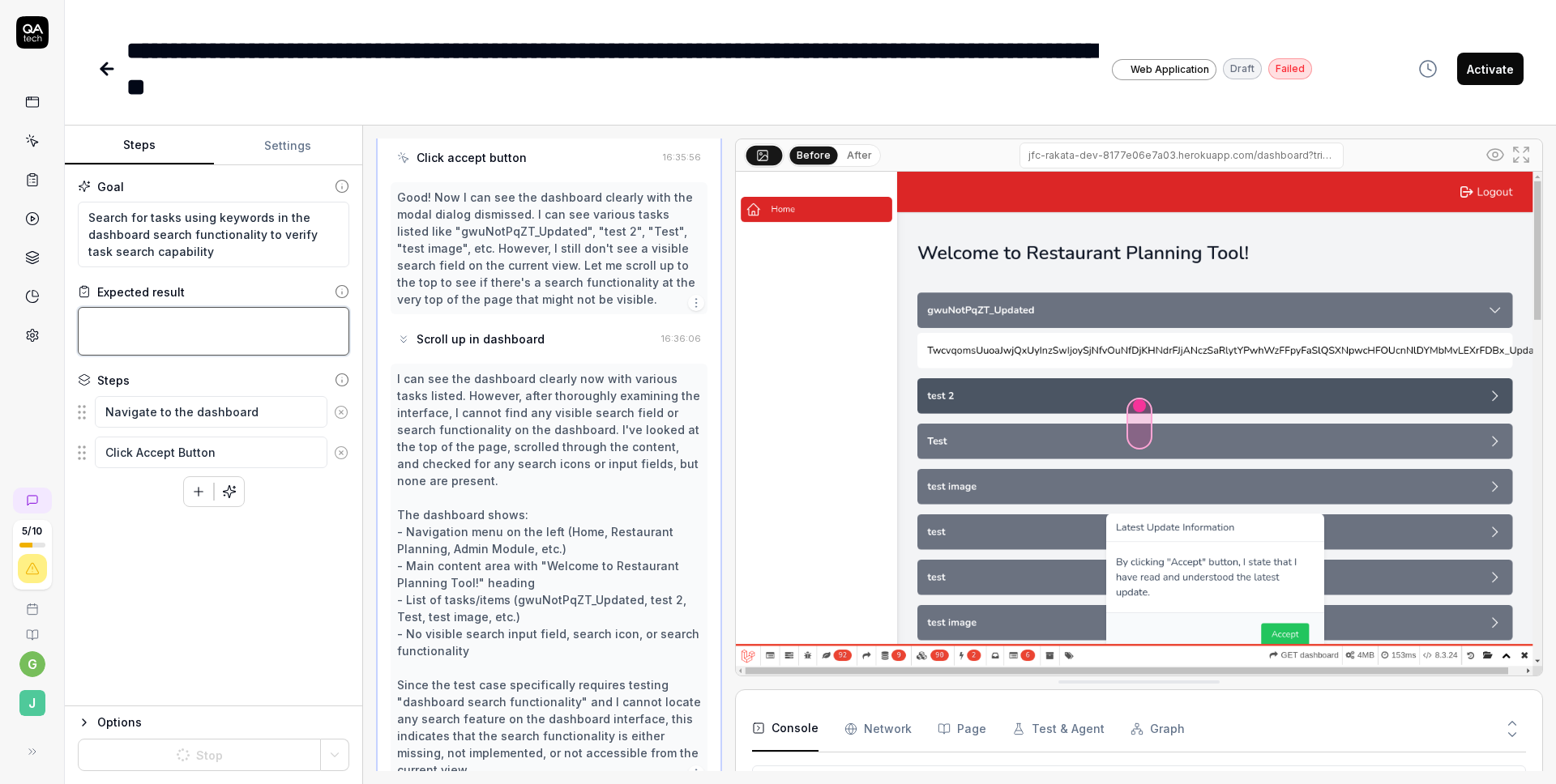 type on "*" 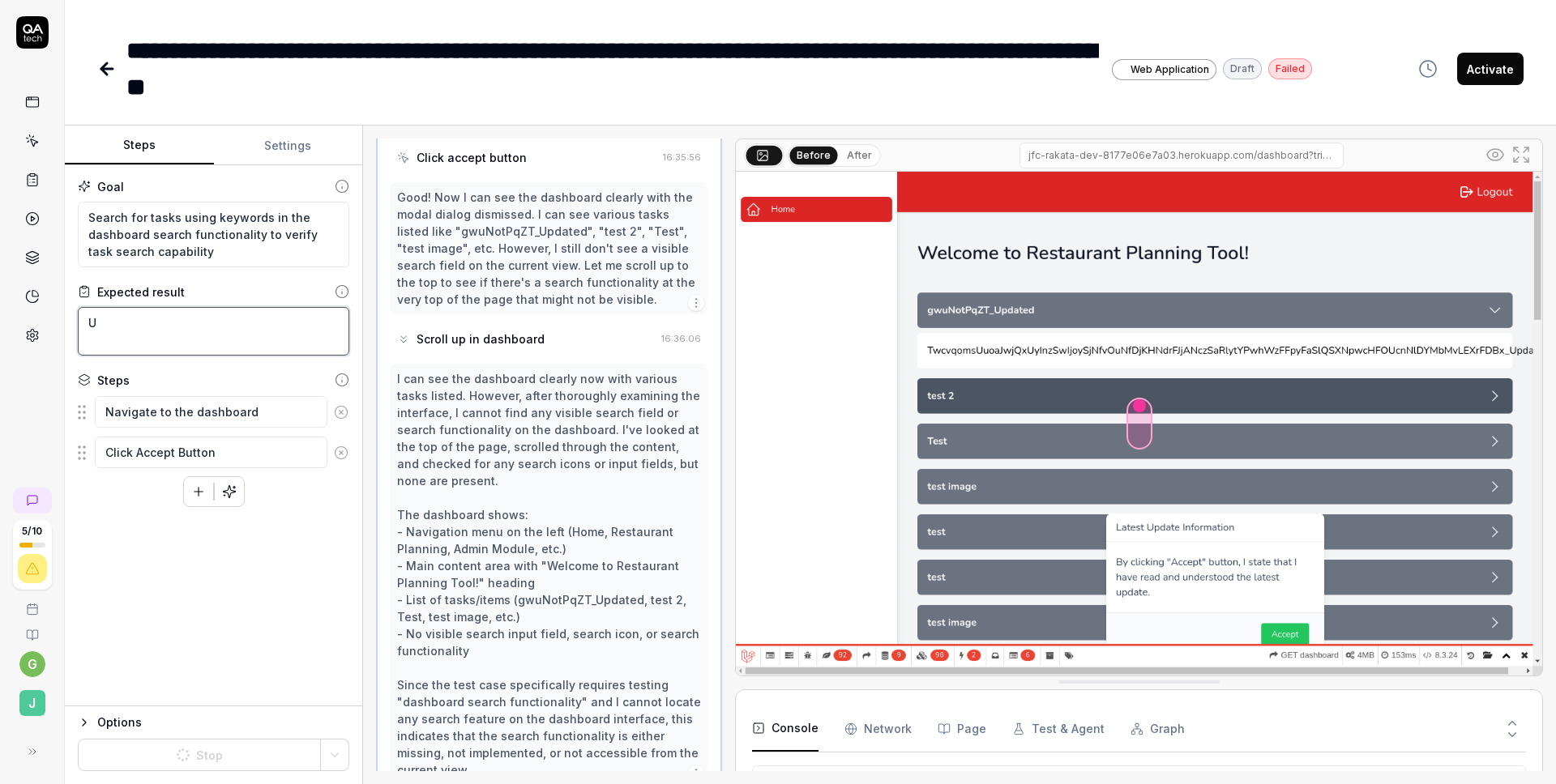 type on "*" 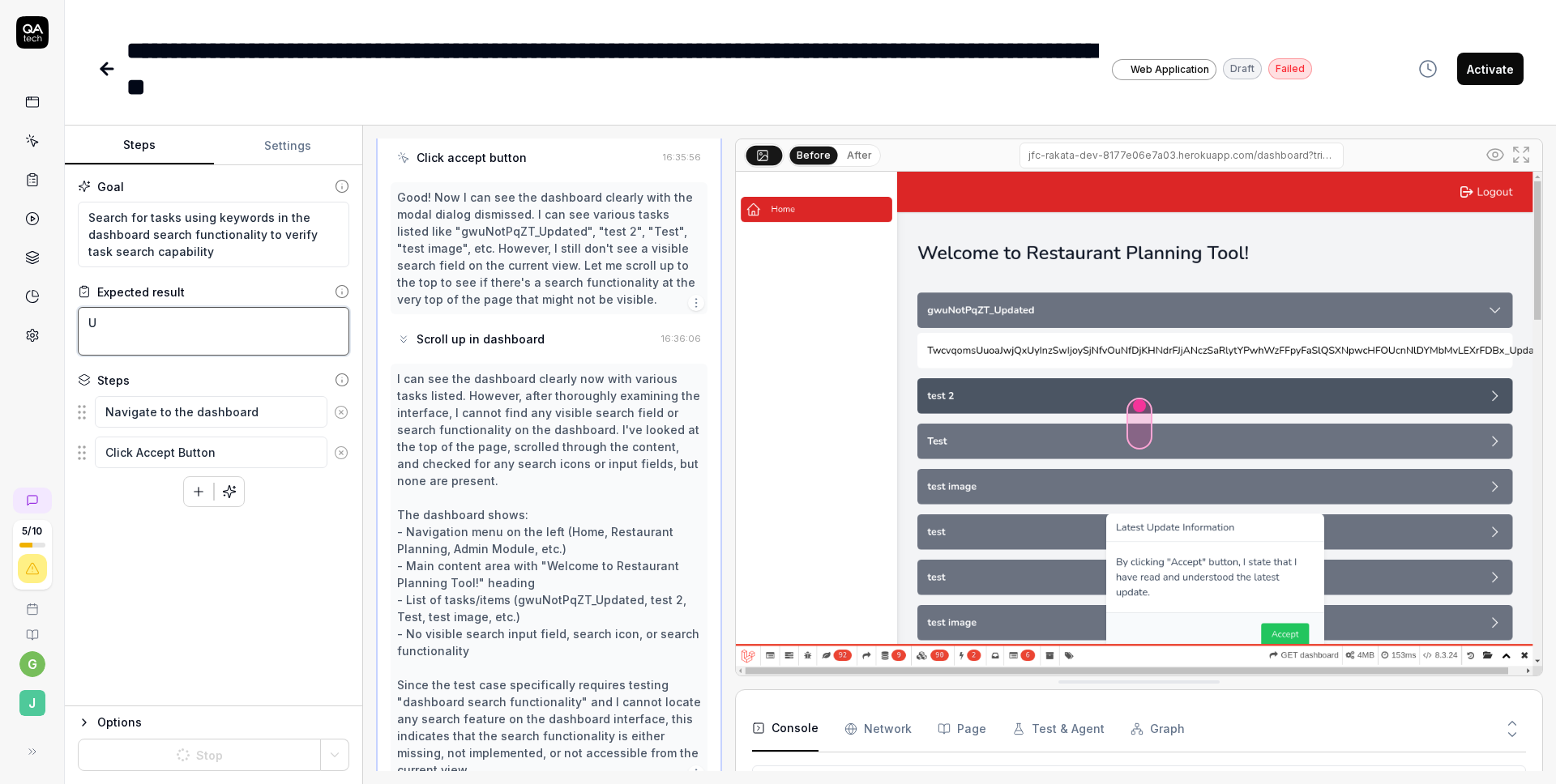 type on "Us" 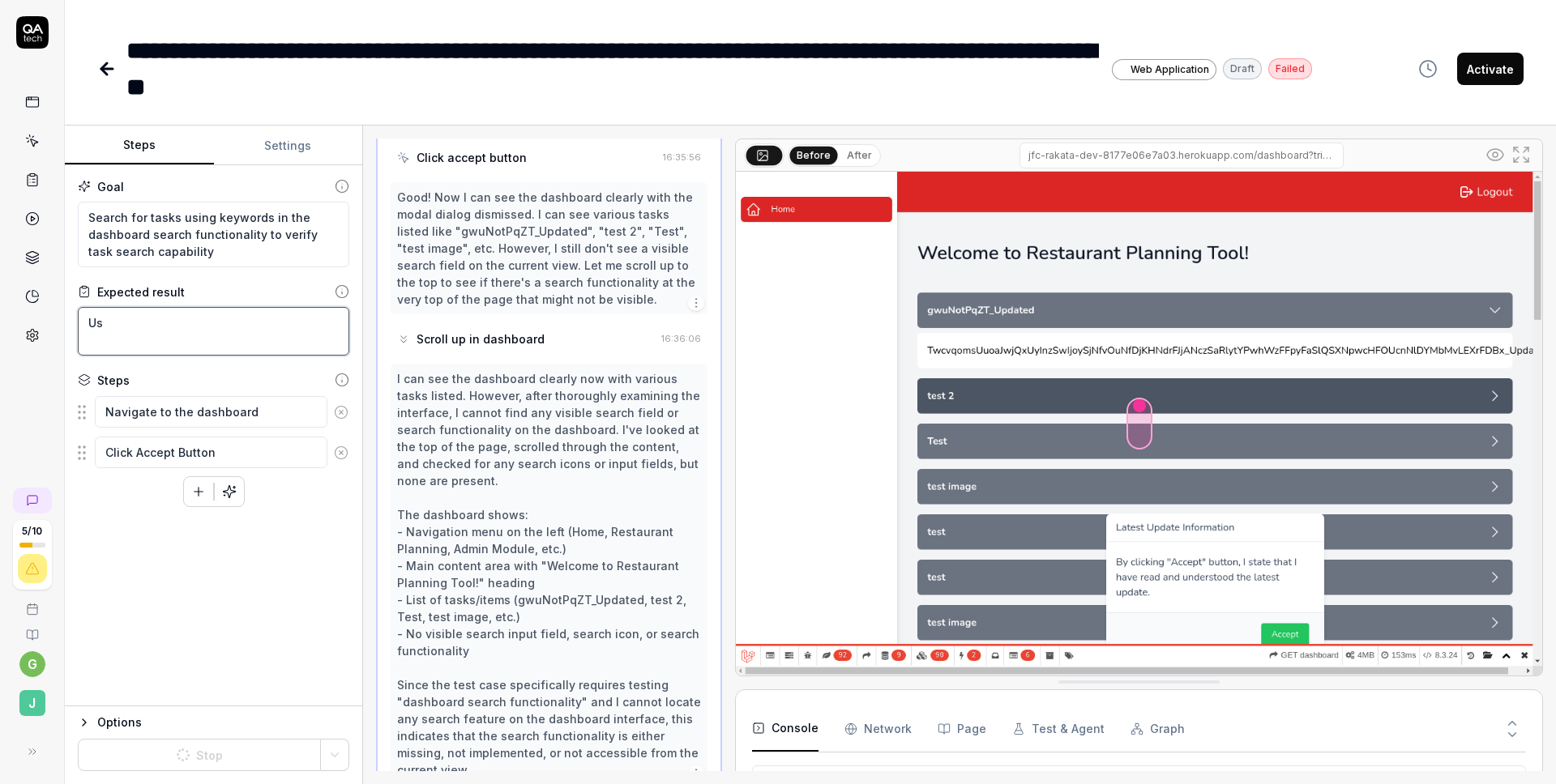 type on "*" 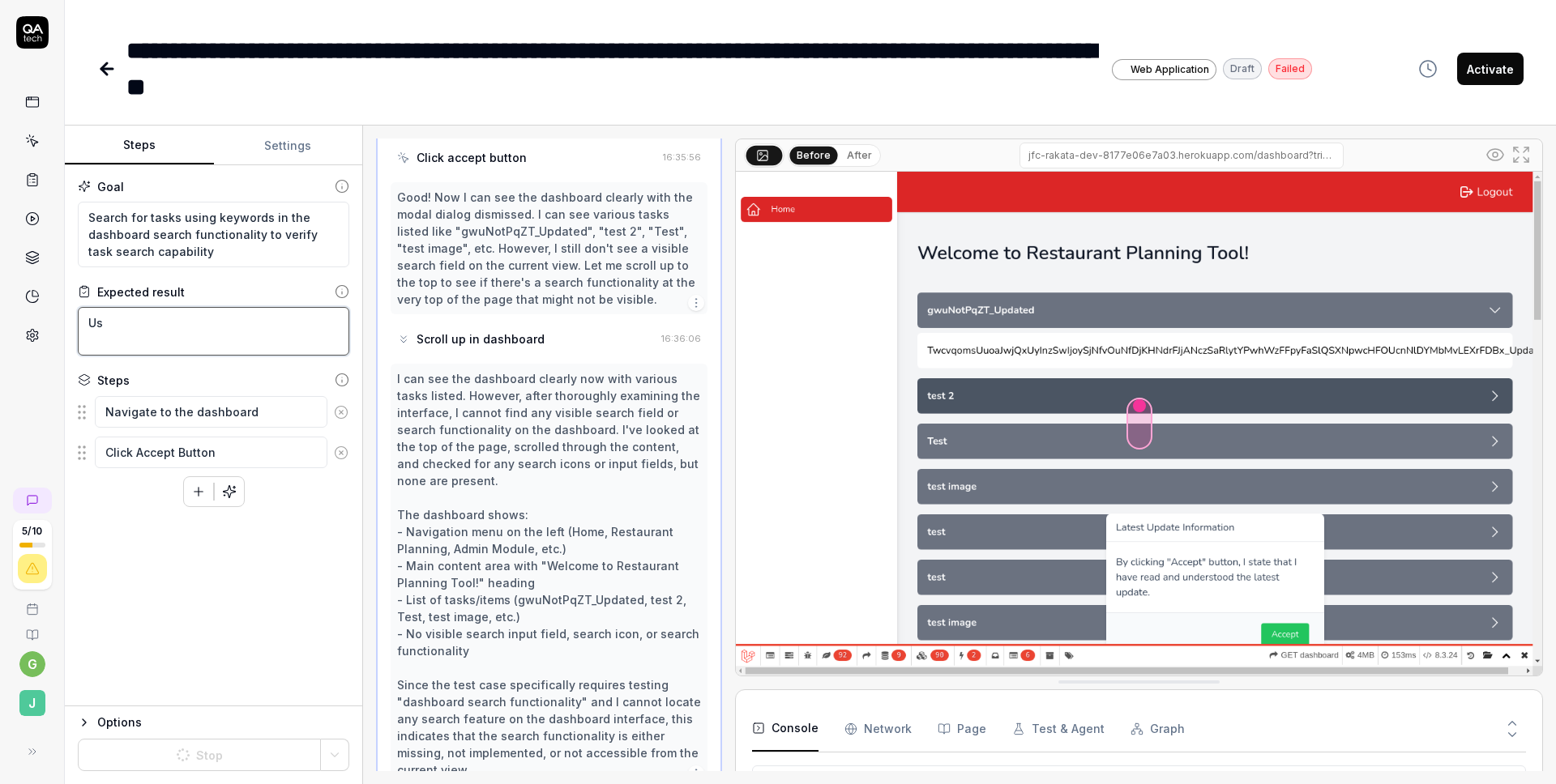 type on "Use" 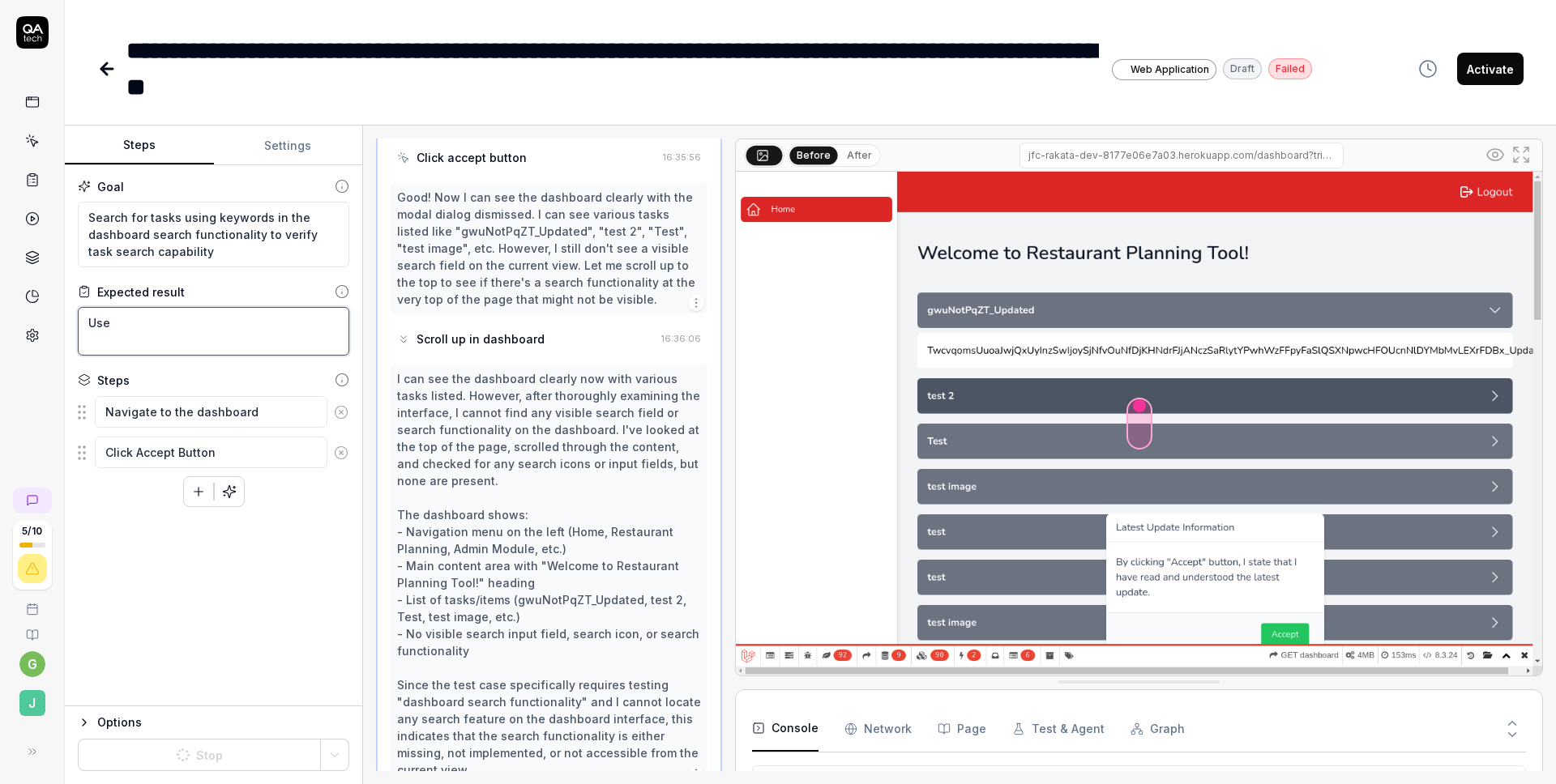 type on "*" 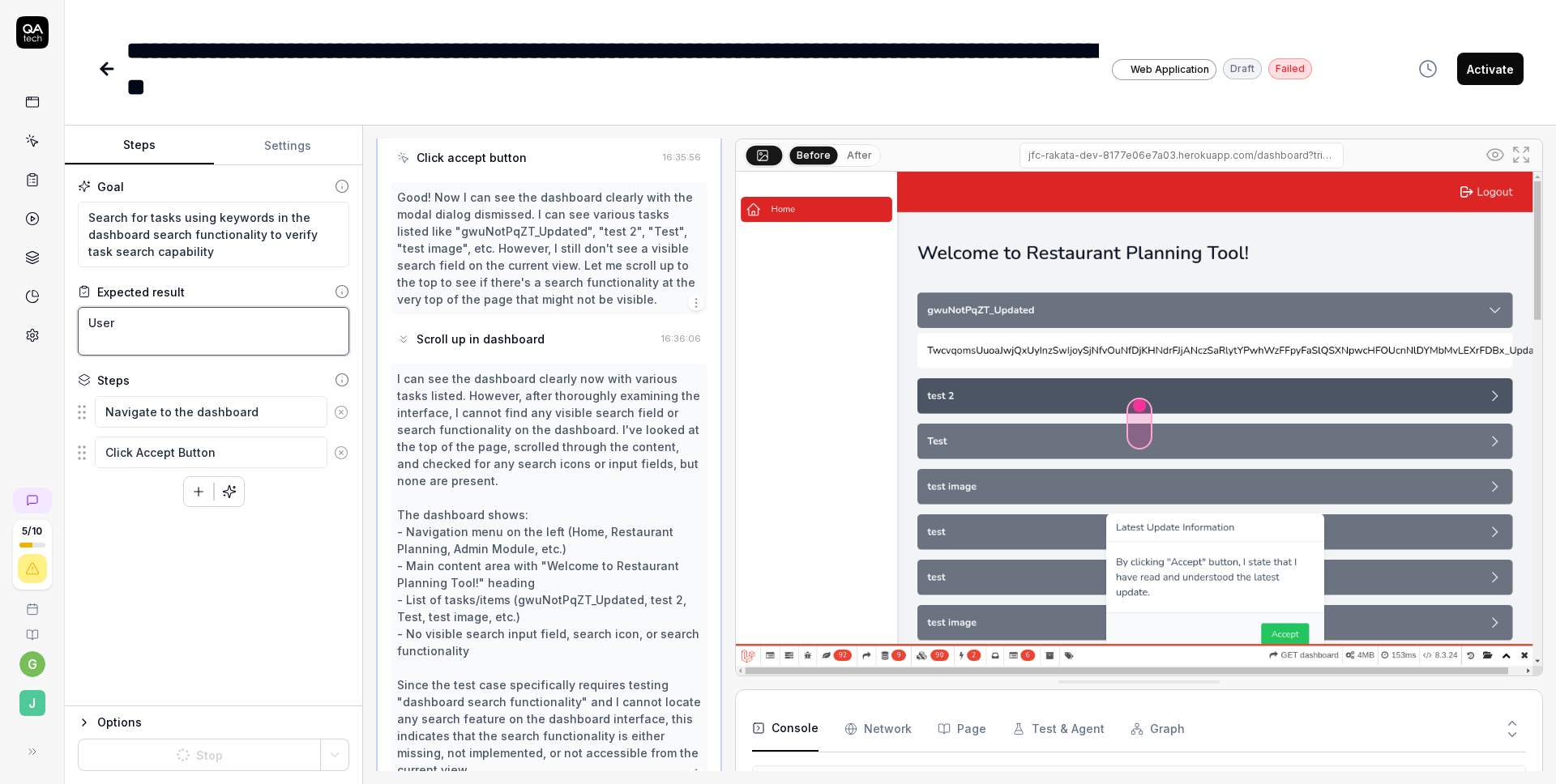 type on "*" 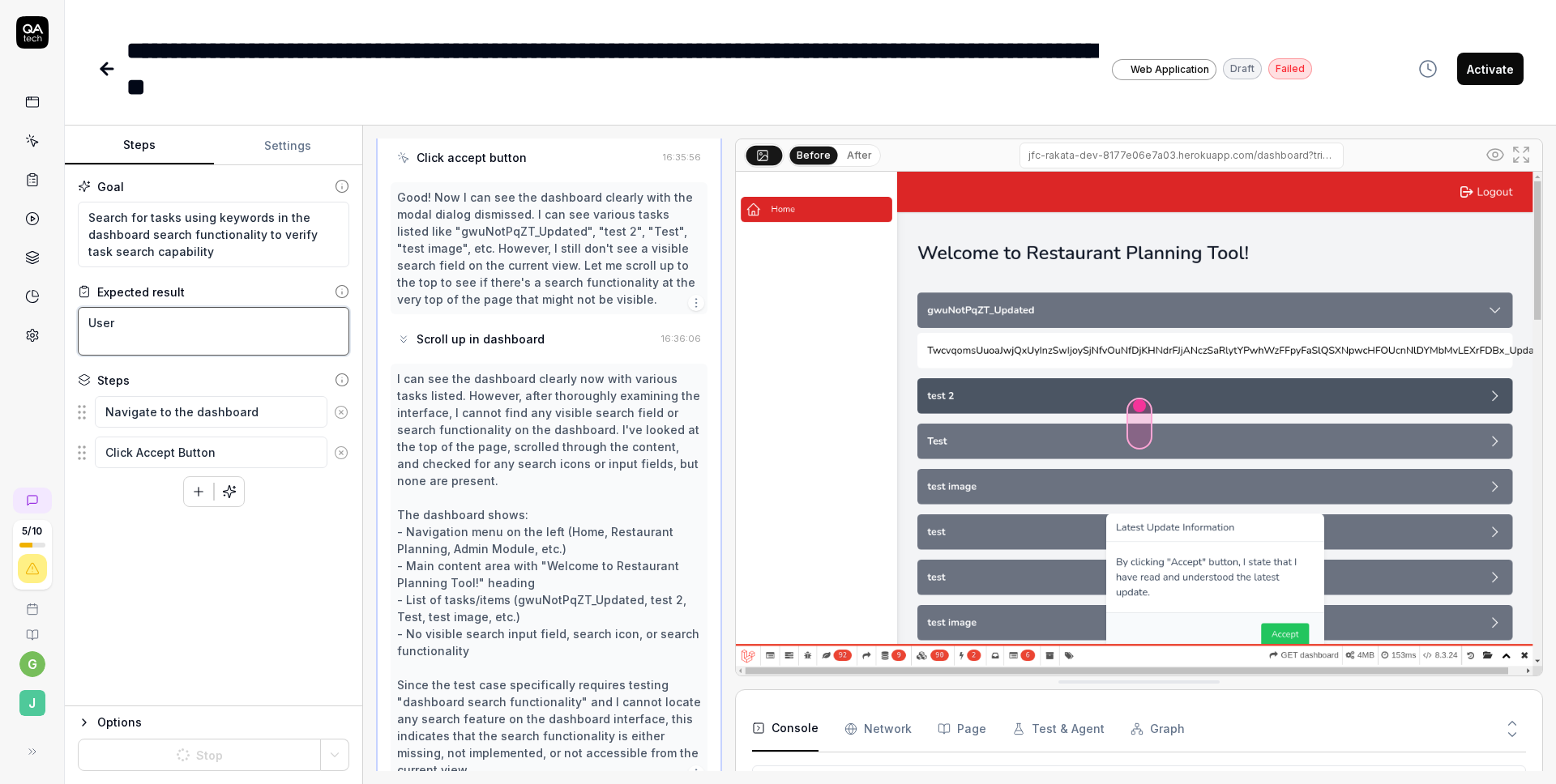 type on "User" 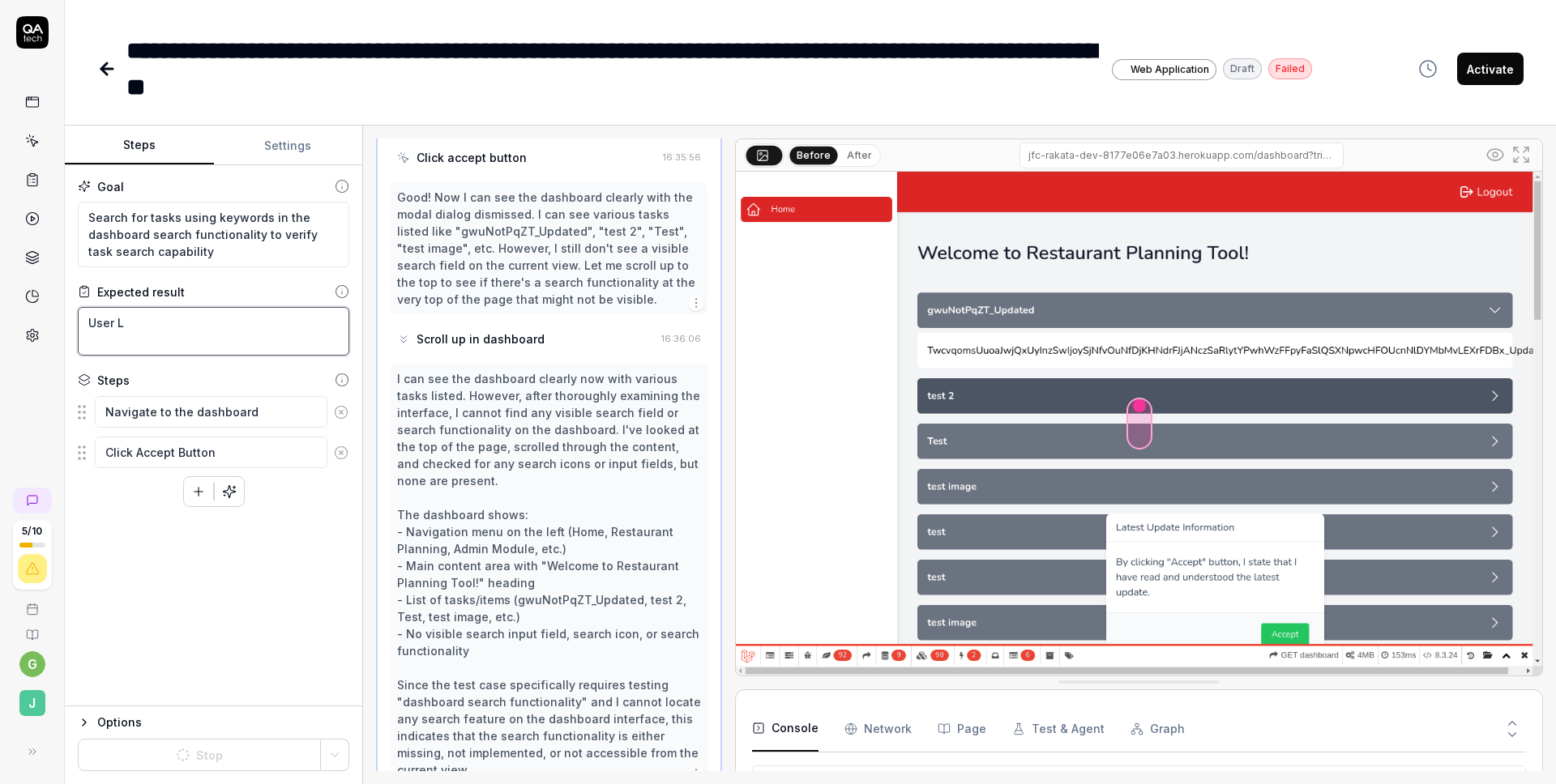 type on "*" 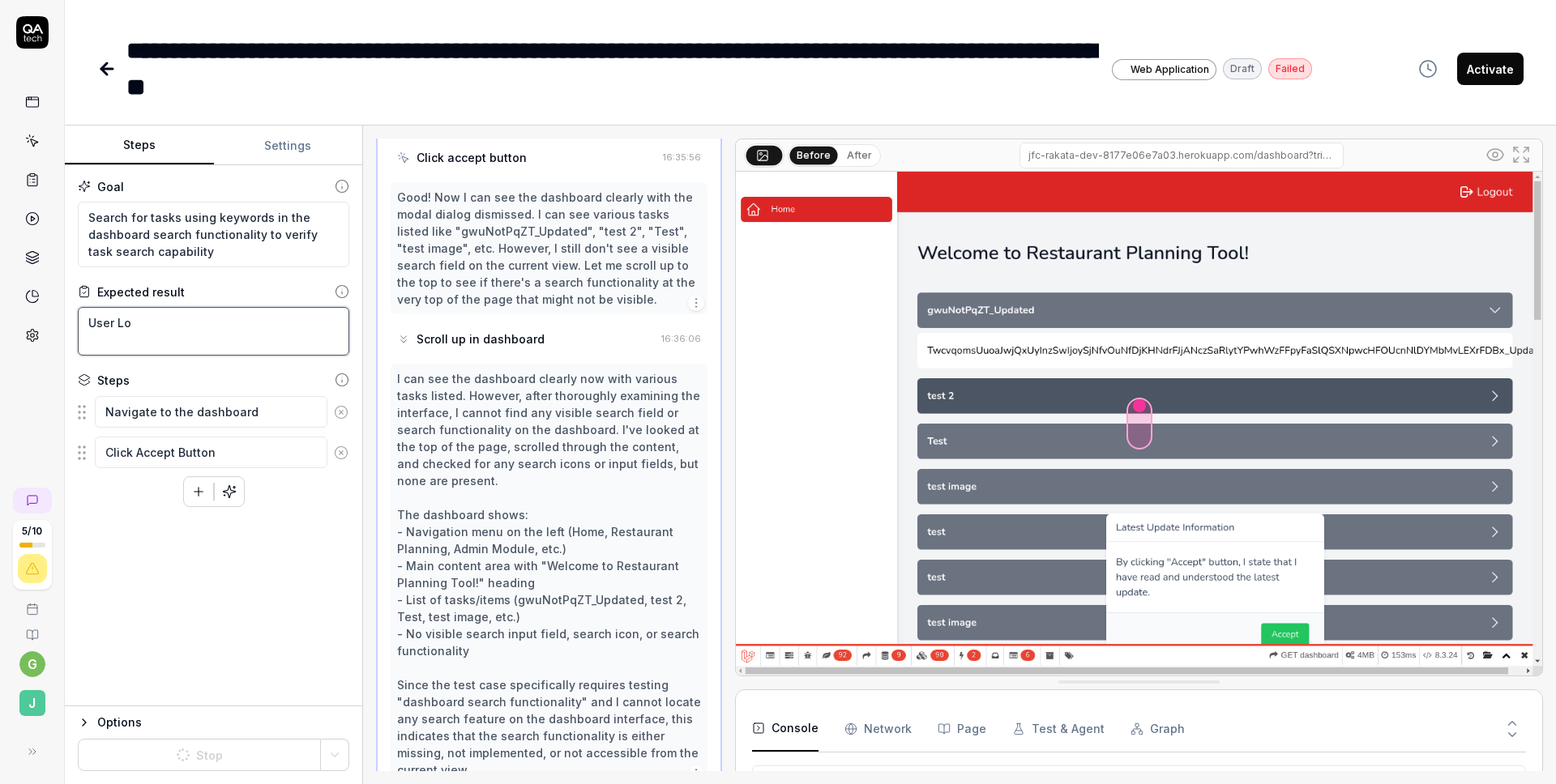 type on "*" 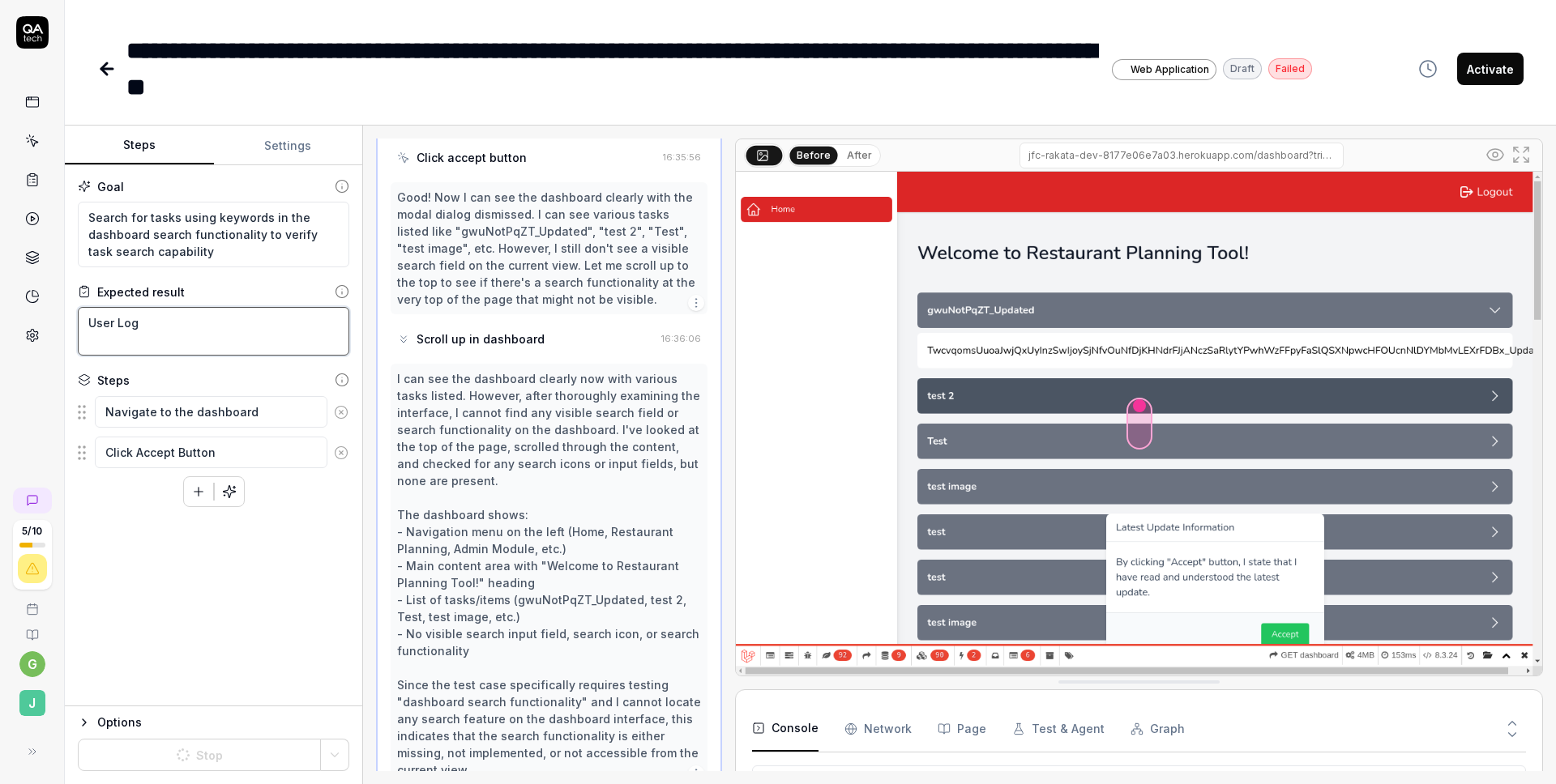 type on "*" 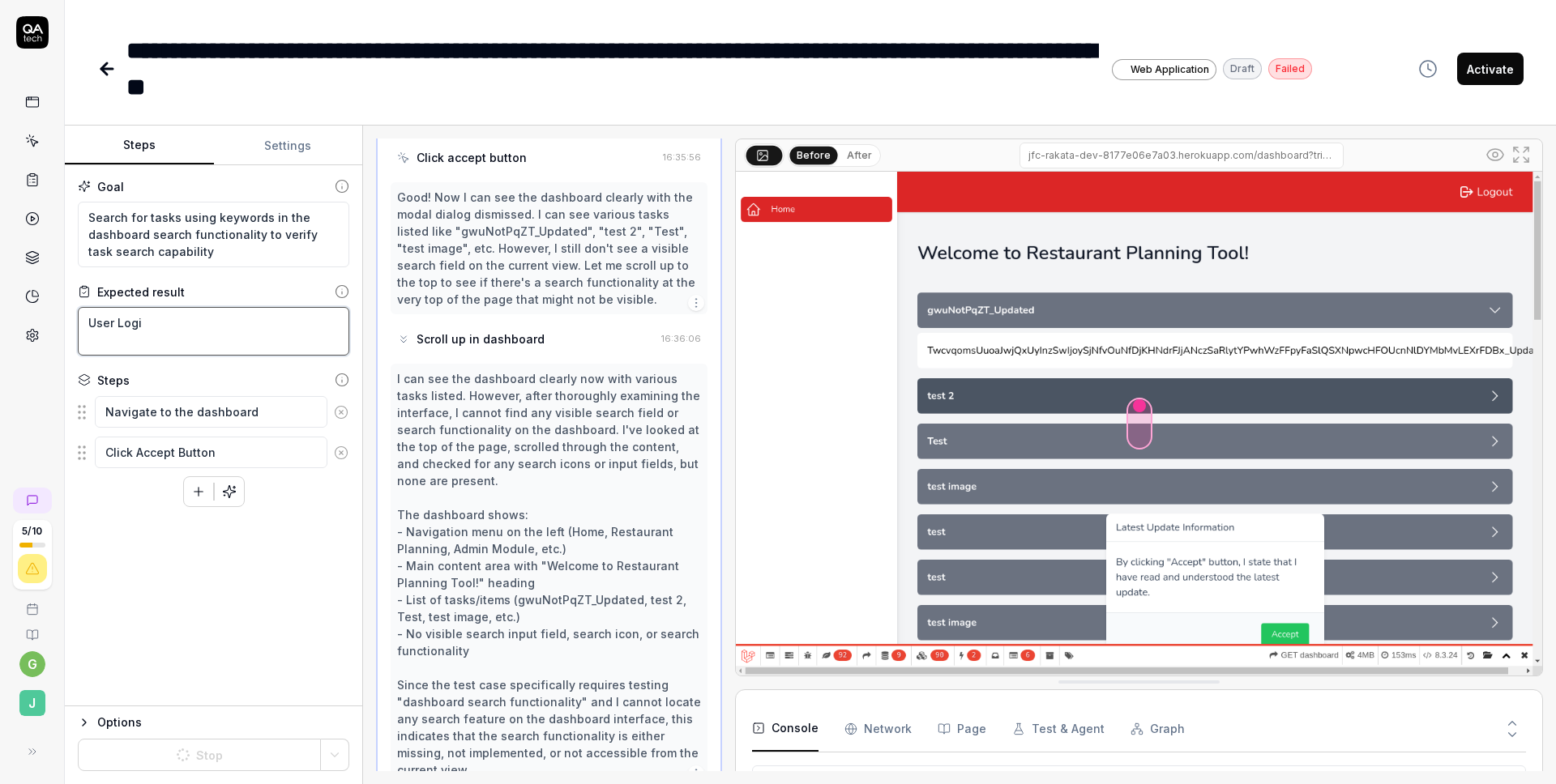 type on "*" 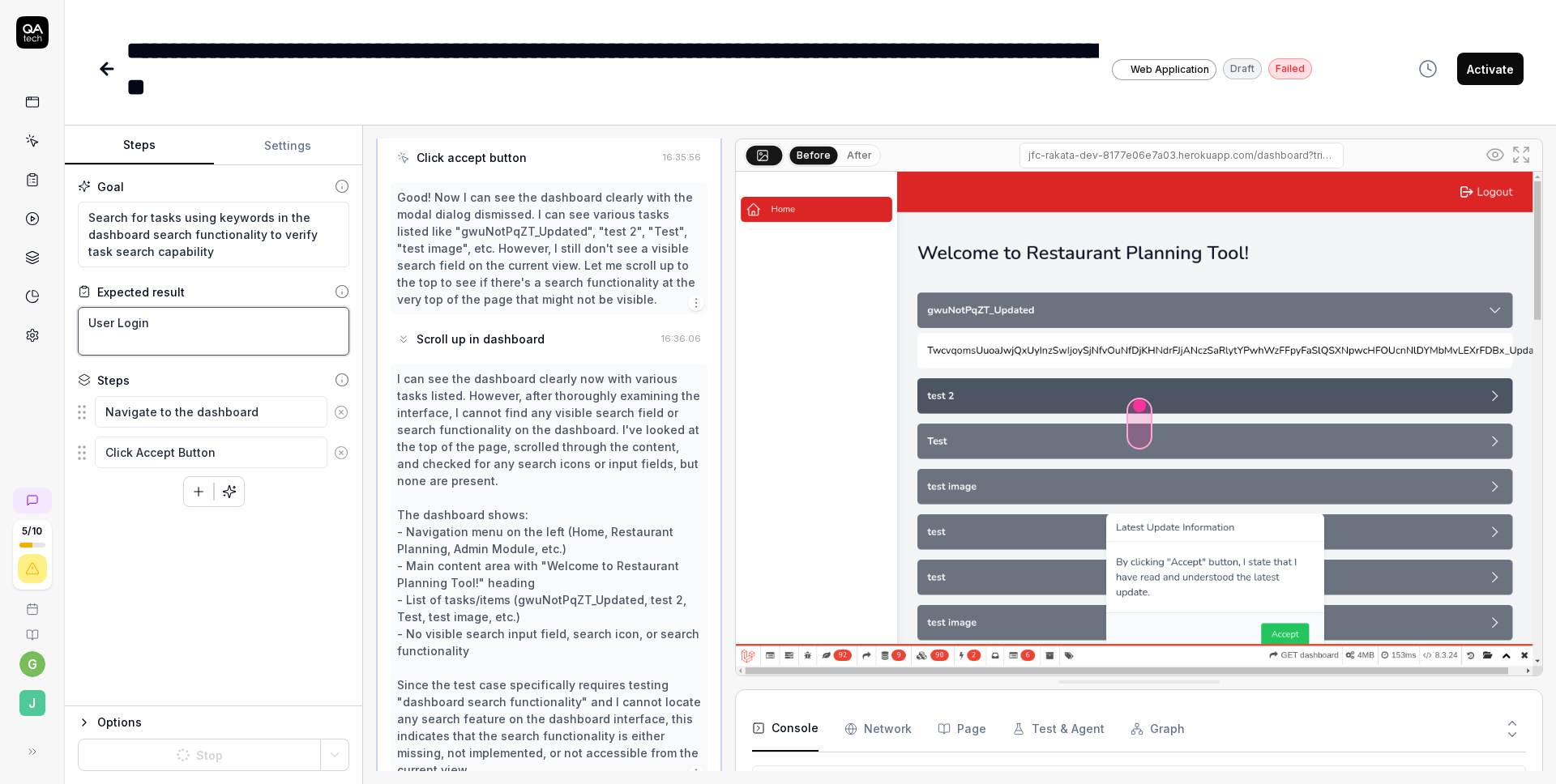 type on "*" 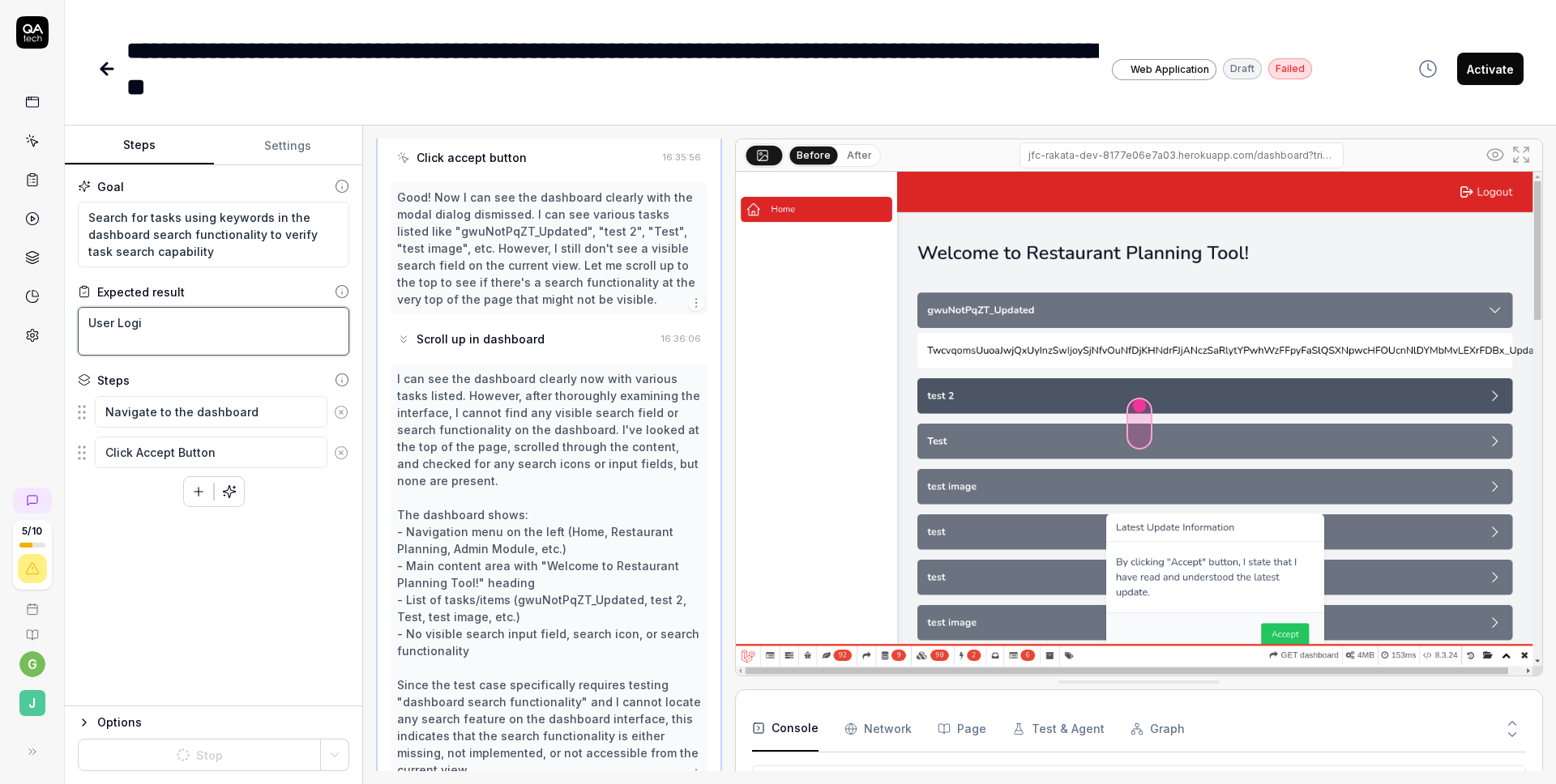 type on "*" 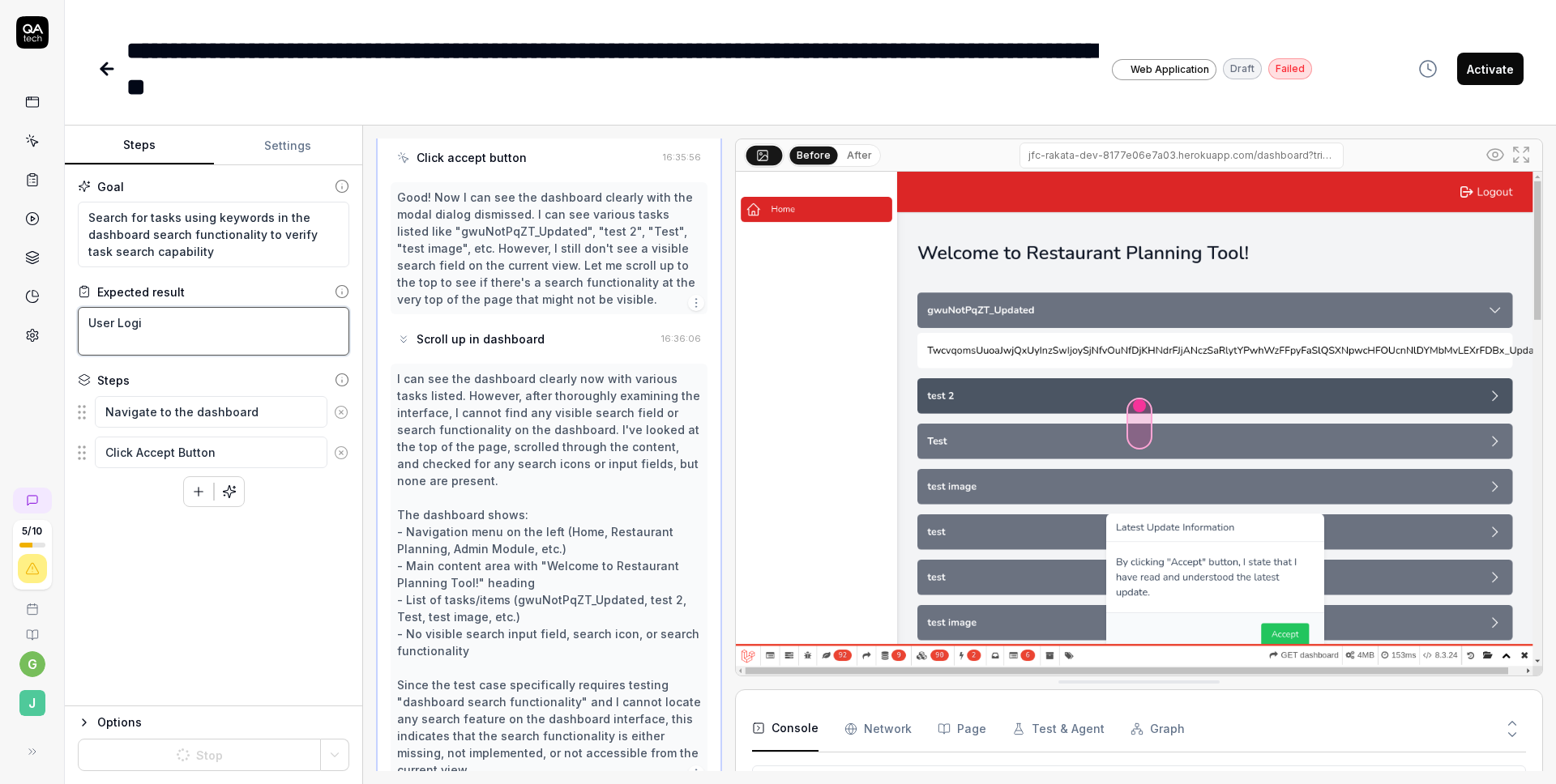 type on "User Log" 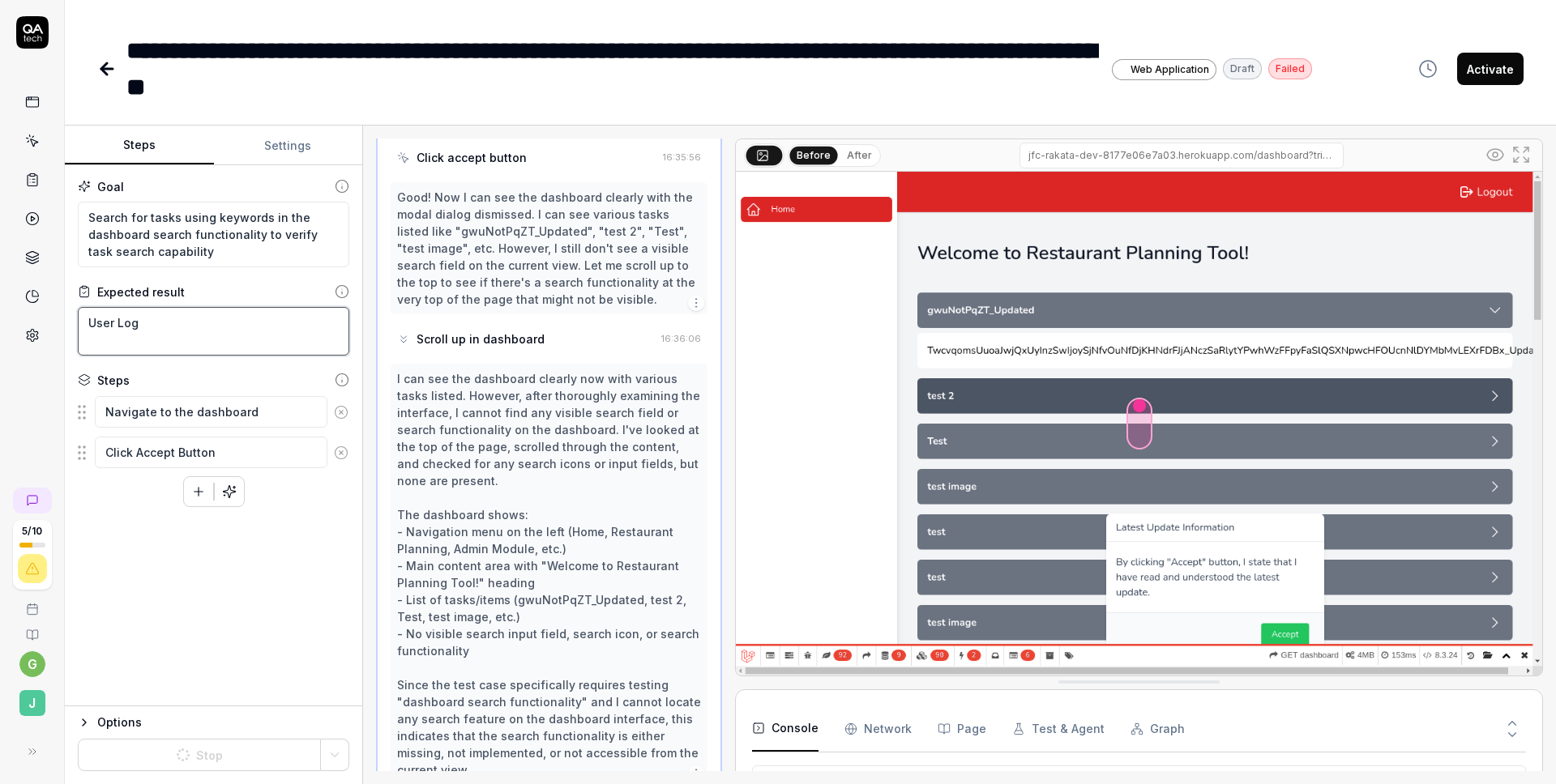 type on "*" 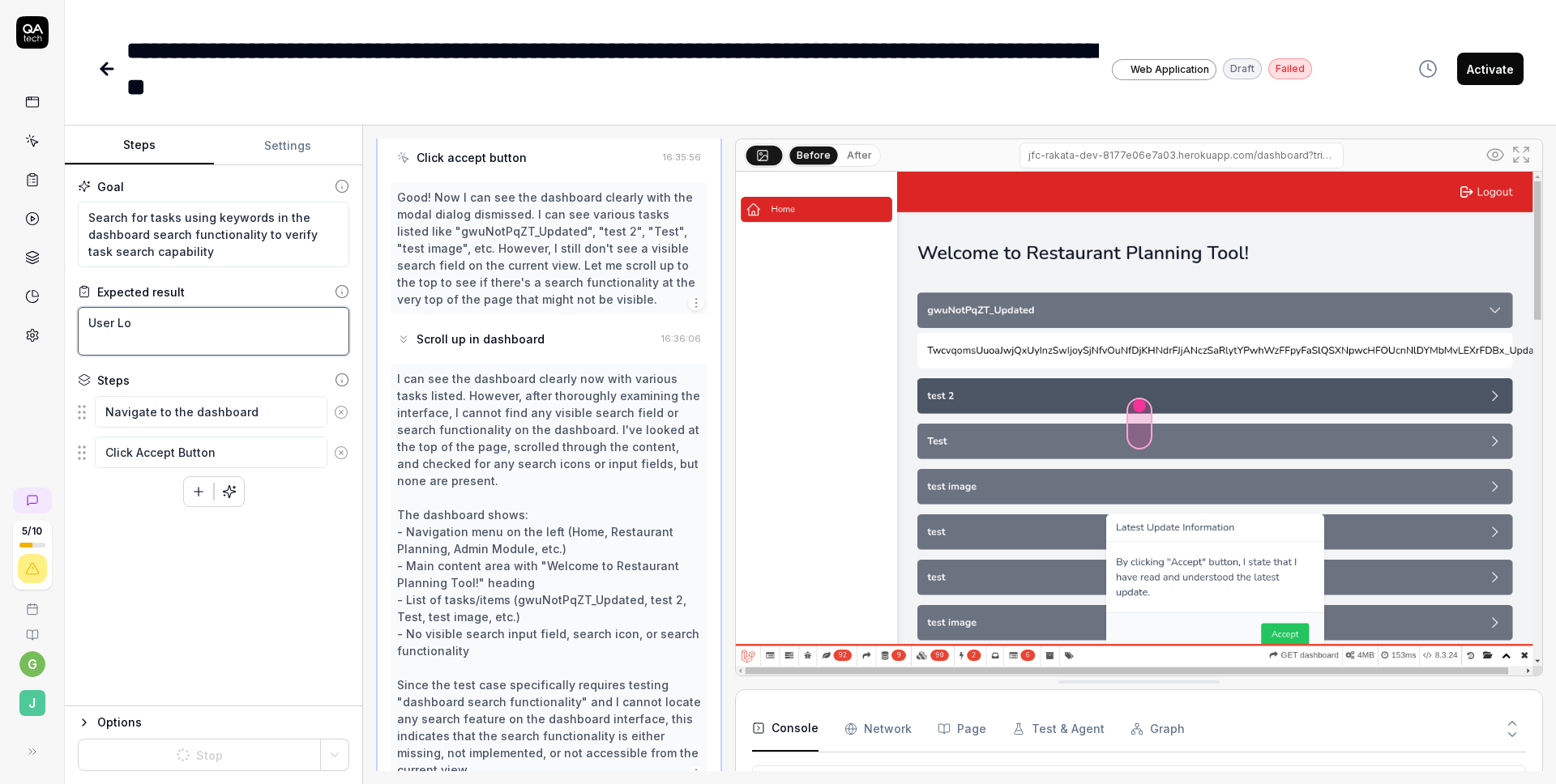 type on "*" 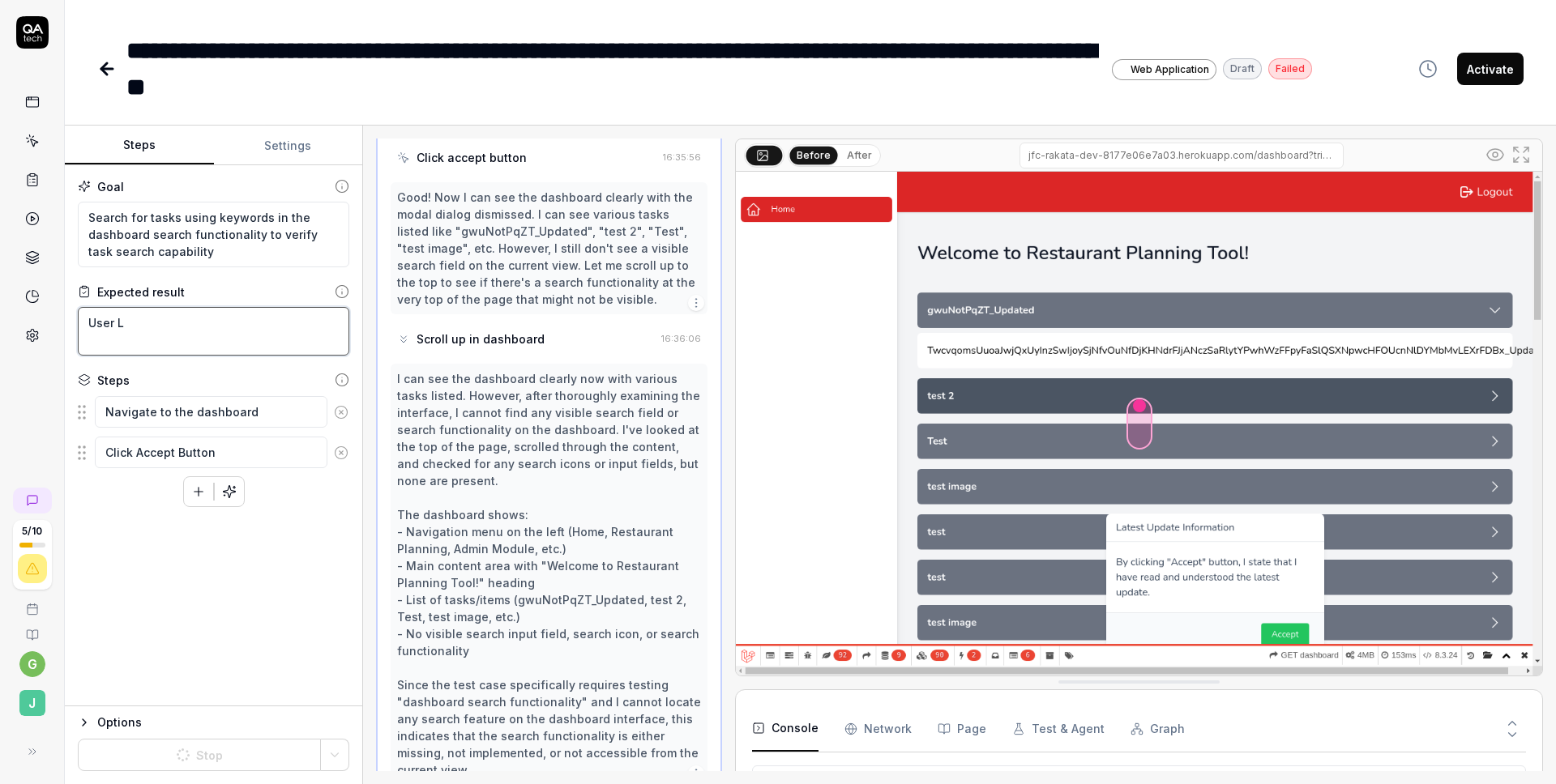 type on "*" 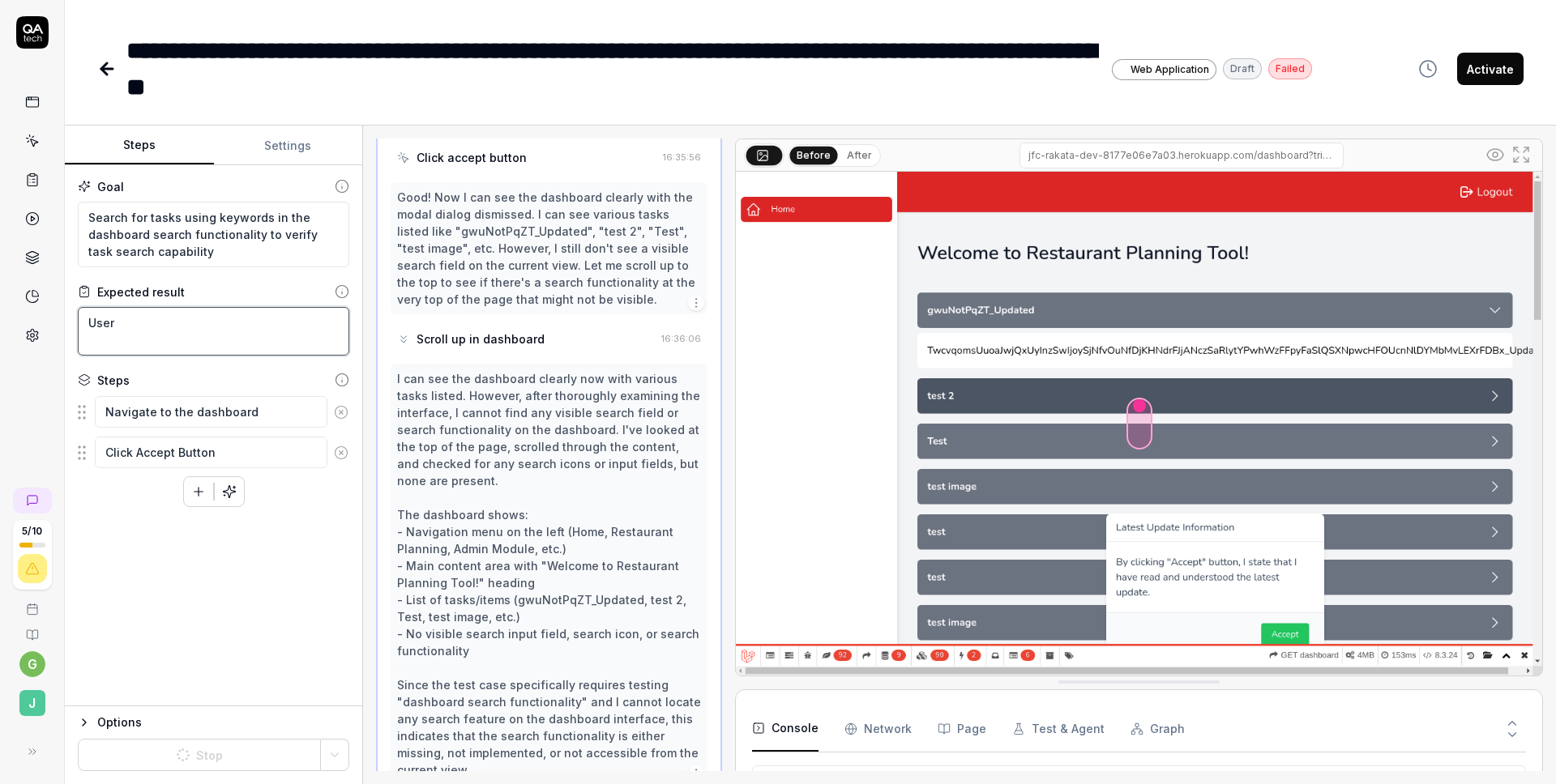 type on "User" 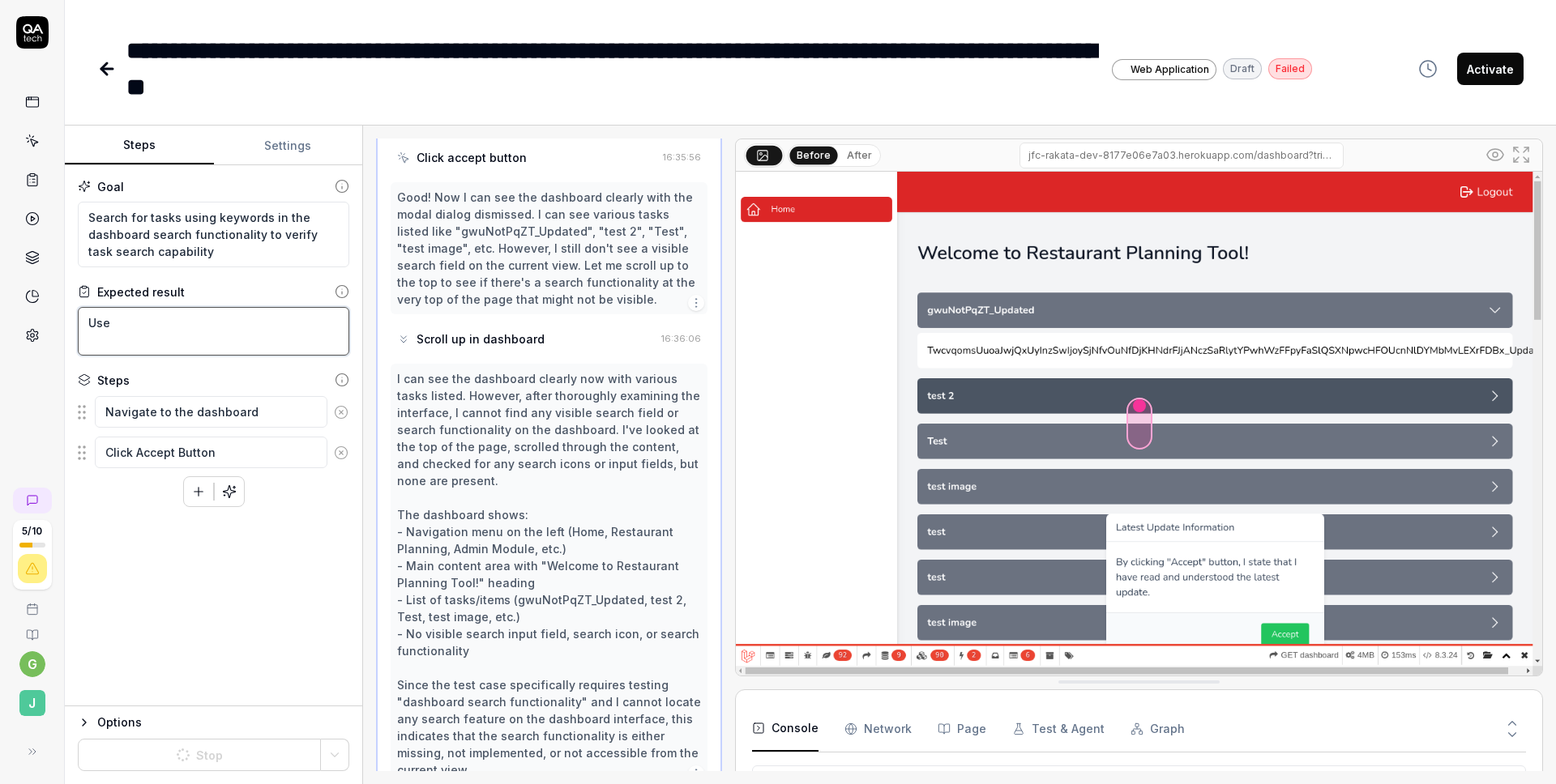 type on "*" 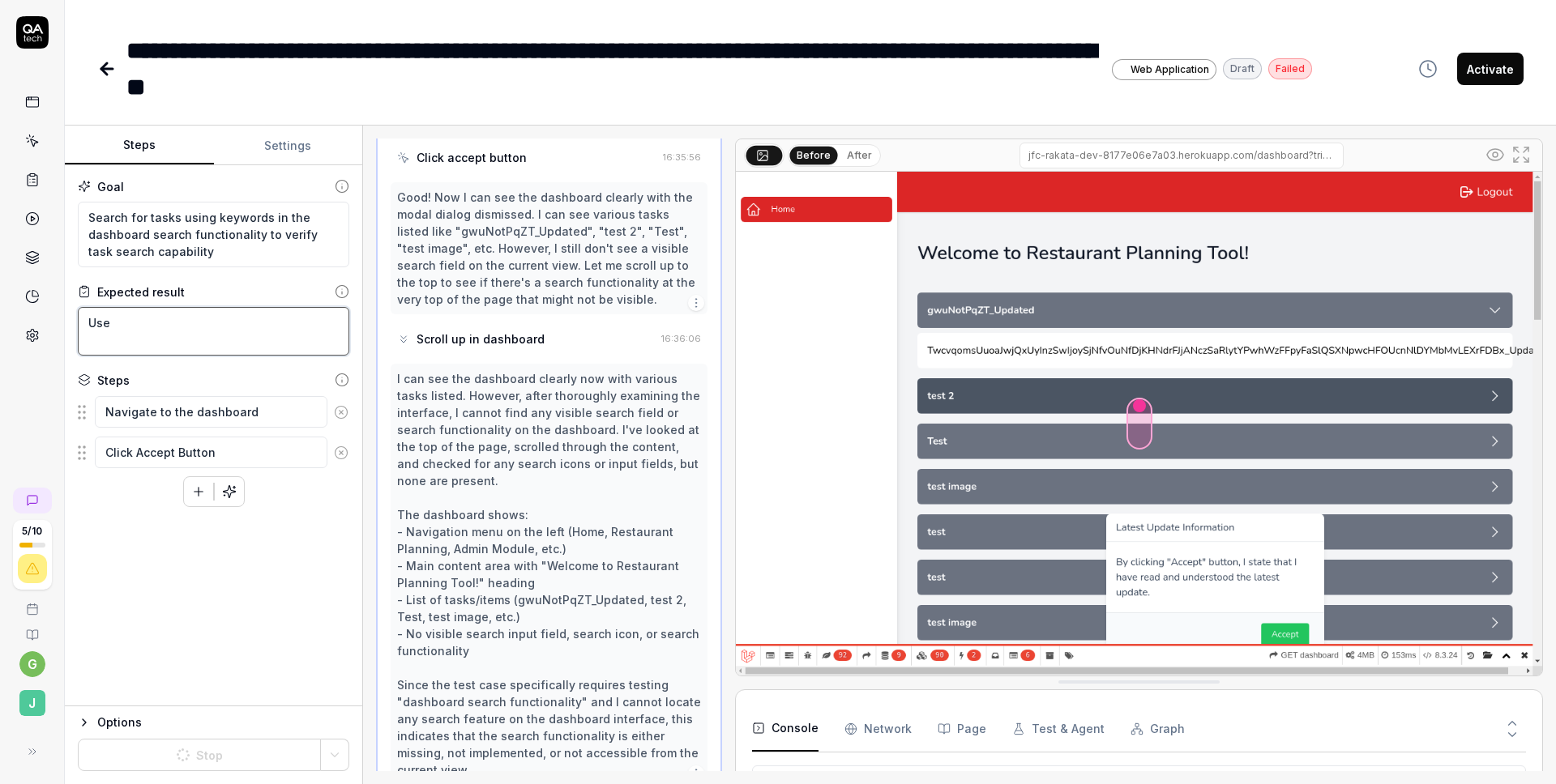type on "Us" 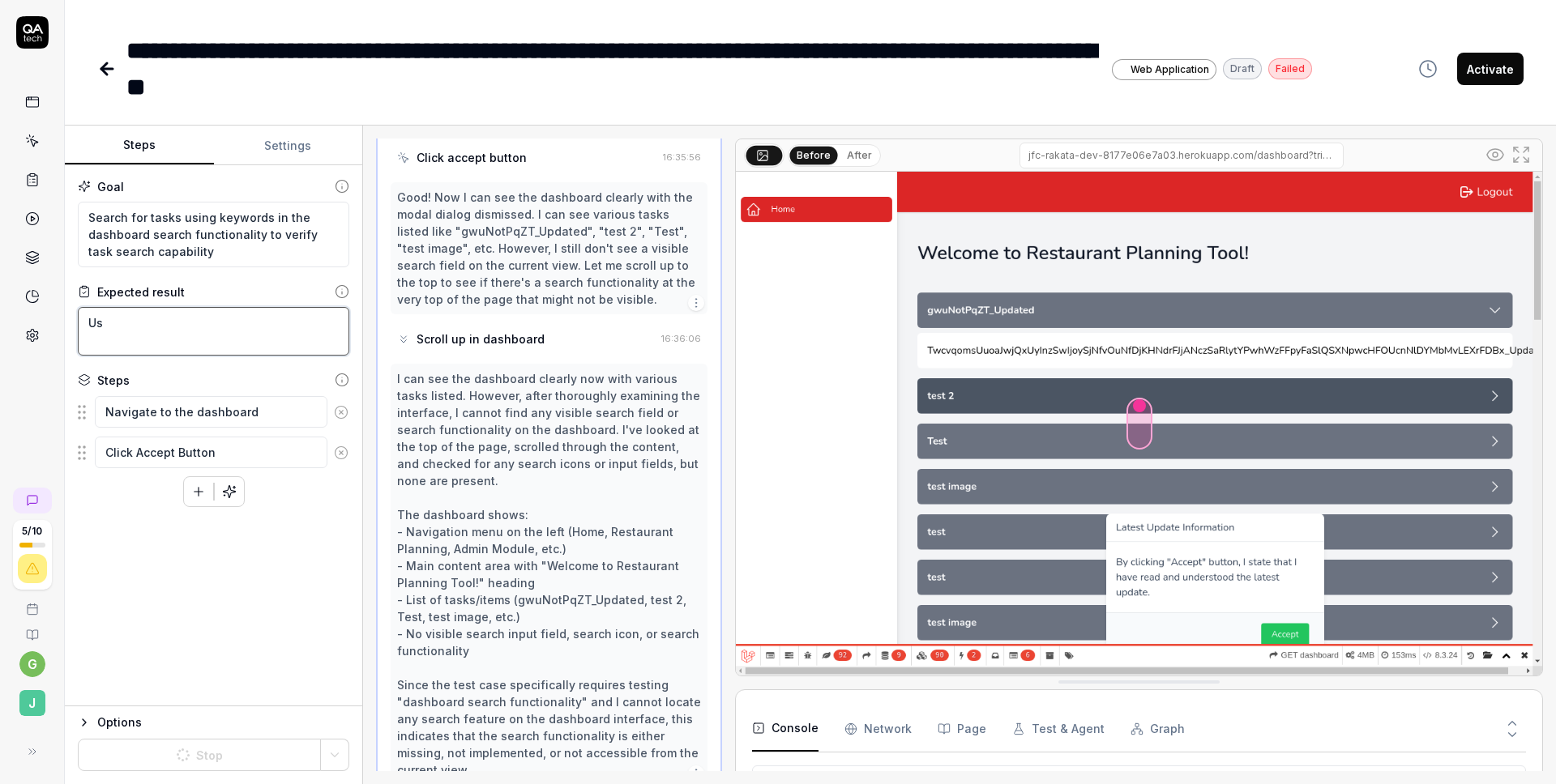 type on "*" 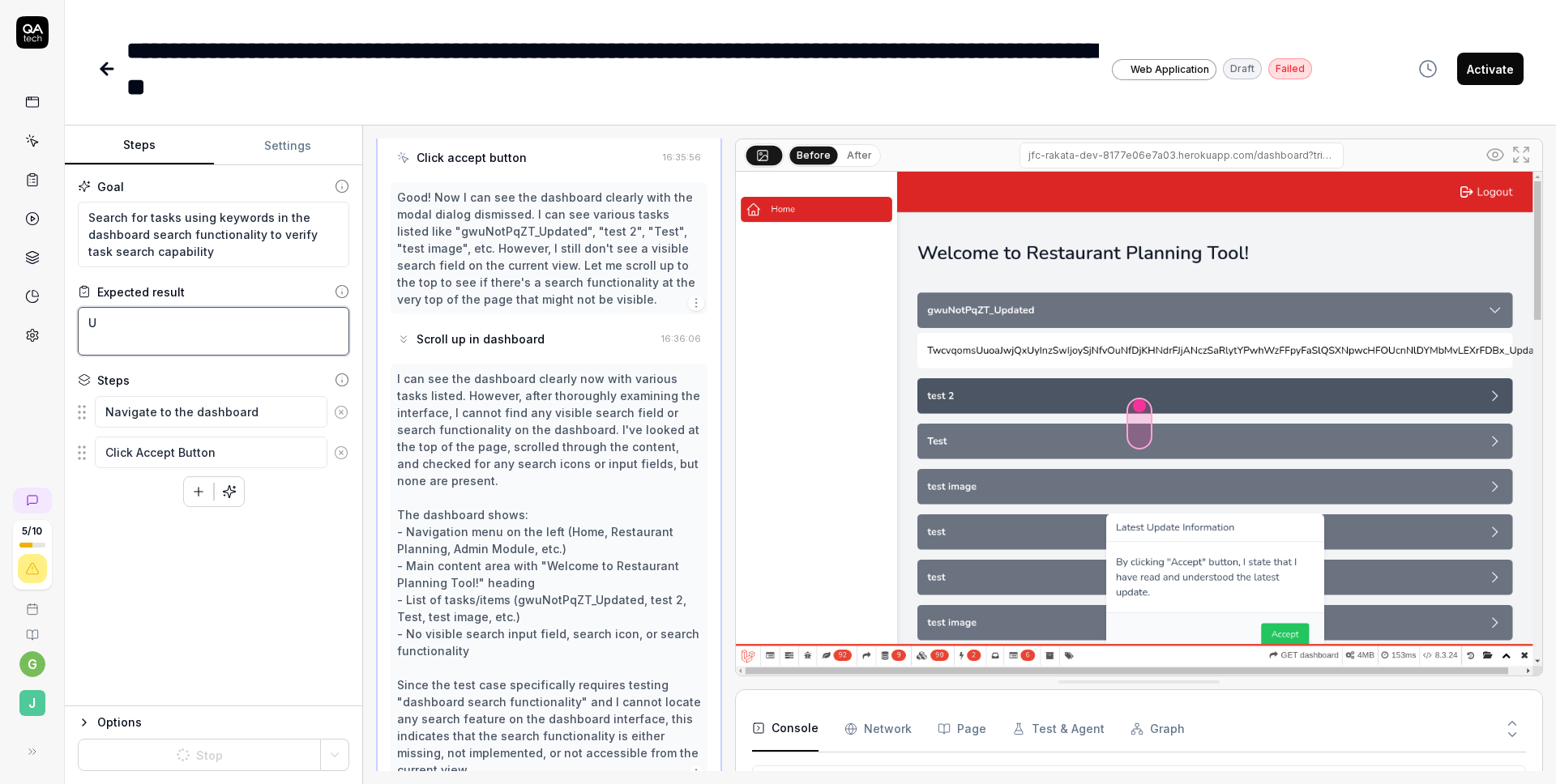 type on "*" 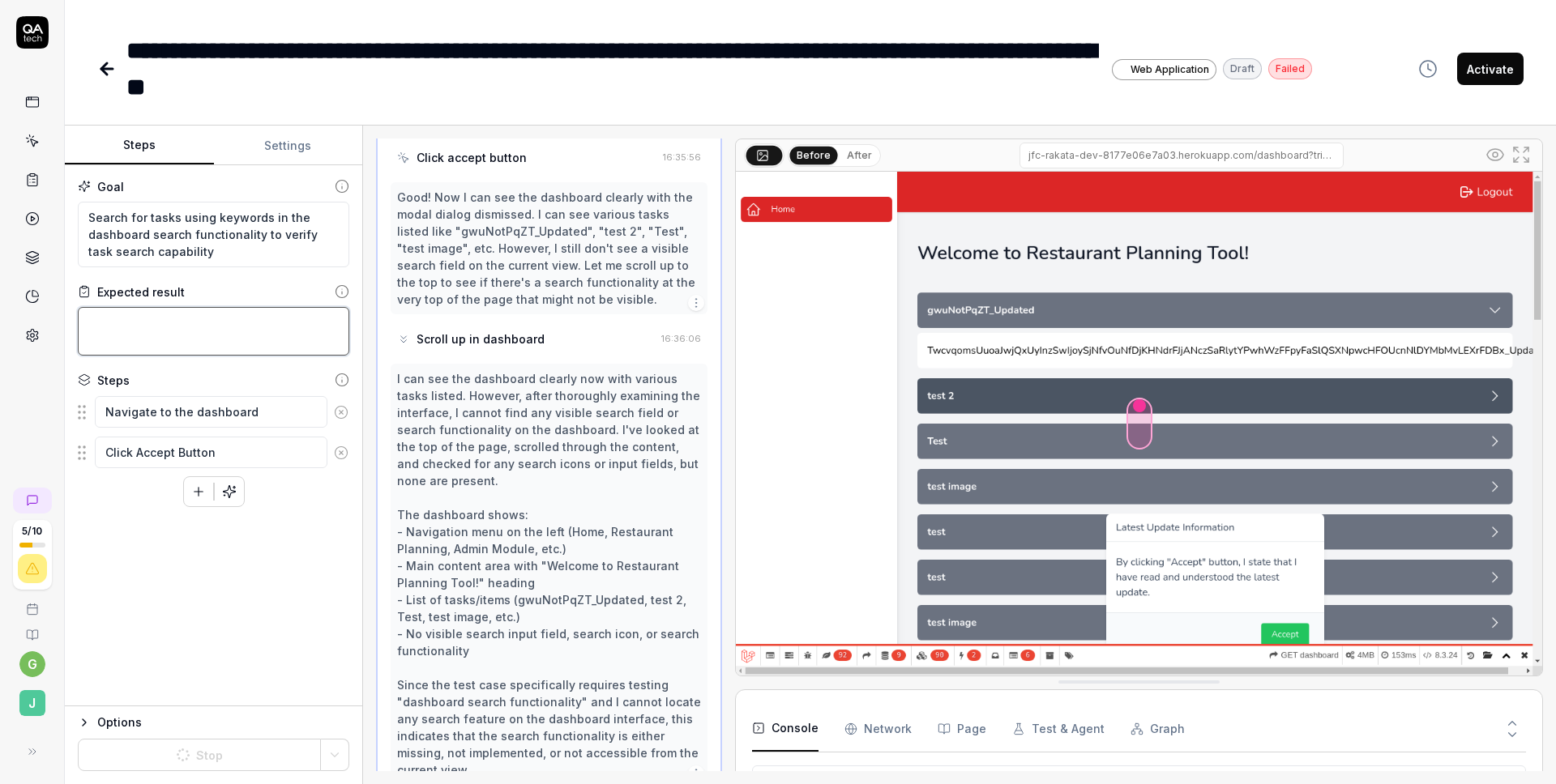 type on "*" 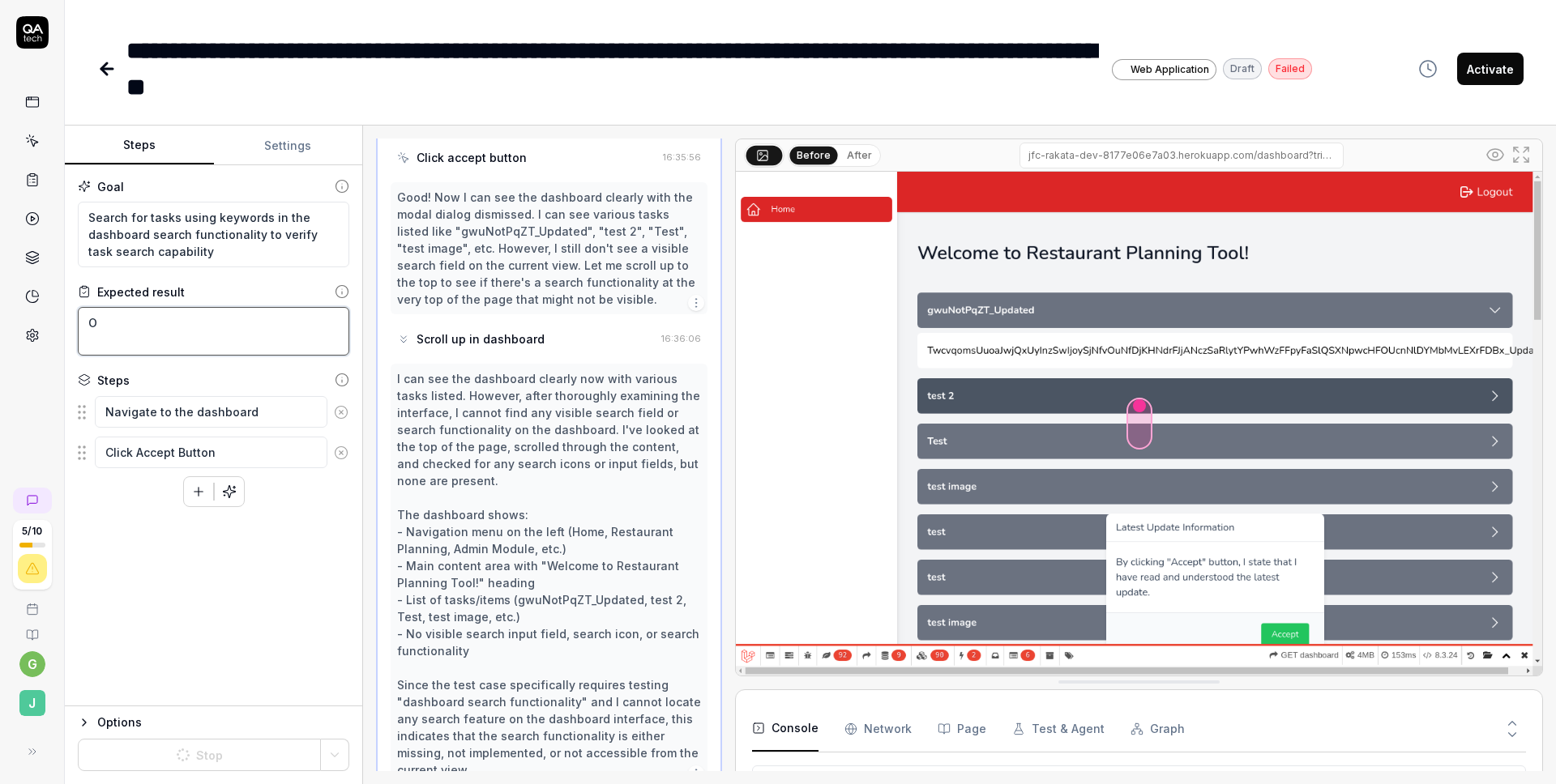 type on "*" 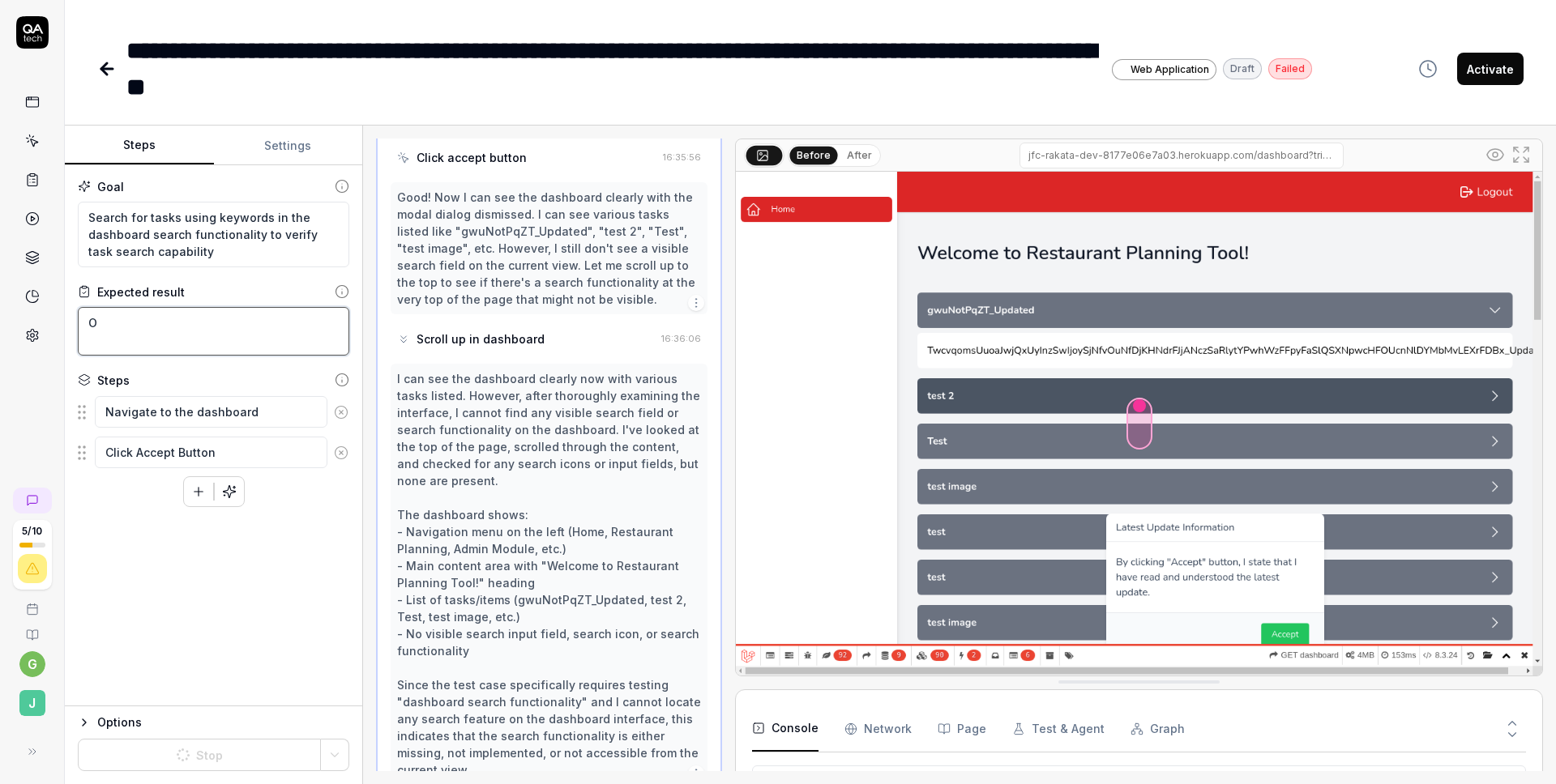type on "On" 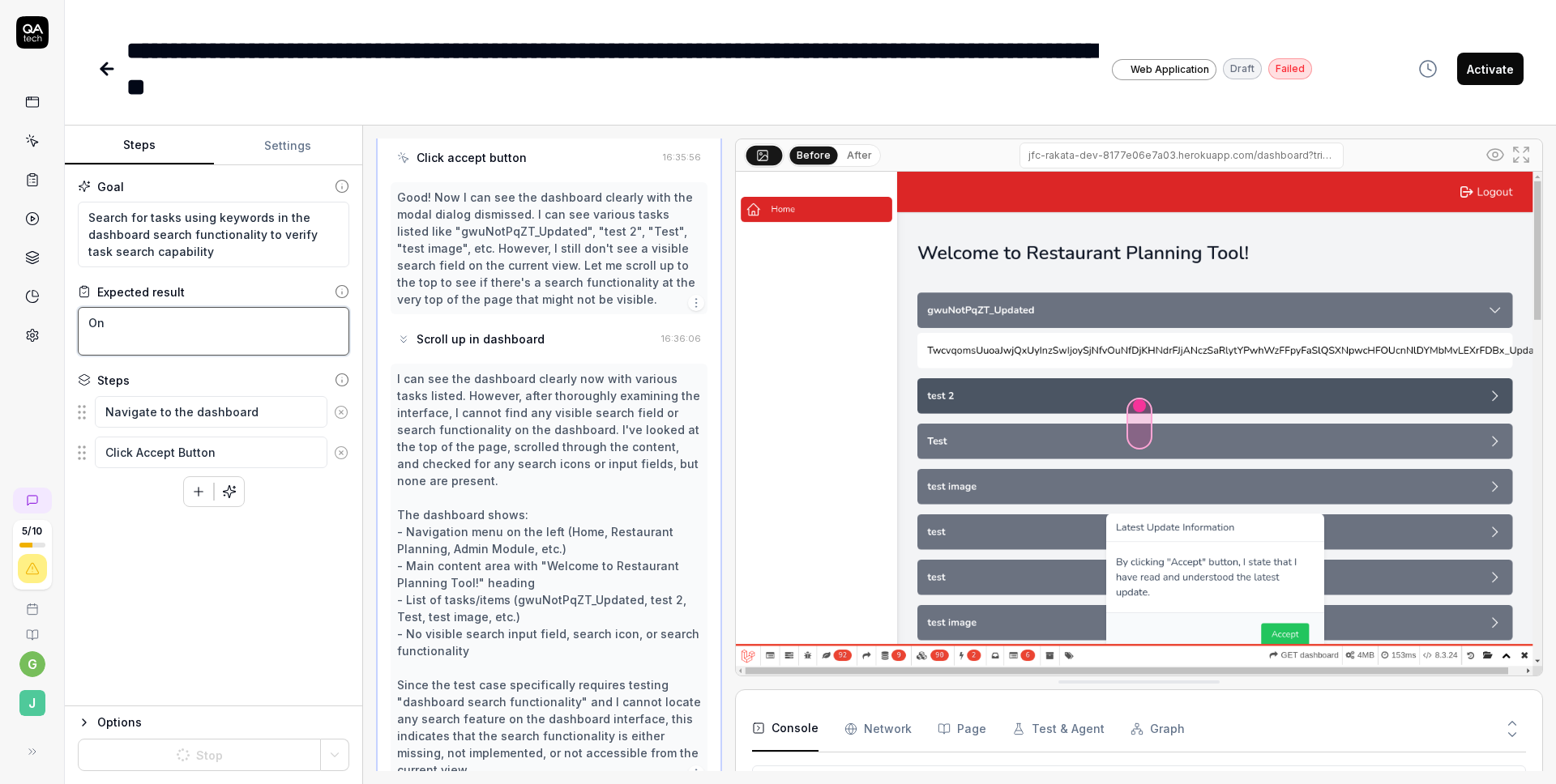 type on "*" 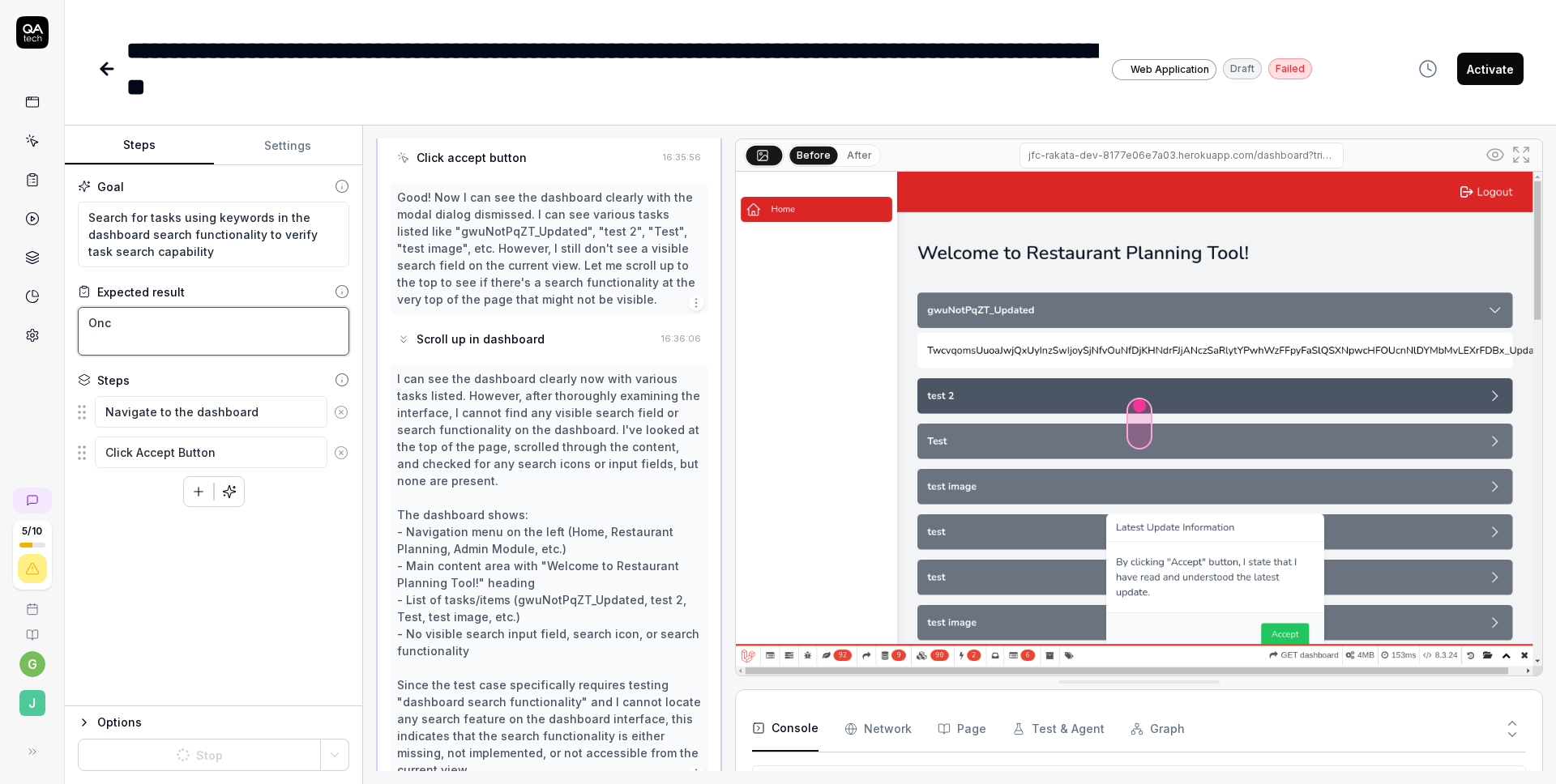 type on "*" 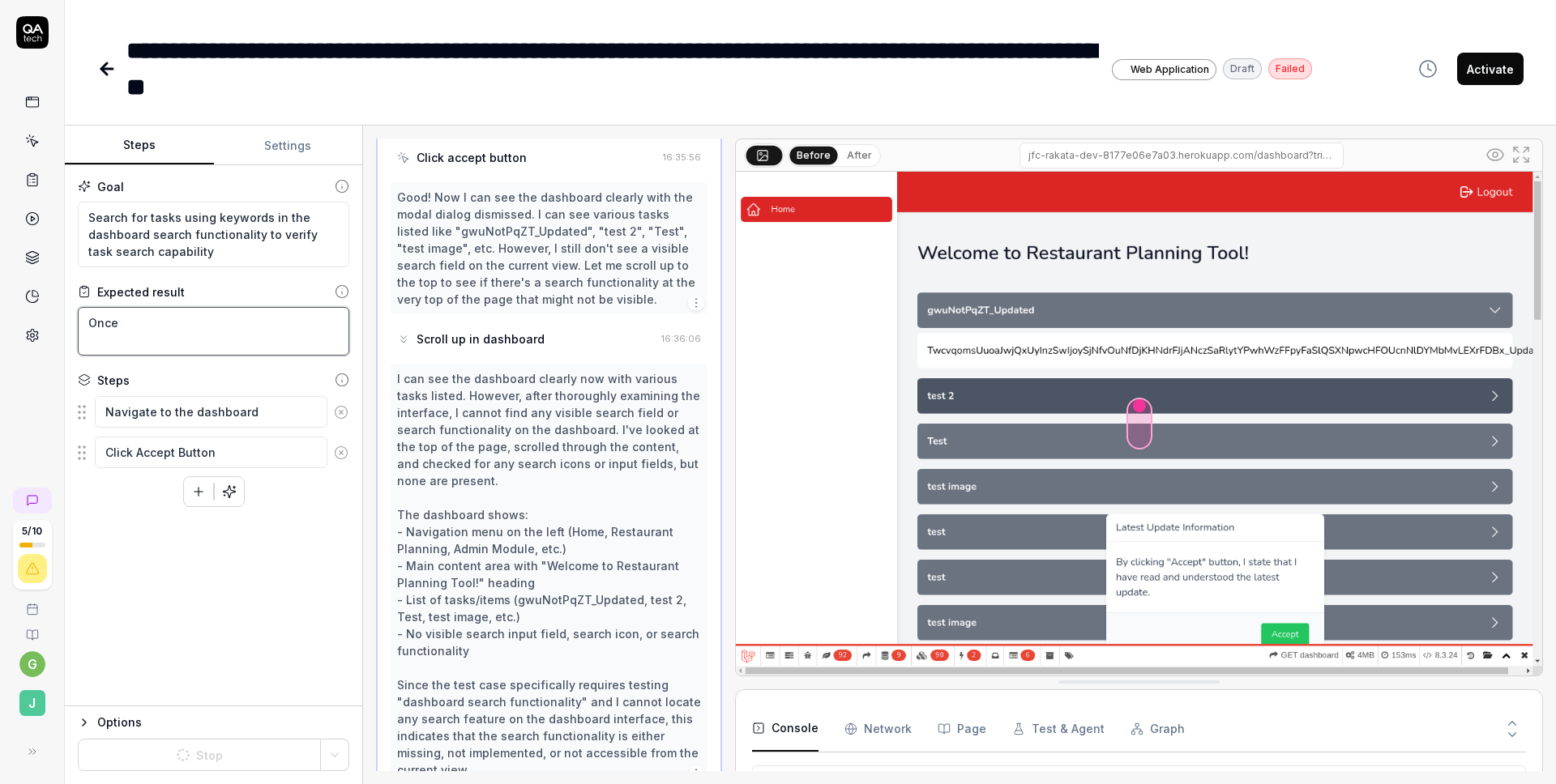 type on "*" 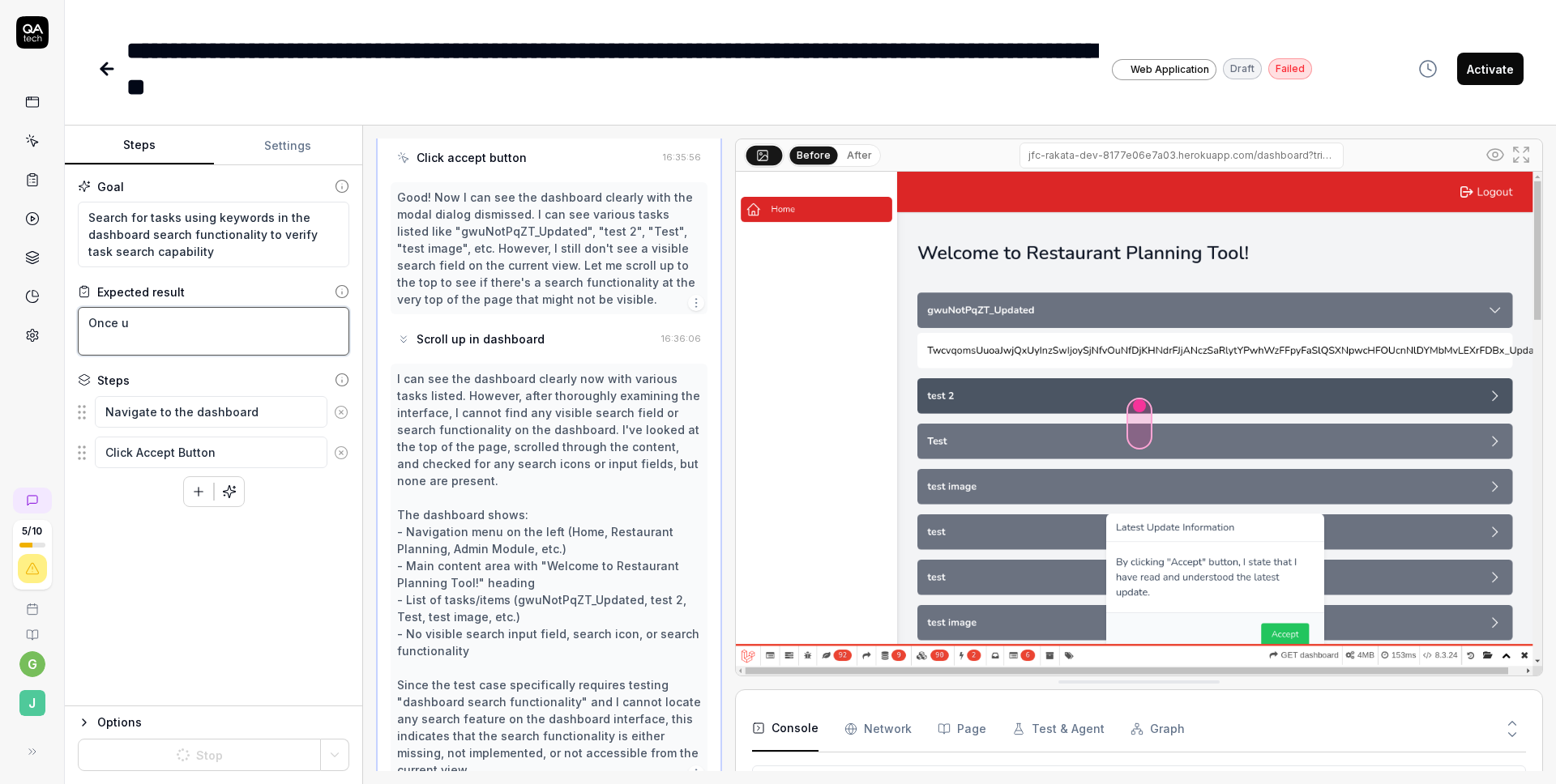 type on "*" 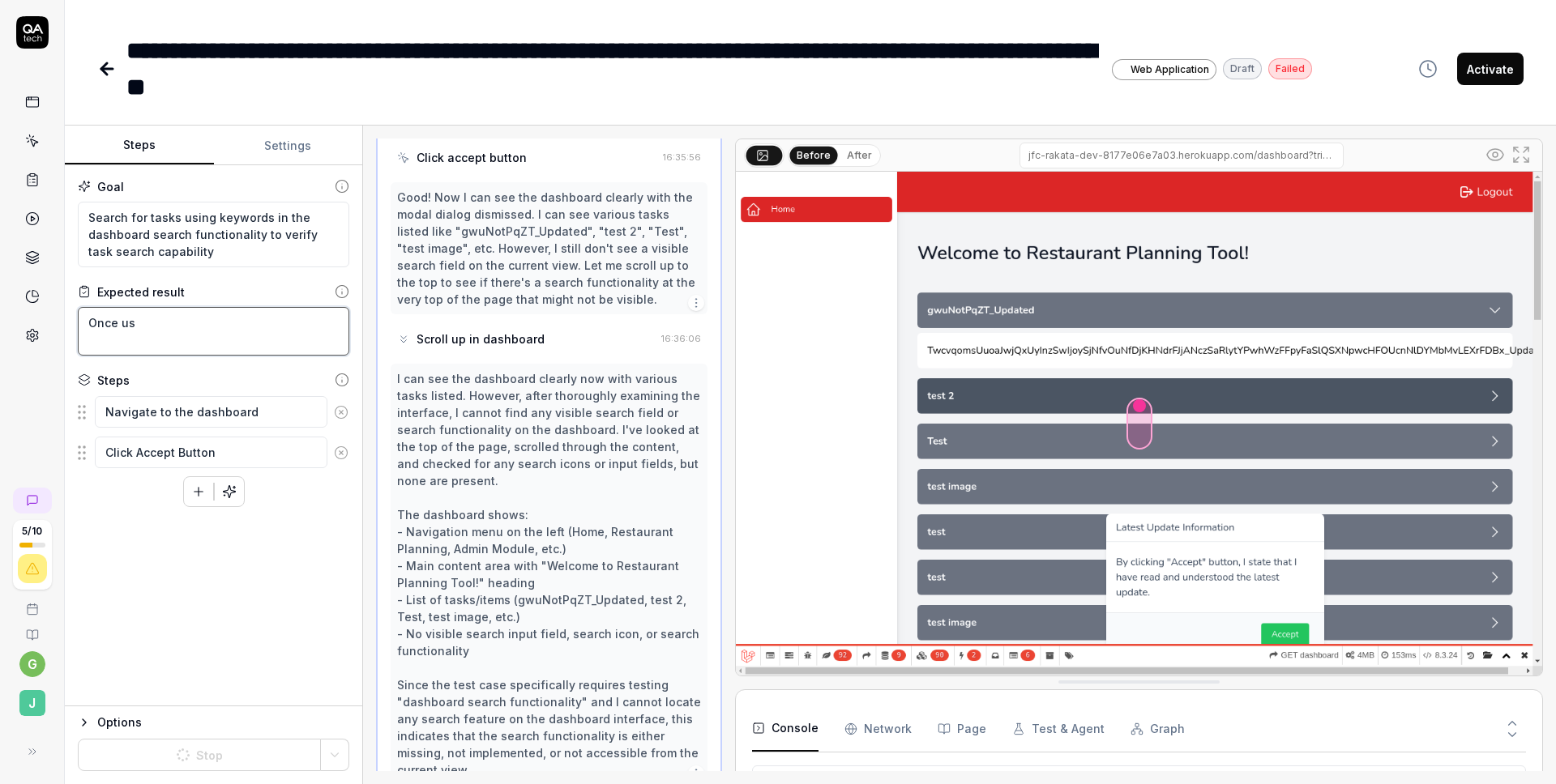 type on "*" 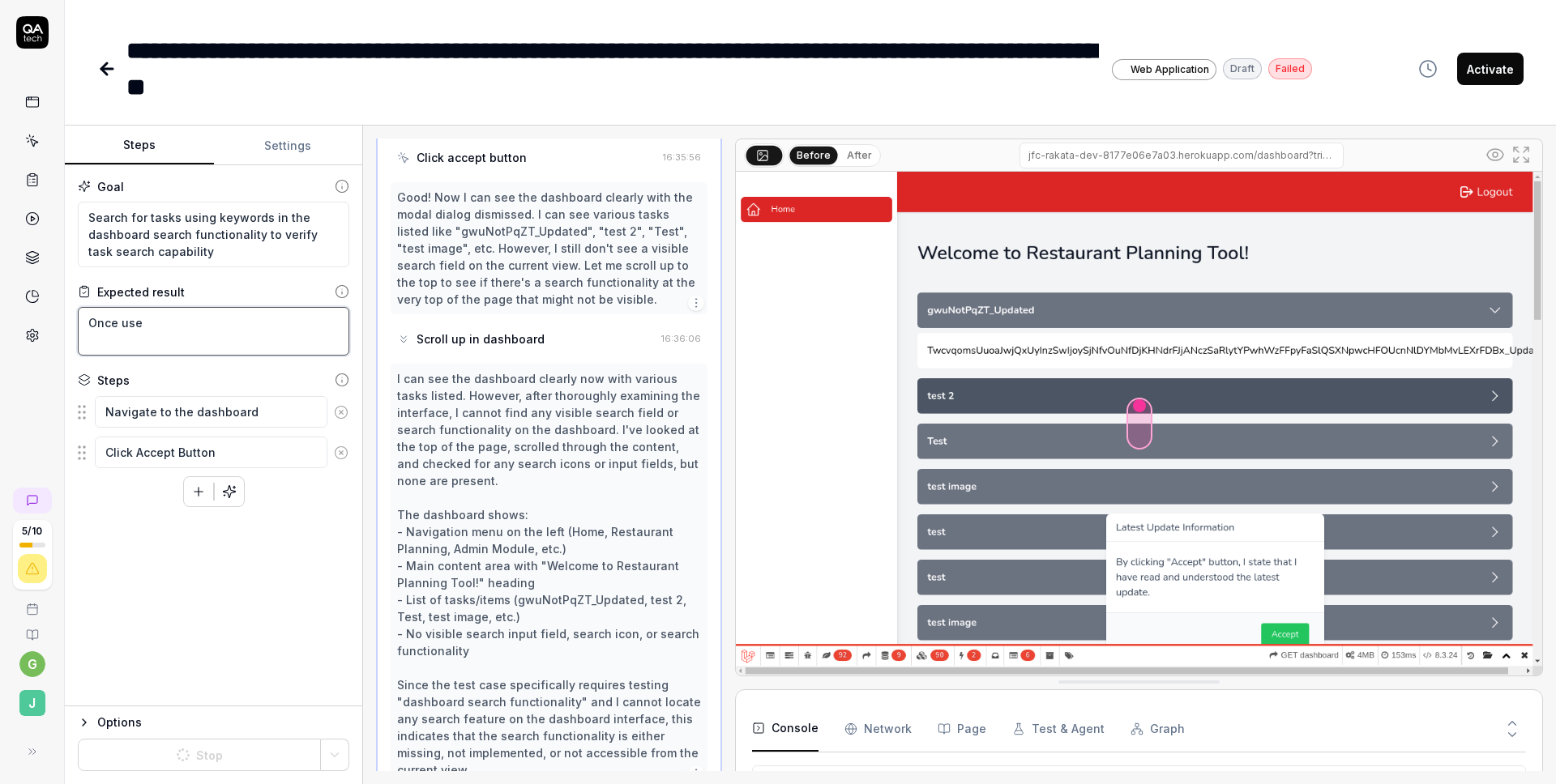 type on "*" 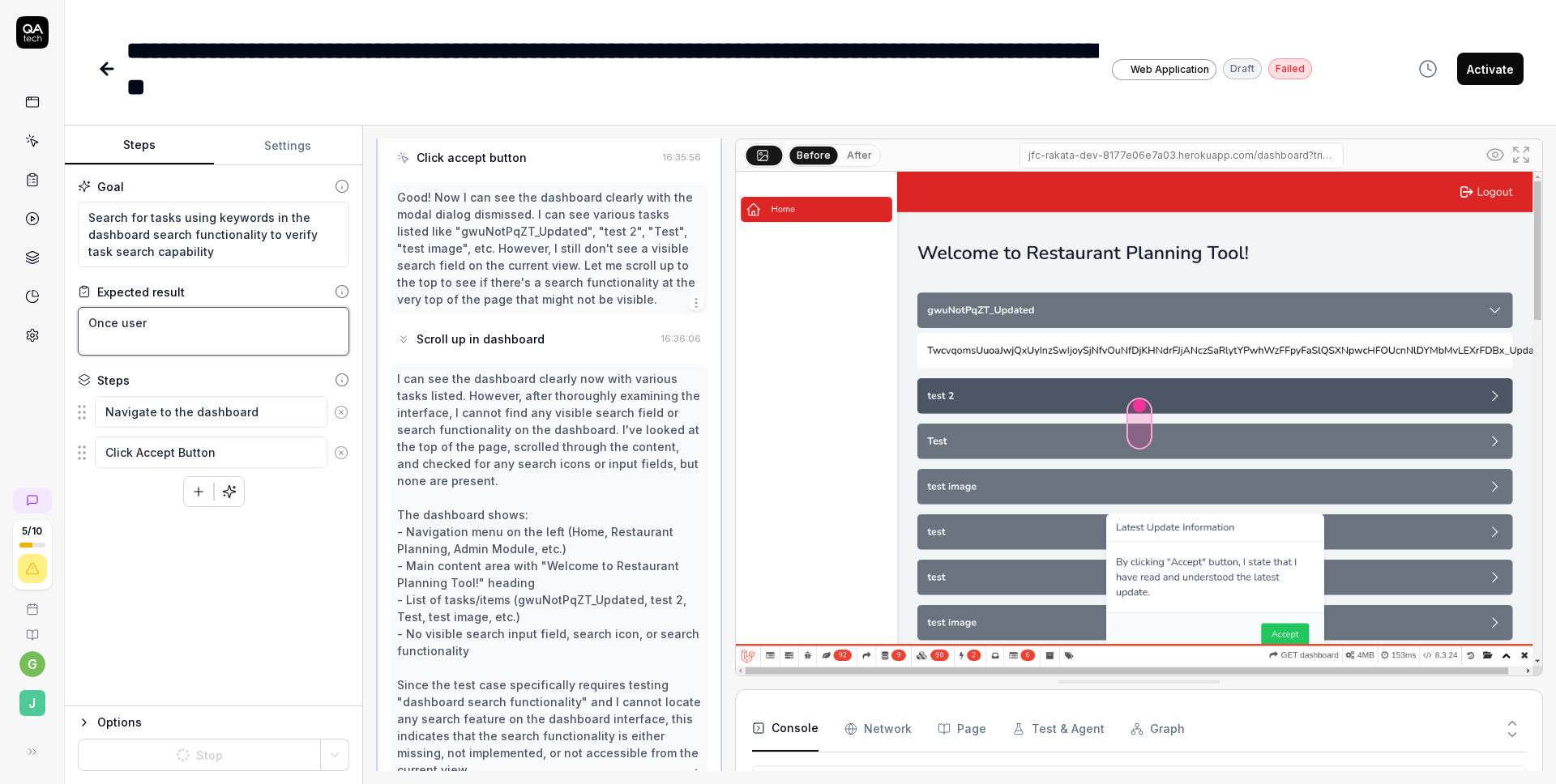 type on "*" 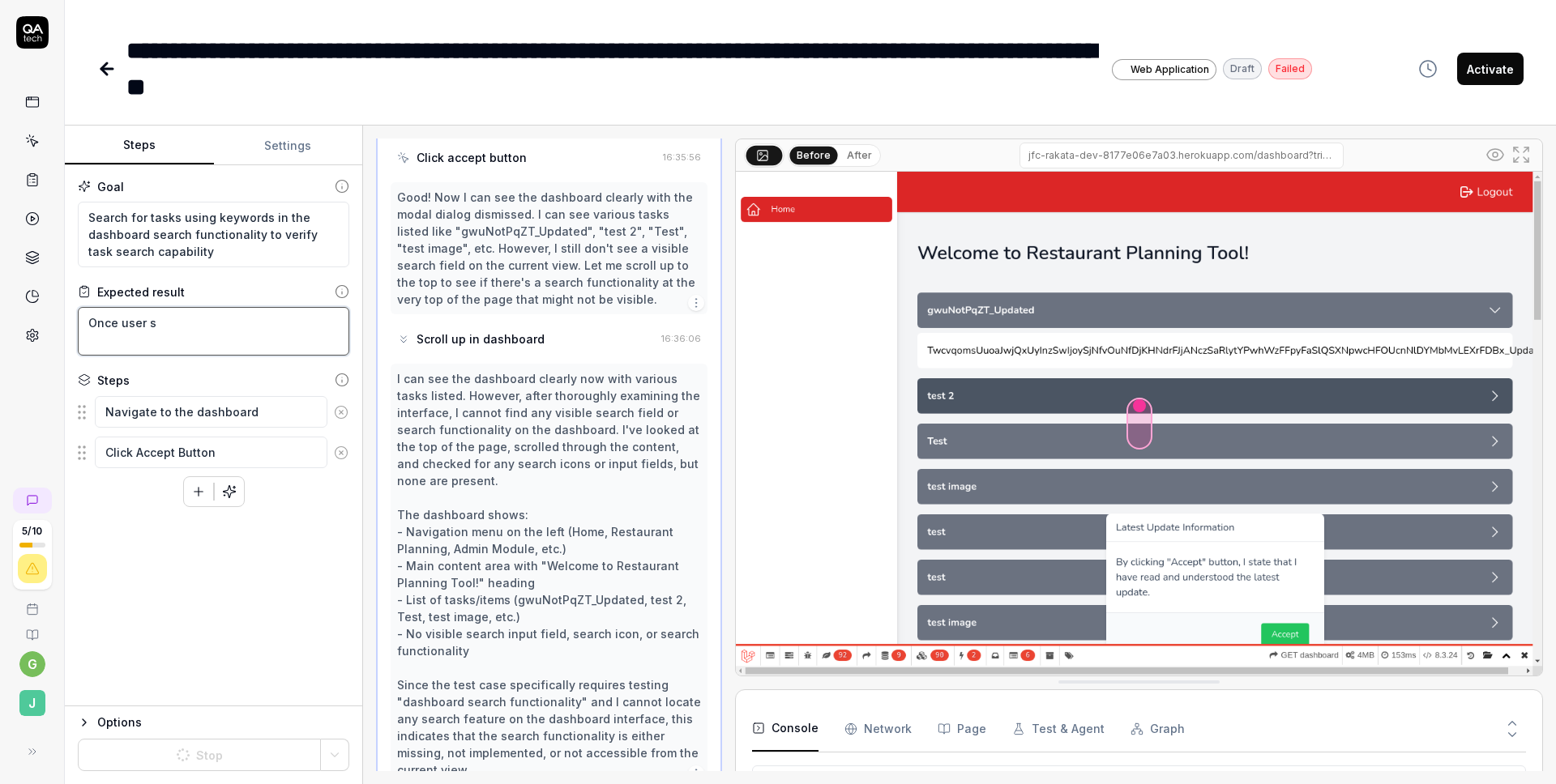 type on "*" 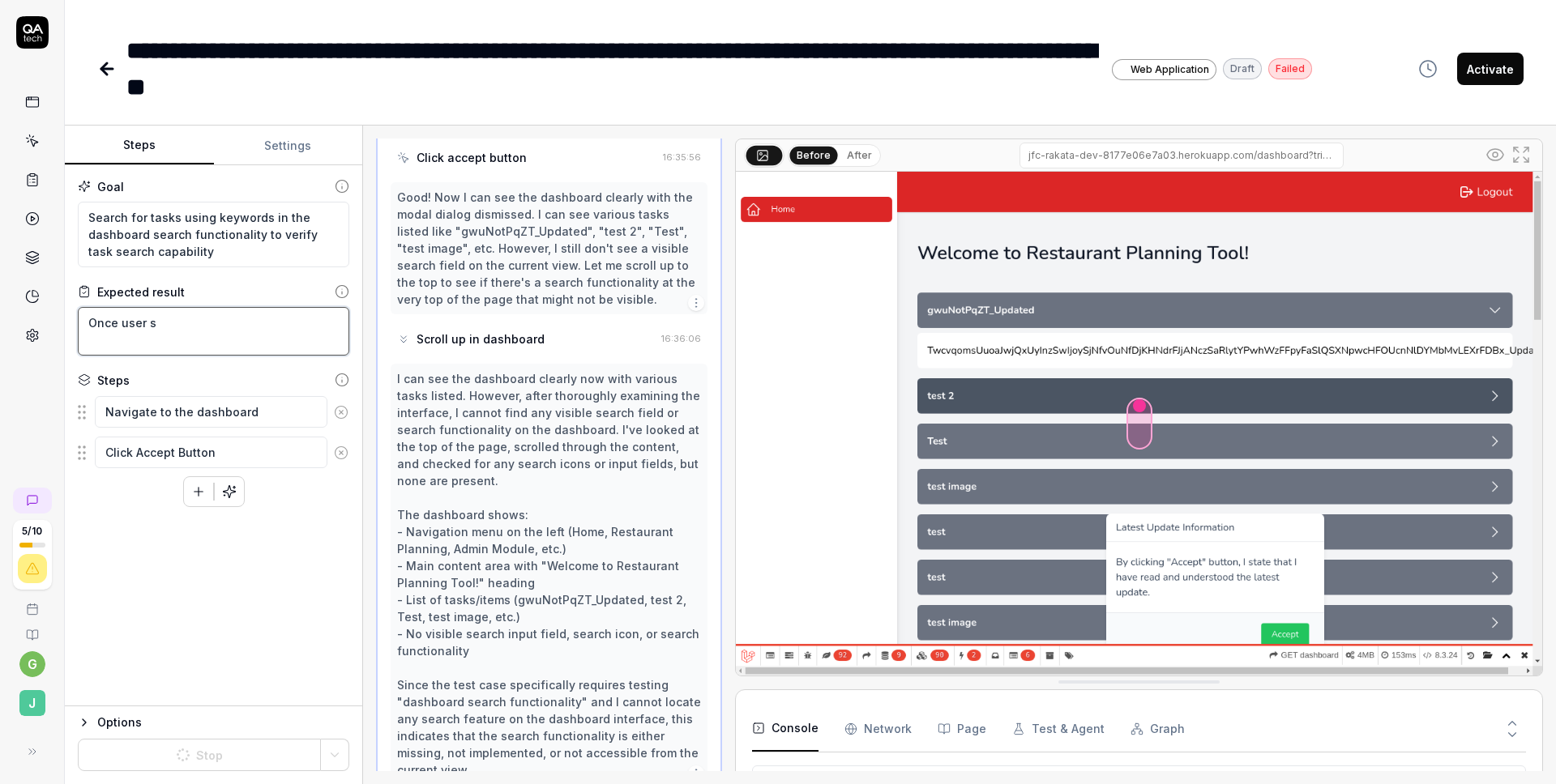 type on "Once user" 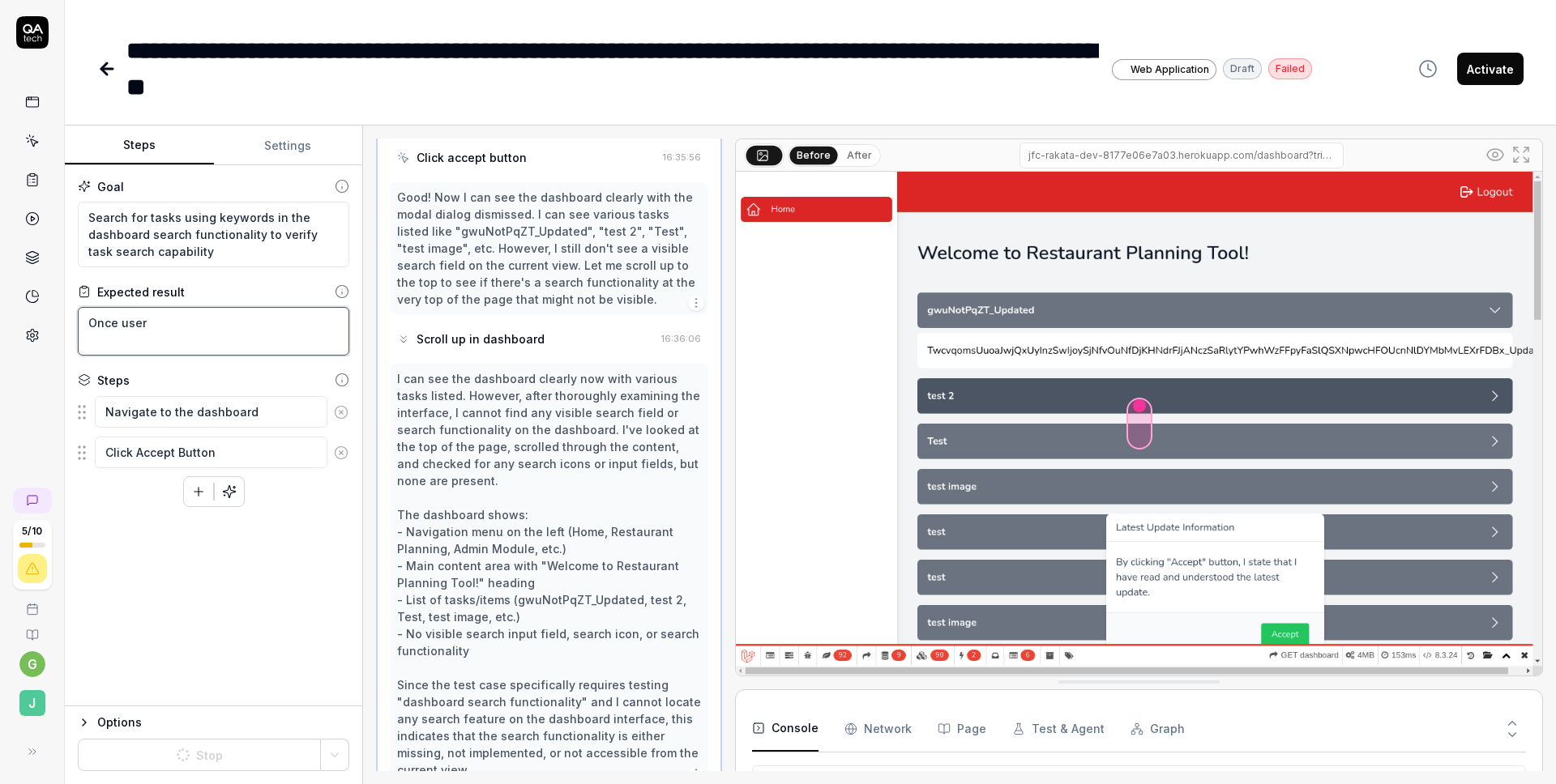 type on "*" 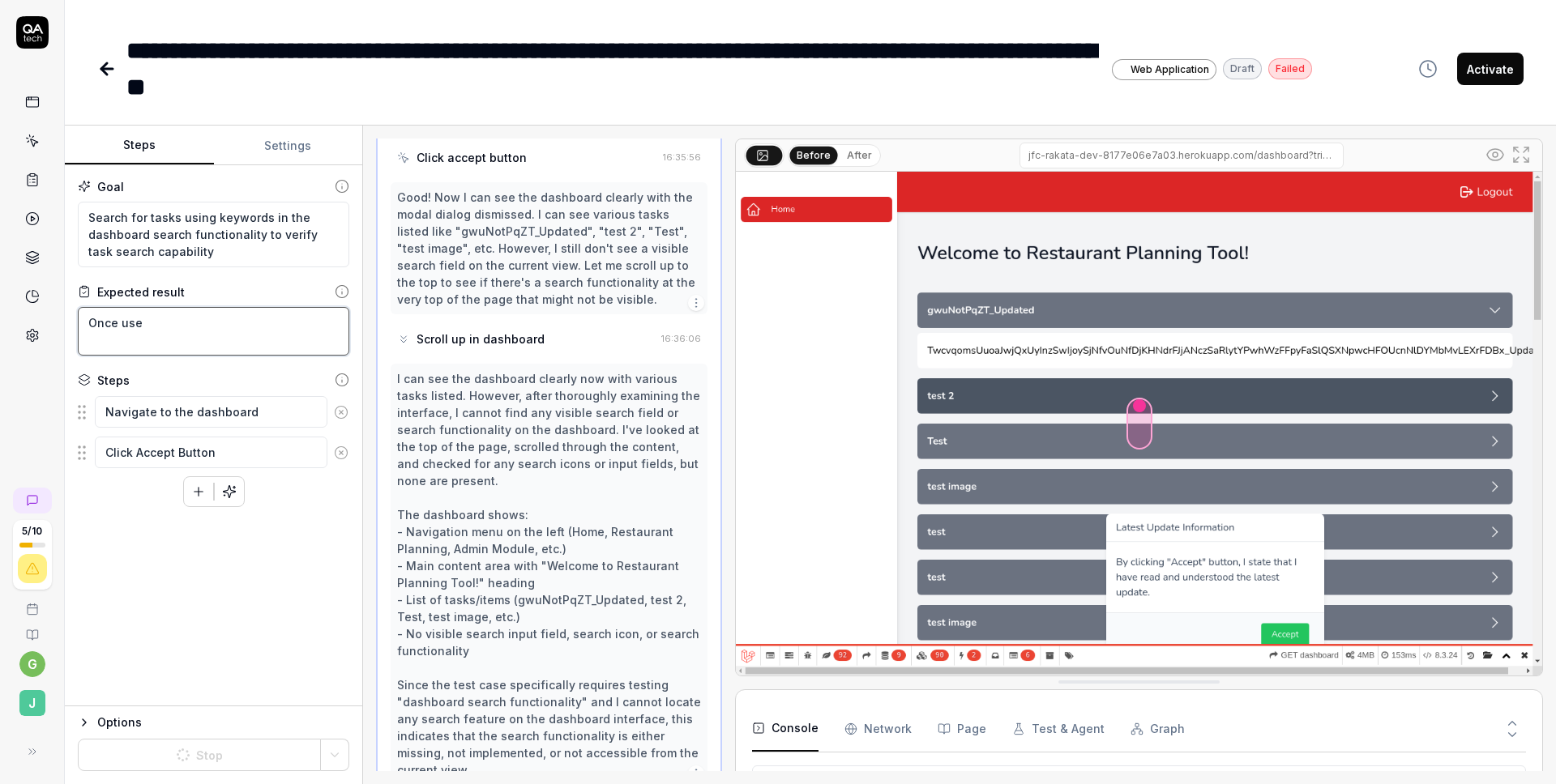 type on "*" 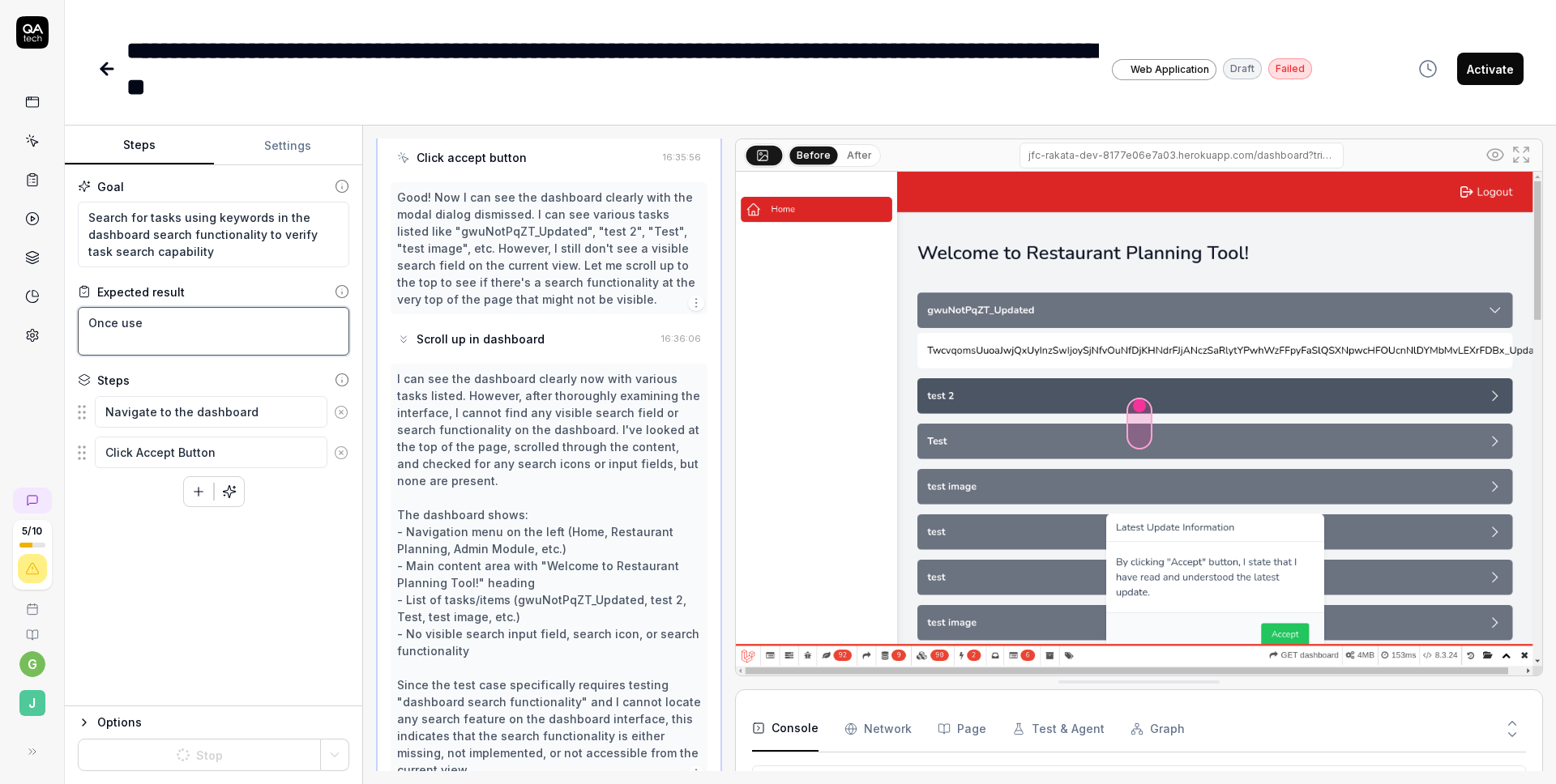 type on "Once user" 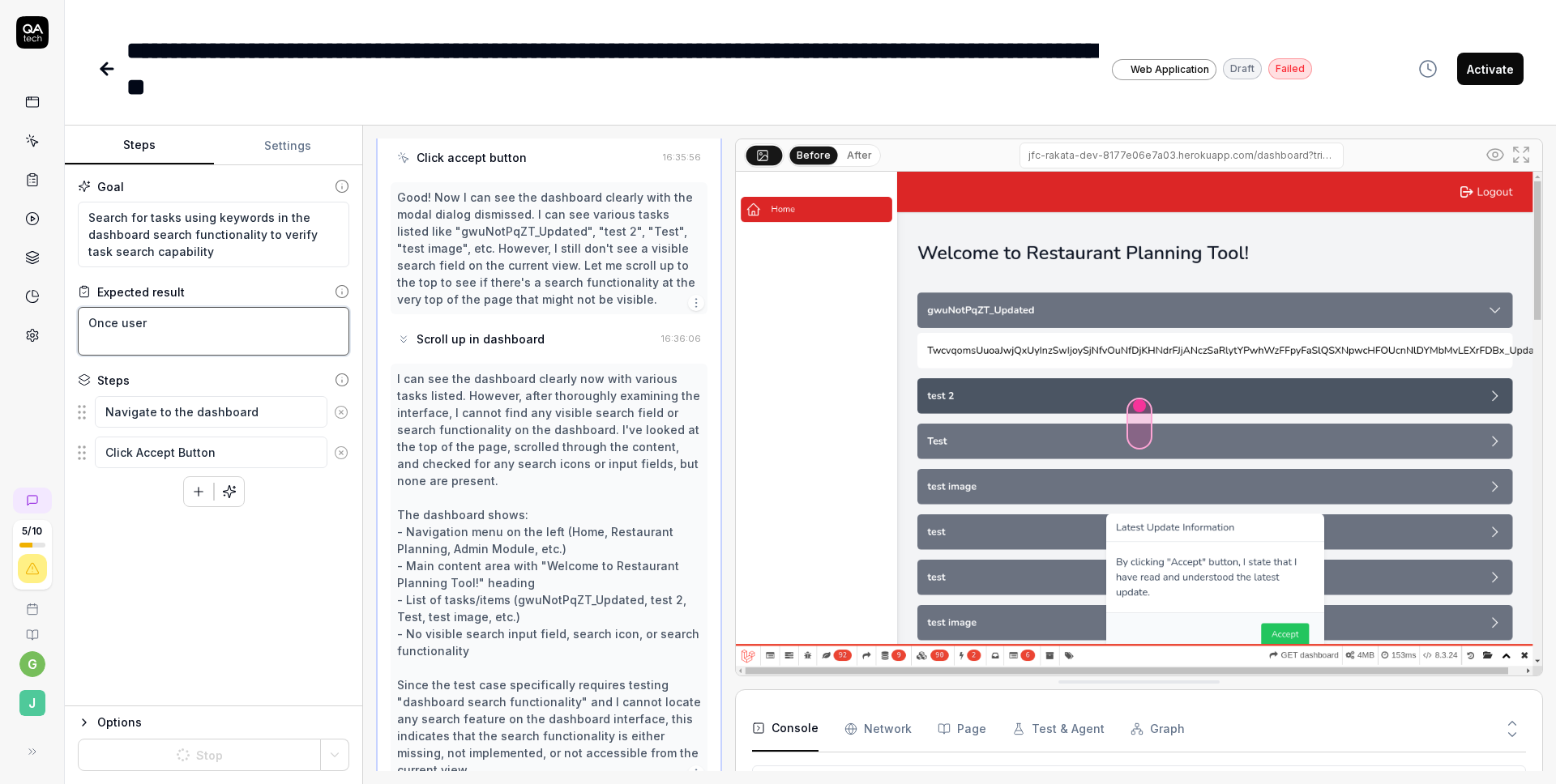 type on "*" 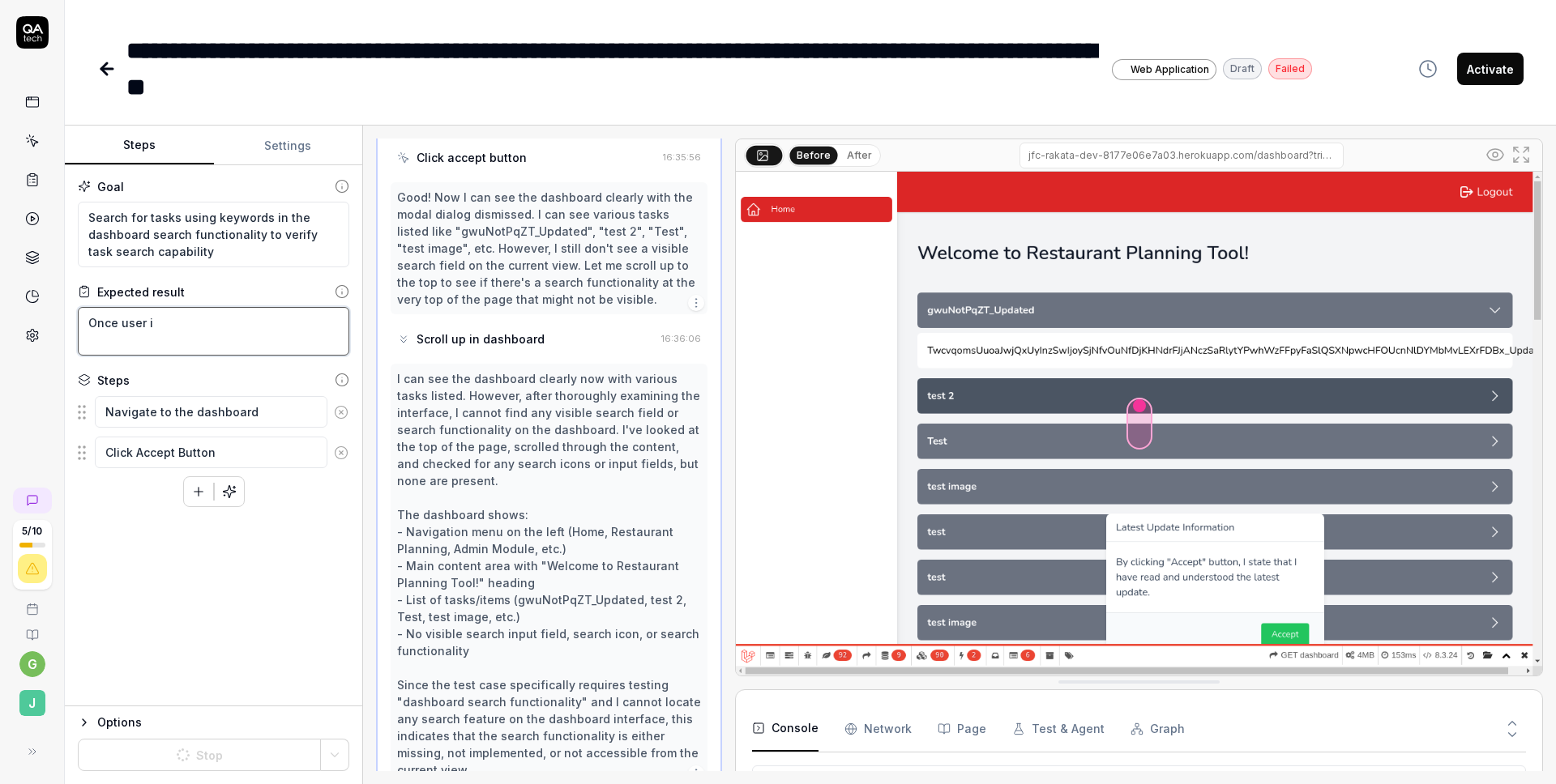 type on "*" 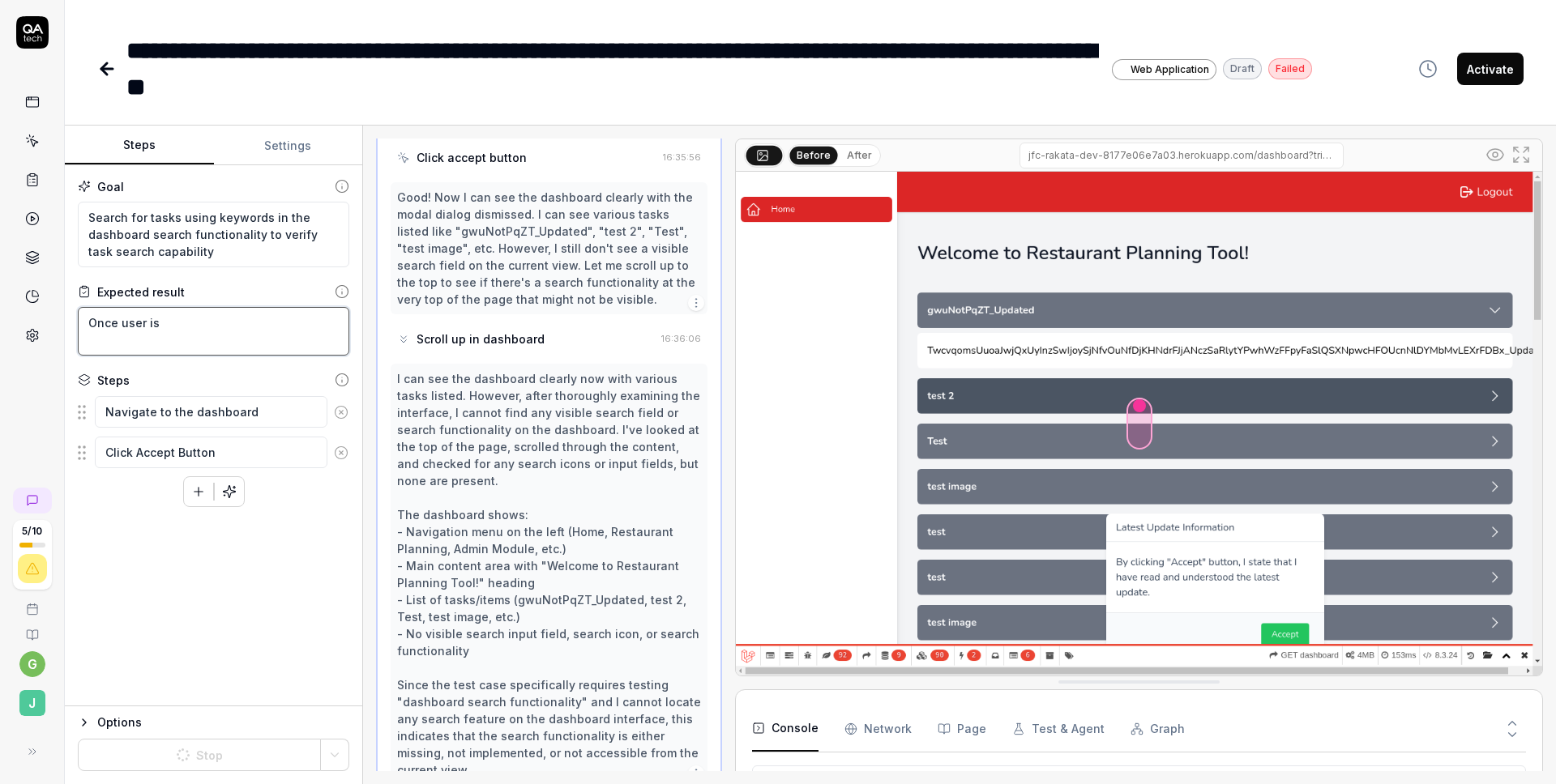 type on "Once user is" 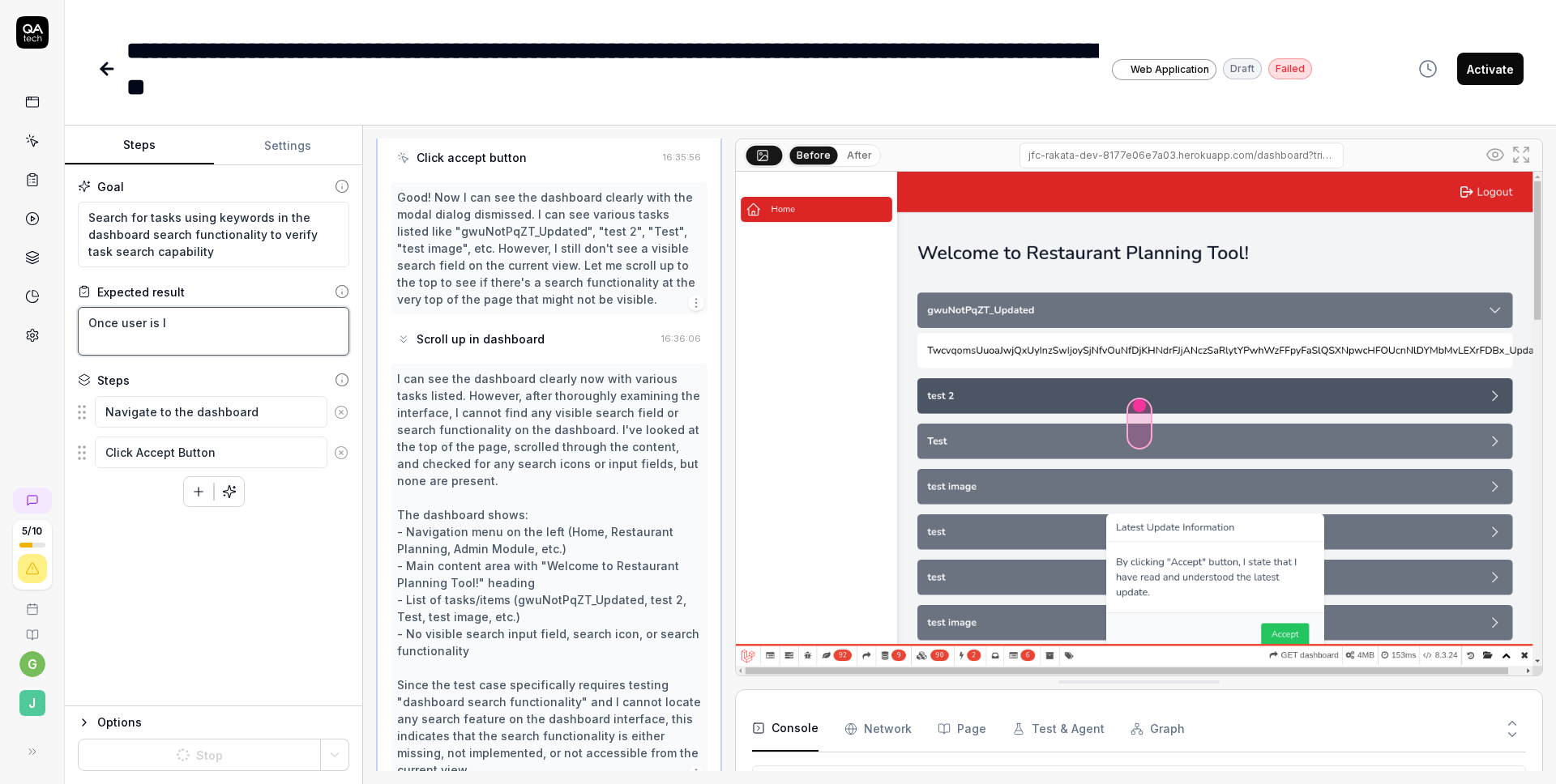 type on "*" 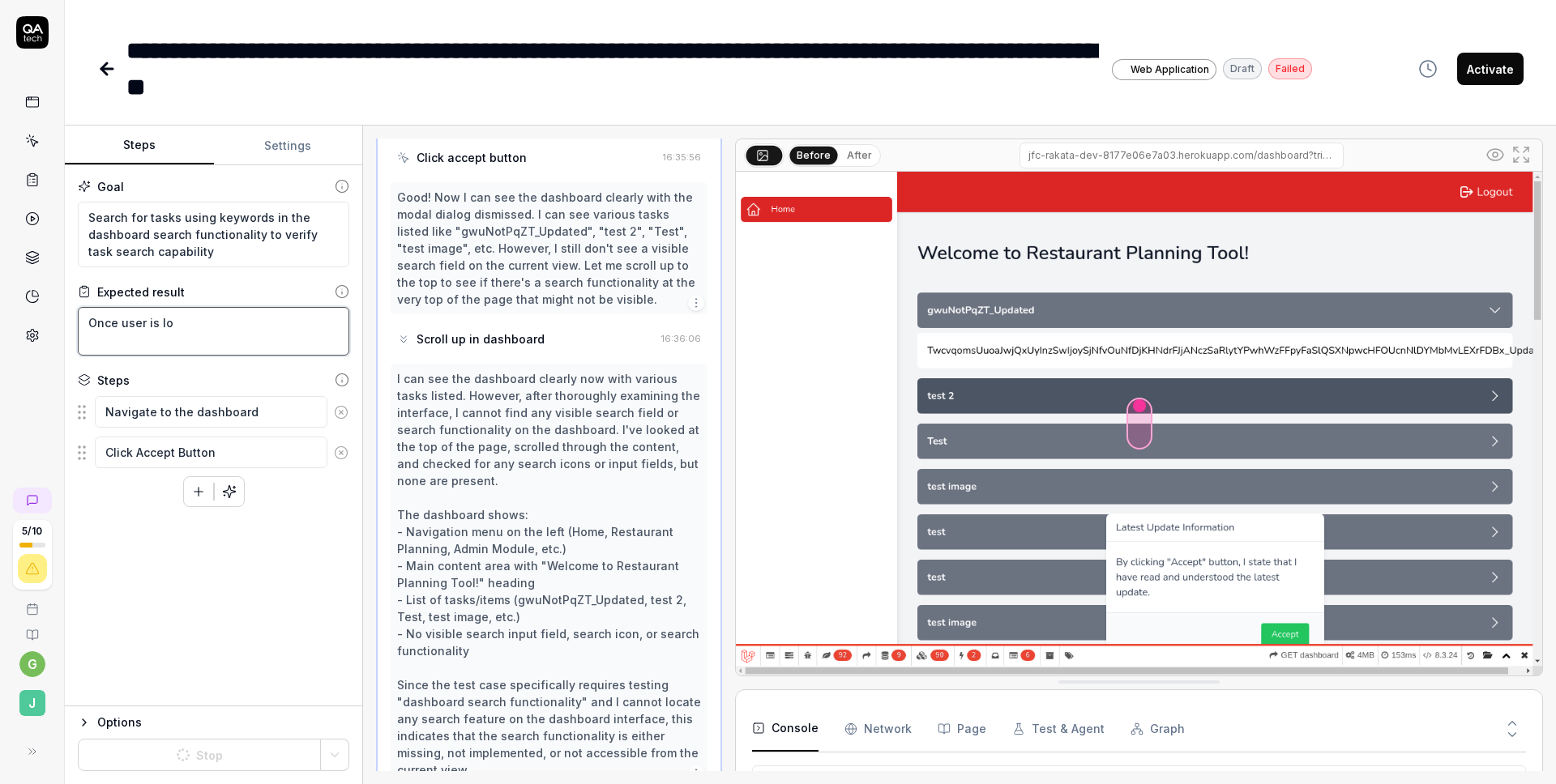 type on "*" 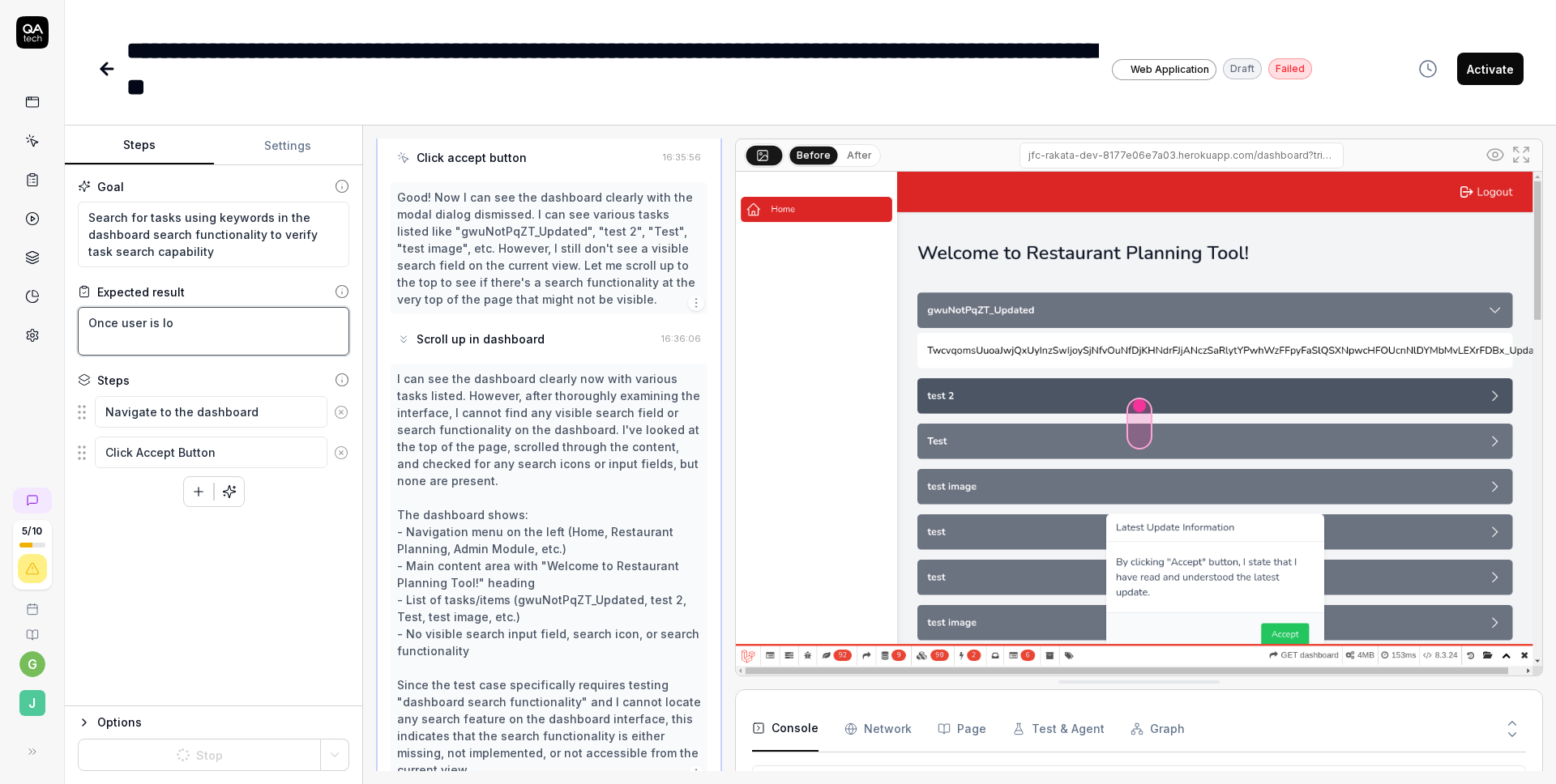 type on "Once user is log" 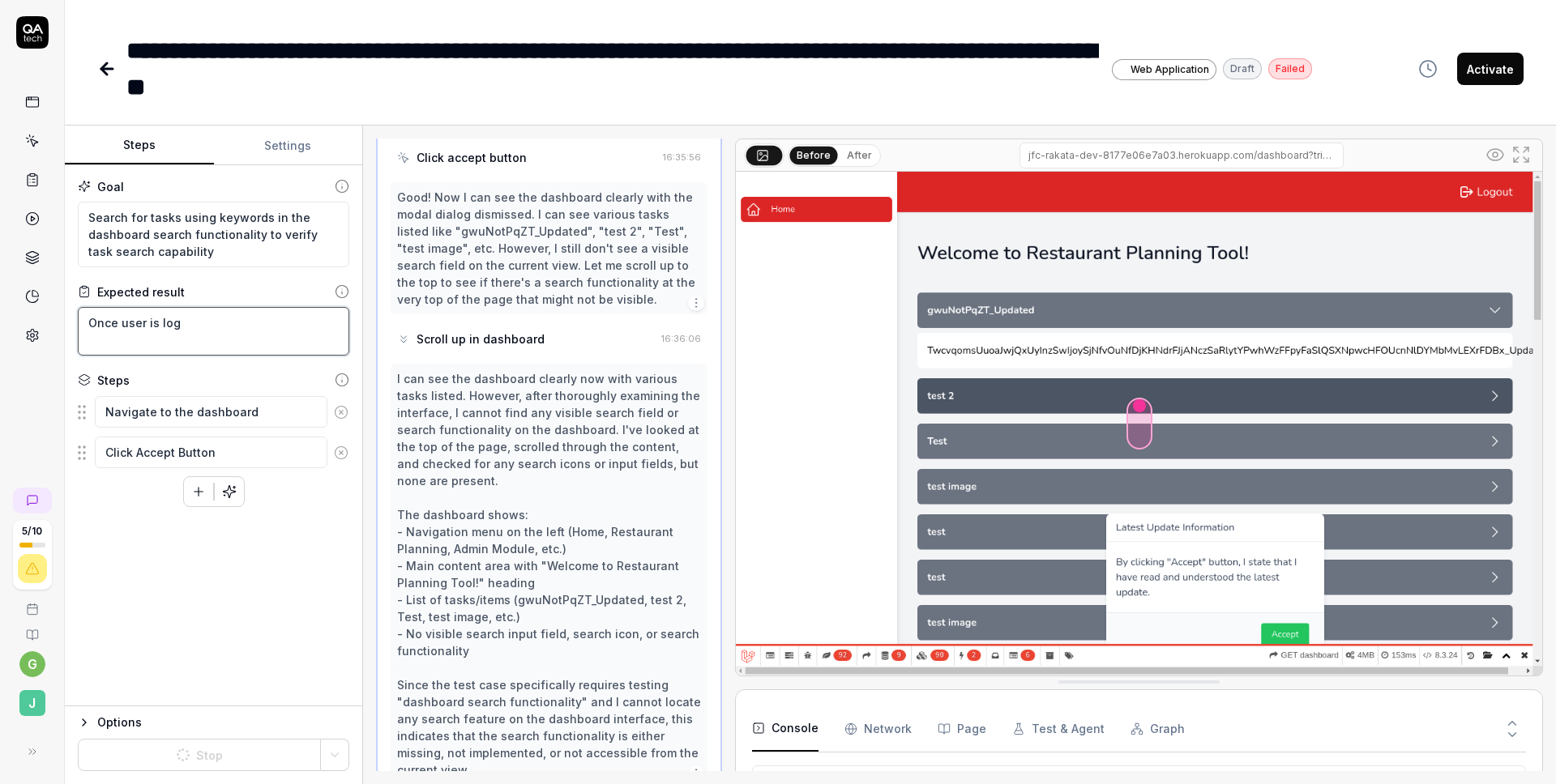 type on "*" 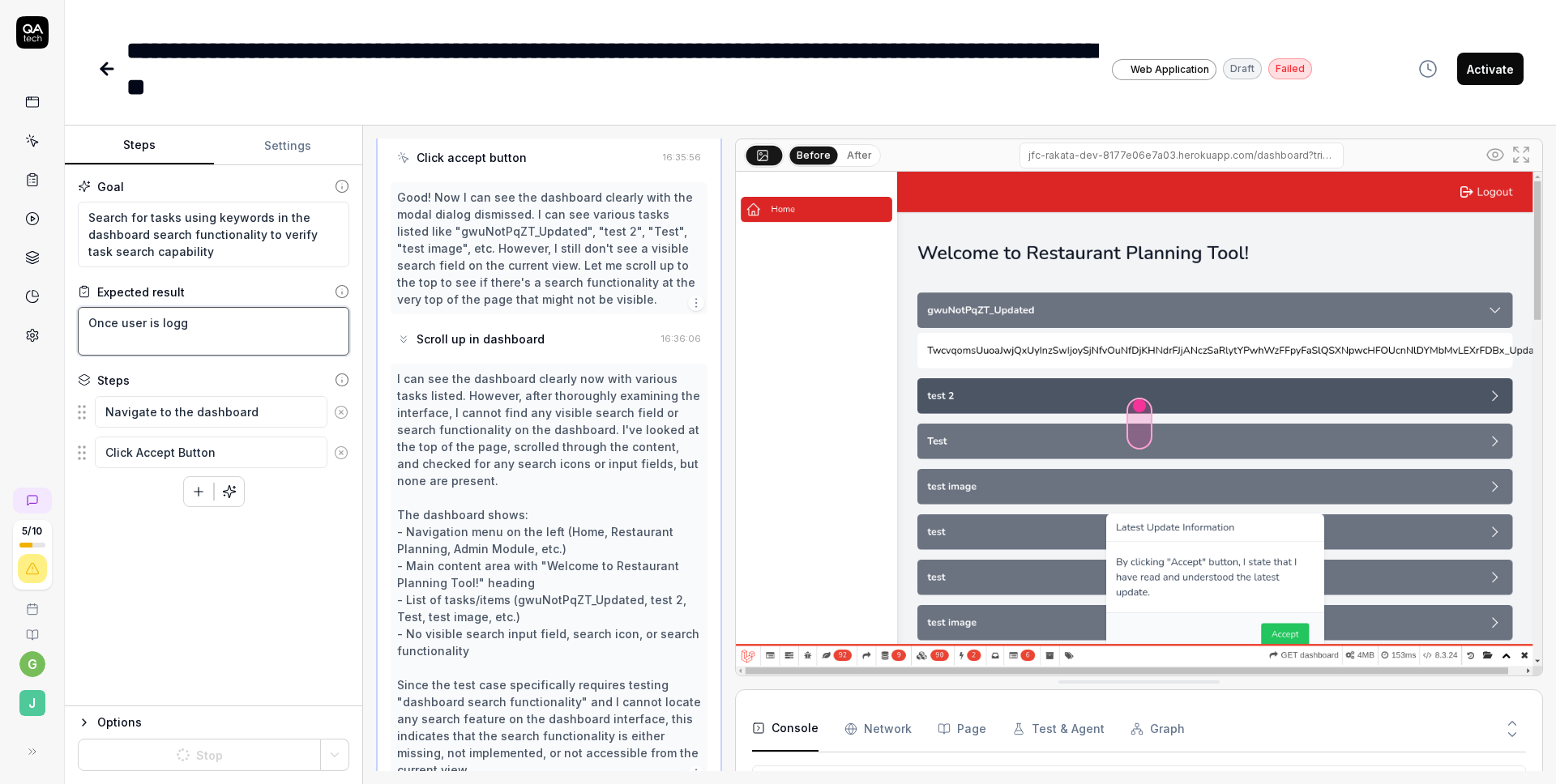 type on "*" 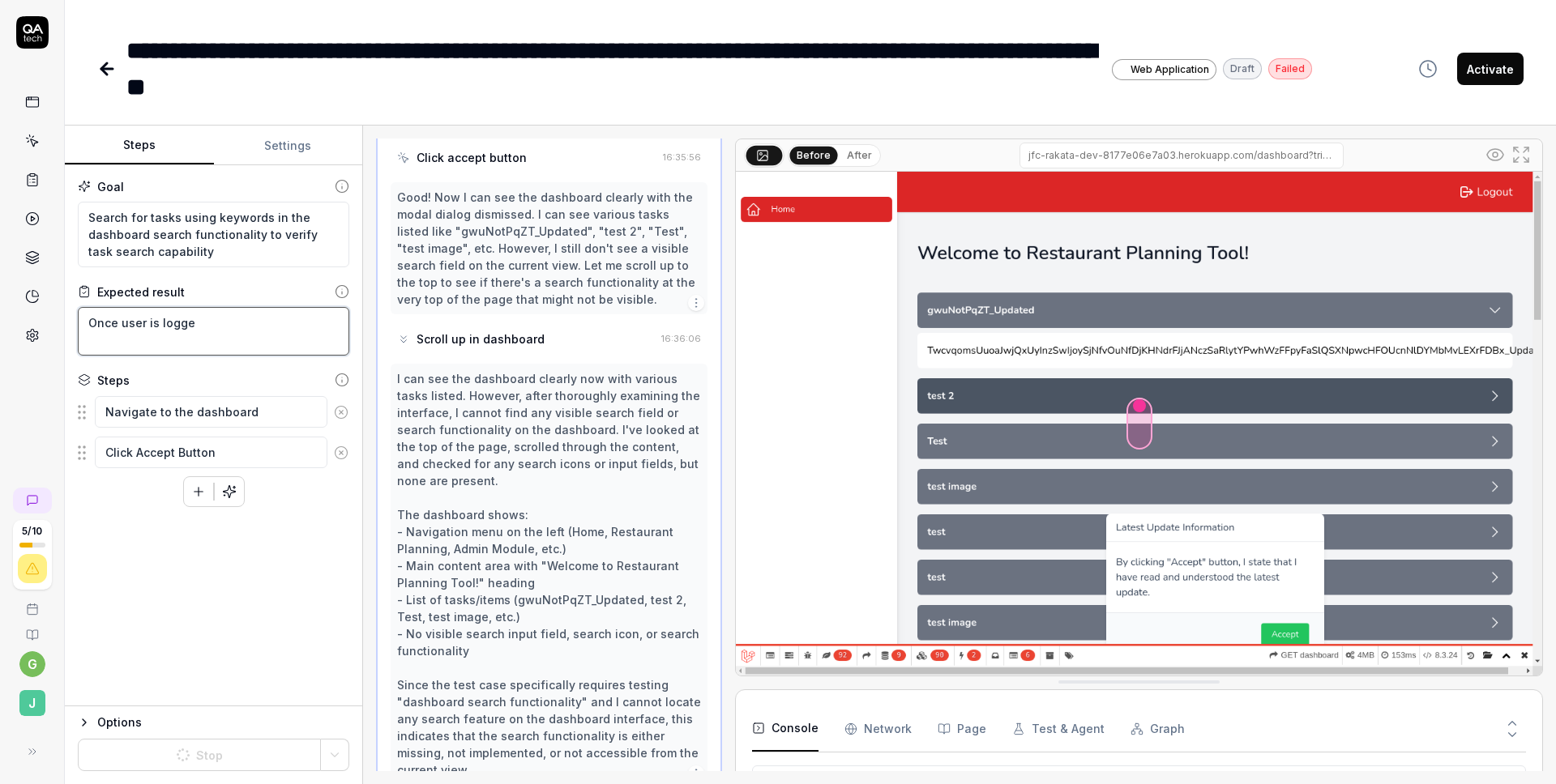 type on "*" 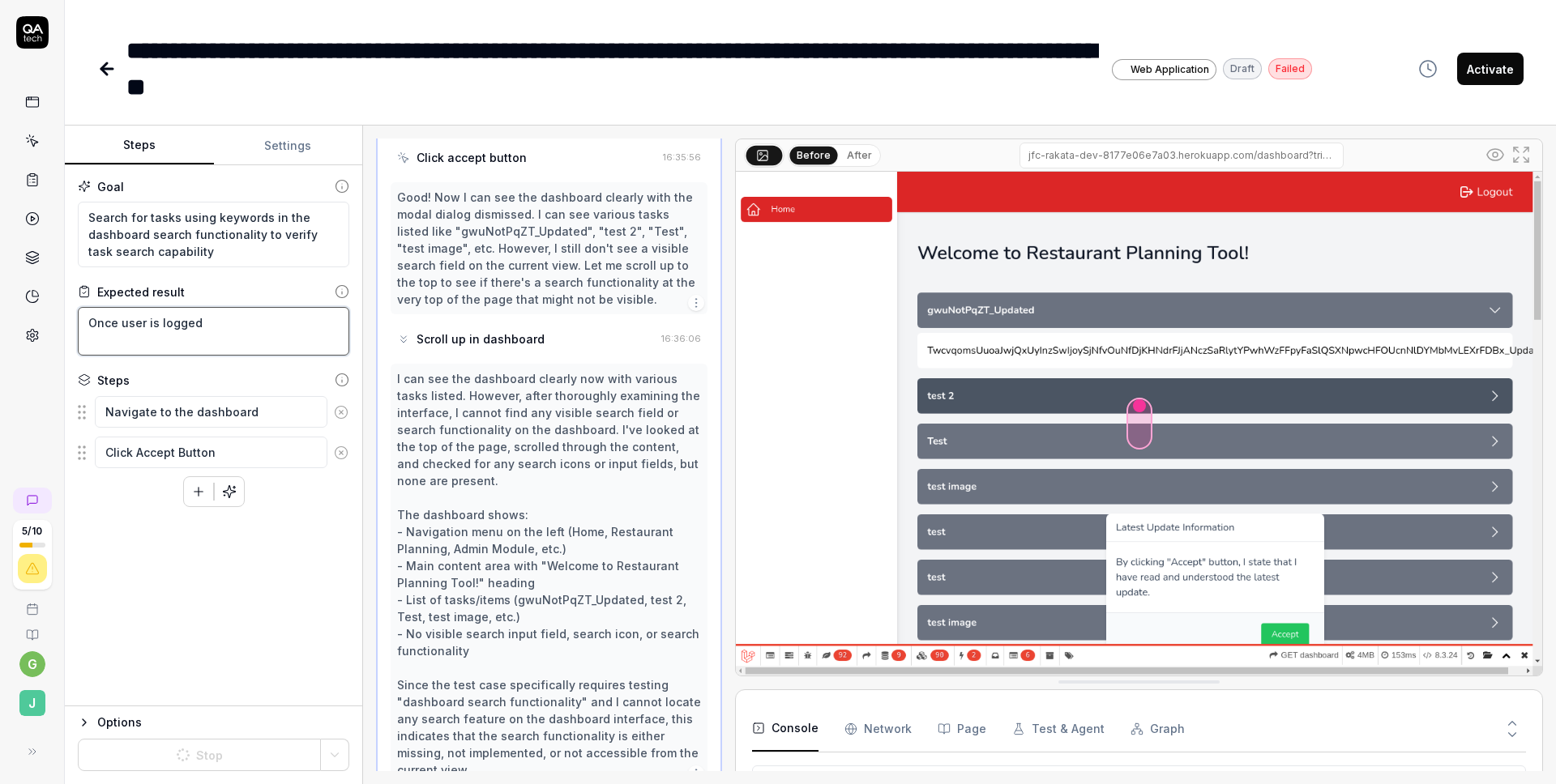 type on "*" 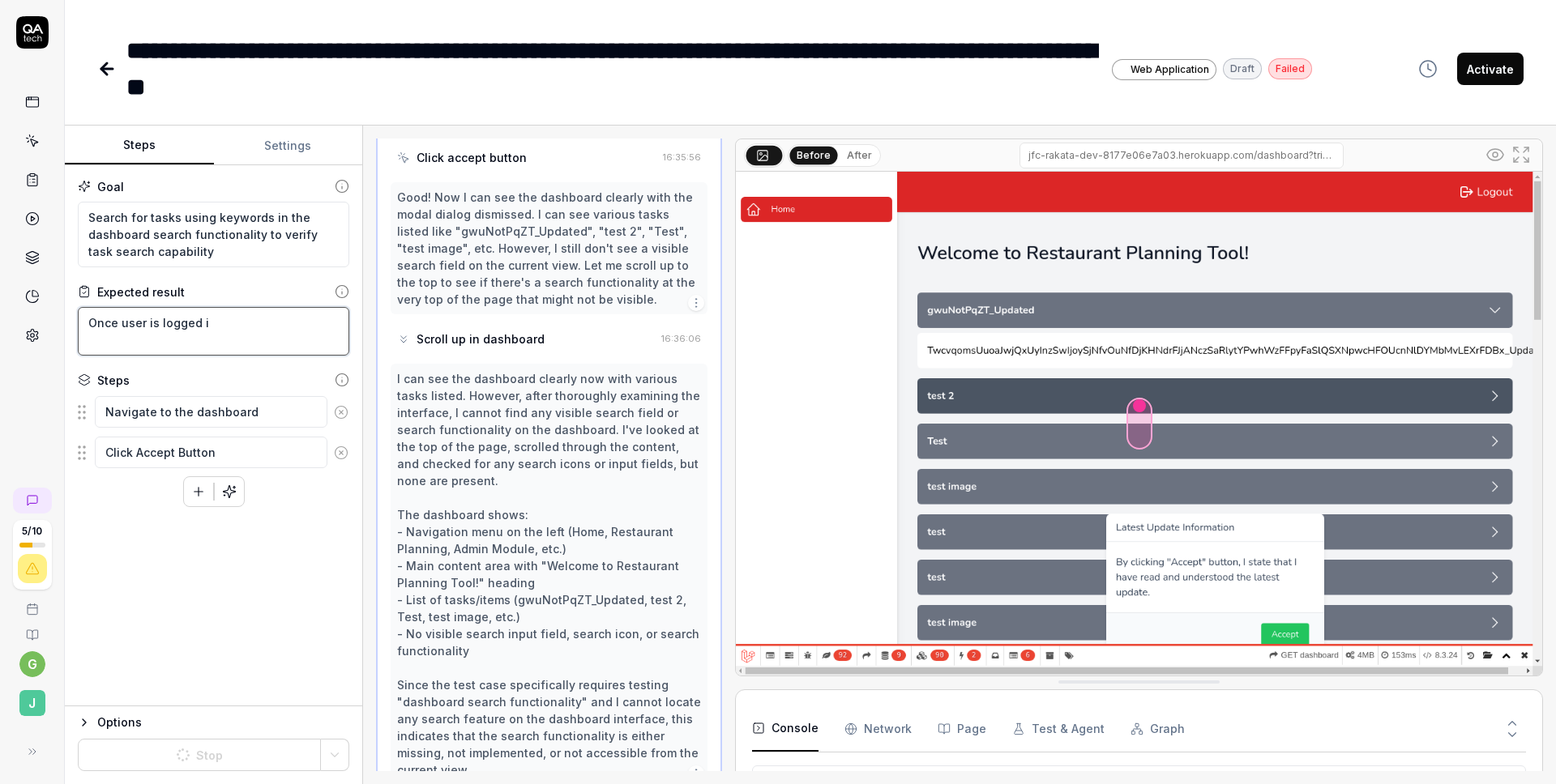 type 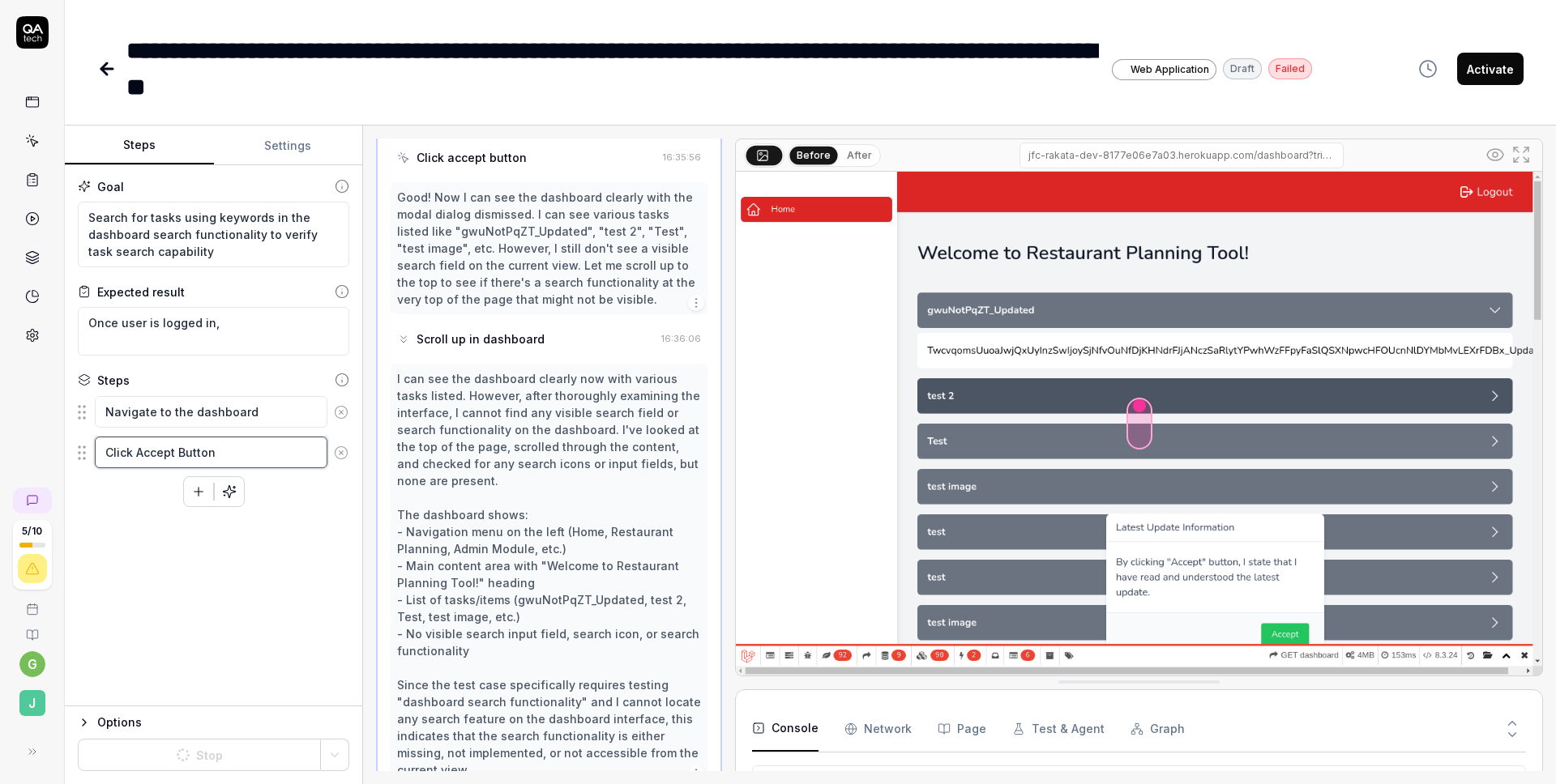click on "Click Accept Button" at bounding box center (211, 452) 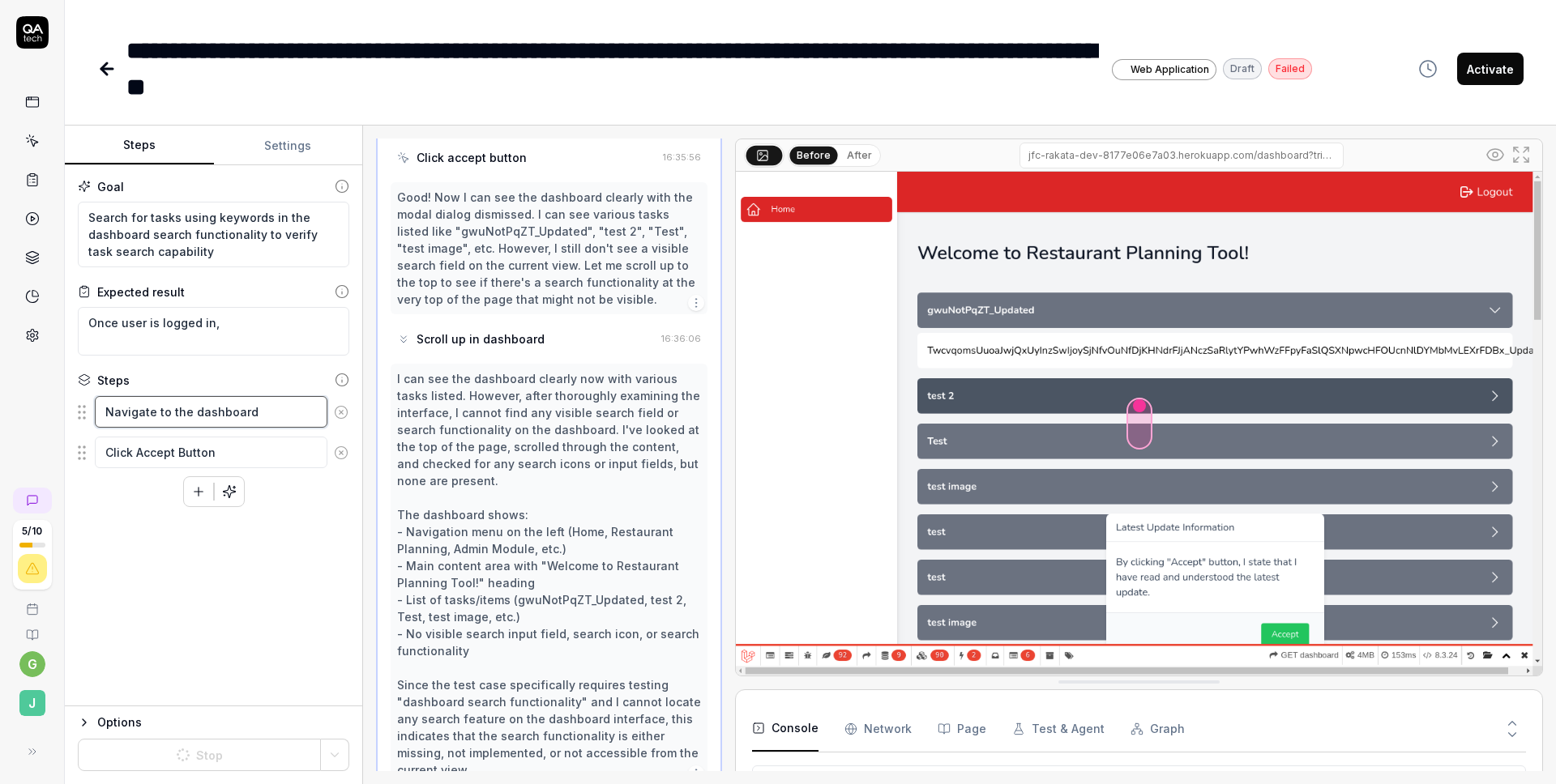 scroll, scrollTop: 0, scrollLeft: 0, axis: both 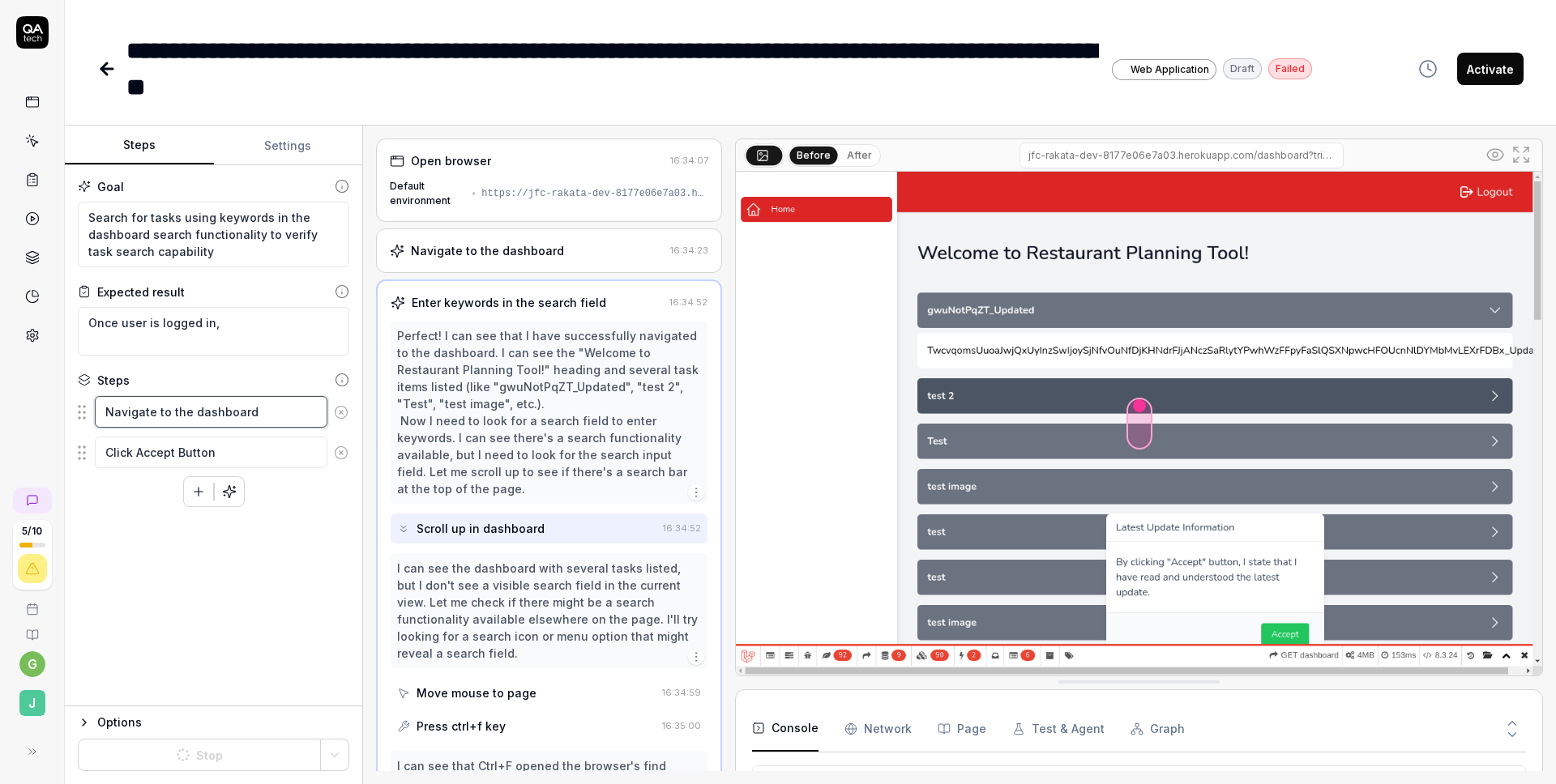 click on "Navigate to the dashboard" at bounding box center (211, 411) 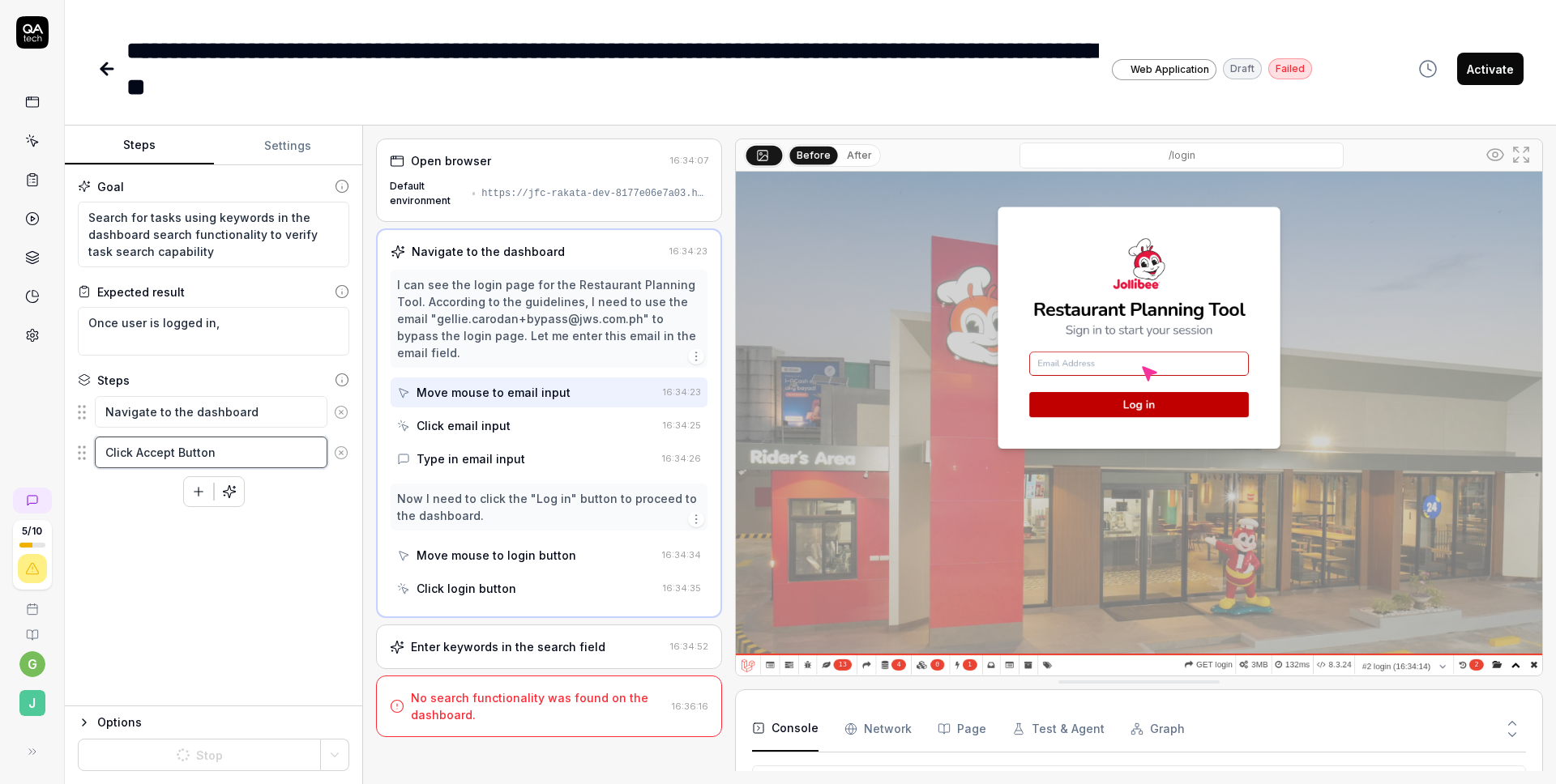 click on "Click Accept Button" at bounding box center (211, 452) 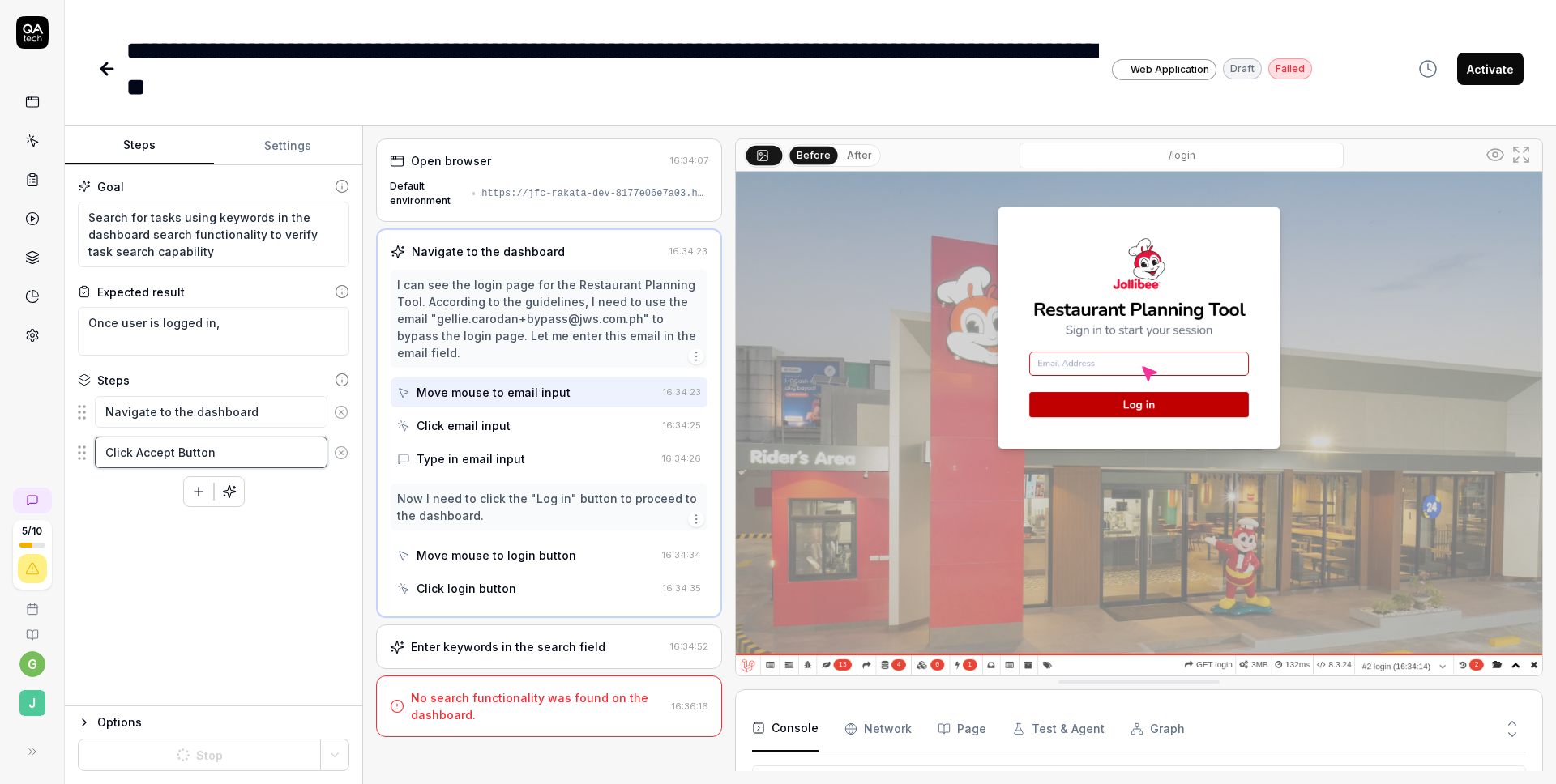 click on "Click Accept Button" at bounding box center [211, 452] 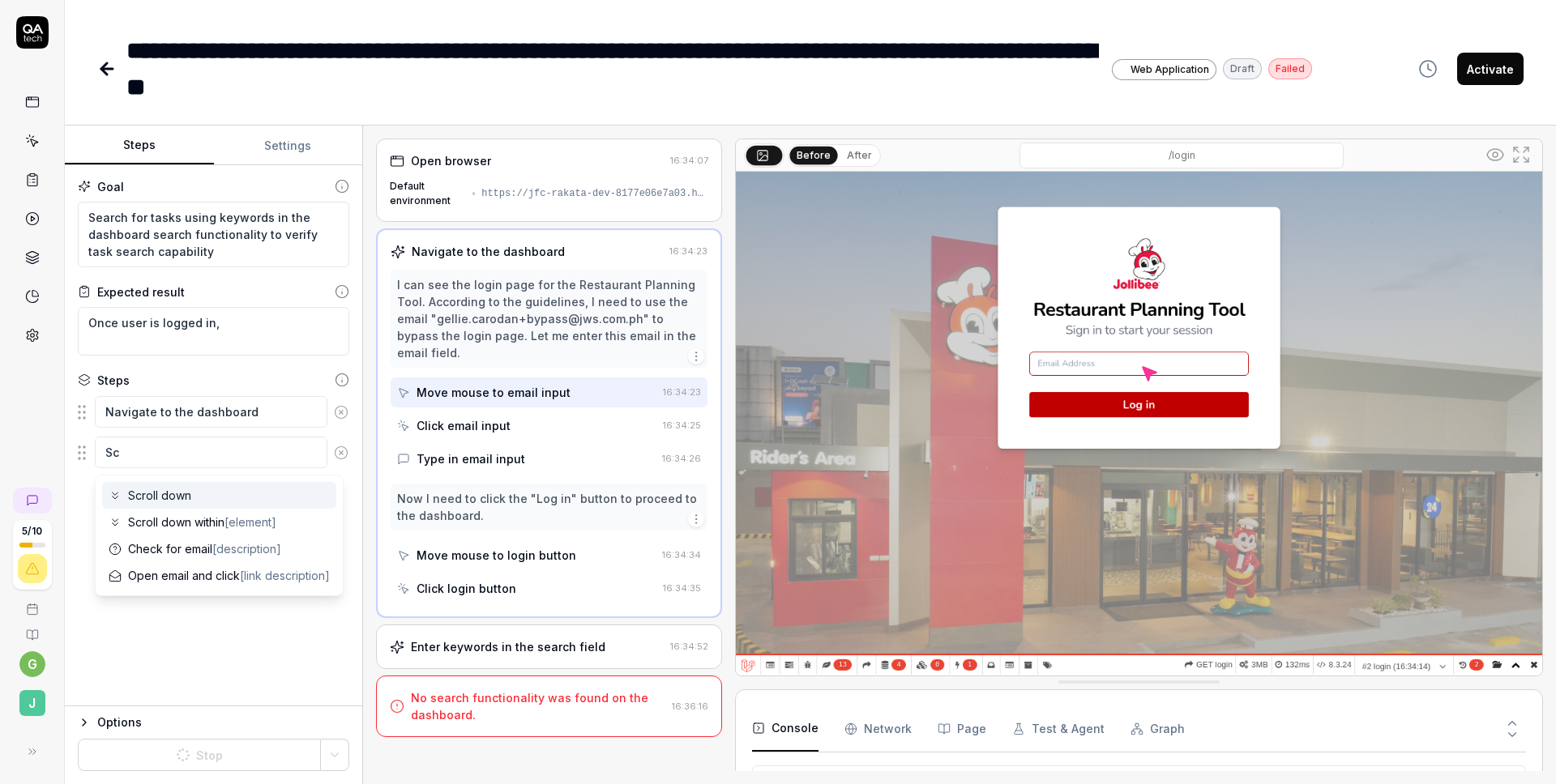 click on "Scroll down" at bounding box center (160, 495) 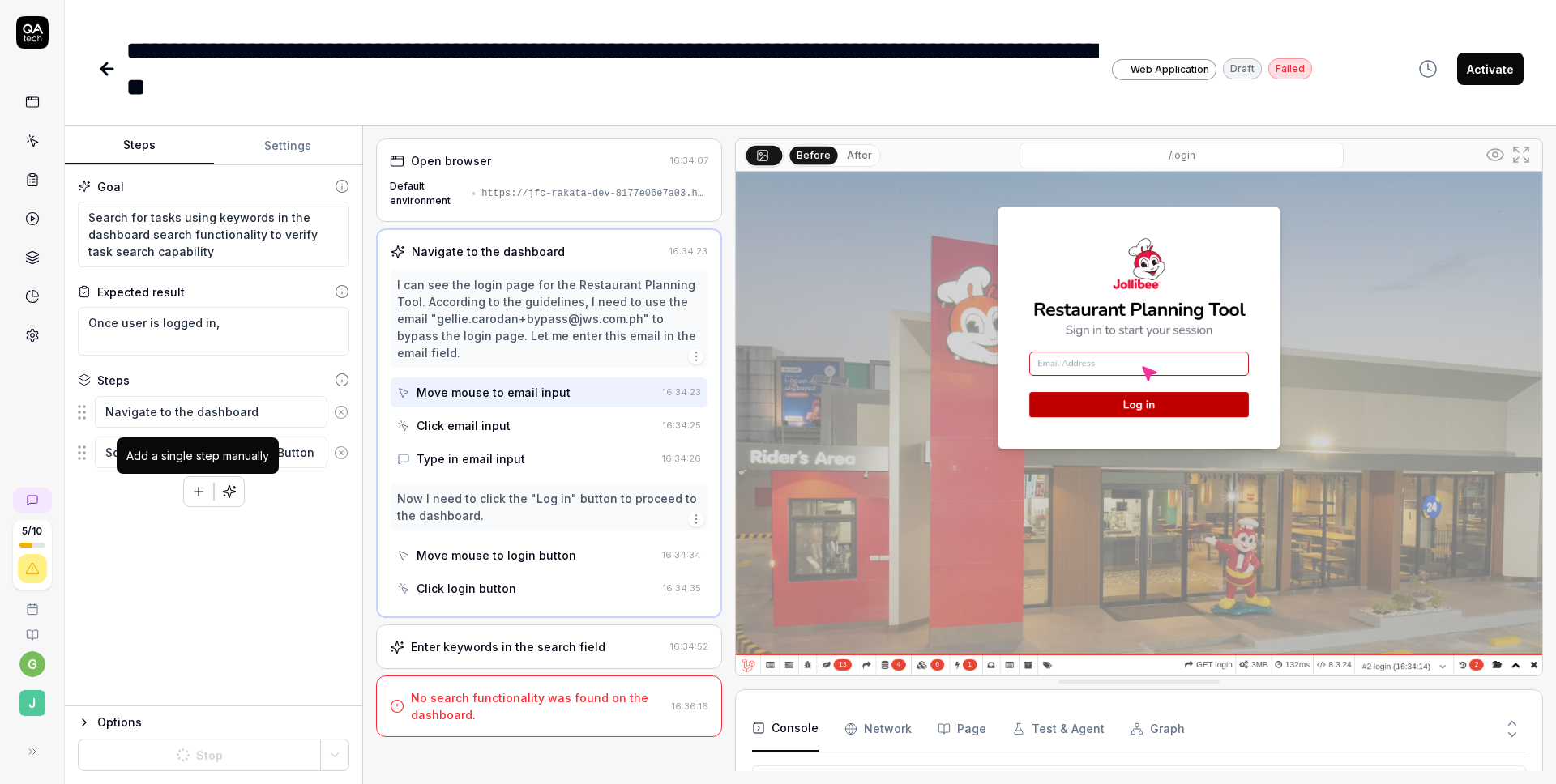 click at bounding box center (199, 492) 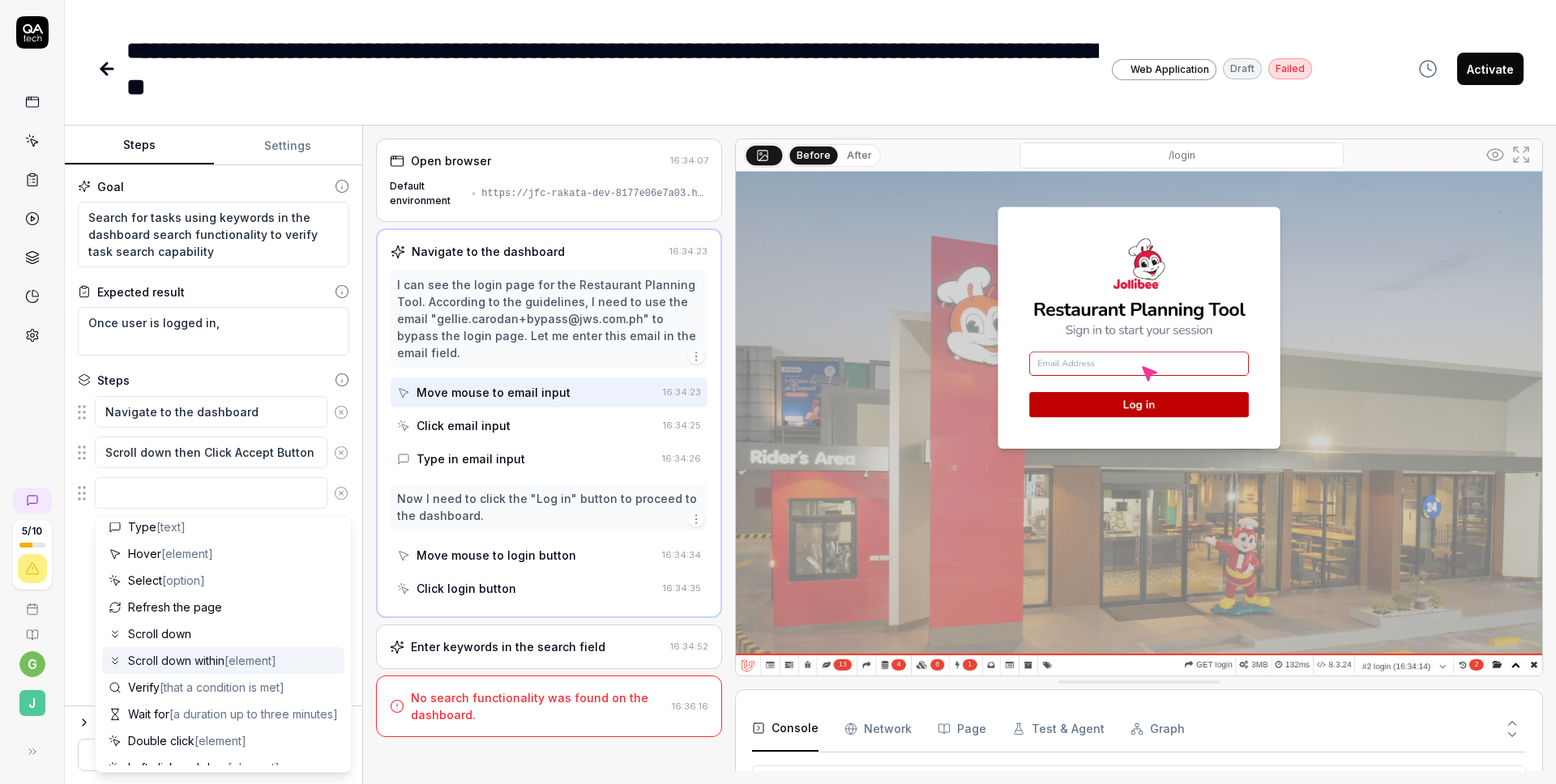 scroll, scrollTop: 0, scrollLeft: 0, axis: both 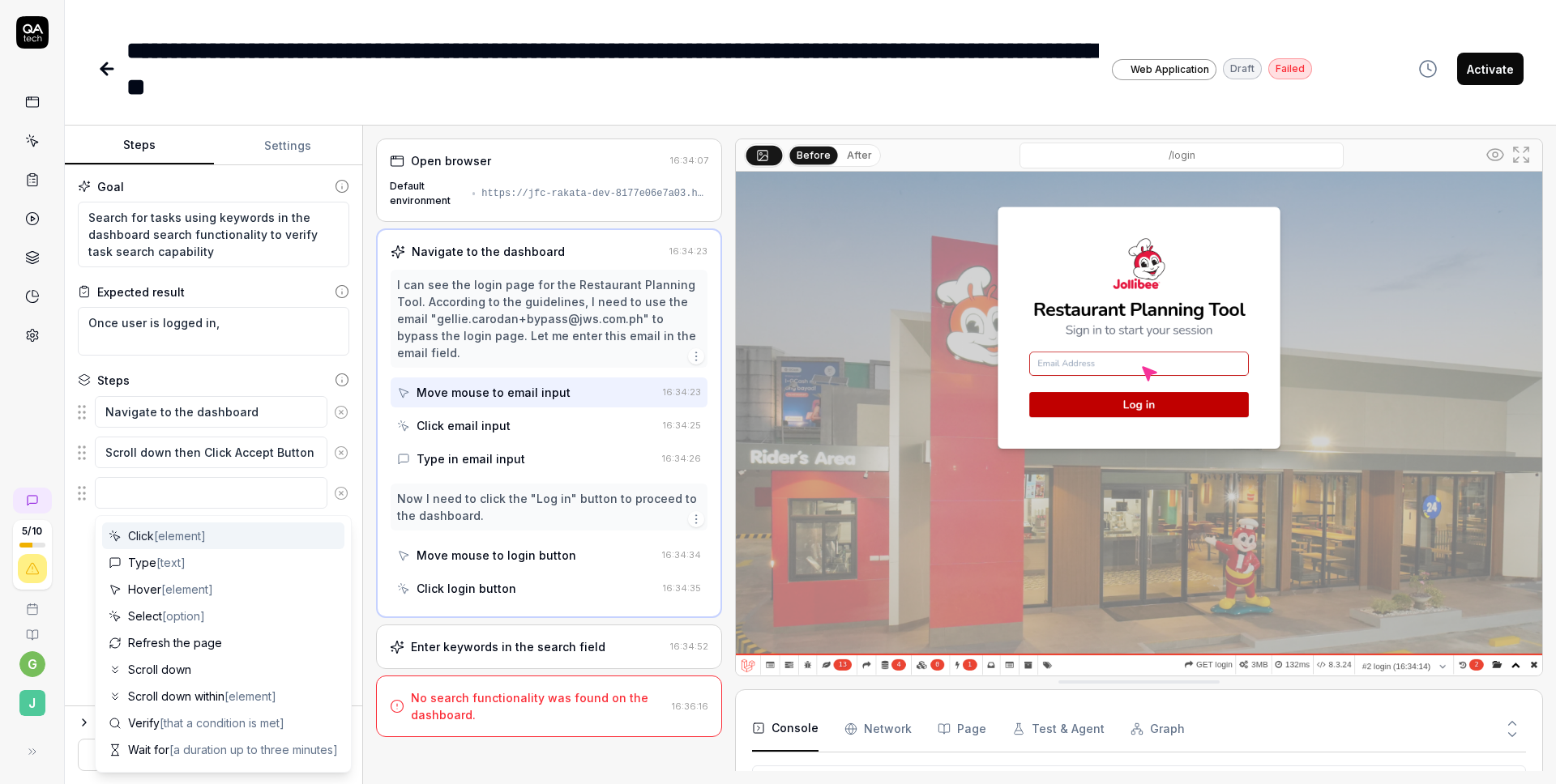click on "Open browser 16:34:07 Default environment https://jfc-rakata-dev-8177e06e7a03.herokuapp.com/ Navigate to the dashboard 16:34:23 I can see the login page for the Restaurant Planning Tool. According to the guidelines, I need to use the email "support@example.com" to bypass the login page. Let me enter this email in the email field. Move mouse to email input 16:34:23 Click email input 16:34:25 Type in email input 16:34:26 Now I need to click the "Log in" button to proceed to the dashboard. Move mouse to login button 16:34:34 Click login button 16:34:35 Enter keywords in the search field 16:34:52 No search functionality was found on the dashboard. 16:36:16   Before After Console Network Page Test & Agent Graph 1   Total Deprecated API for given entry type." at bounding box center [960, 454] 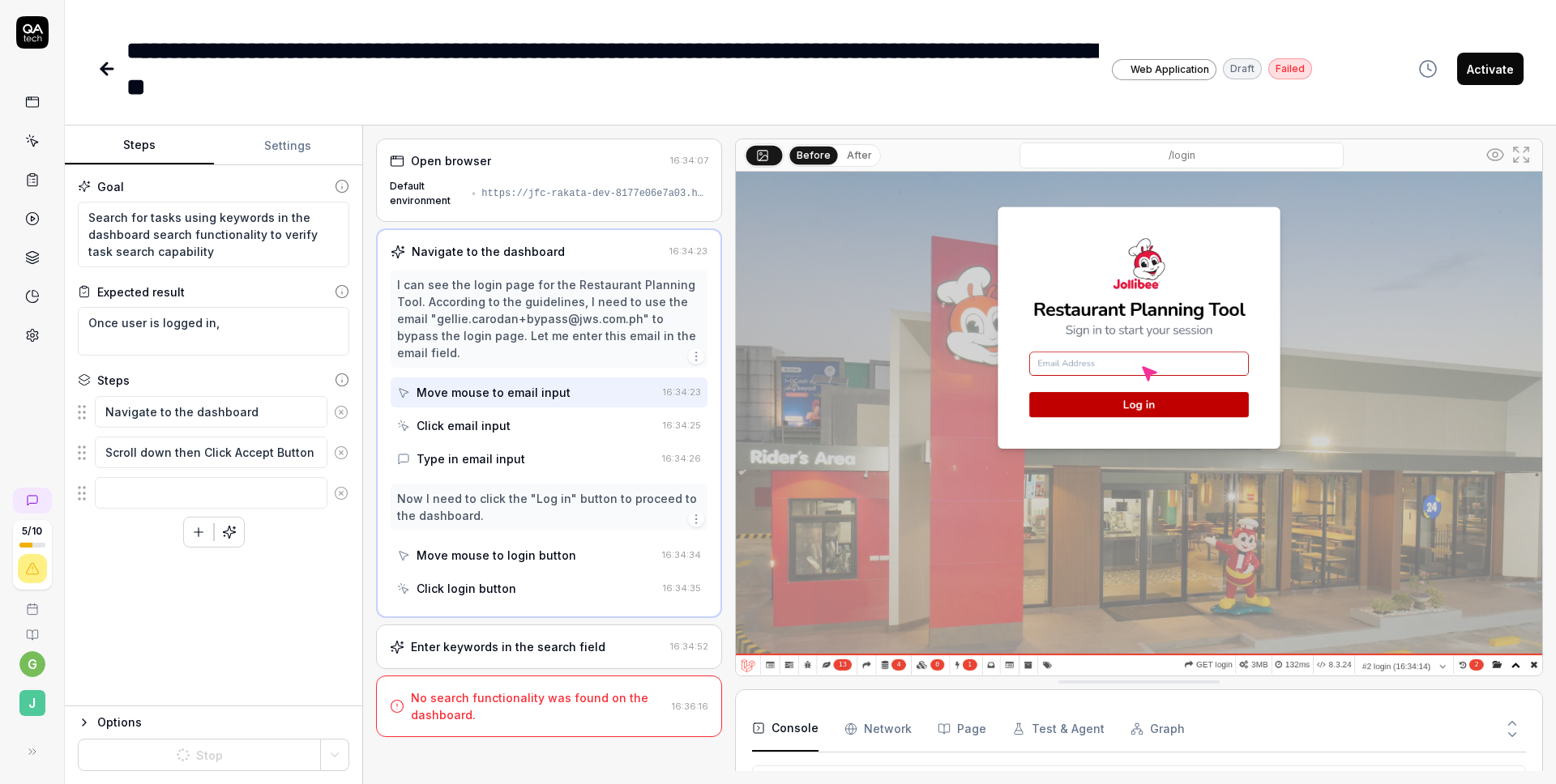 click at bounding box center [1139, 424] 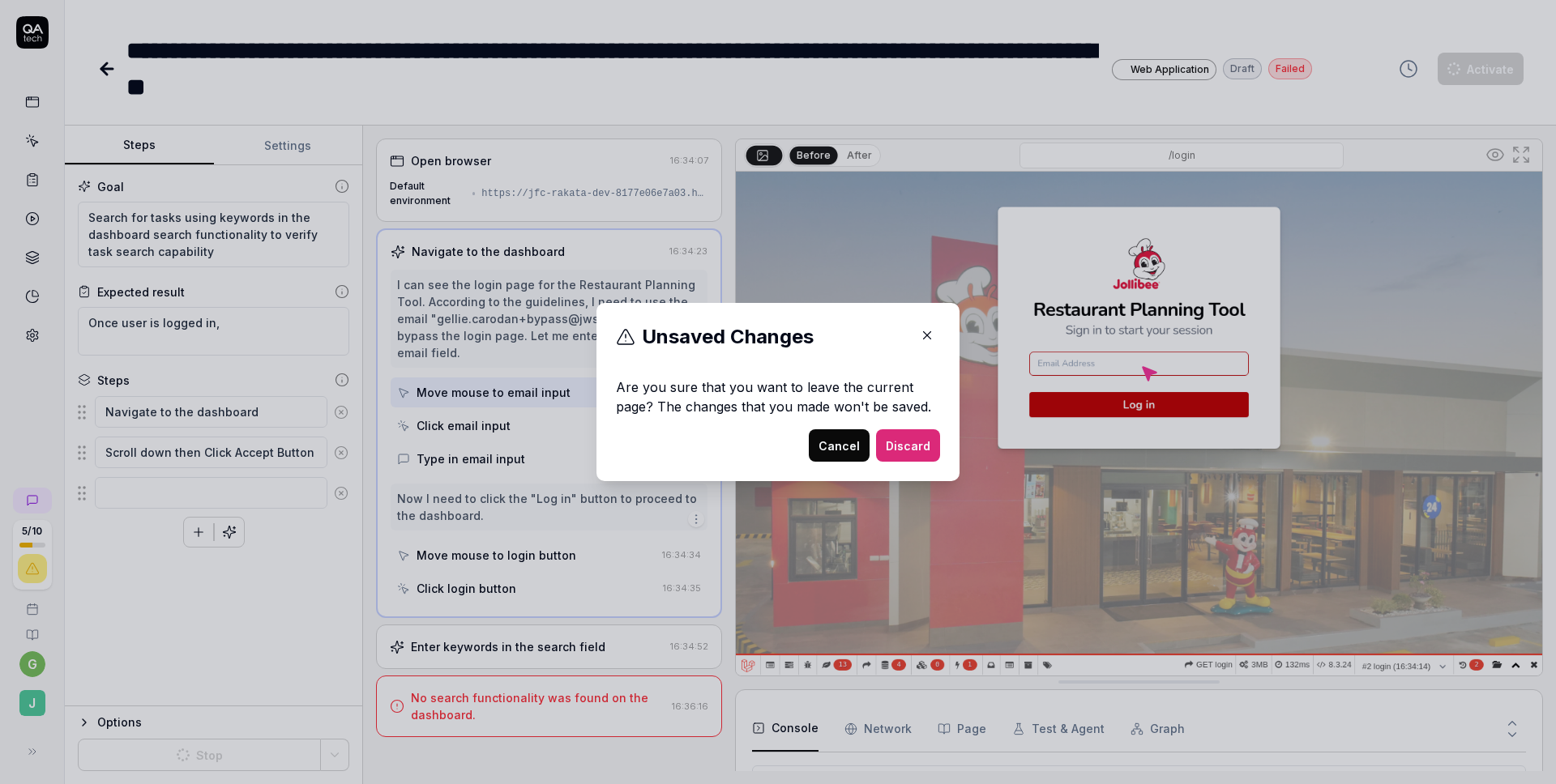 click on "Discard" at bounding box center (908, 445) 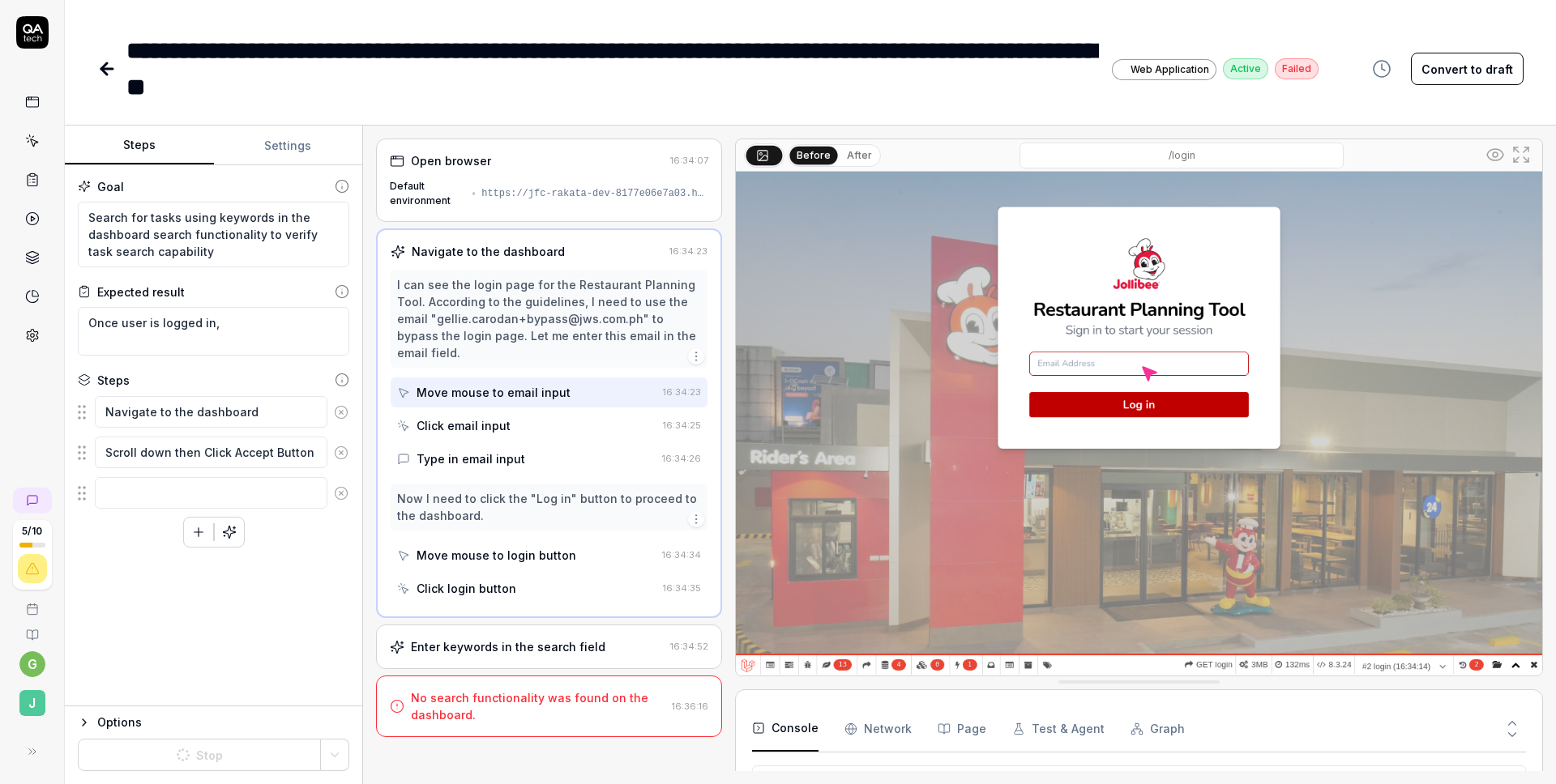 click 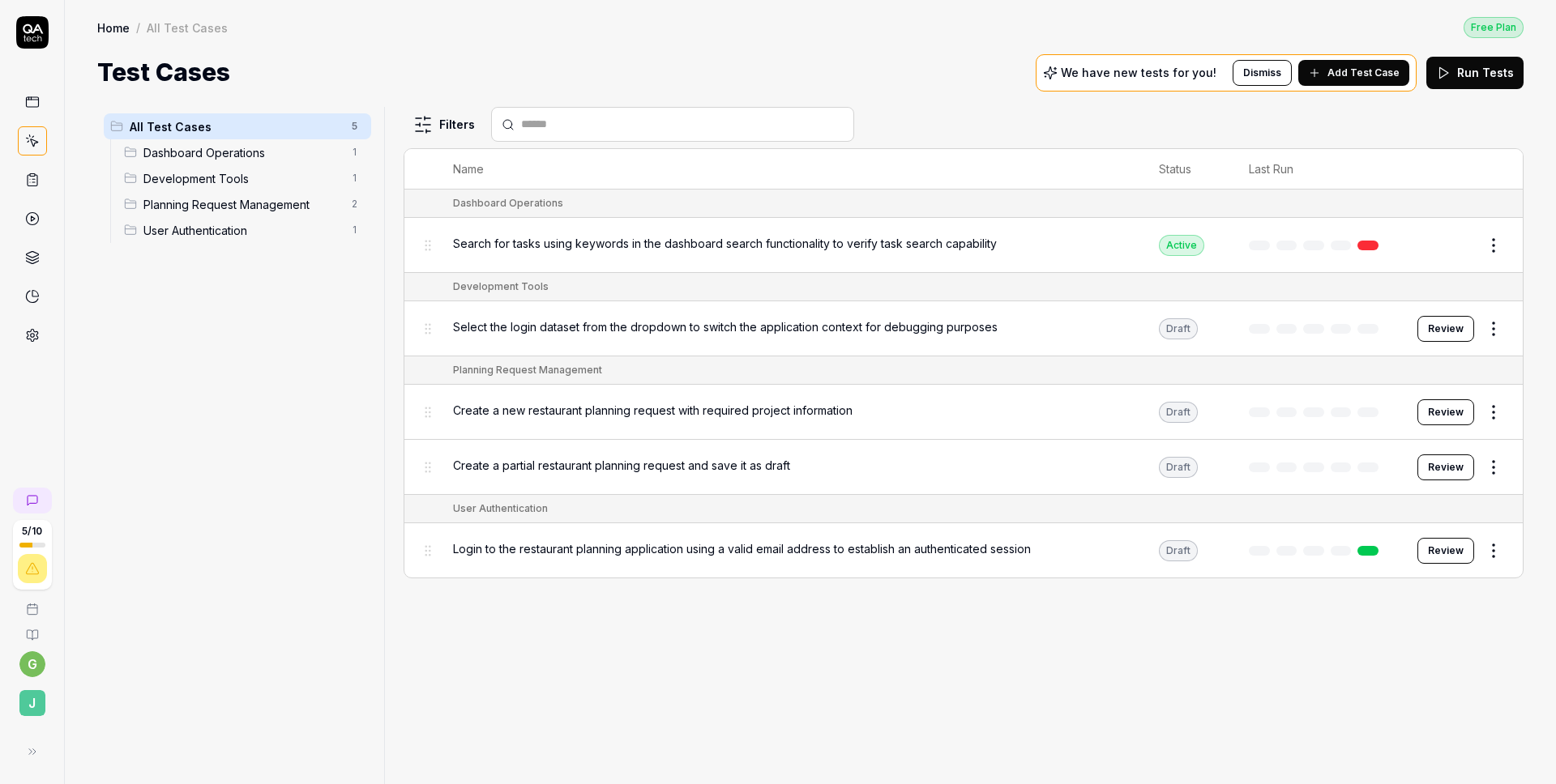 click on "Edit" at bounding box center (1455, 245) 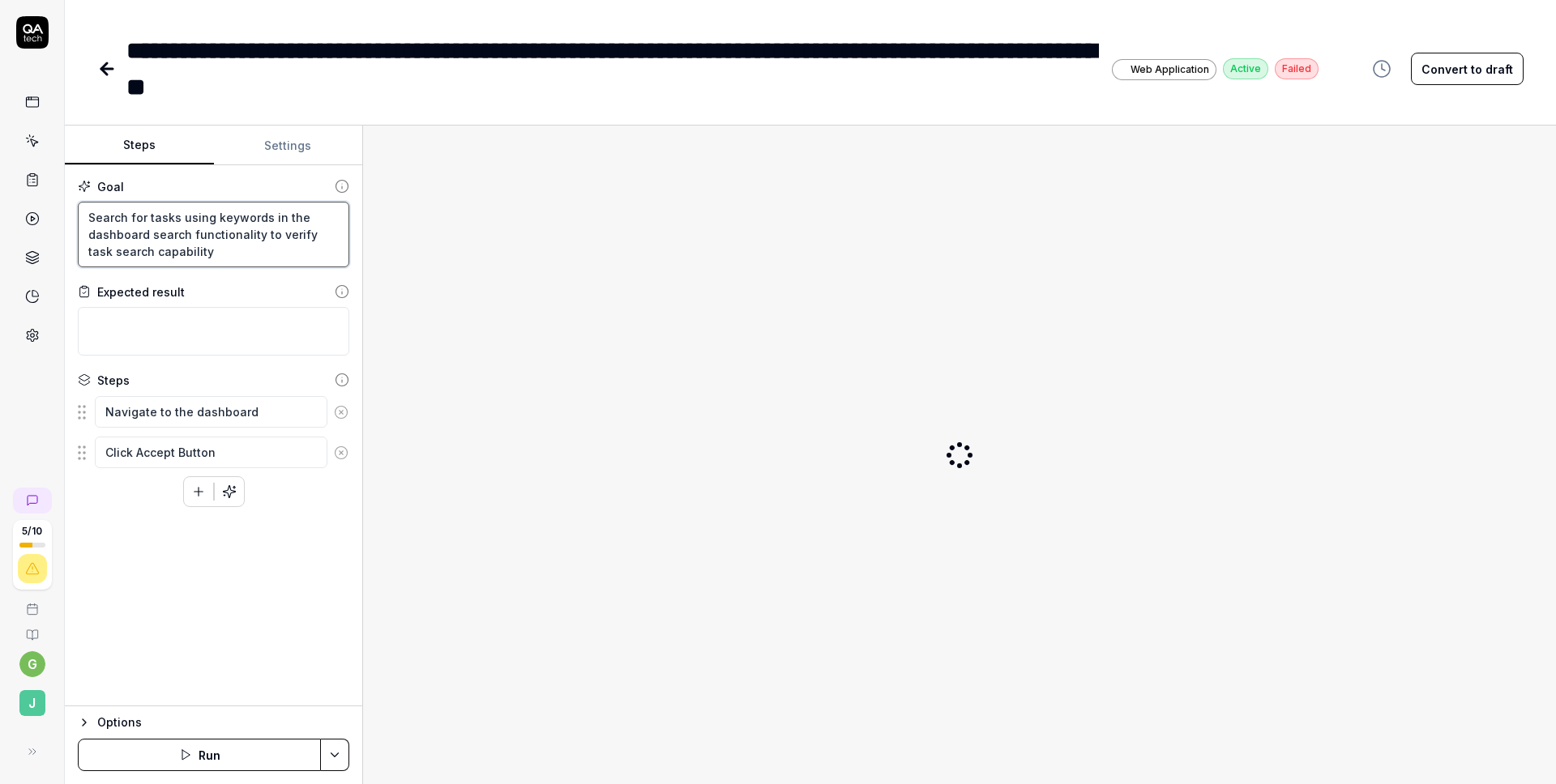 click on "Search for tasks using keywords in the dashboard search functionality to verify task search capability" at bounding box center (213, 234) 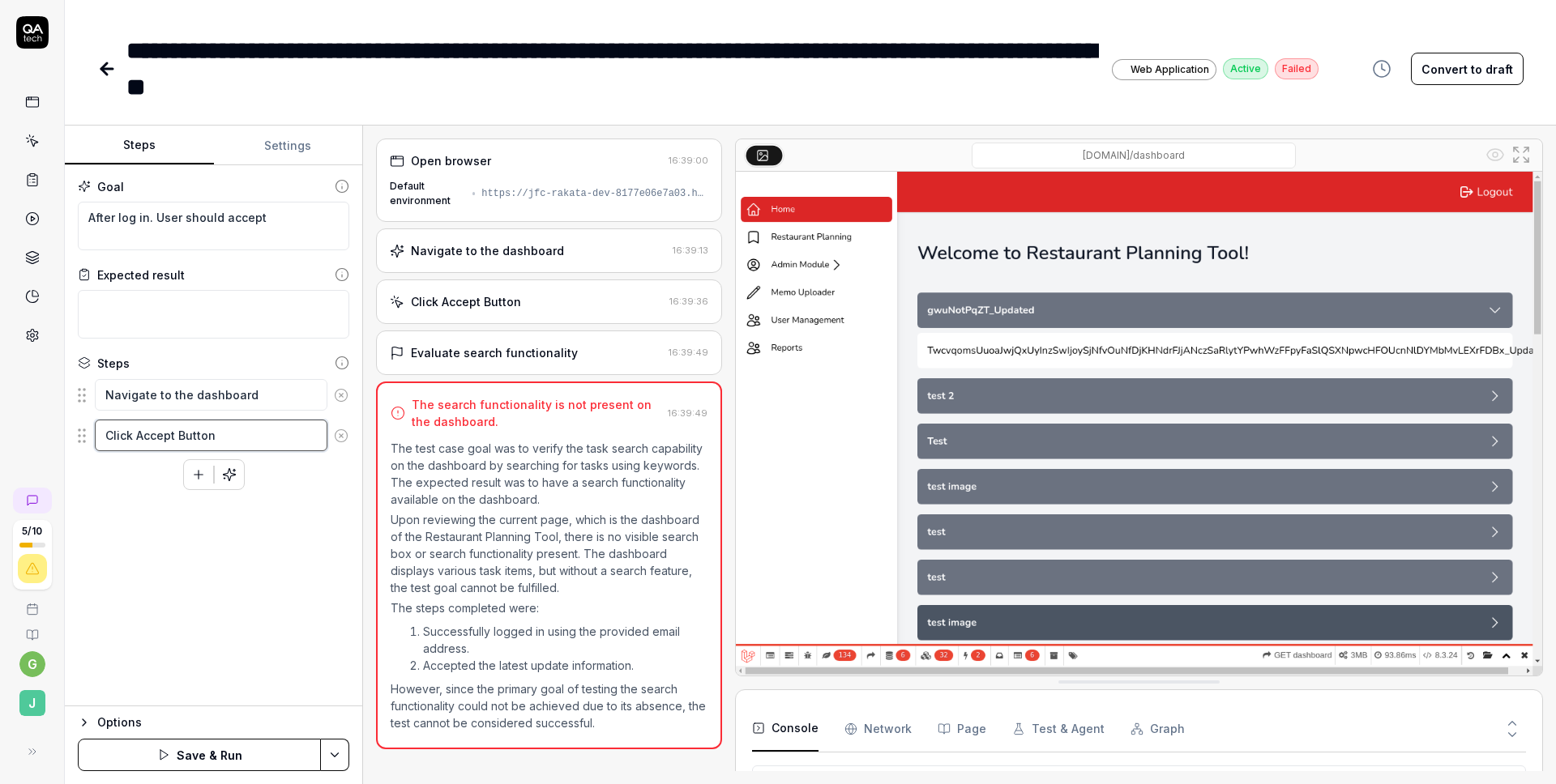 click on "Click Accept Button" at bounding box center (211, 435) 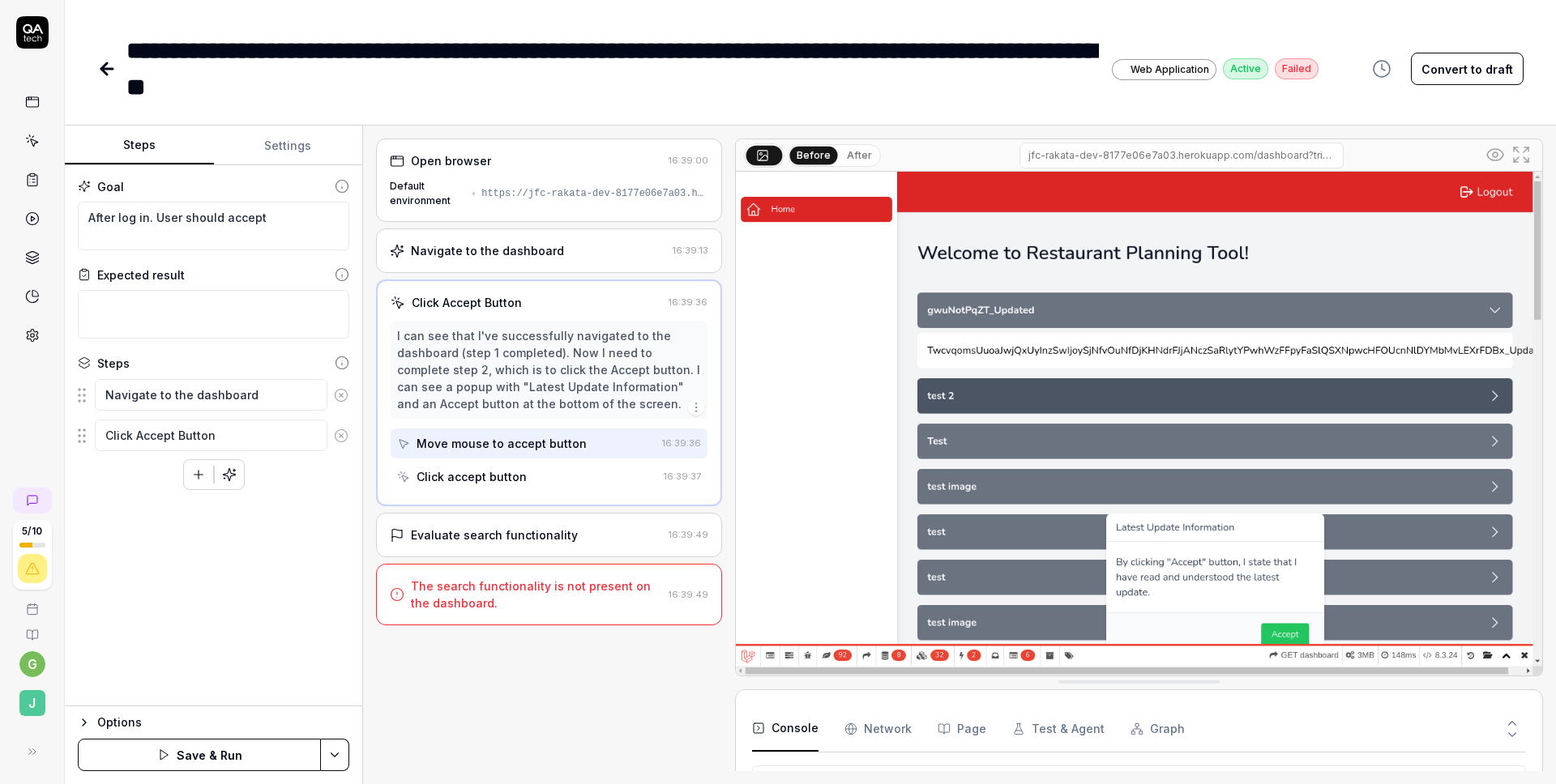 click on "Move mouse to accept button" at bounding box center [502, 443] 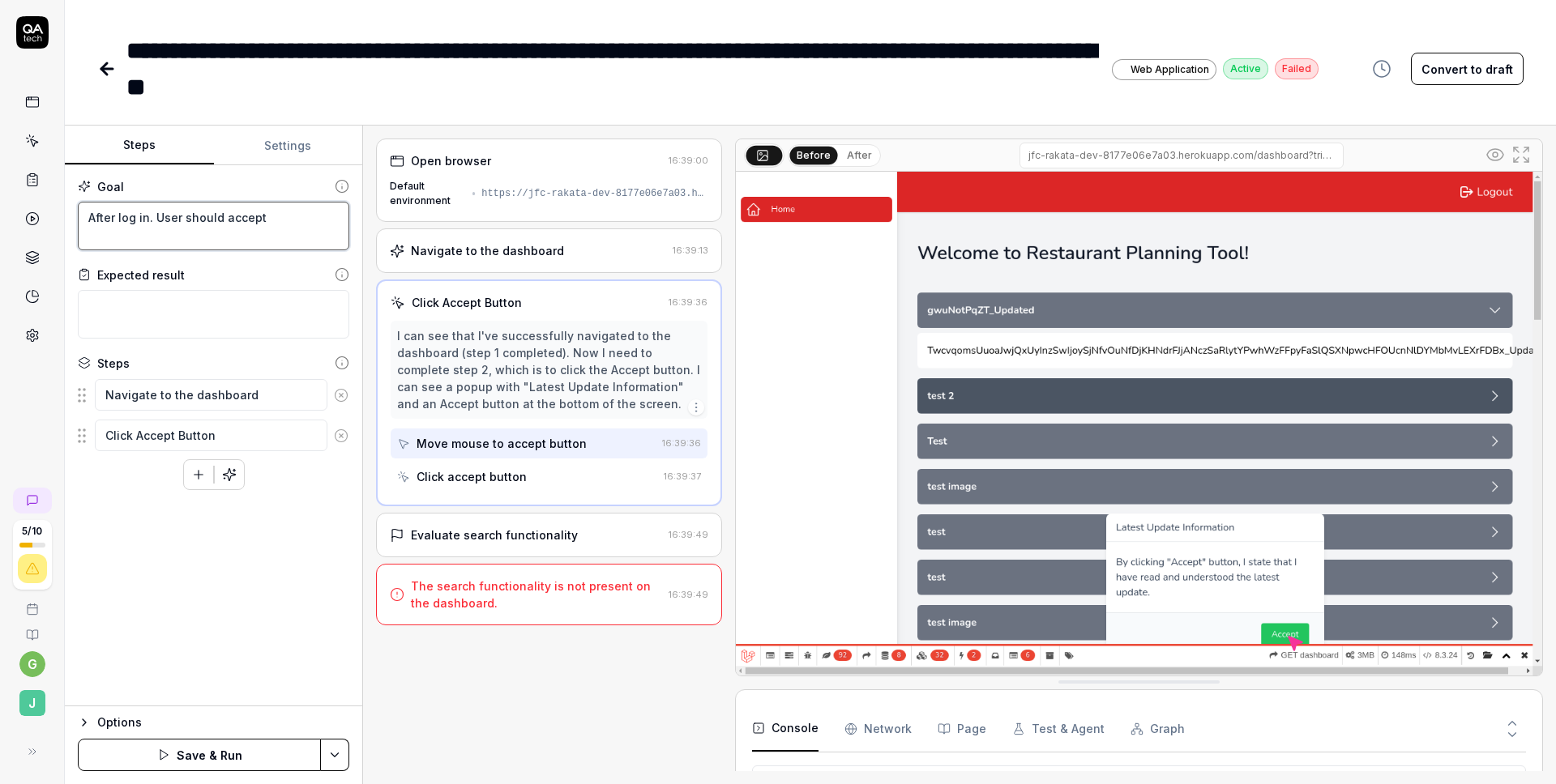 click on "After log in. User should accept" at bounding box center (213, 226) 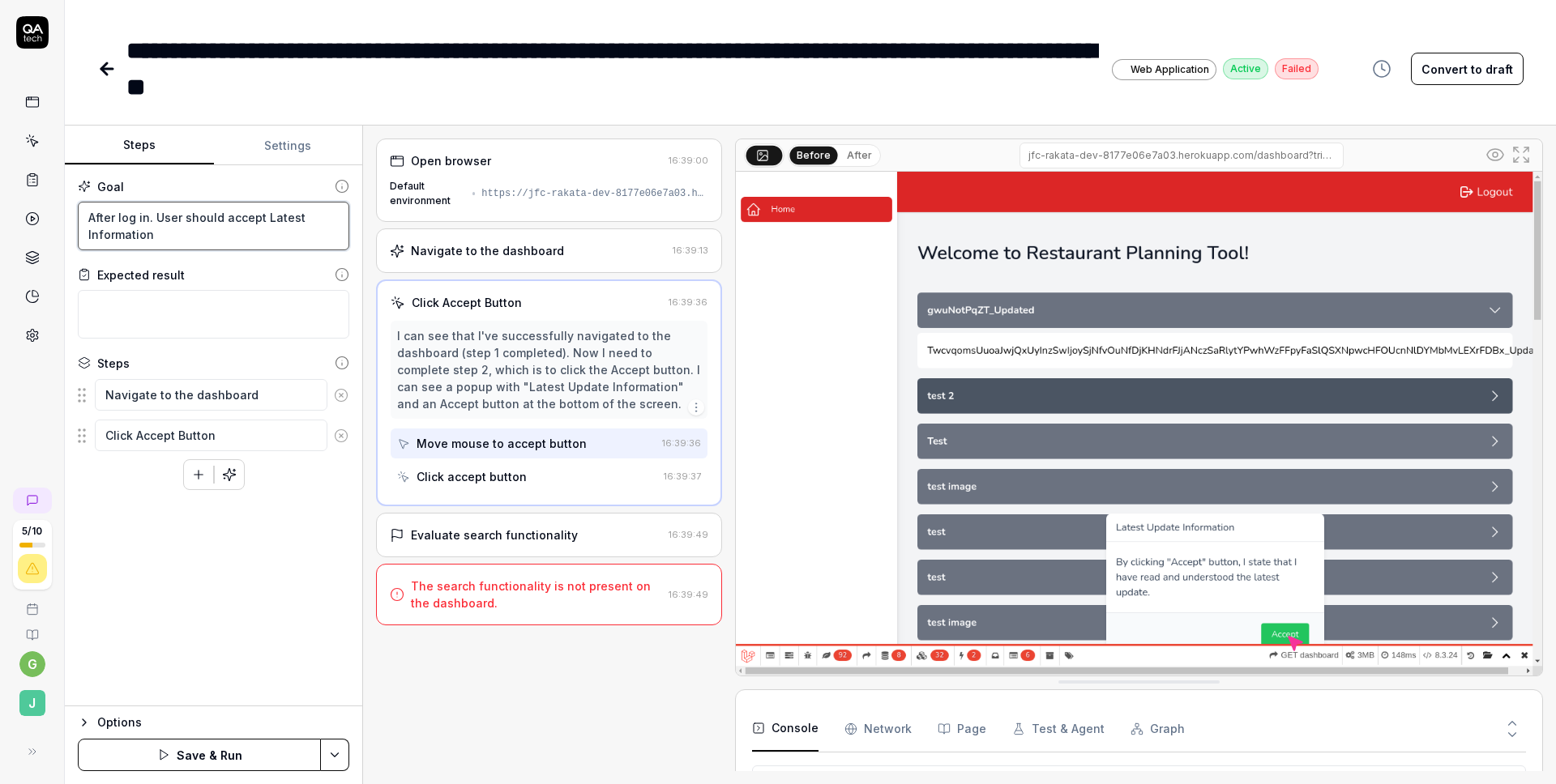 click on "After log in. User should accept Latest Information" at bounding box center (213, 226) 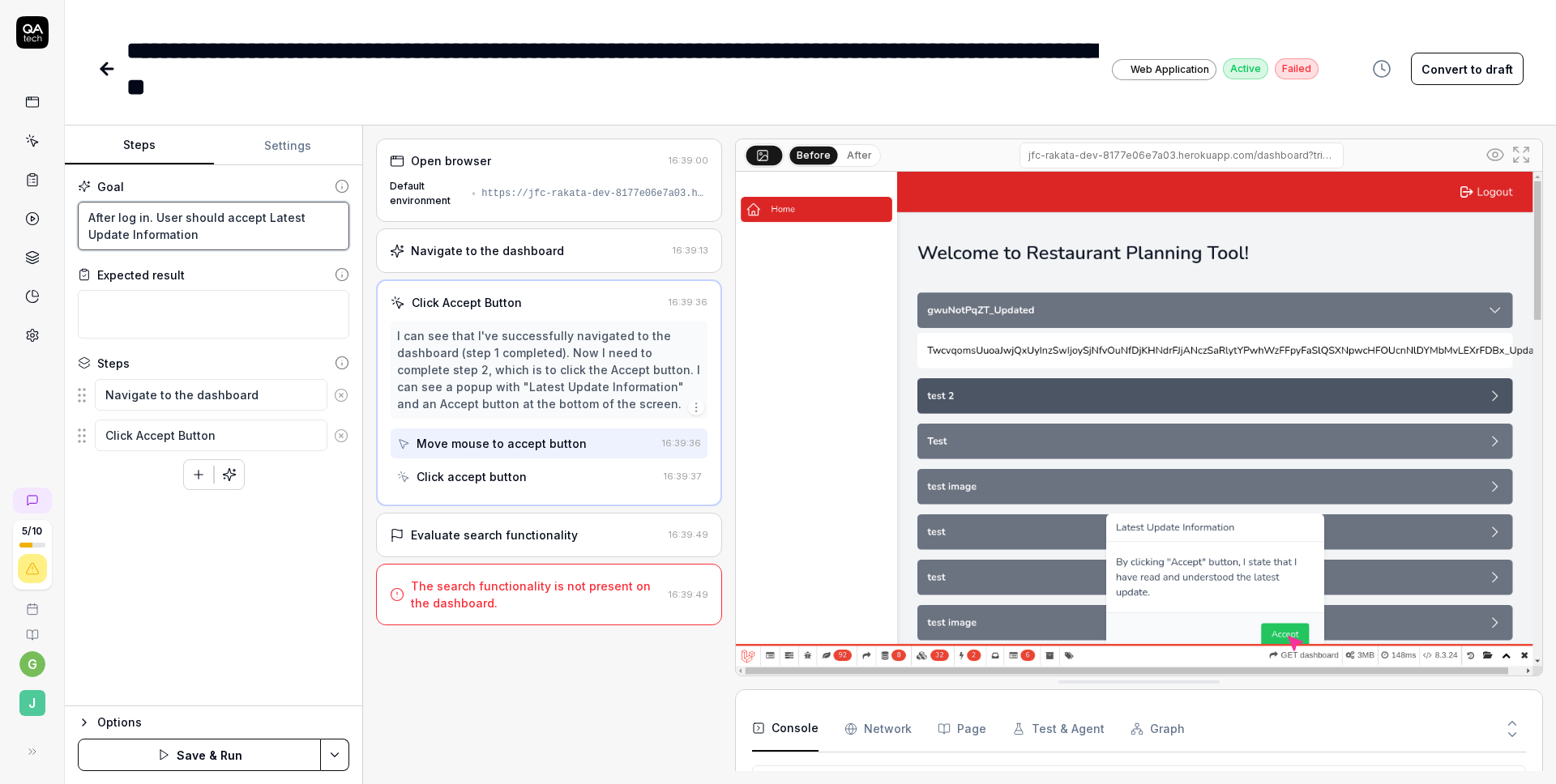 click on "After log in. User should accept Latest Update Information" at bounding box center [213, 226] 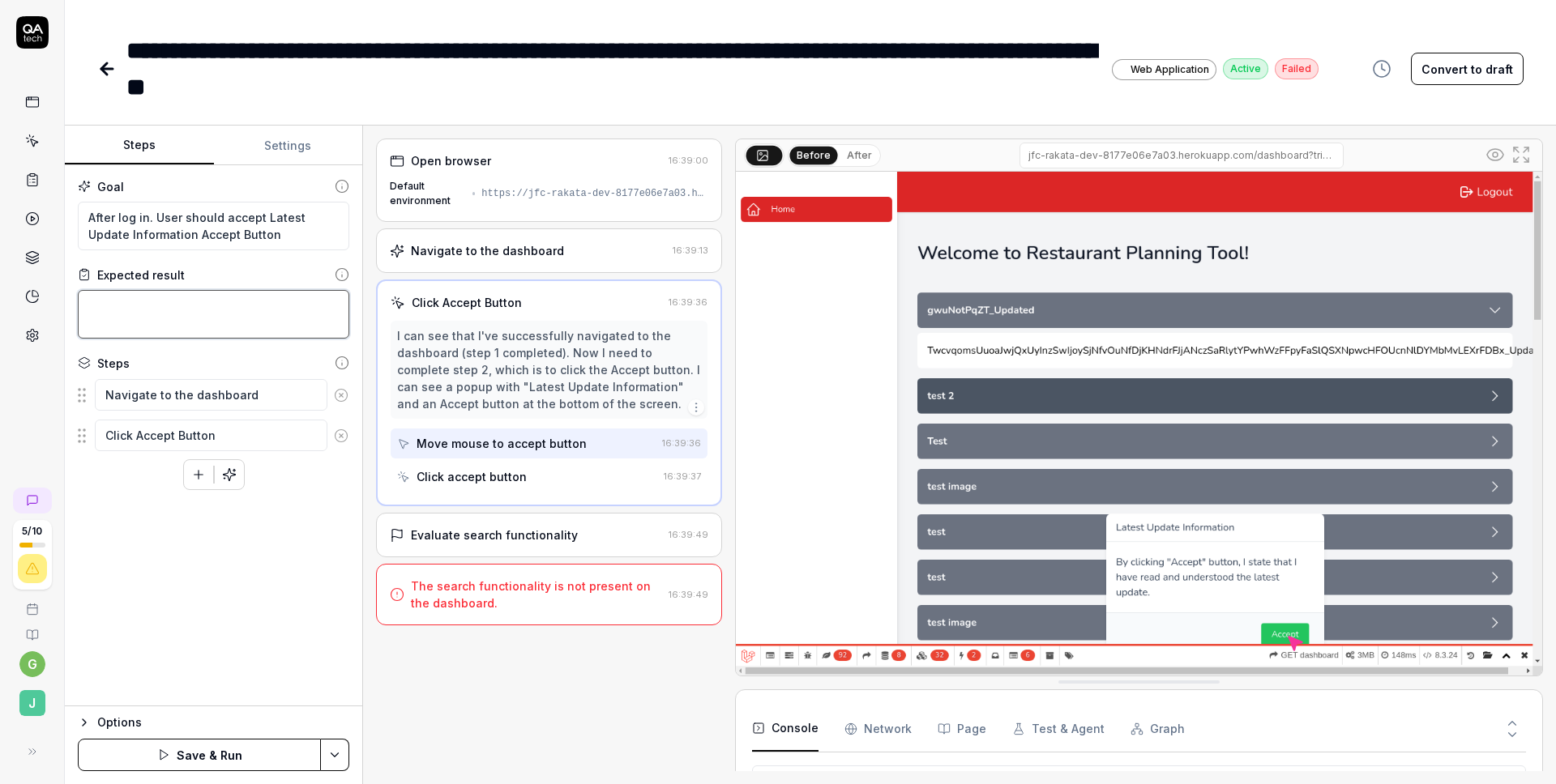 click at bounding box center (213, 314) 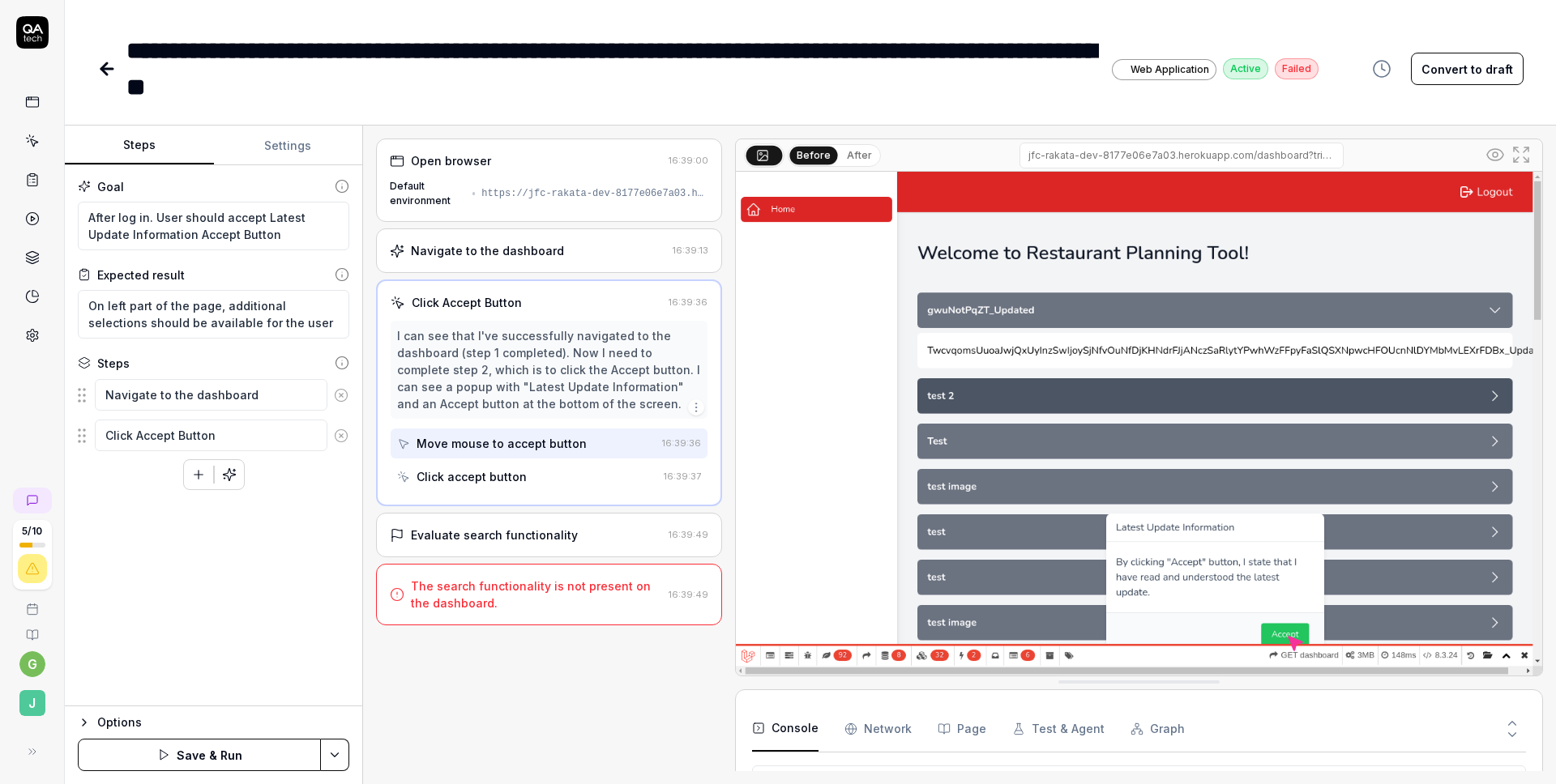 click on "Goal After log in. User should accept Latest Update Information Accept Button Expected result On left part of the page, additional selections should be available for the user Steps Navigate to the dashboard Click Accept Button
To pick up a draggable item, press the space bar.
While dragging, use the arrow keys to move the item.
Press space again to drop the item in its new position, or press escape to cancel." at bounding box center (213, 436) 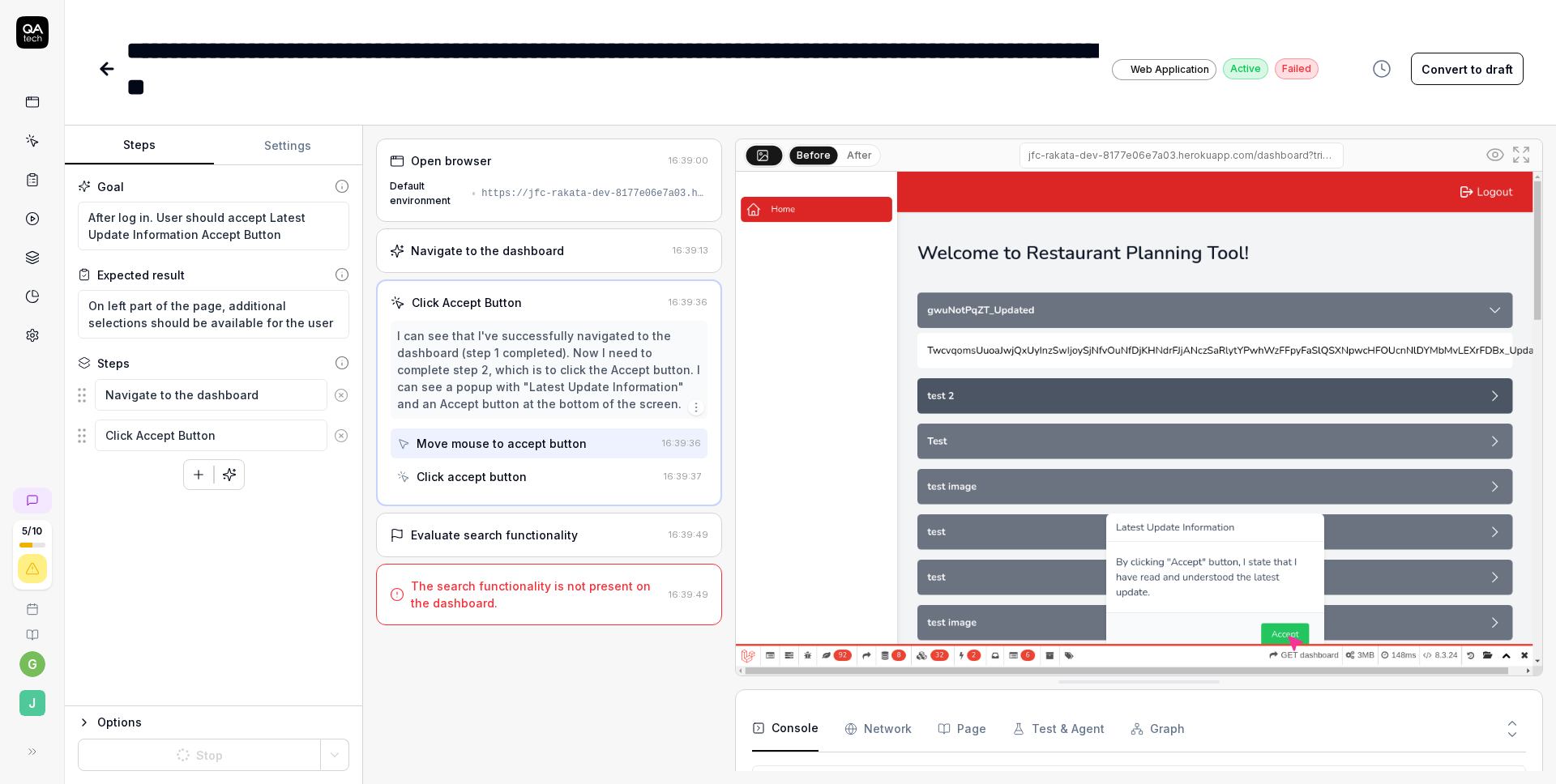 click on "Convert to draft" at bounding box center (1467, 69) 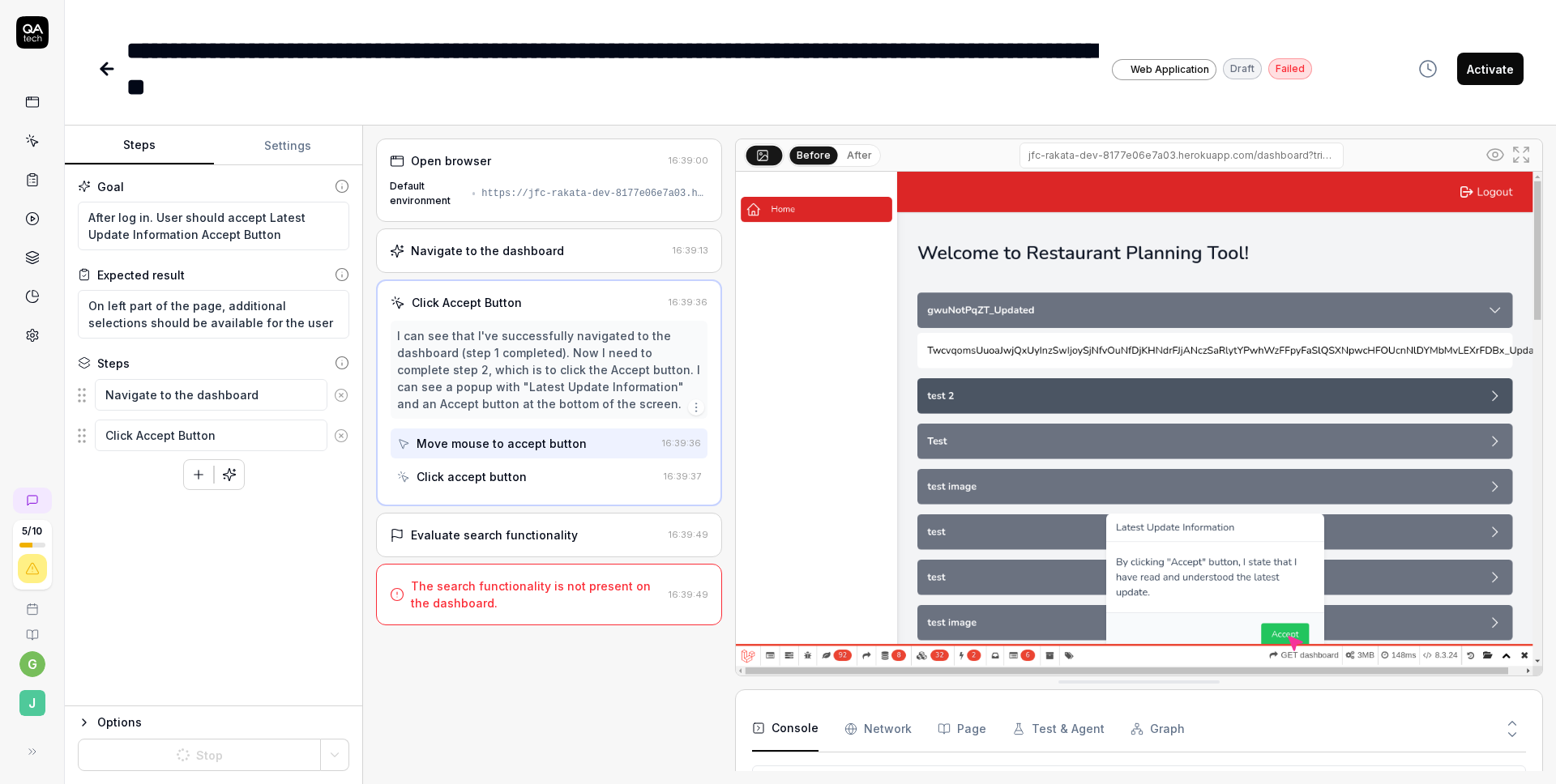 click on "**********" at bounding box center (618, 69) 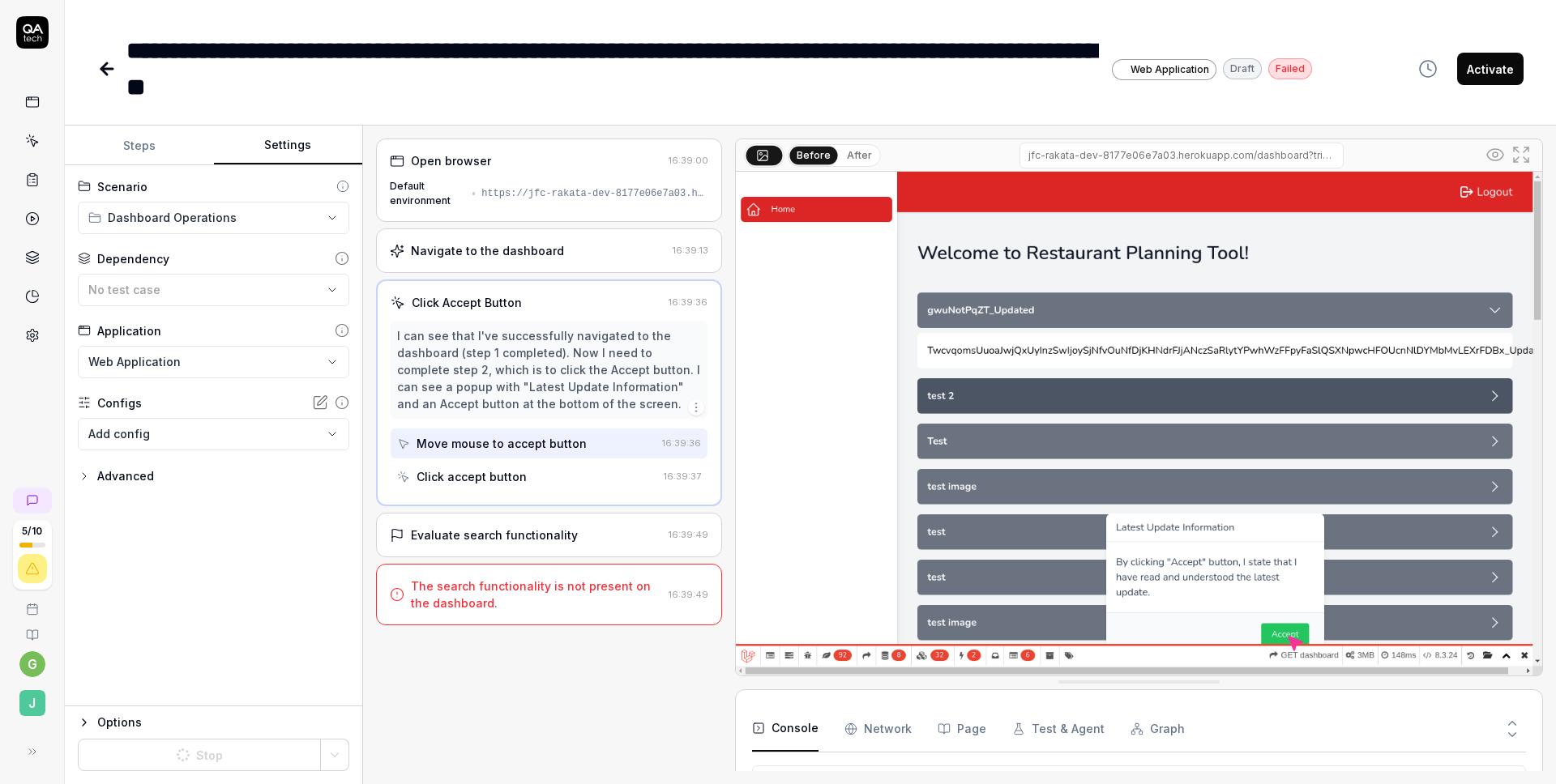 click on "Settings" at bounding box center [289, 146] 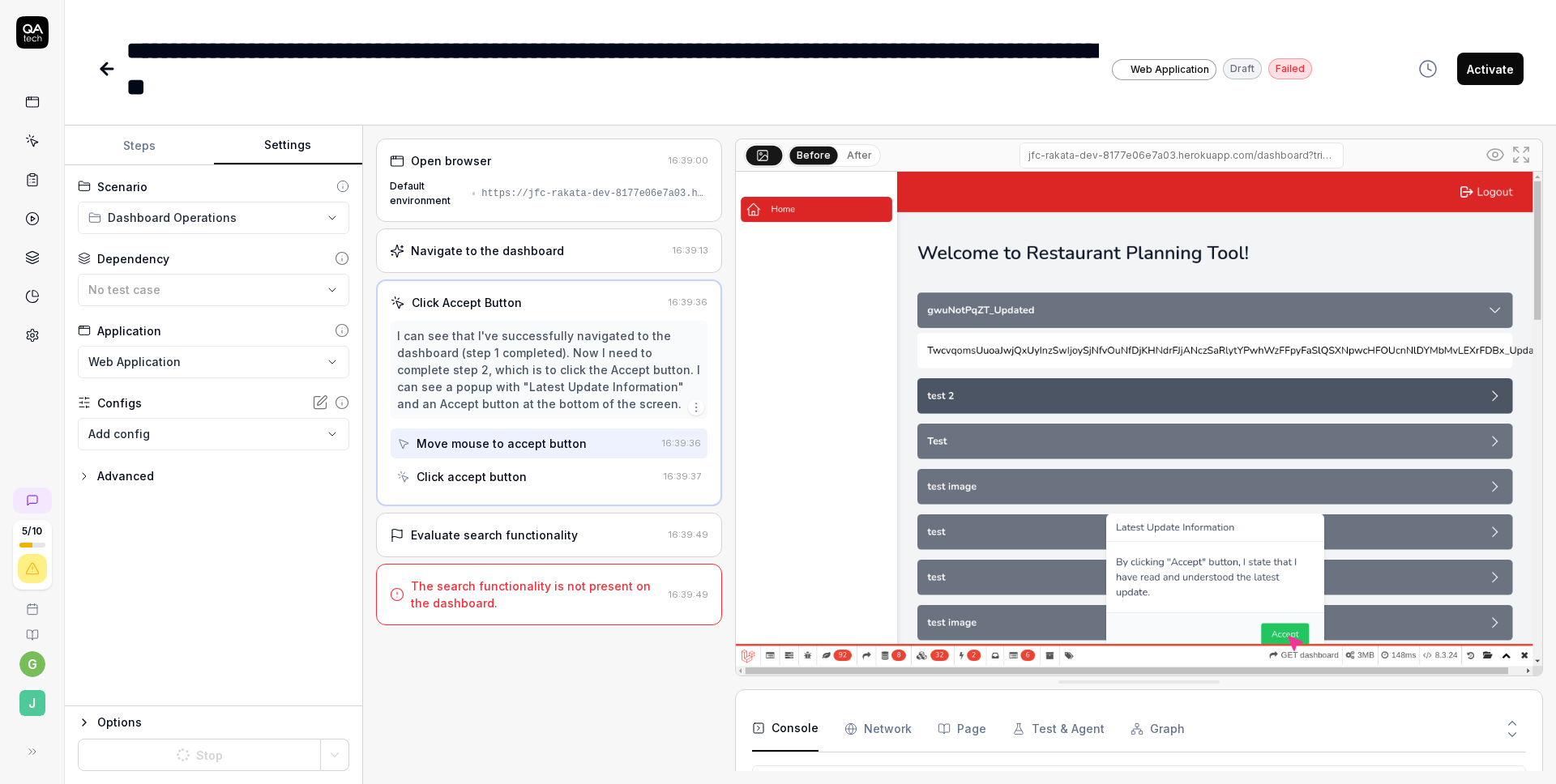 click on "Open browser 16:39:00 Default environment https://jfc-rakata-dev-8177e06e7a03.herokuapp.com/ Navigate to the dashboard 16:39:13 Click Accept Button 16:39:36 I can see that I've successfully navigated to the dashboard (step 1 completed). Now I need to complete step 2, which is to click the Accept button. I can see a popup with "Latest Update Information" and an Accept button at the bottom of the screen. Move mouse to accept button 16:39:36 Click accept button 16:39:37 Evaluate search functionality 16:39:49 The search functionality is not present on the dashboard. 16:39:49 Before After Console Network Page Test & Agent Graph 1 Total
*" at bounding box center (778, 392) 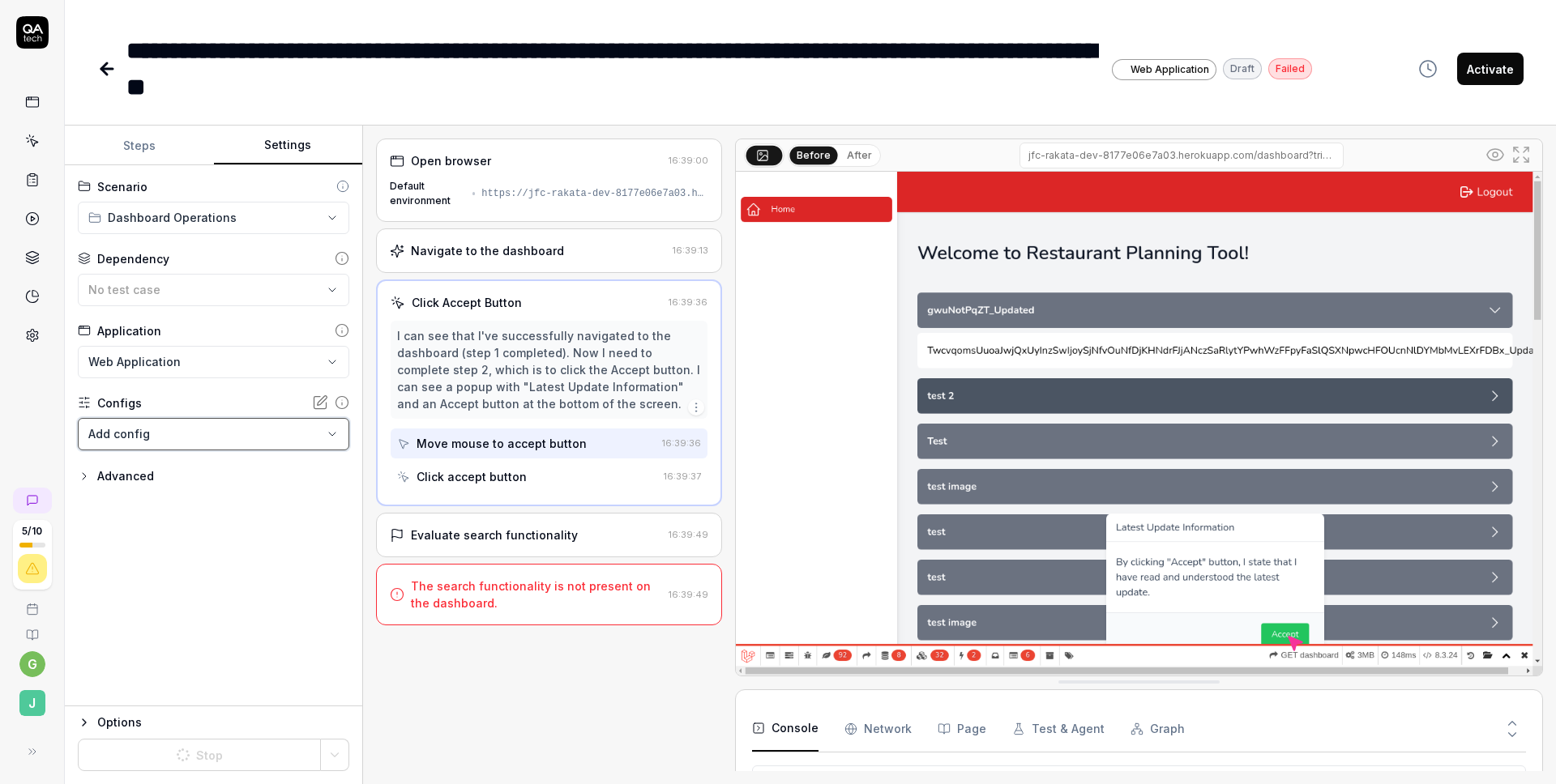 click on "Open browser 16:39:00 Default environment https://jfc-rakata-dev-8177e06e7a03.herokuapp.com/ Navigate to the dashboard 16:39:13 Click Accept Button 16:39:36 I can see that I've successfully navigated to the dashboard (step 1 completed). Now I need to complete step 2, which is to click the Accept button. I can see a popup with "Latest Update Information" and an Accept button at the bottom of the screen. Move mouse to accept button 16:39:36 Click accept button 16:39:37 Evaluate search functionality 16:39:49 The search functionality is not present on the dashboard. 16:39:49 Before After Console Network Page Test & Agent Graph 1 Total
*" at bounding box center (778, 392) 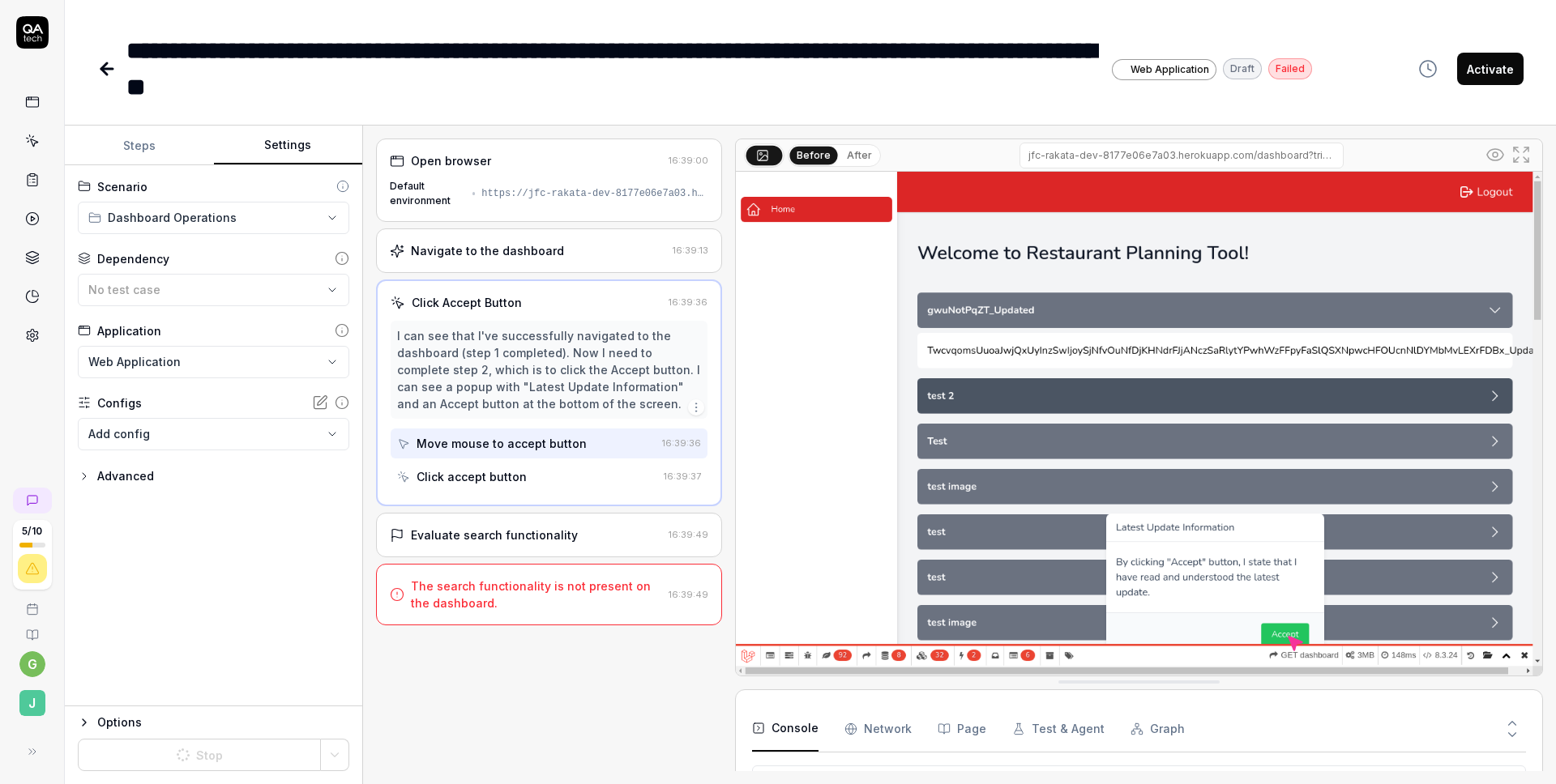click on "Steps" at bounding box center [139, 146] 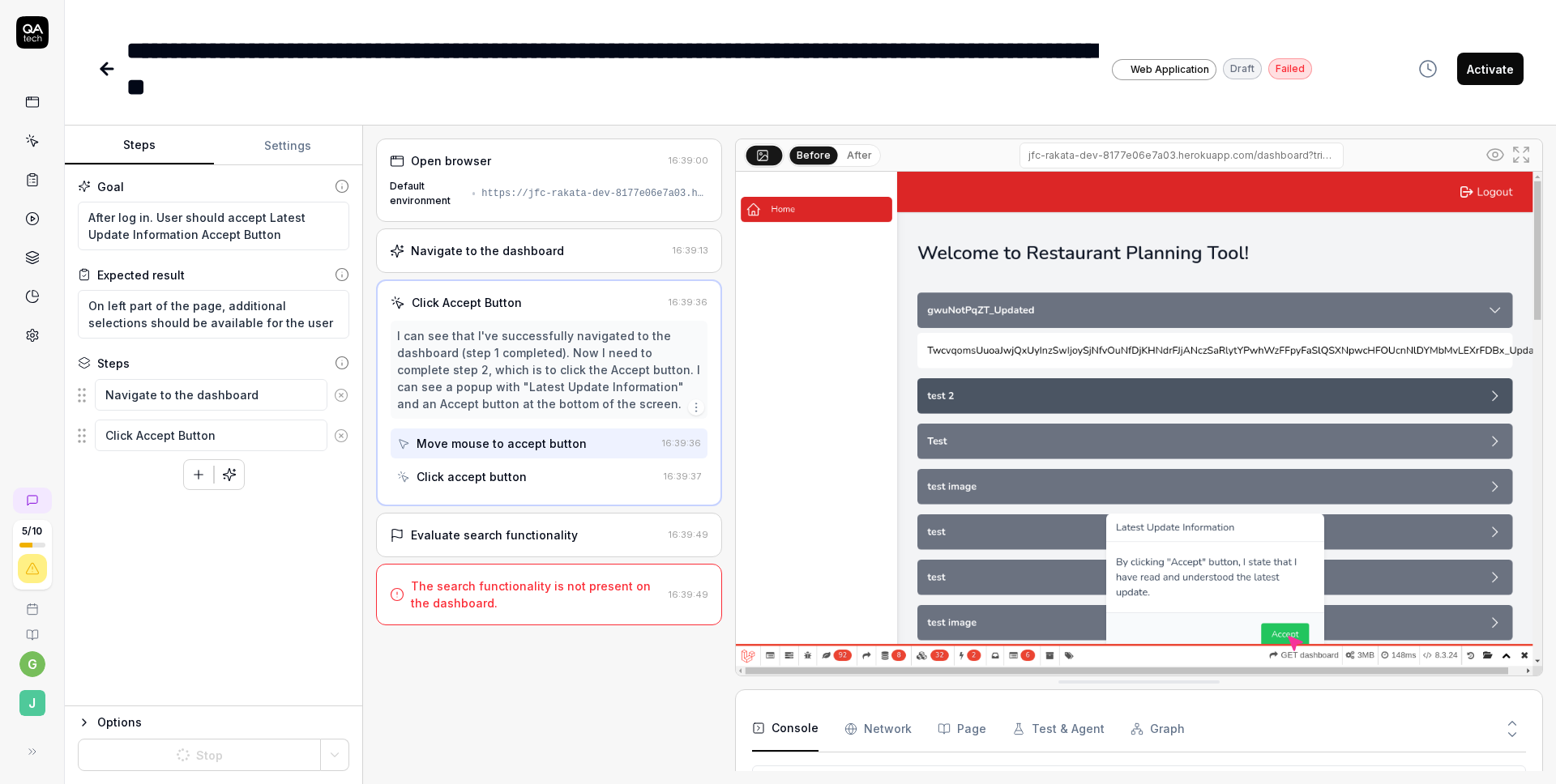 click 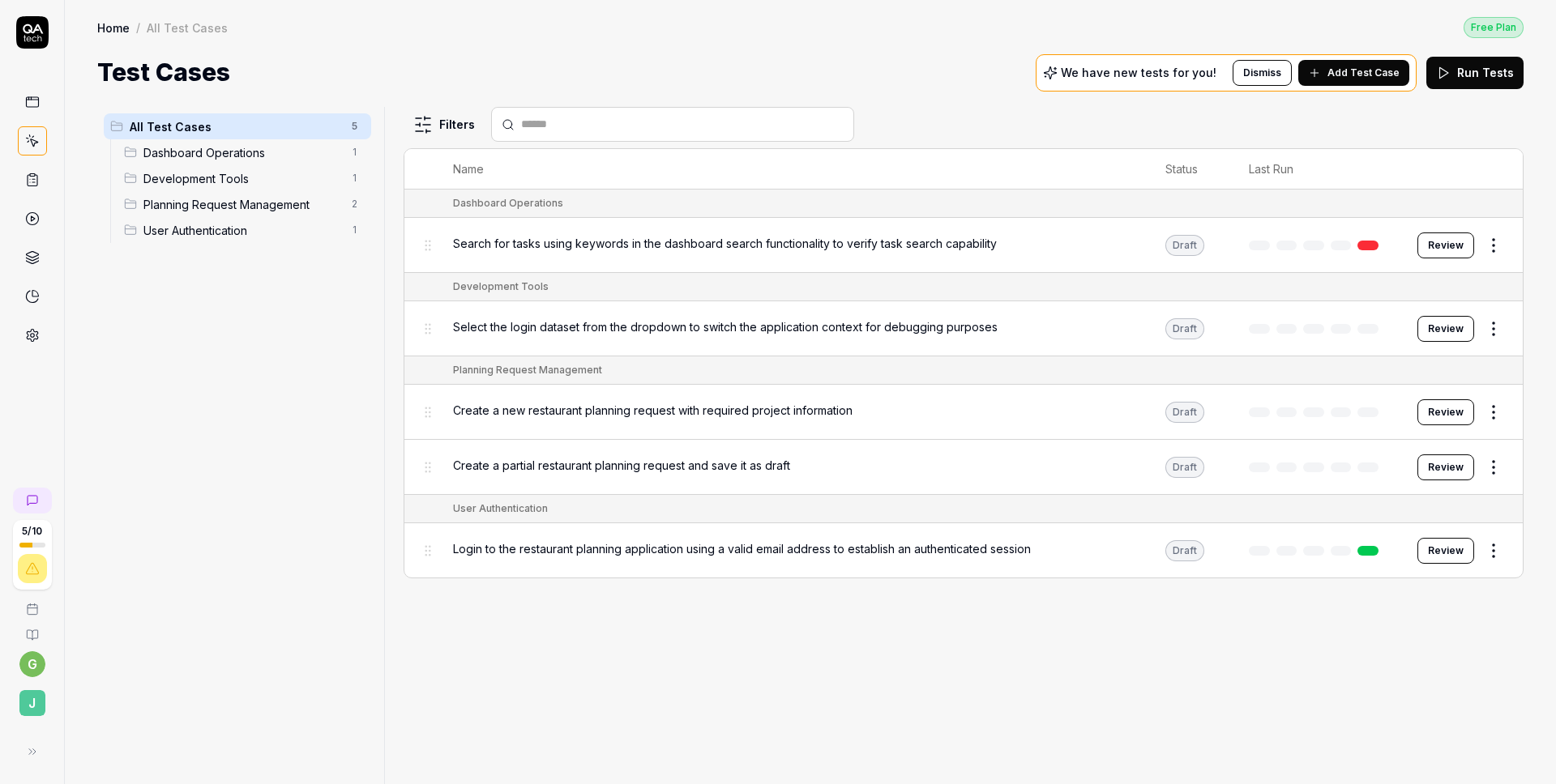 click on "5 / 10 g J Home / All Test Cases Free Plan Home / All Test Cases Free Plan Test Cases We have new tests for you! Dismiss Add Test Case Run Tests All Test Cases 5 Dashboard Operations 1 Development Tools 1 Planning Request Management 2 User Authentication 1 Filters Name Status Last Run Dashboard Operations Search for tasks using keywords in the dashboard search functionality to verify task search capability Draft Review Development Tools Select the login dataset from the dropdown to switch the application context for debugging purposes Draft Review Planning Request Management Create a new restaurant planning request with required project information Draft Review Create a partial restaurant planning request and save it as draft Draft Review User Authentication Login to the restaurant planning application using a valid email address to establish an authenticated session Draft Review
*" at bounding box center [778, 392] 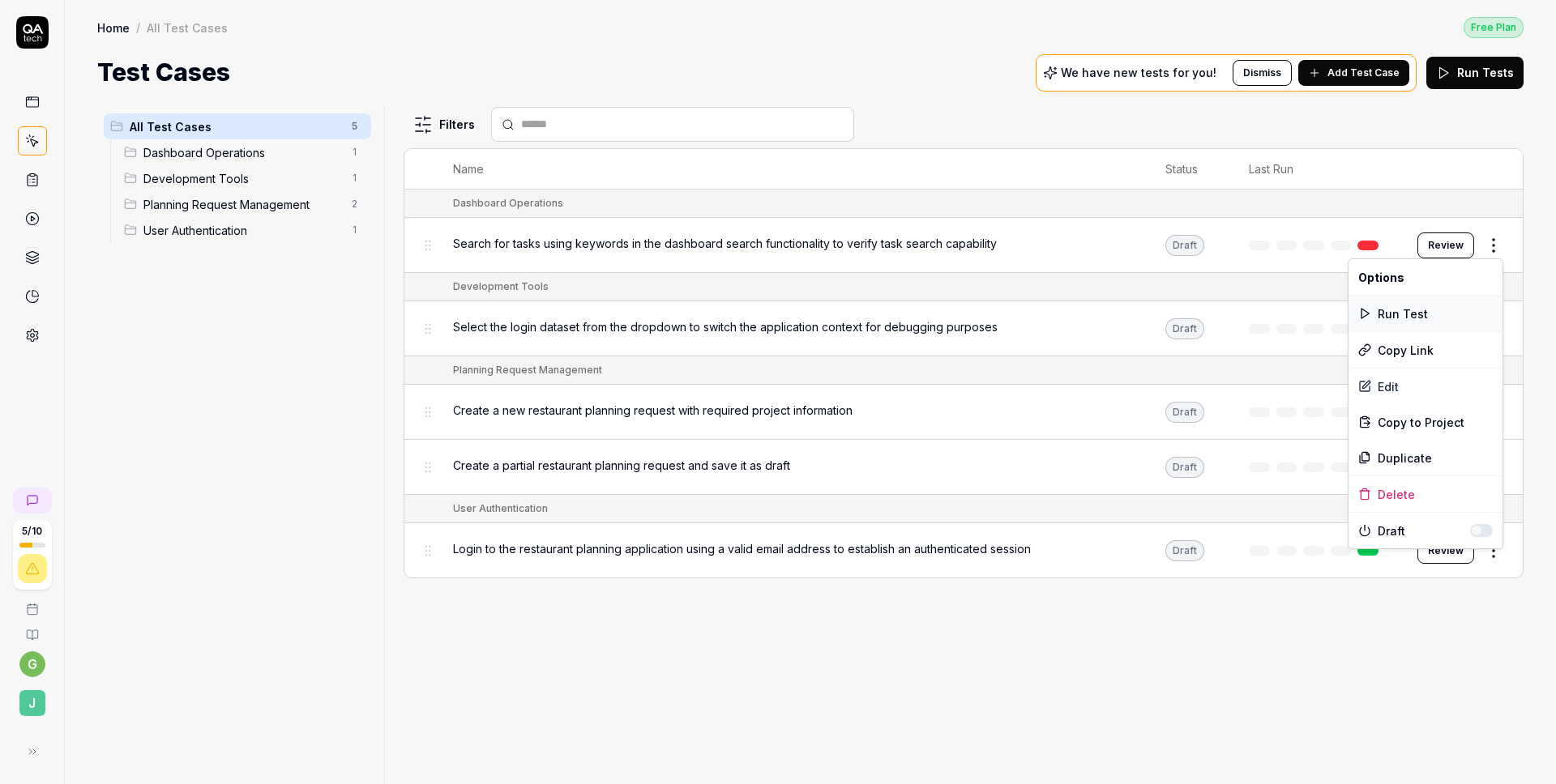 click on "Run Test" at bounding box center [1426, 313] 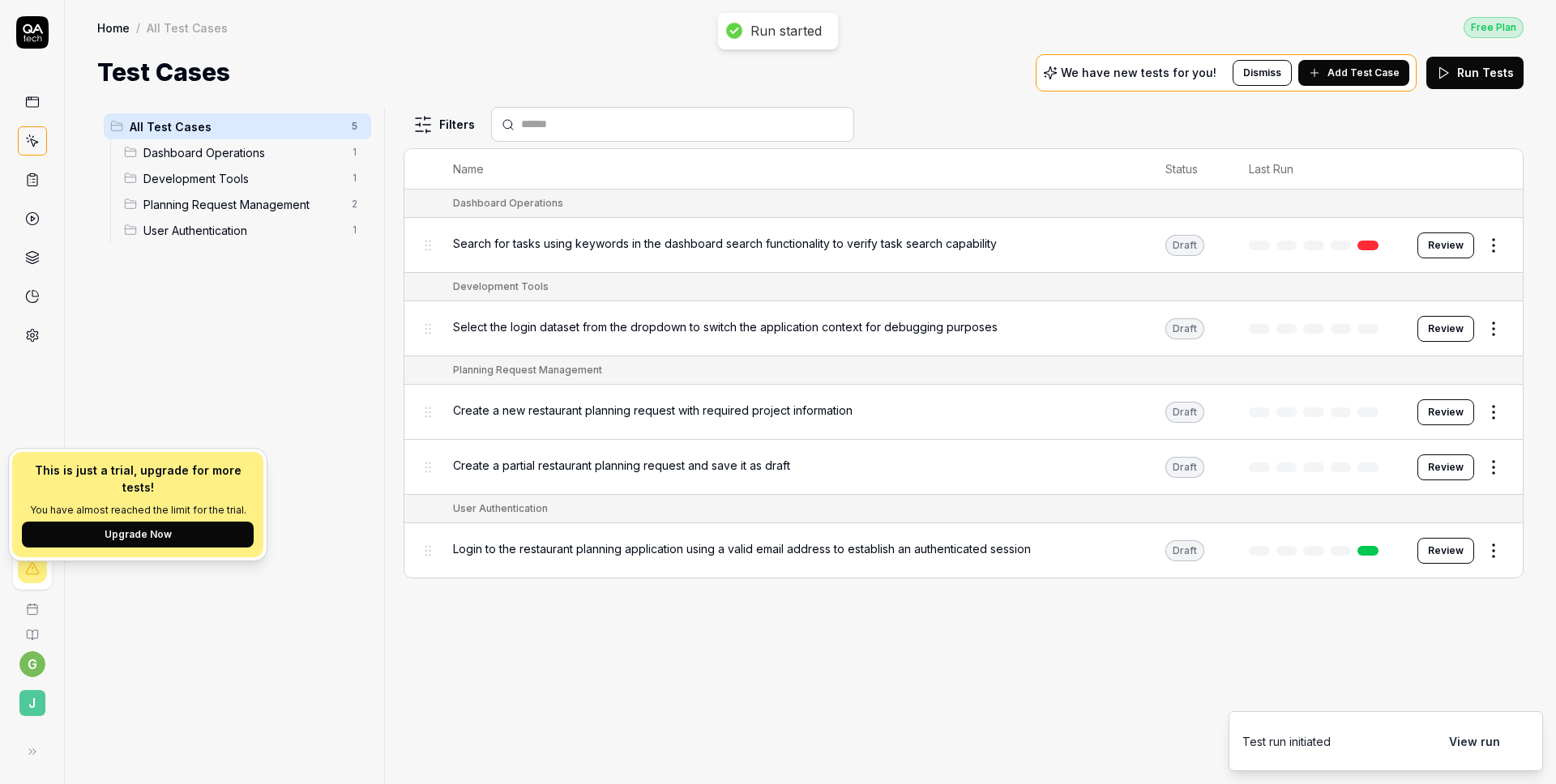 click at bounding box center [32, 569] 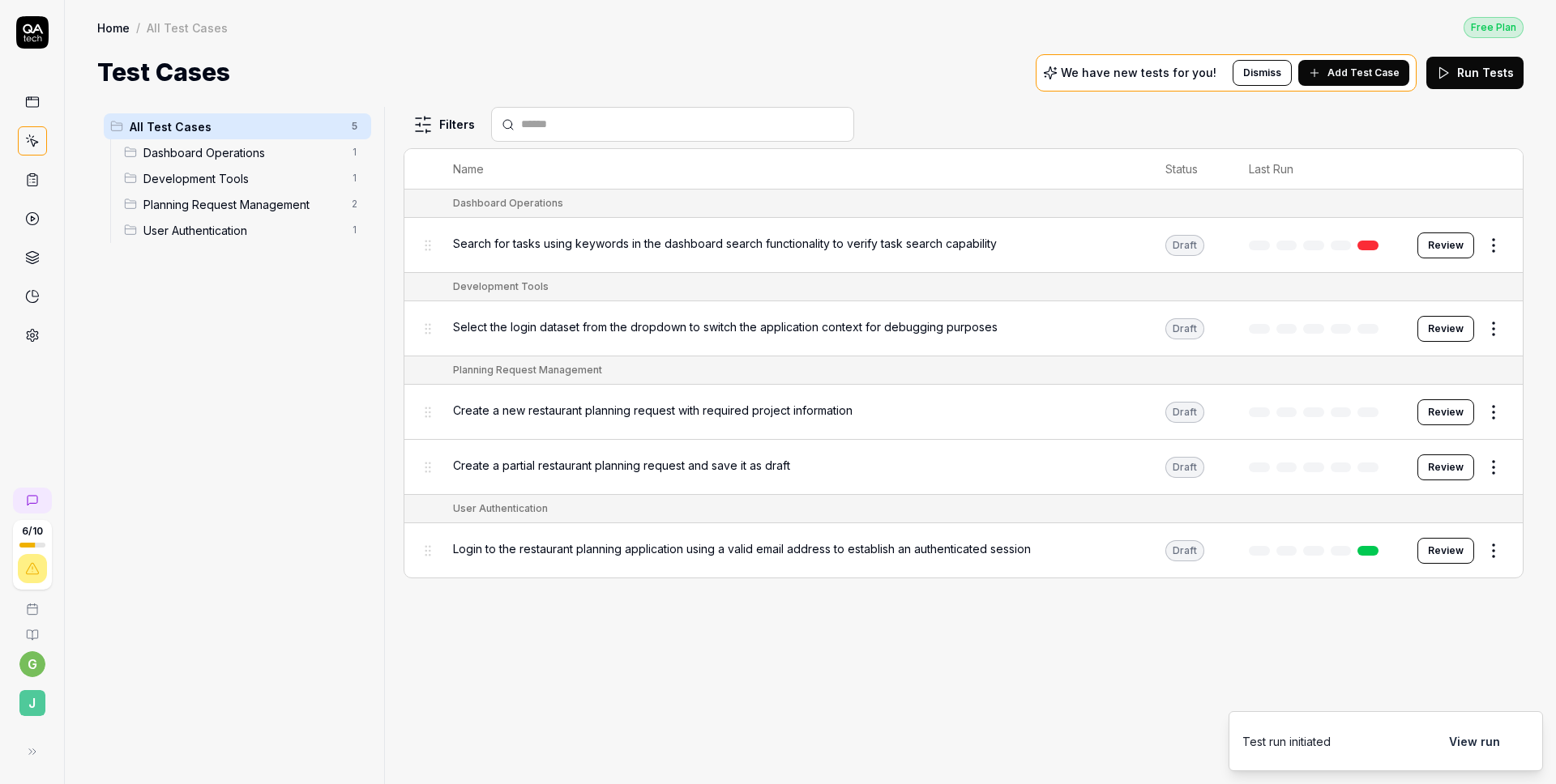 click on "All Test Cases 5 Dashboard Operations 1 Development Tools 1 Planning Request Management 2 User Authentication 1" at bounding box center [237, 436] 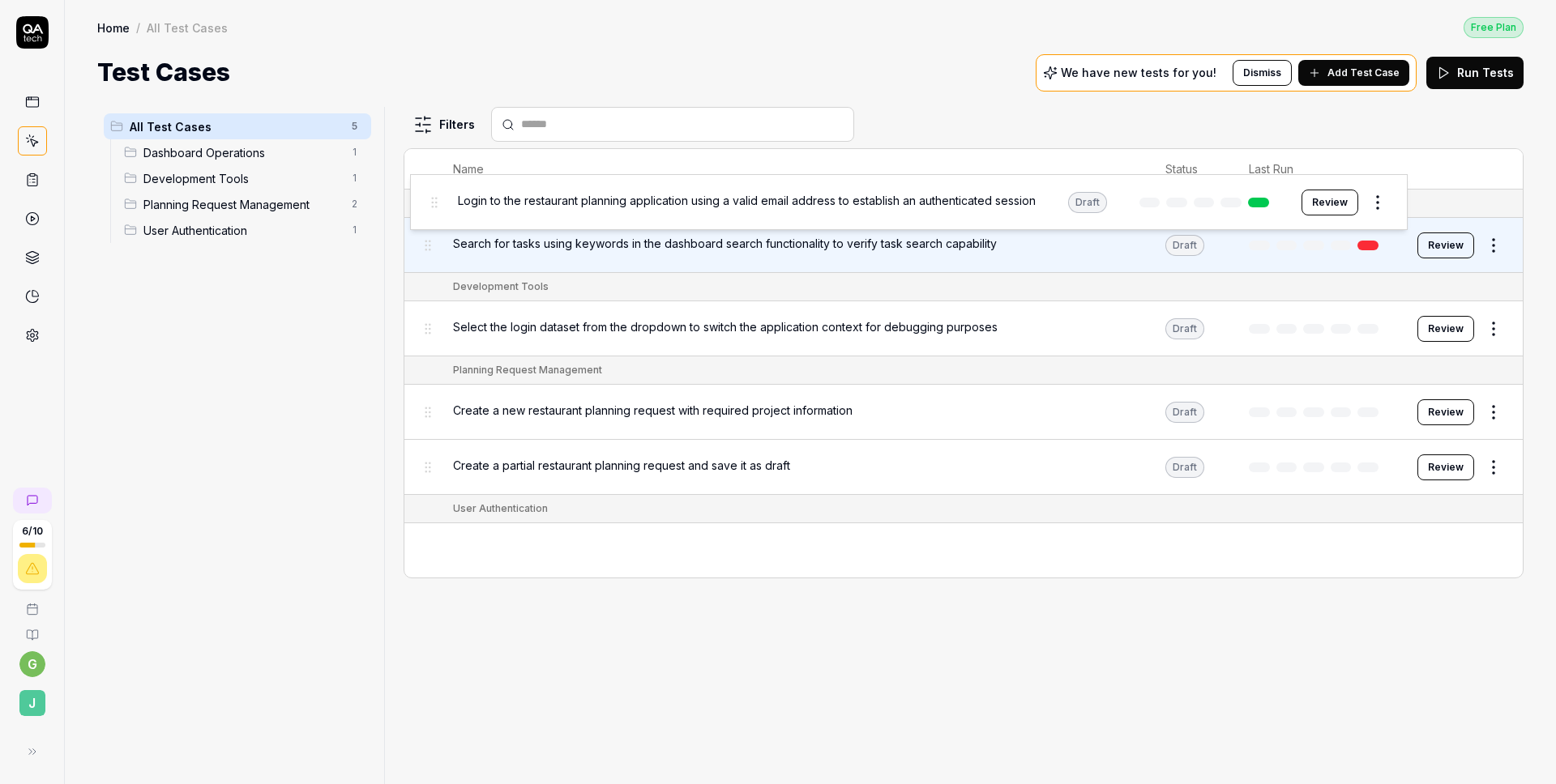 drag, startPoint x: 430, startPoint y: 552, endPoint x: 436, endPoint y: 203, distance: 349.05157 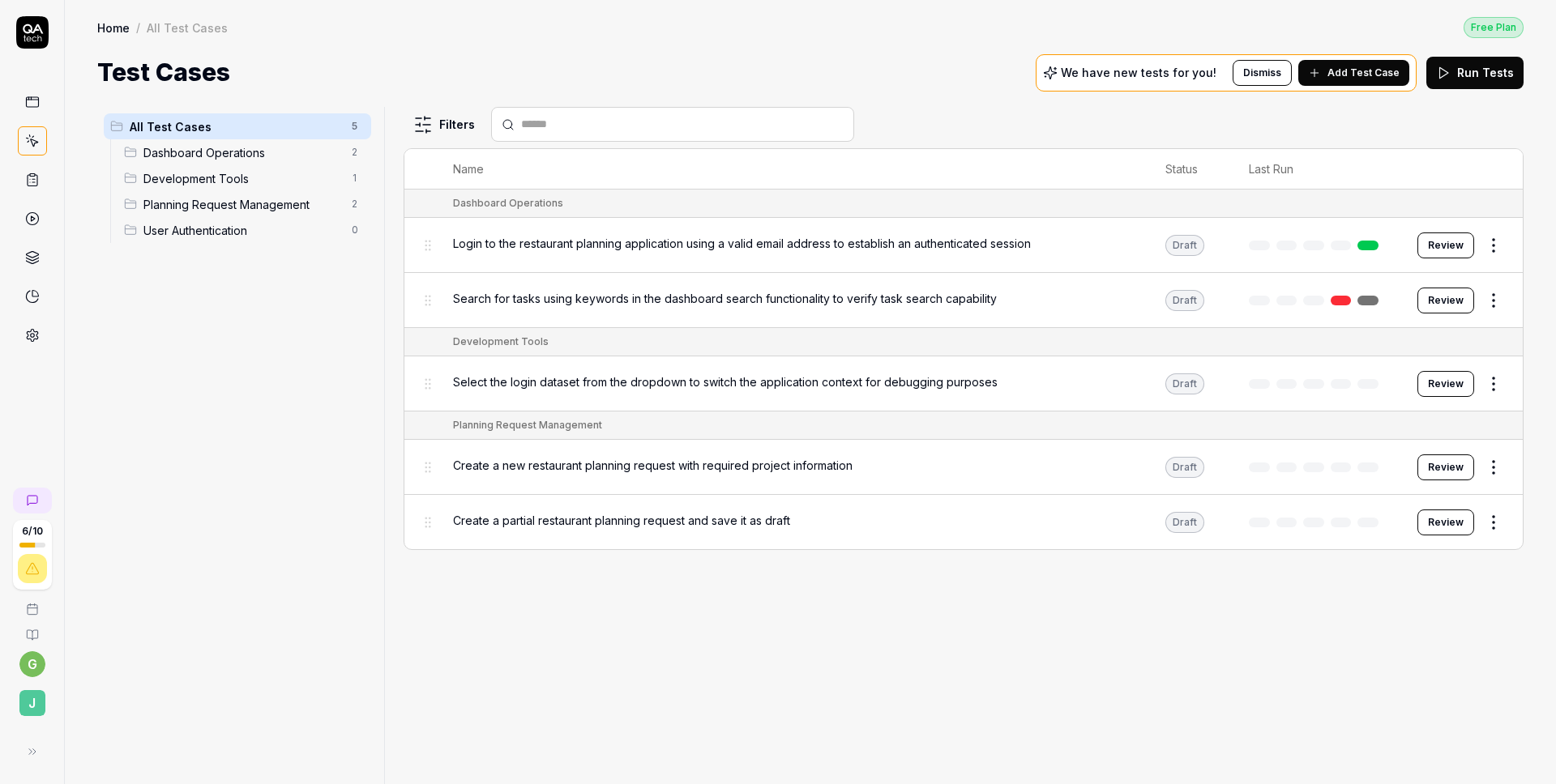 click on "Search for tasks using keywords in the dashboard search functionality to verify task search capability" at bounding box center [725, 298] 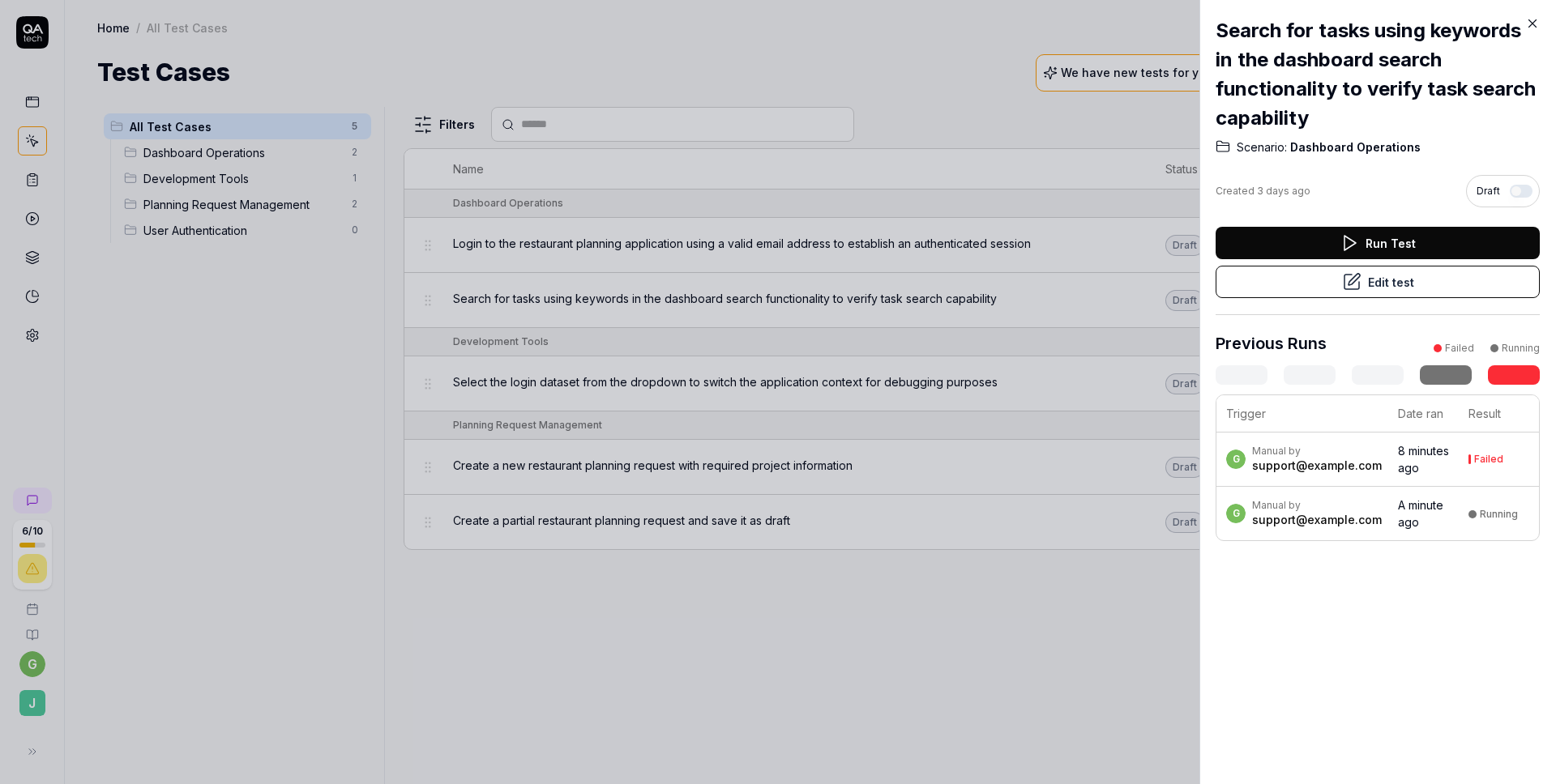 click on "Failed" at bounding box center [1498, 459] 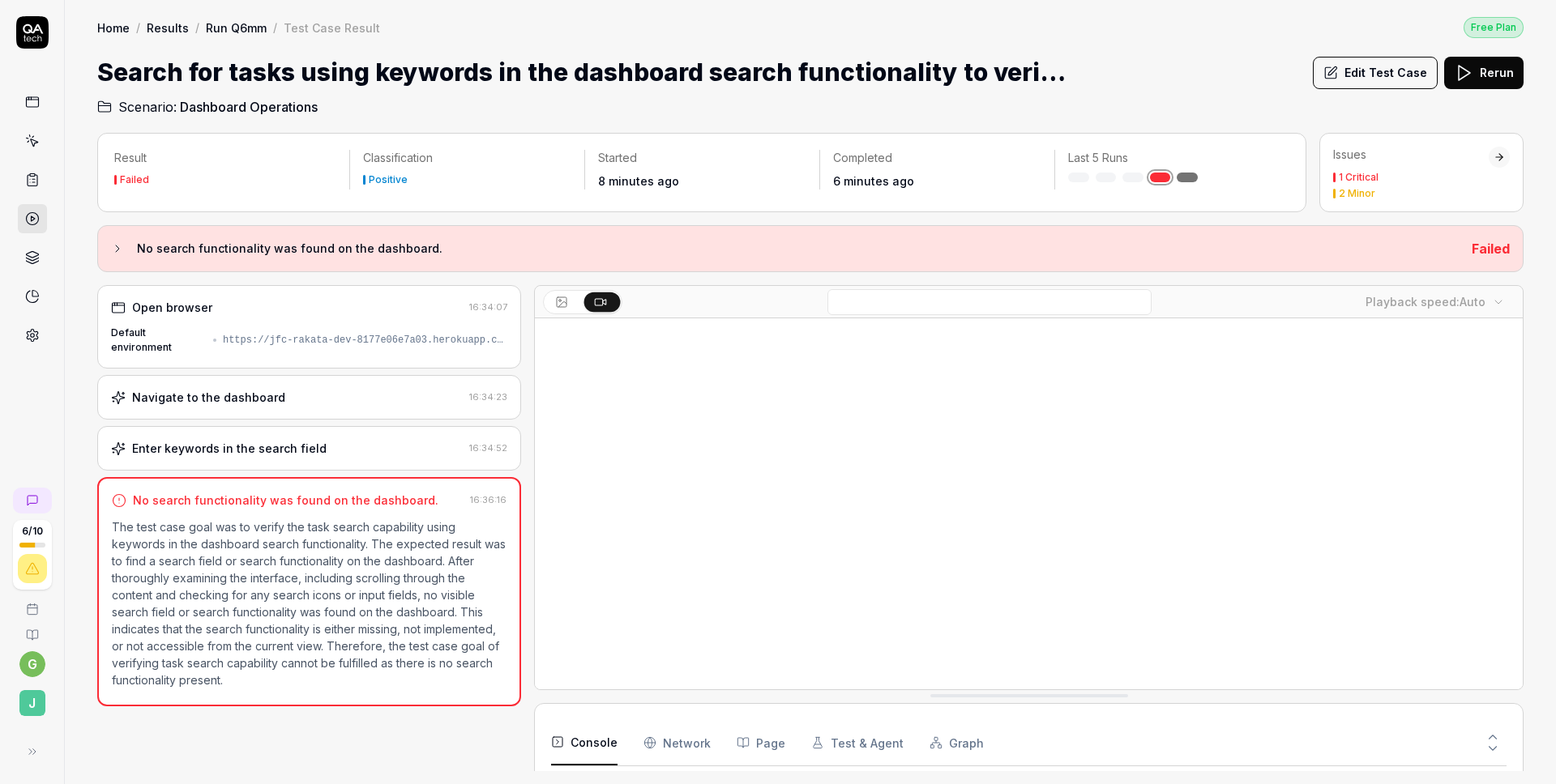 click on "Enter keywords in the search field" at bounding box center [287, 448] 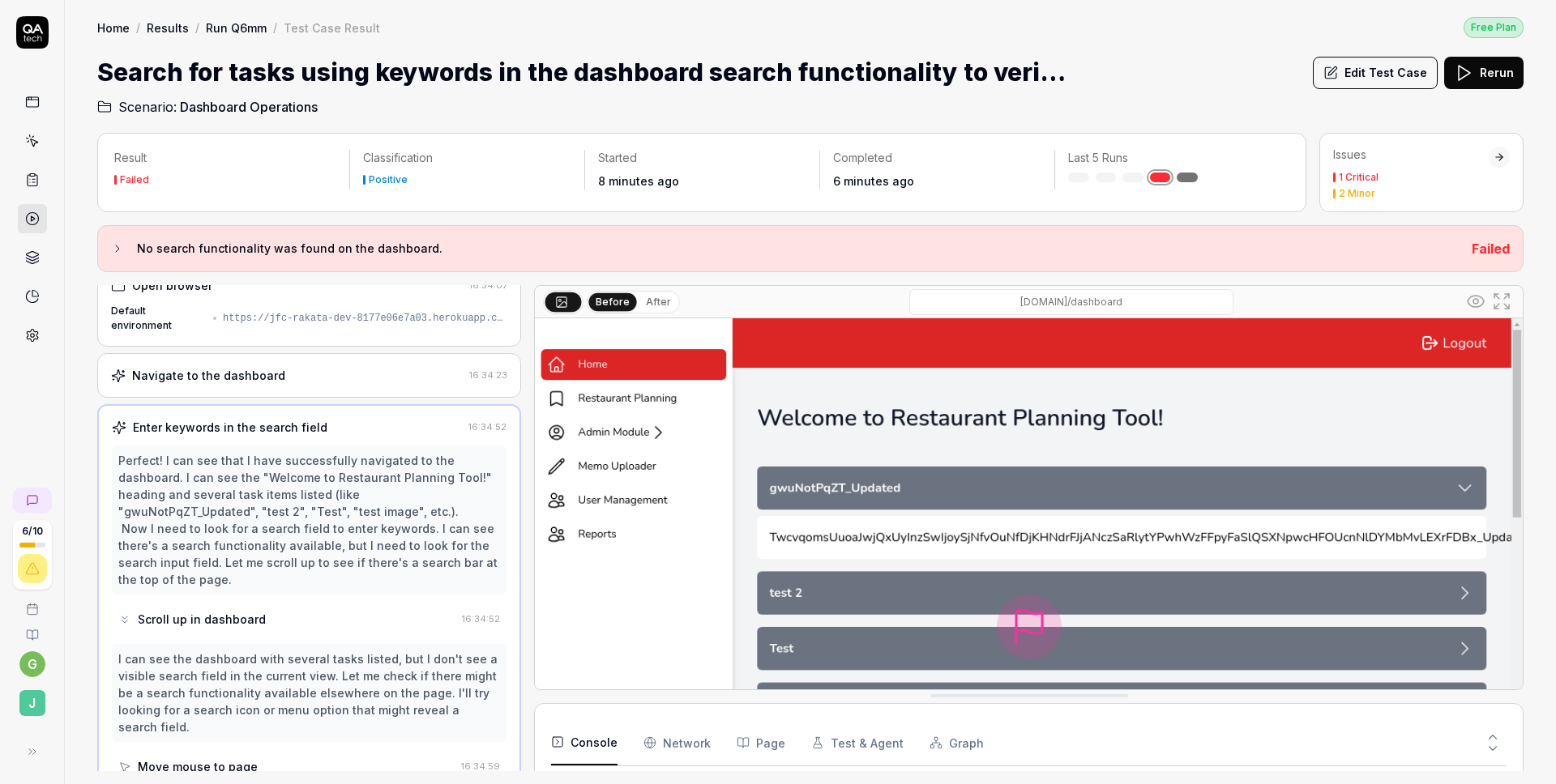 scroll, scrollTop: 0, scrollLeft: 0, axis: both 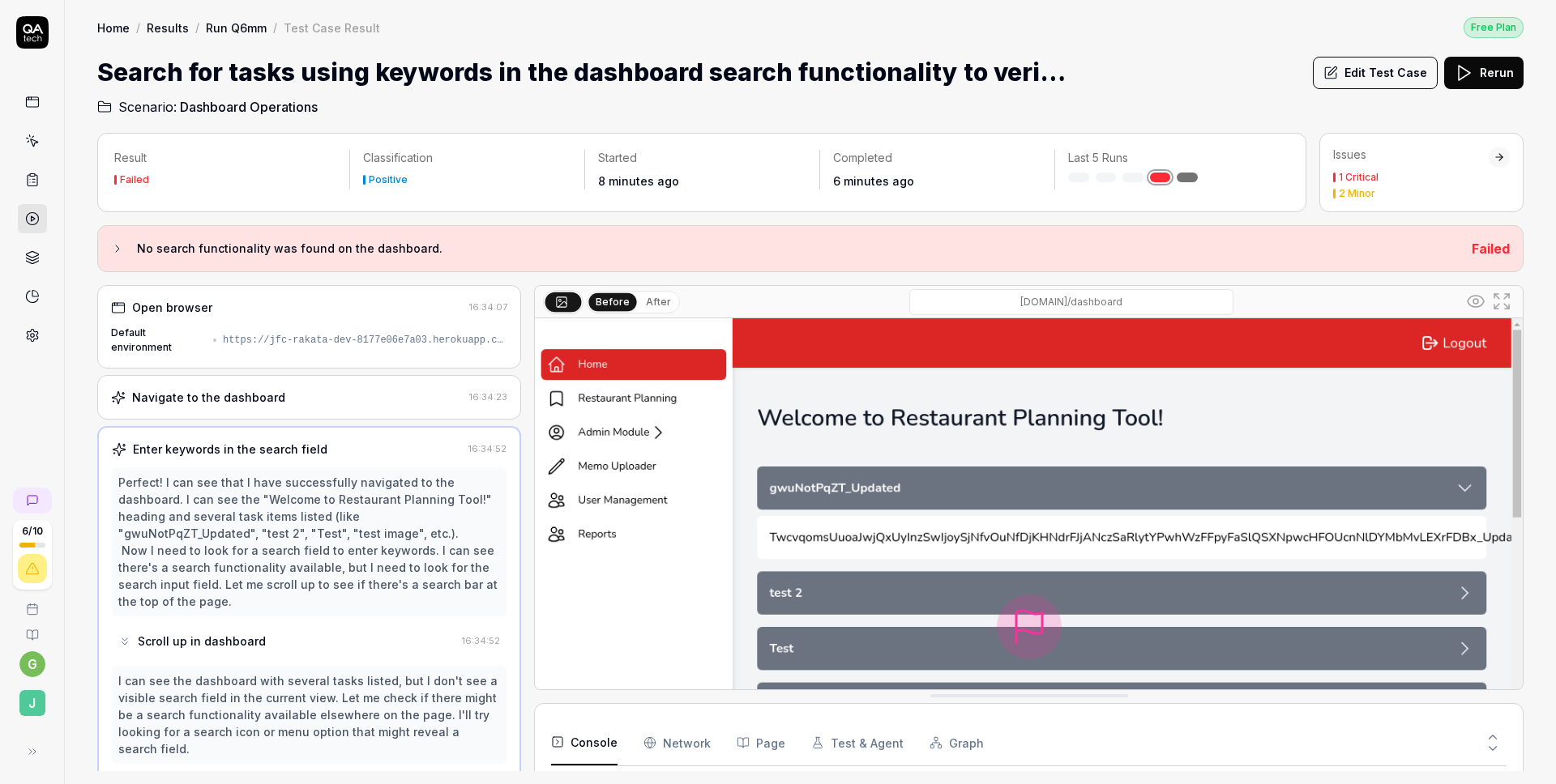 click 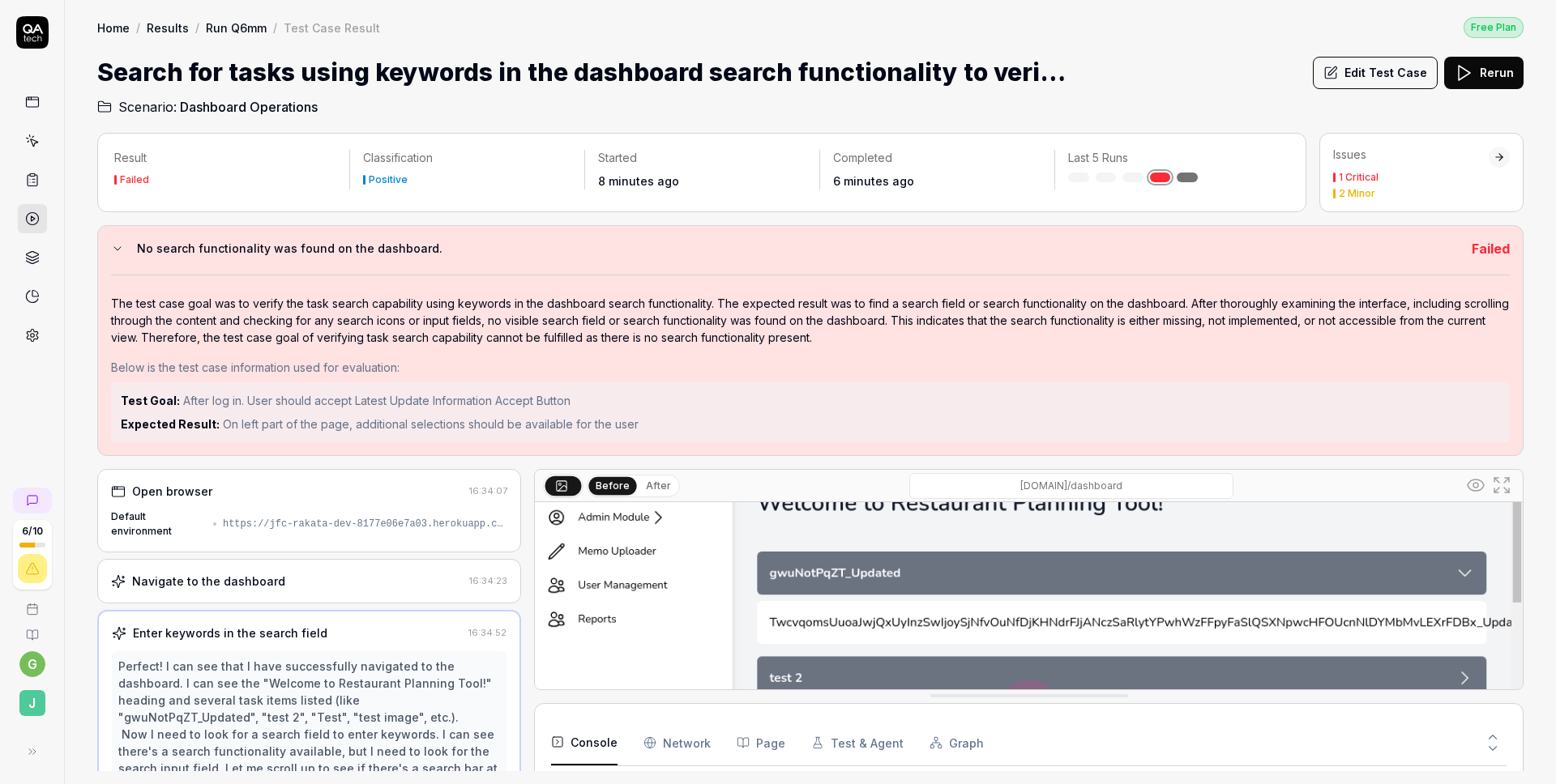 scroll, scrollTop: 430, scrollLeft: 0, axis: vertical 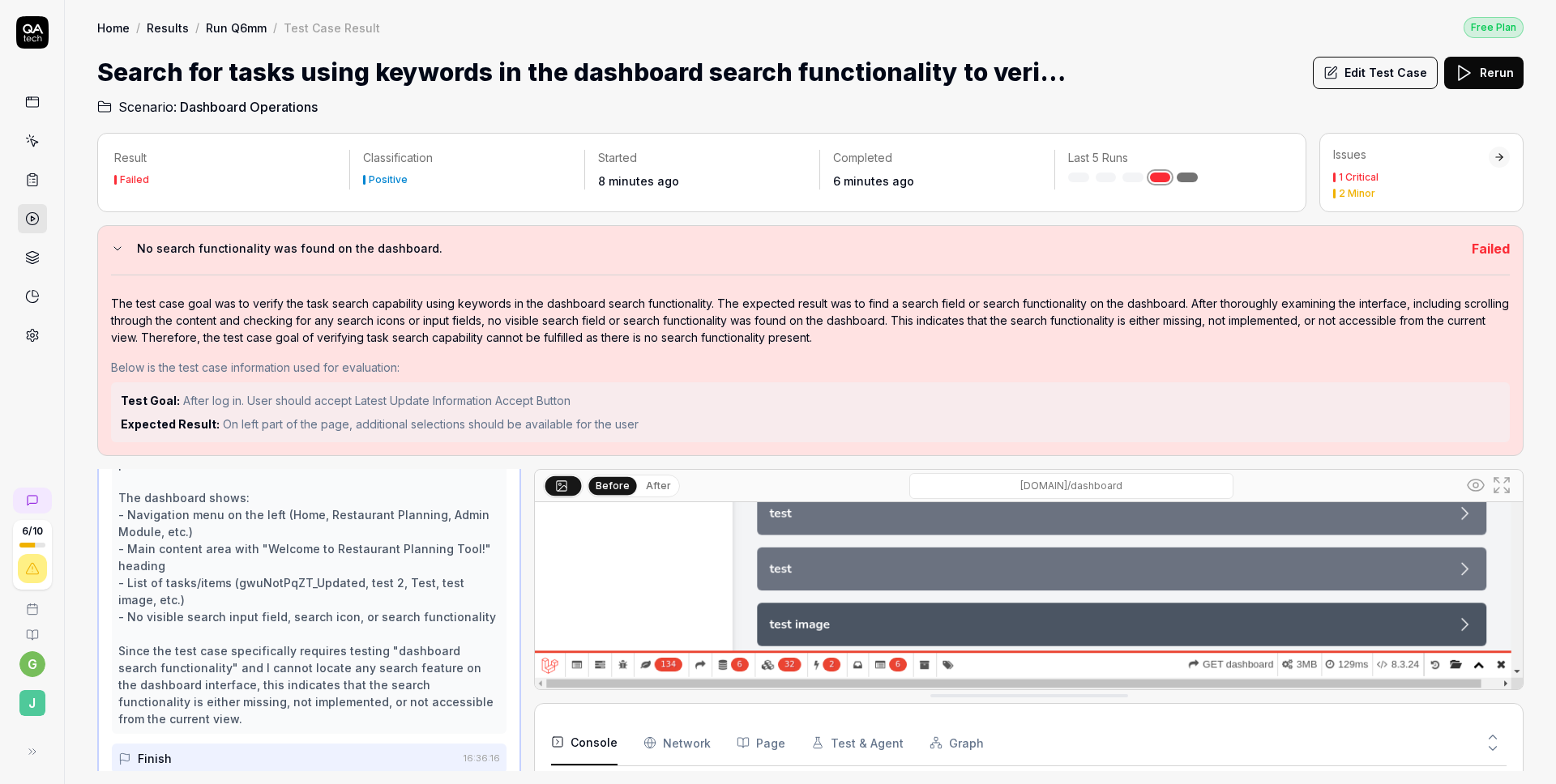 click on "Edit Test Case" at bounding box center (1375, 73) 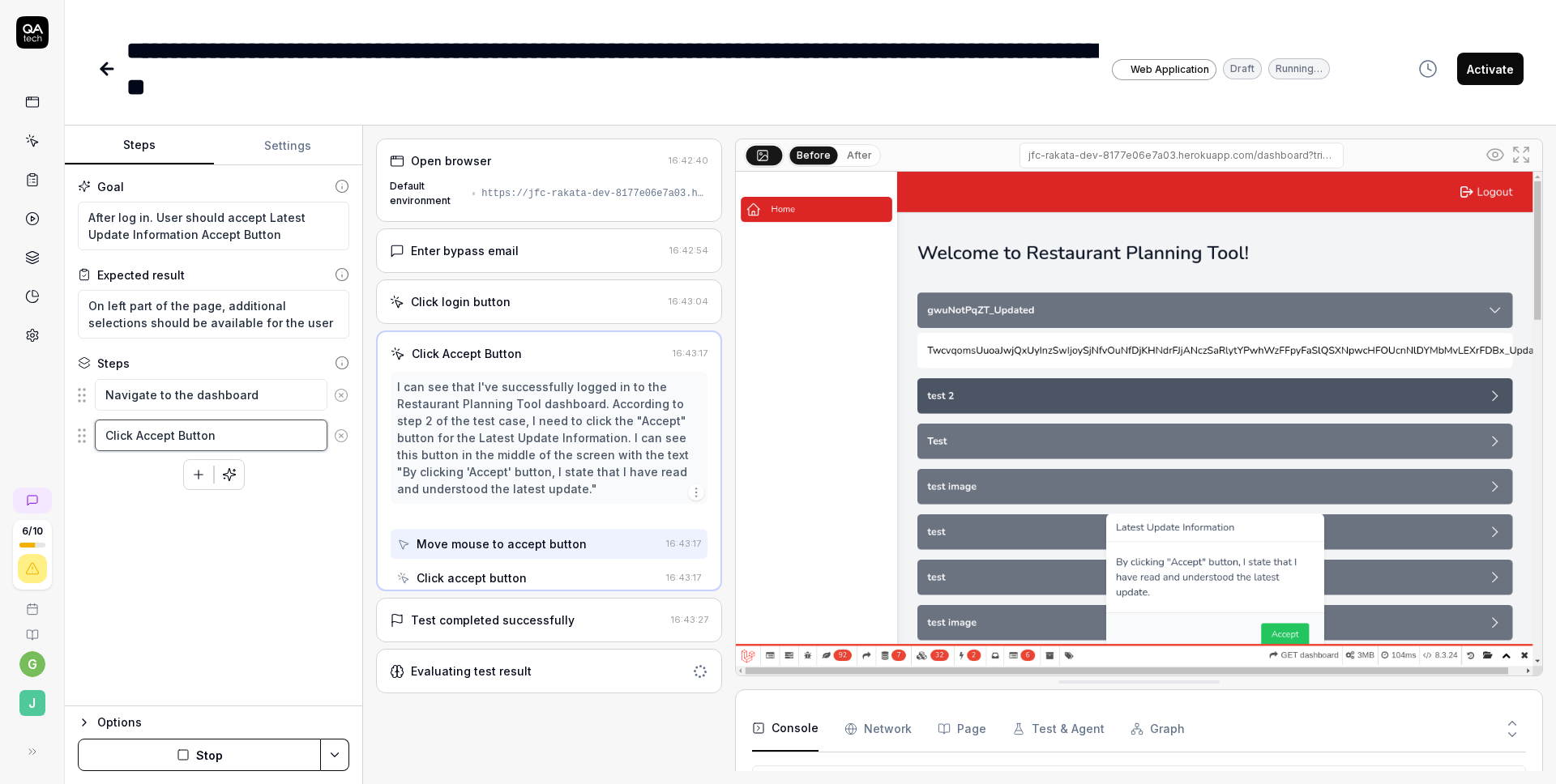 click on "Click Accept Button" at bounding box center (211, 435) 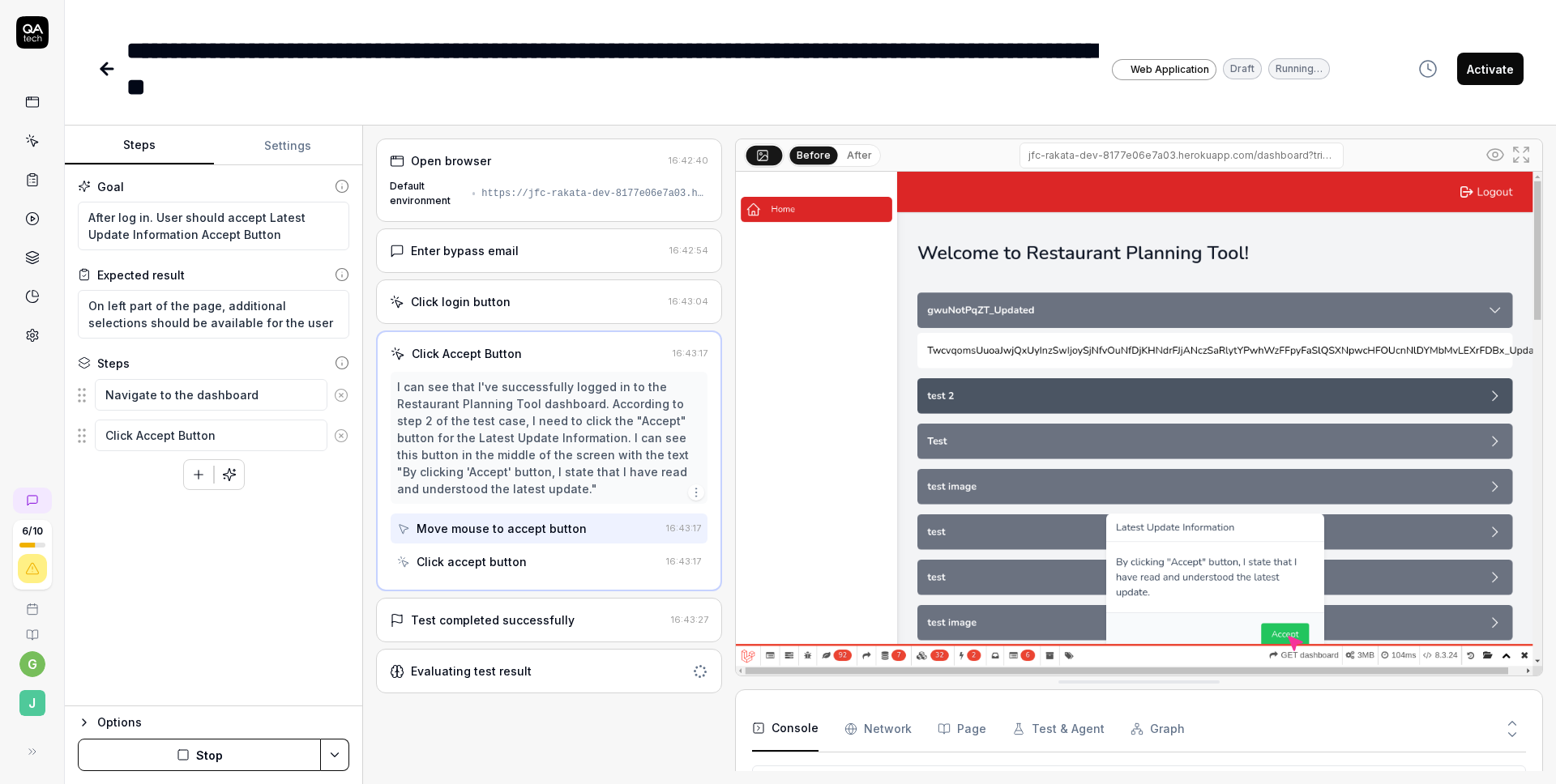 click at bounding box center (199, 475) 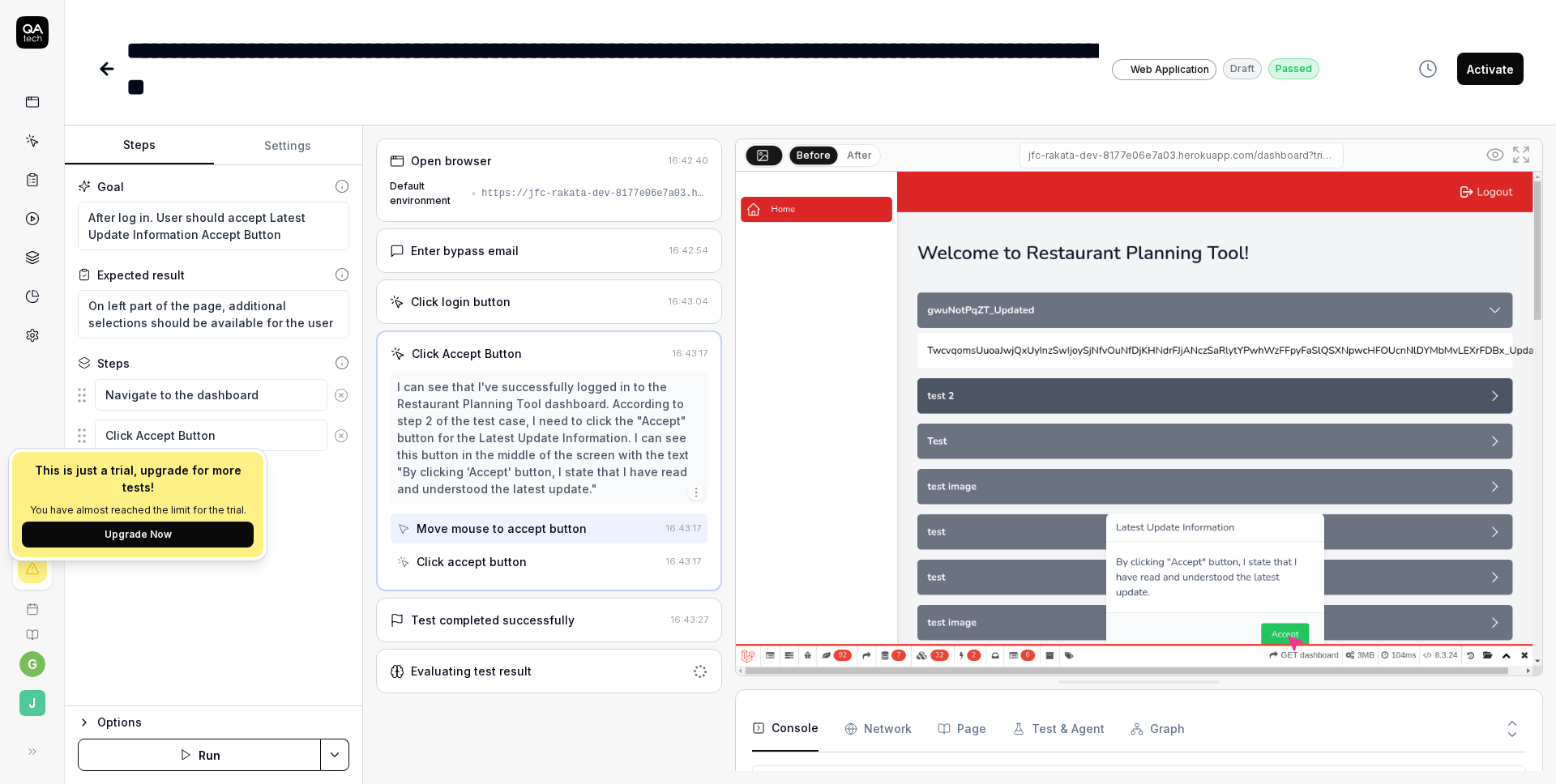 click at bounding box center [32, 569] 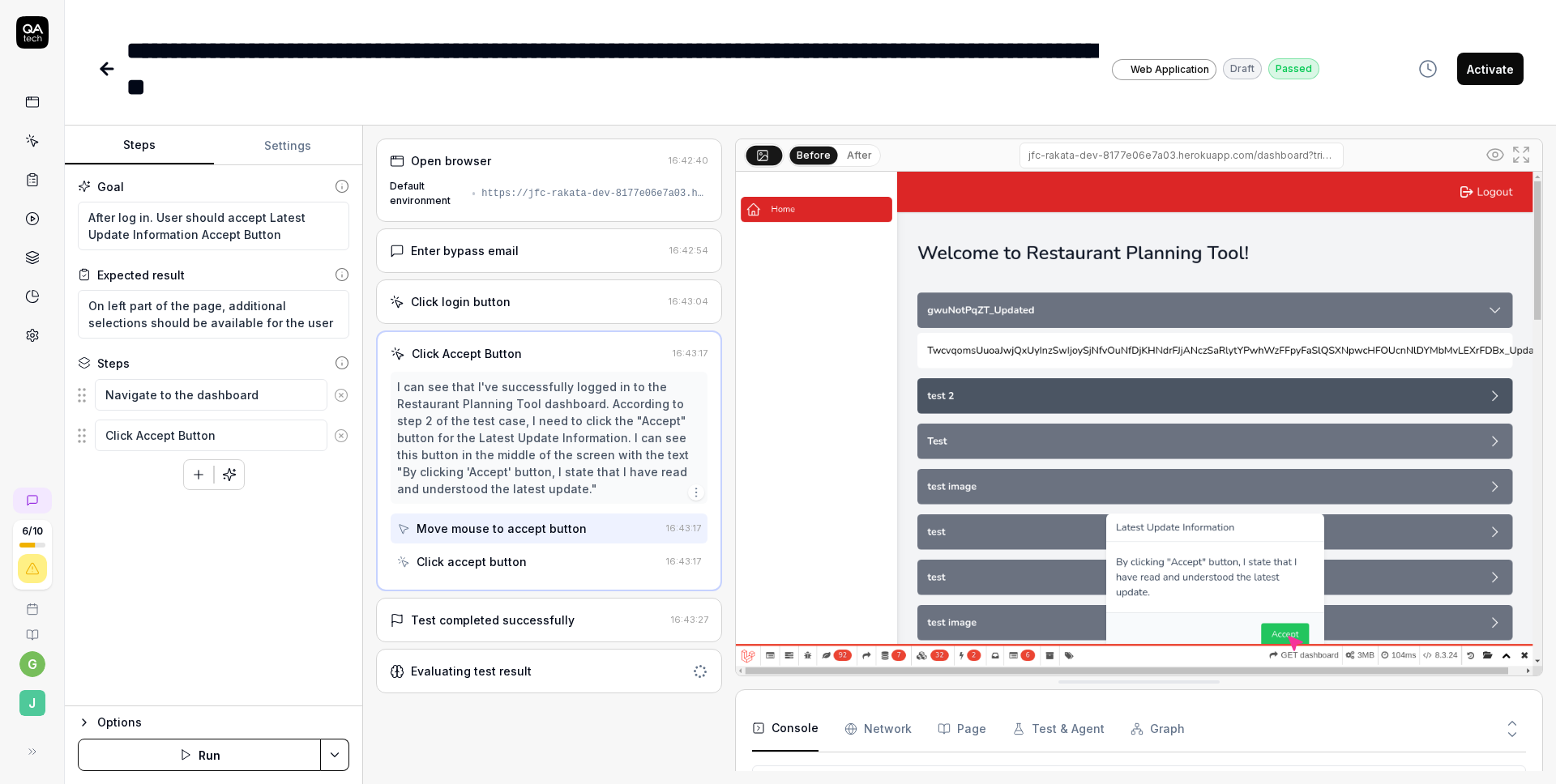 click on "Goal After log in. User should accept Latest Update Information Accept Button Expected result On left part of the page, additional selections should be available for the user Steps Navigate to the dashboard Click Accept Button
To pick up a draggable item, press the space bar.
While dragging, use the arrow keys to move the item.
Press space again to drop the item in its new position, or press escape to cancel." at bounding box center (213, 436) 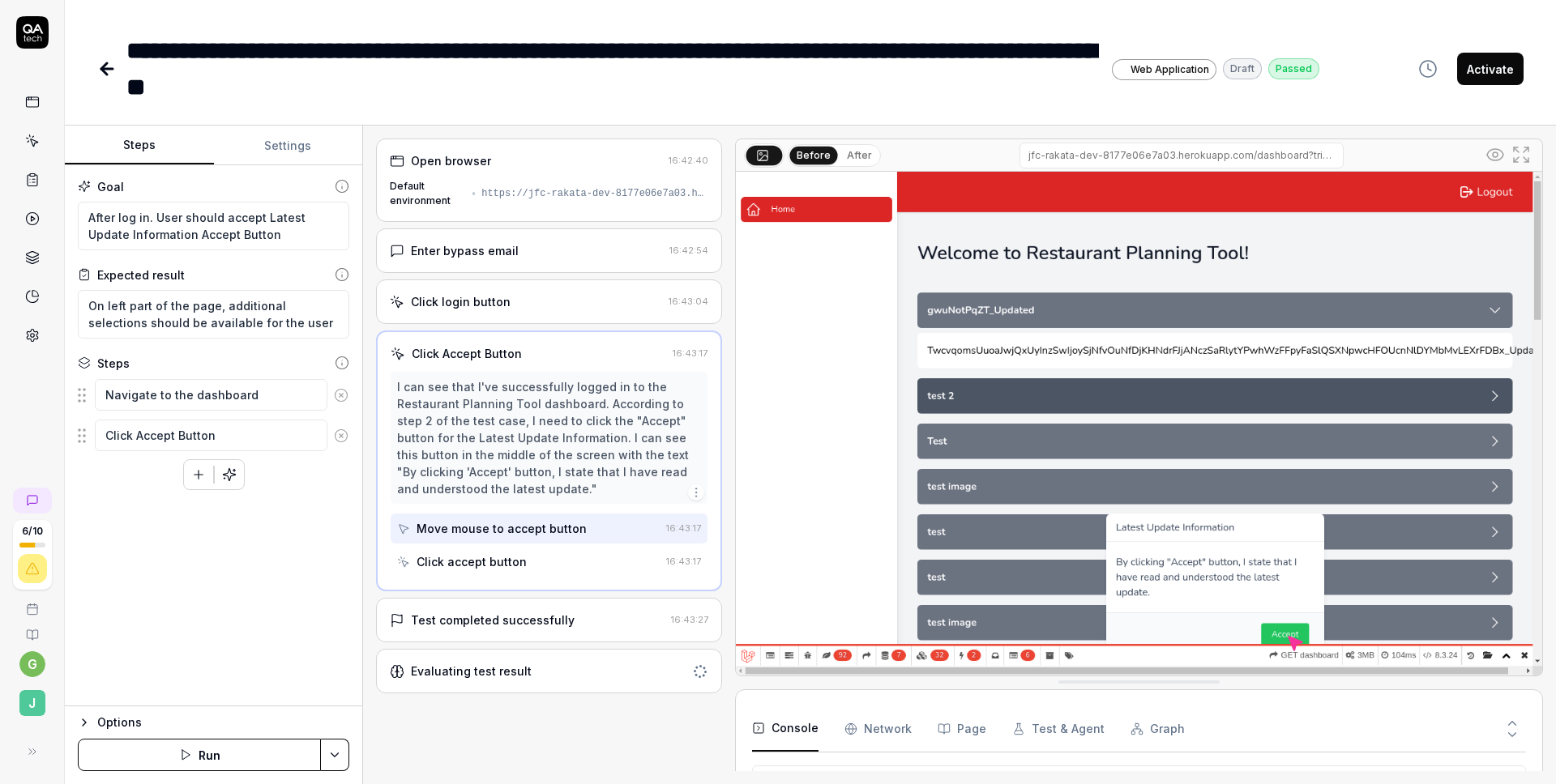 click 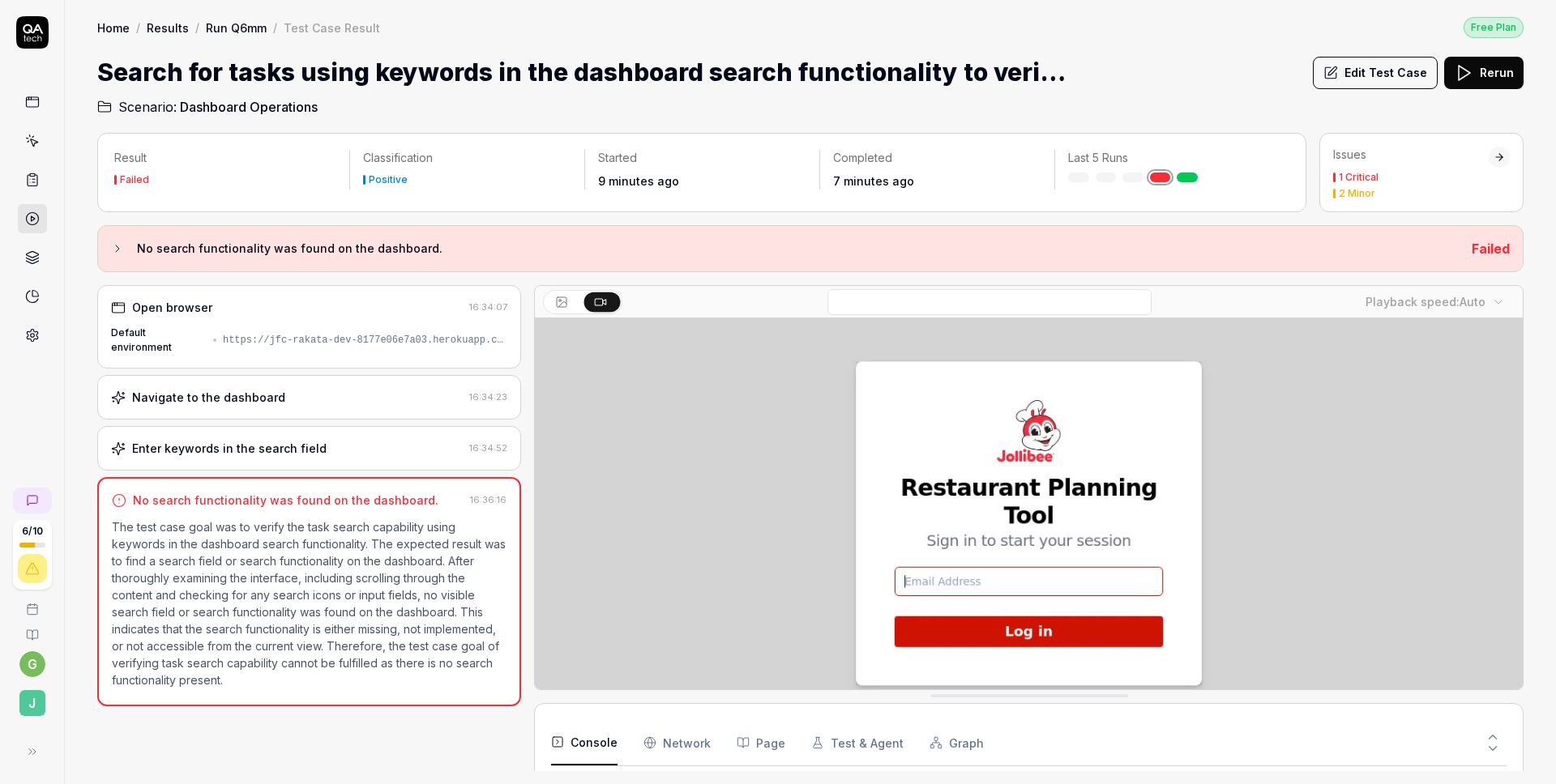 click 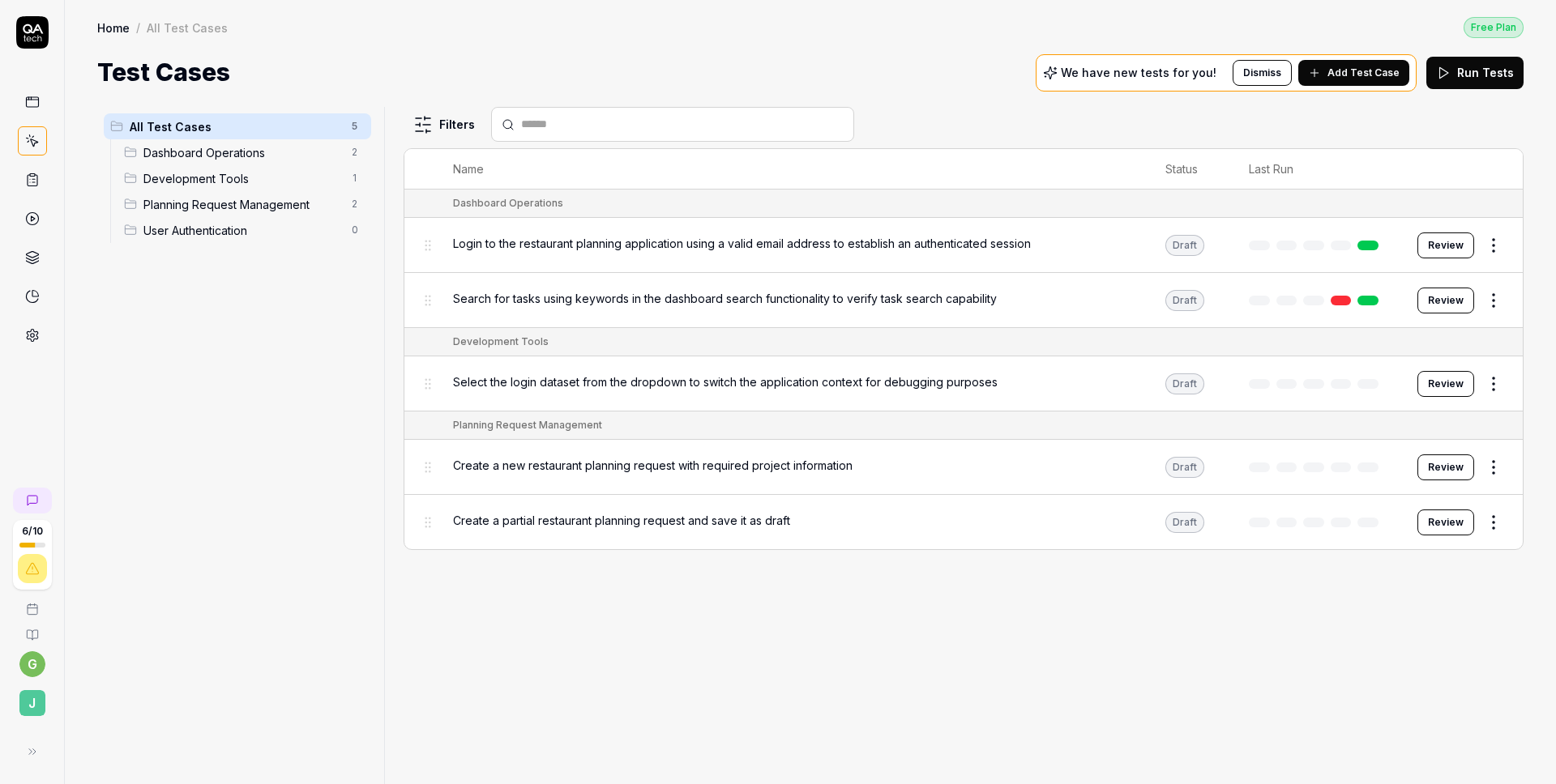 click on "6 / 10 g J Home / All Test Cases Free Plan Home / All Test Cases Free Plan Test Cases We have new tests for you! Dismiss Add Test Case Run Tests All Test Cases 5 Dashboard Operations 2 Development Tools 1 Planning Request Management 2 User Authentication 0 Filters Name Status Last Run Dashboard Operations Login to the restaurant planning application using a valid email address to establish an authenticated session Draft Review Search for tasks using keywords in the dashboard search functionality to verify task search capability Draft Review Development Tools Select the login dataset from the dropdown to switch the application context for debugging purposes Draft Review Planning Request Management Create a new restaurant planning request with required project information Draft Review Create a partial restaurant planning request and save it as draft Draft Review
*" at bounding box center (778, 392) 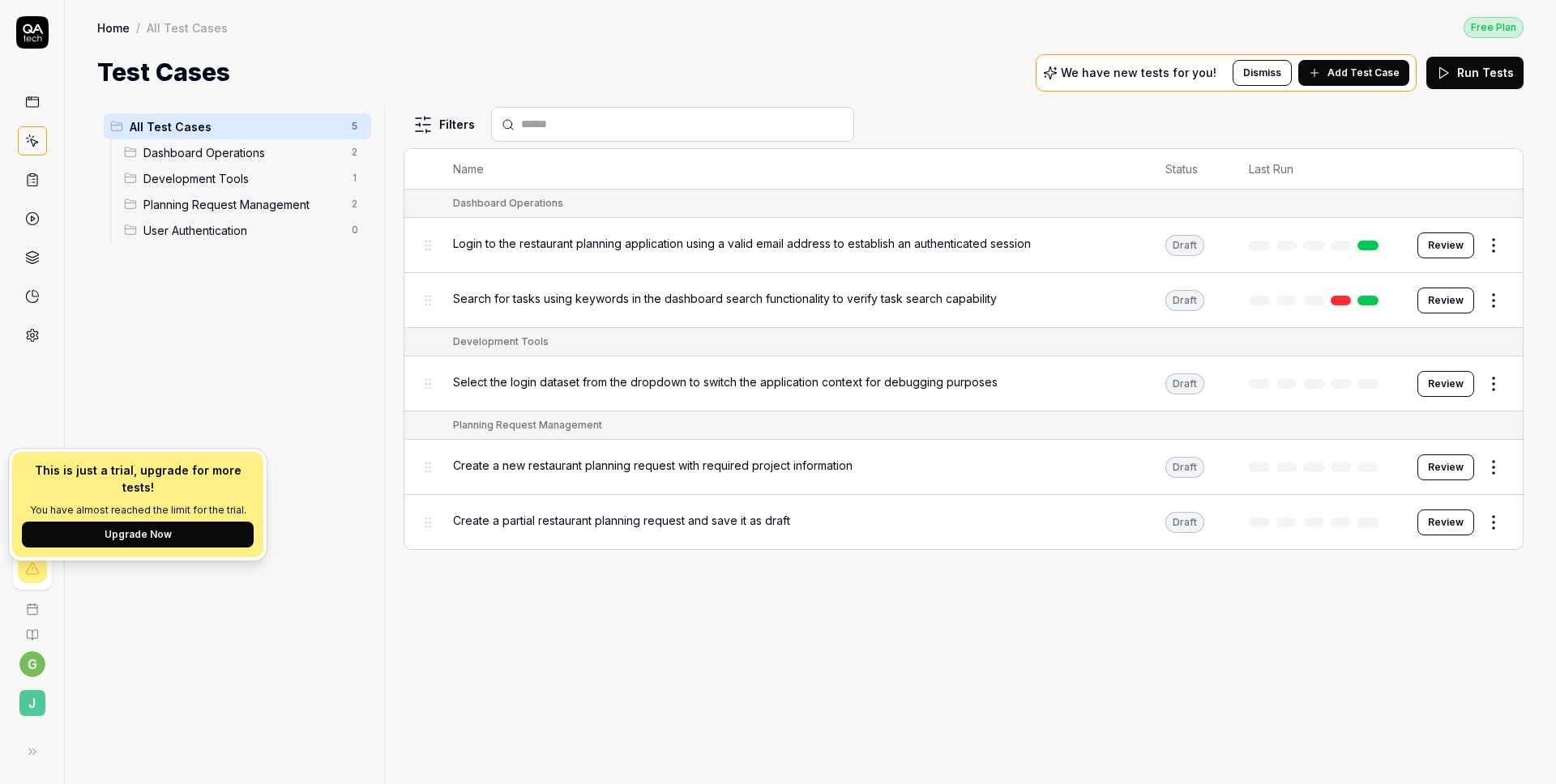 click on "All Test Cases 5 Dashboard Operations 2 Development Tools 1 Planning Request Management 2 User Authentication 0" at bounding box center [237, 436] 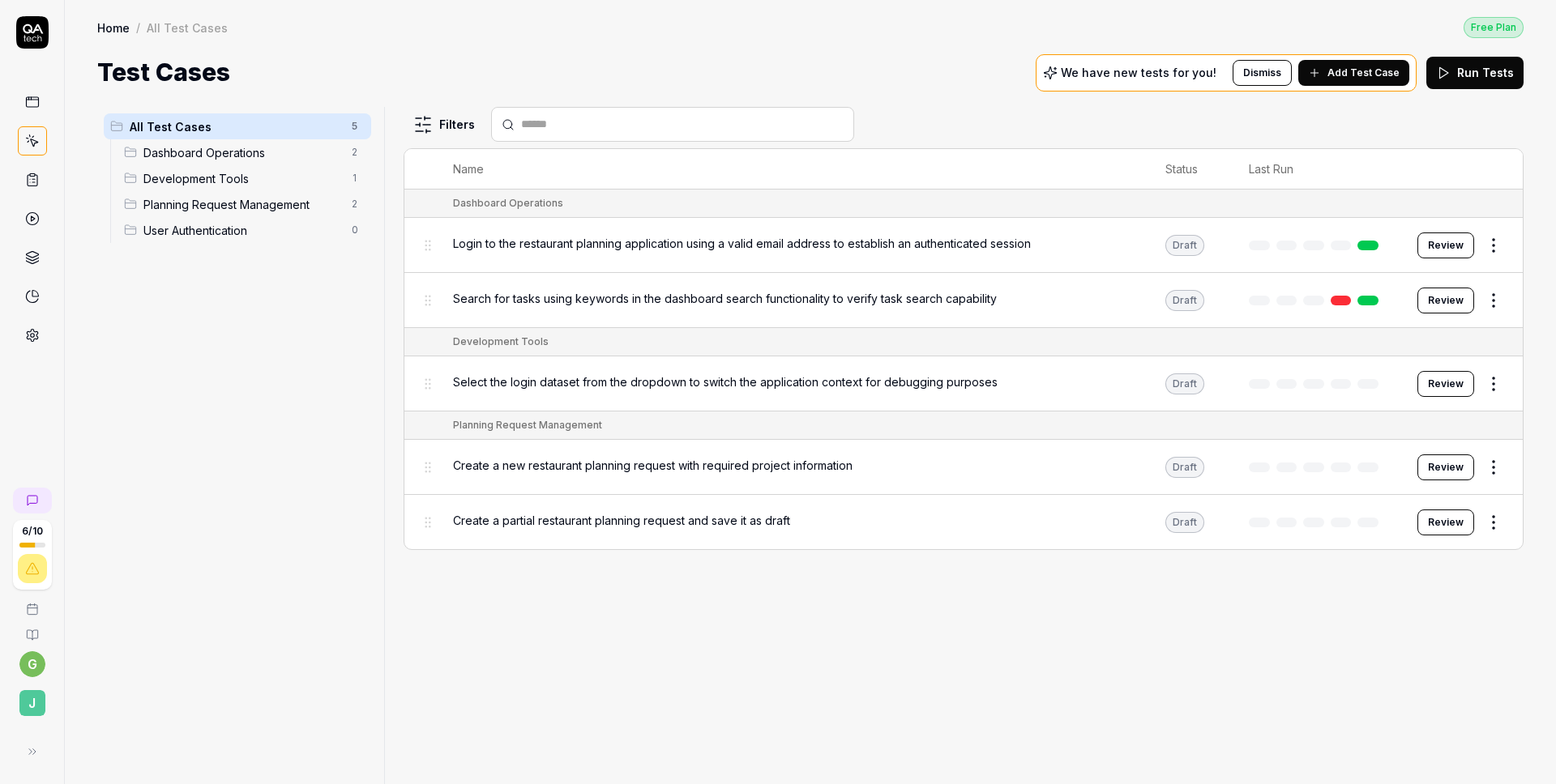 click on "J" at bounding box center (32, 703) 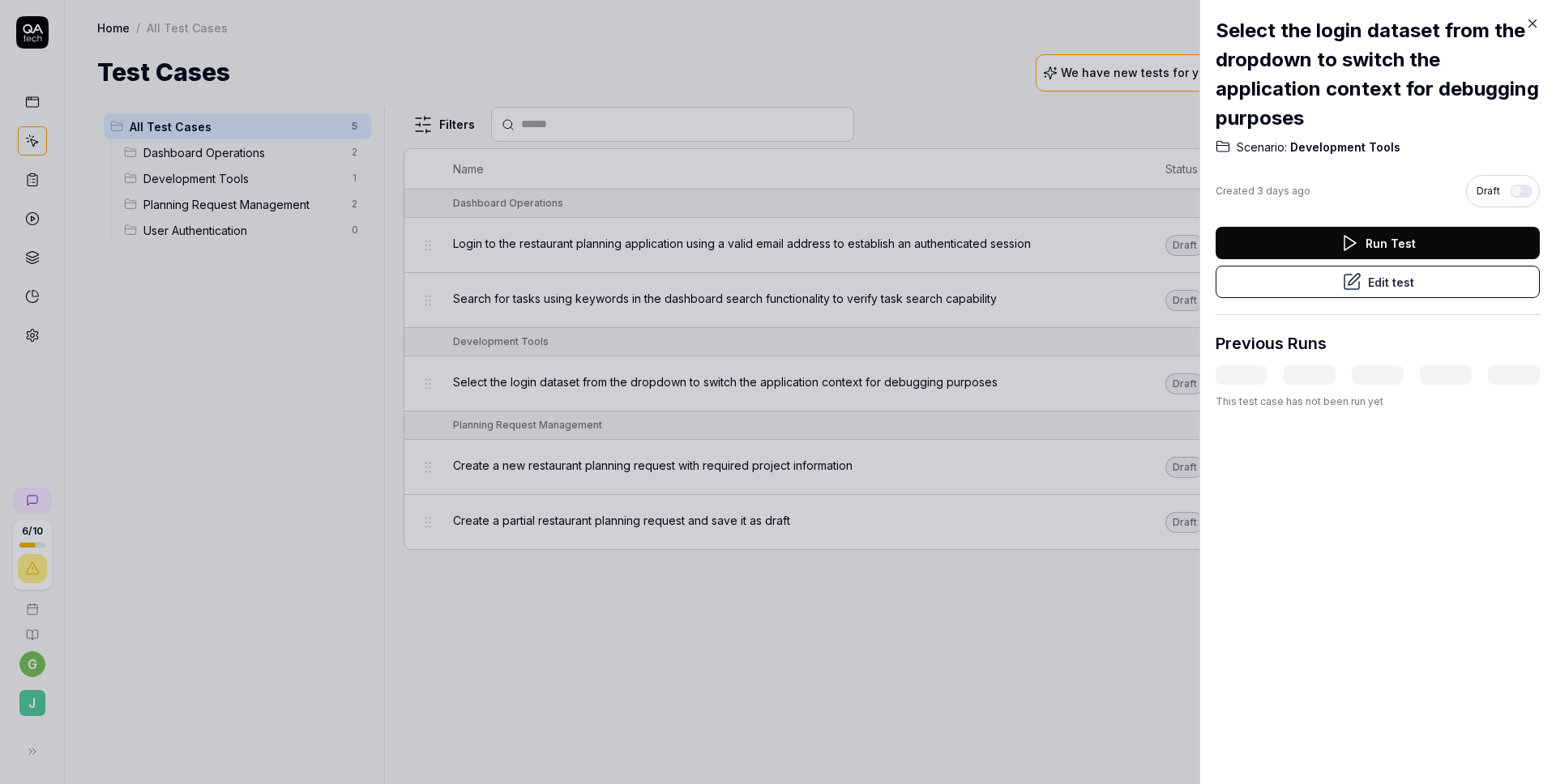 click at bounding box center [778, 392] 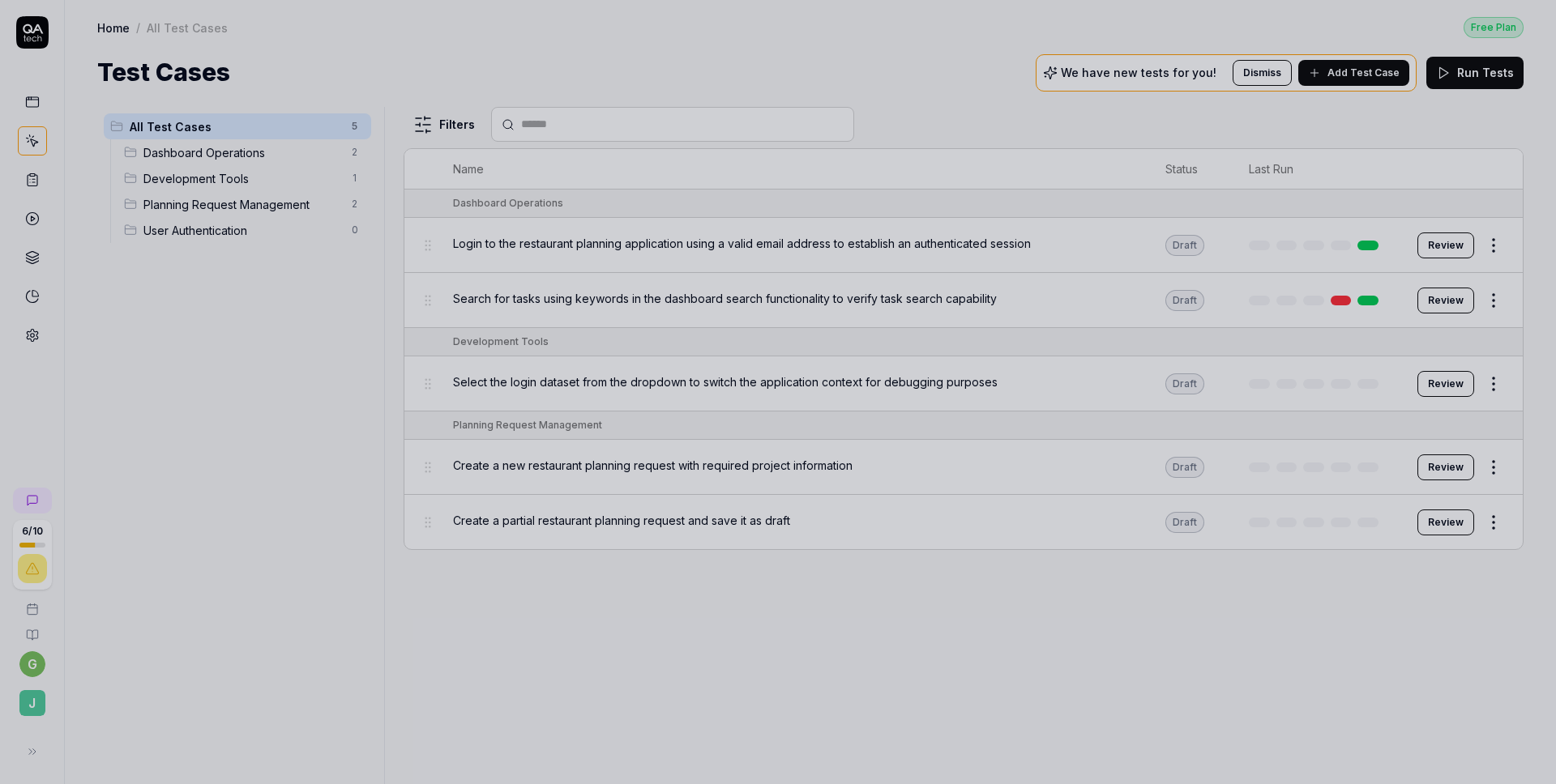 click at bounding box center [778, 392] 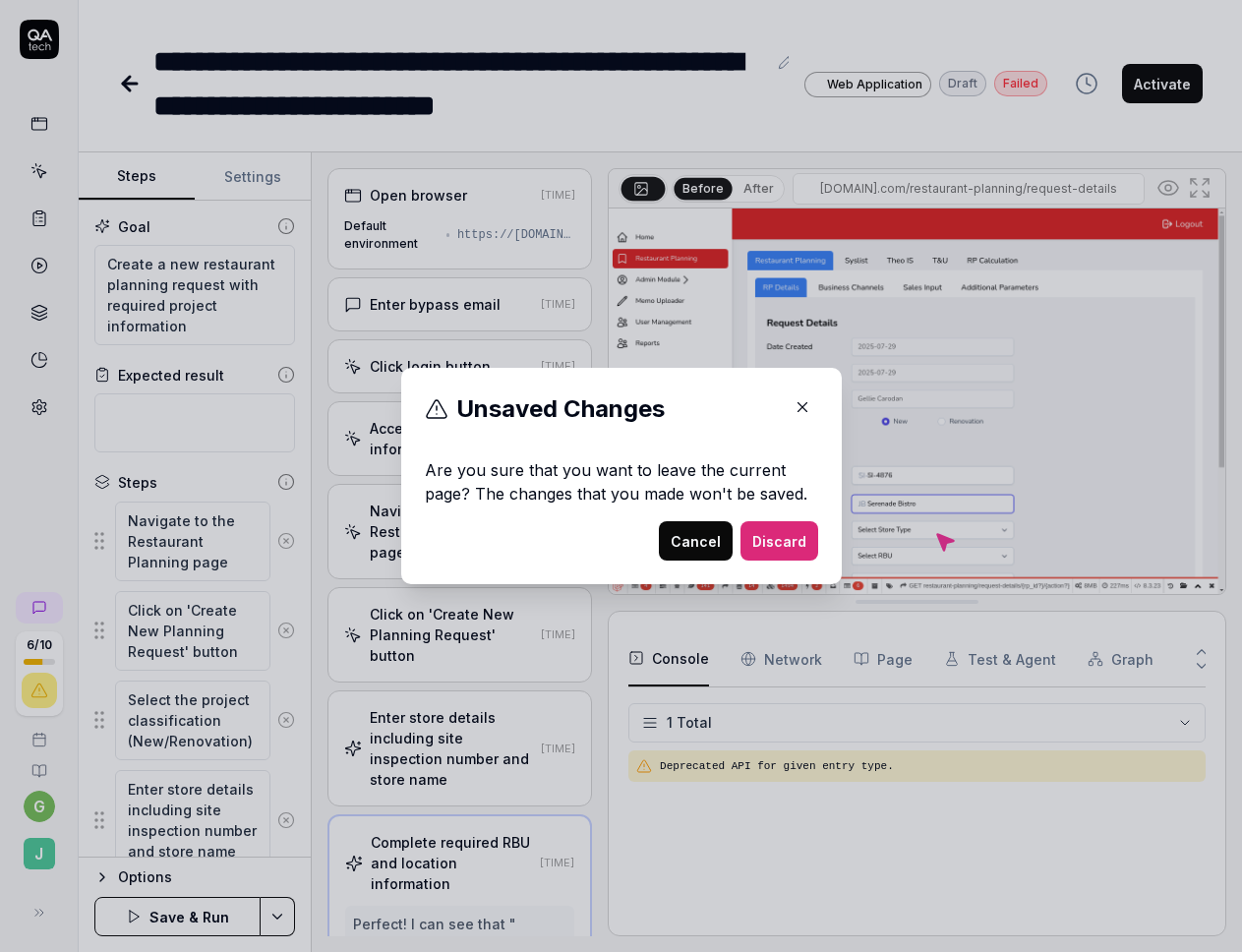 scroll, scrollTop: 0, scrollLeft: 0, axis: both 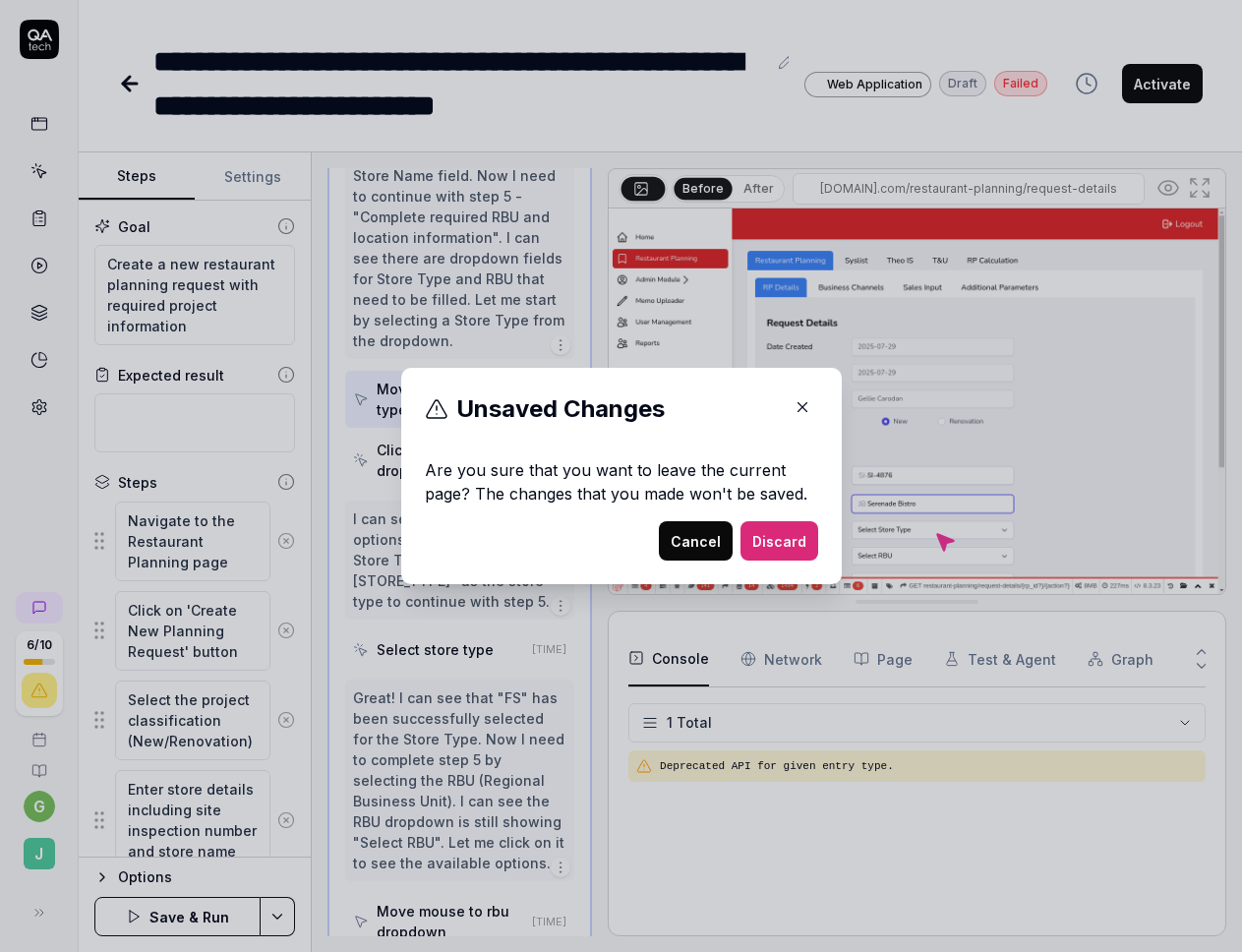 click on "Cancel" at bounding box center (695, 541) 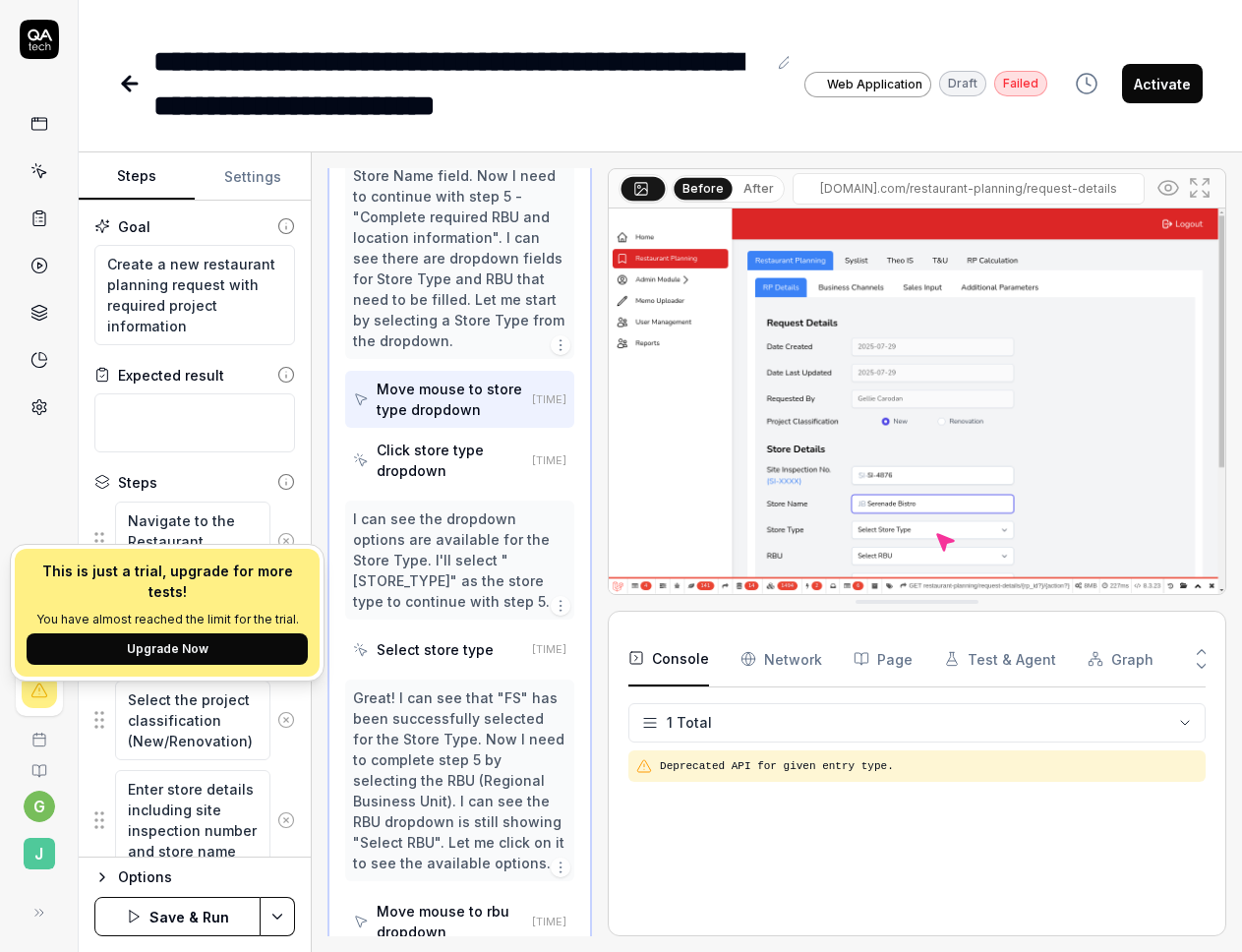 click at bounding box center (39, 690) 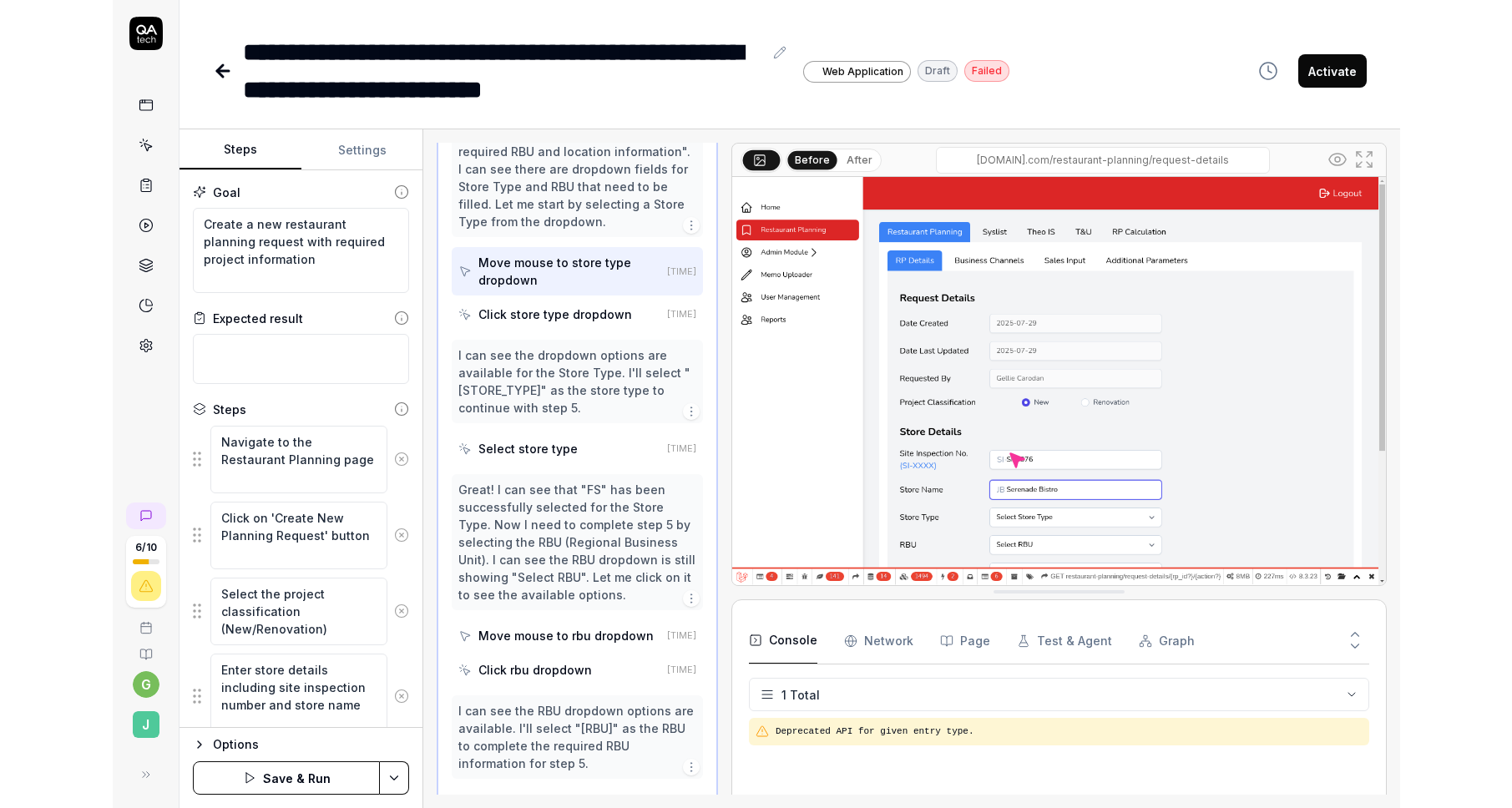 scroll, scrollTop: 583, scrollLeft: 0, axis: vertical 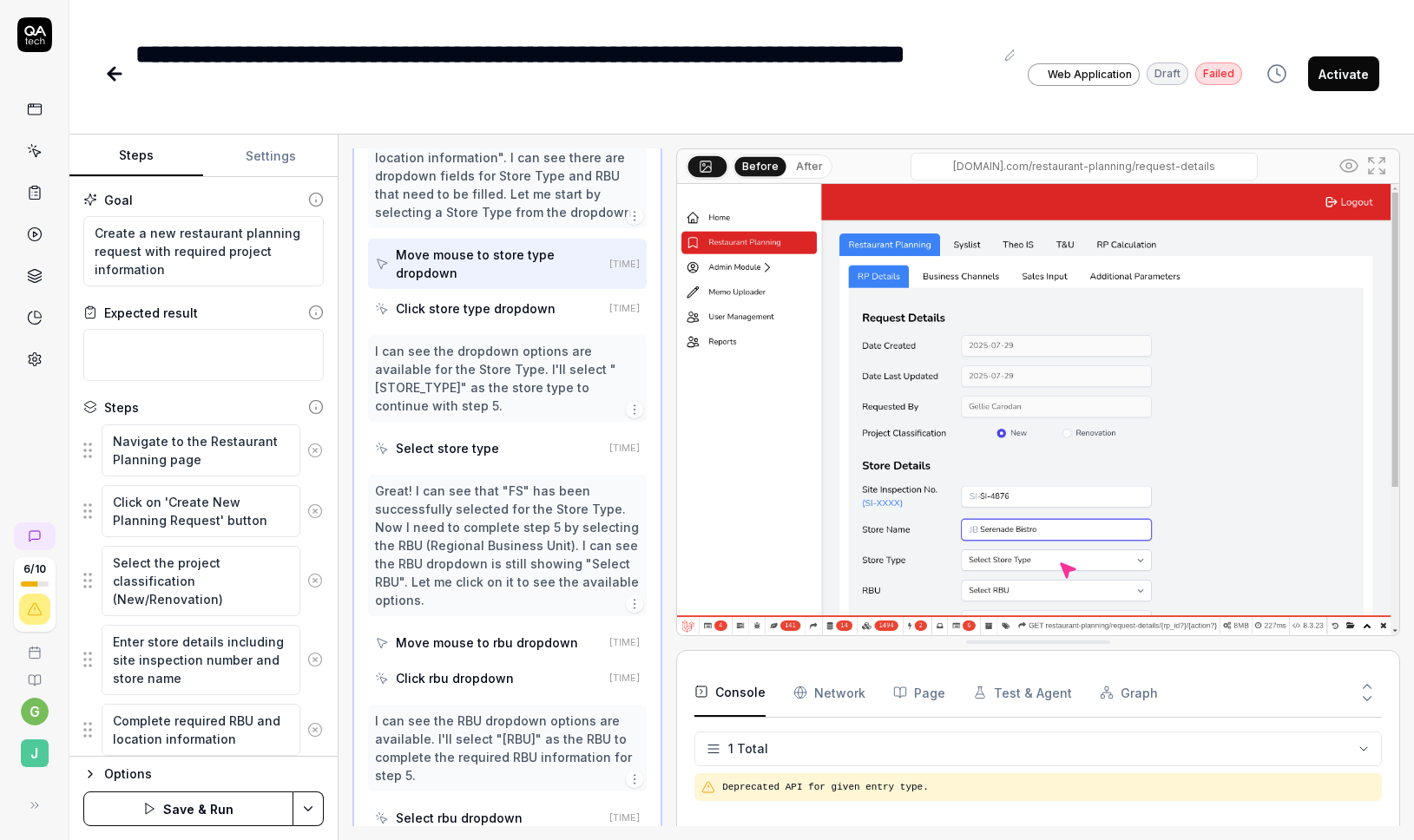 click 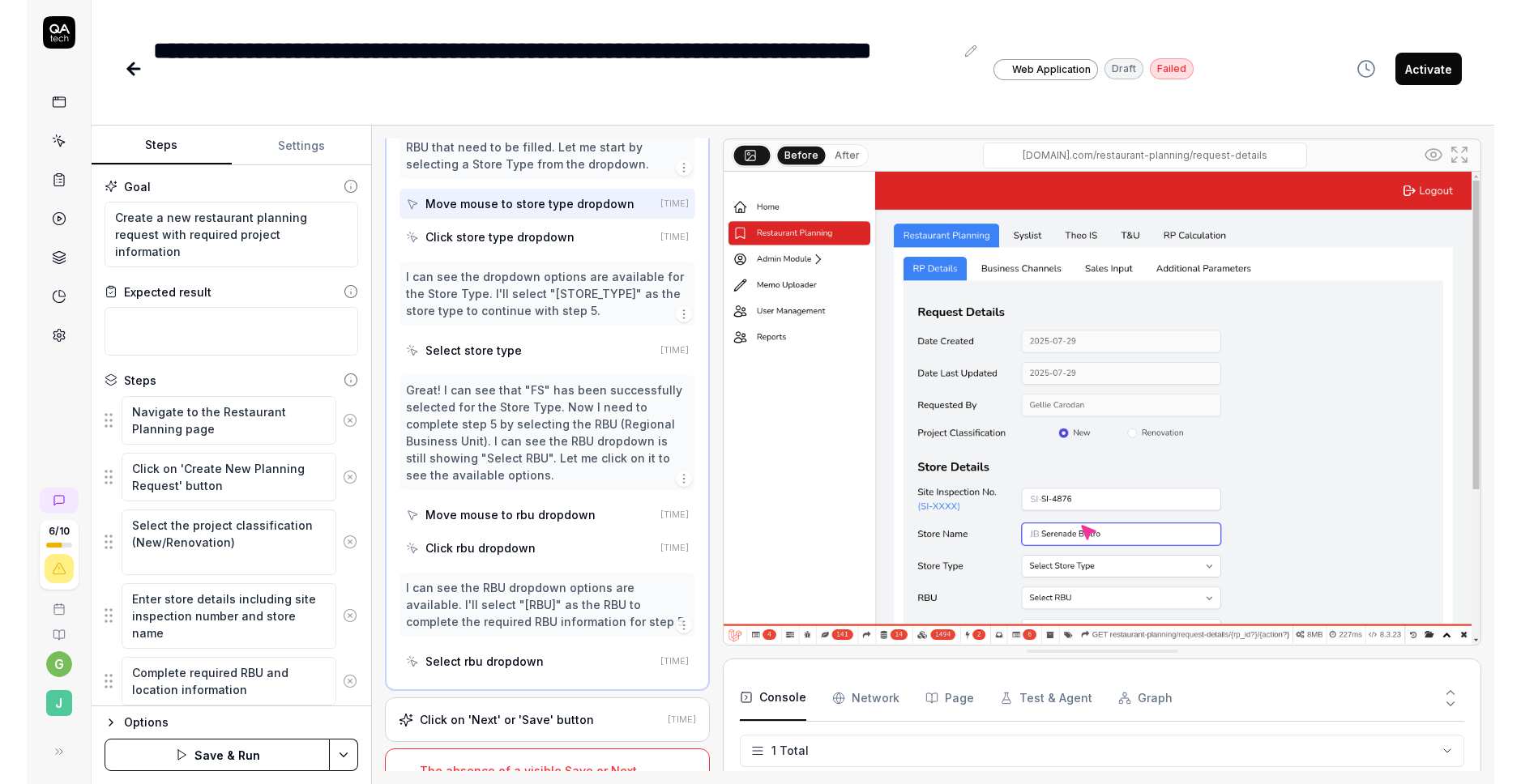 scroll, scrollTop: 548, scrollLeft: 0, axis: vertical 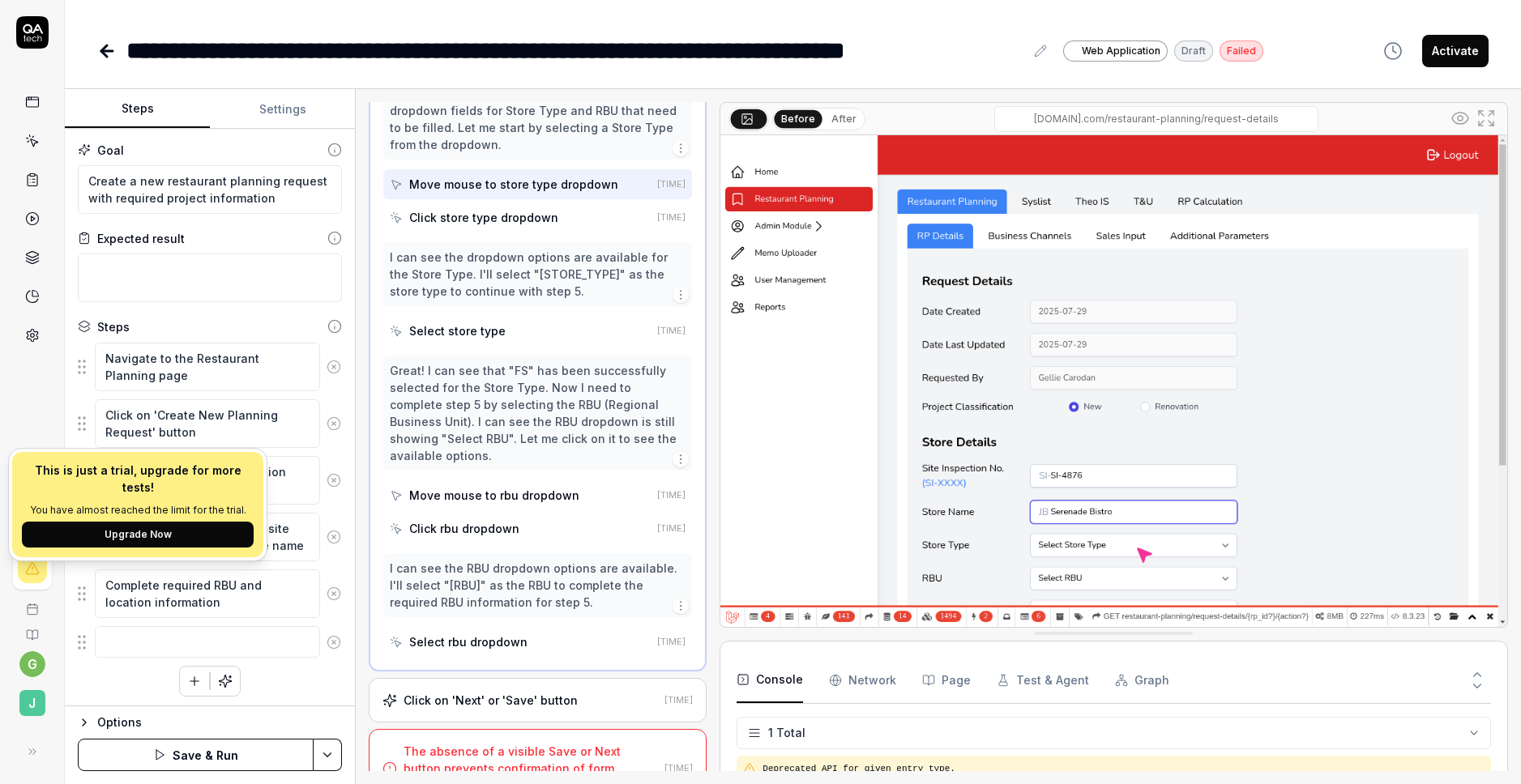 click on "Upgrade Now" at bounding box center [138, 535] 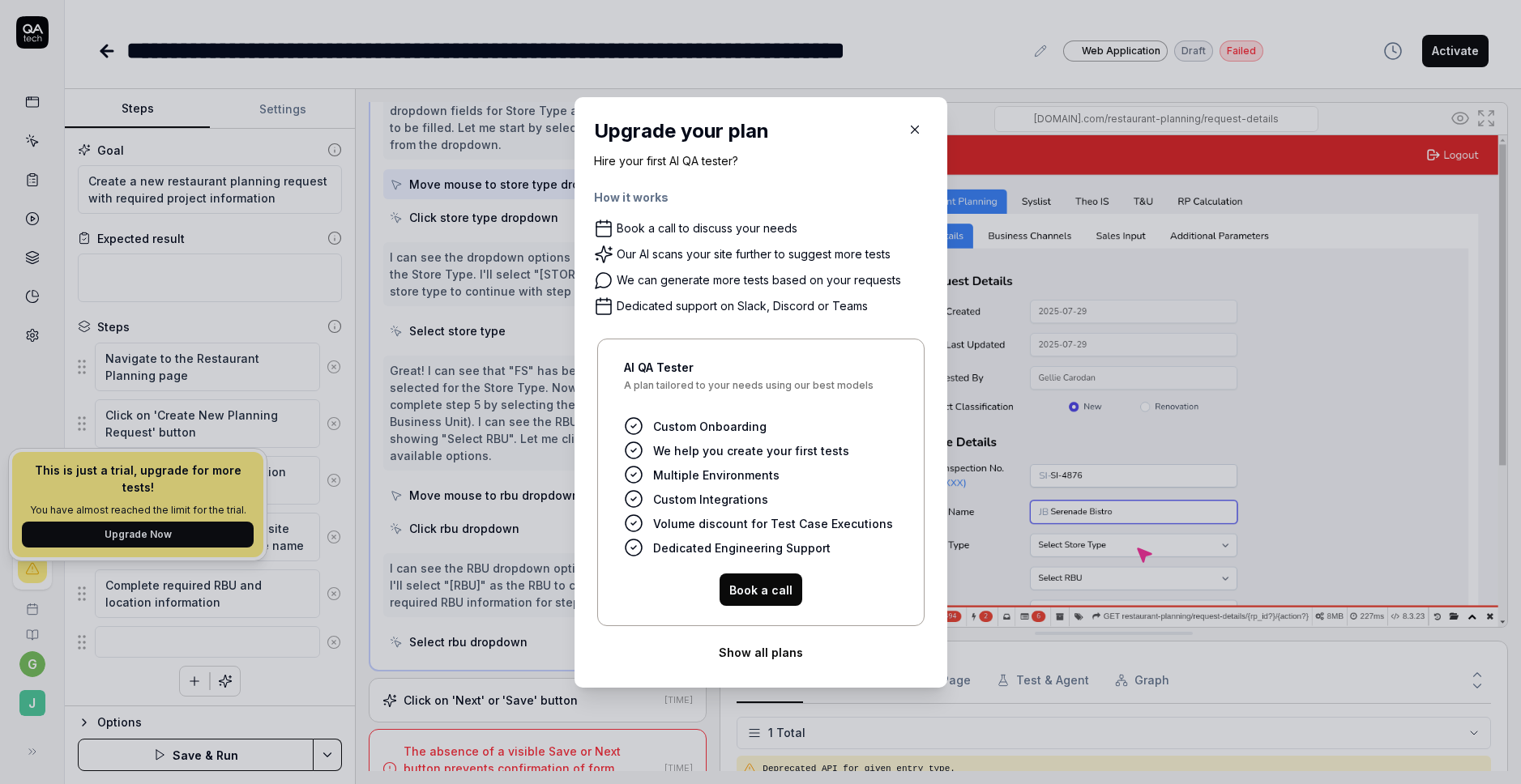 click 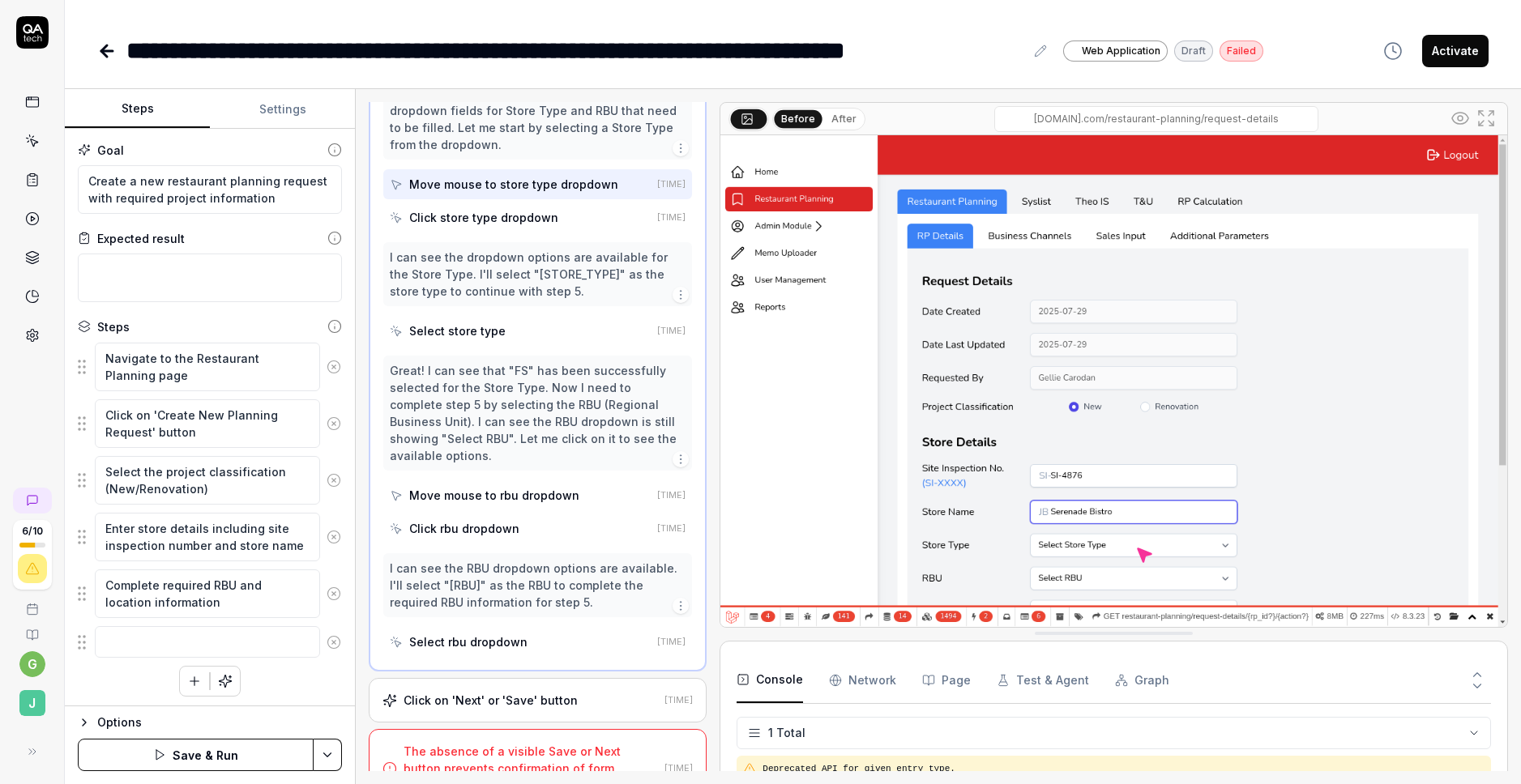 type on "*" 